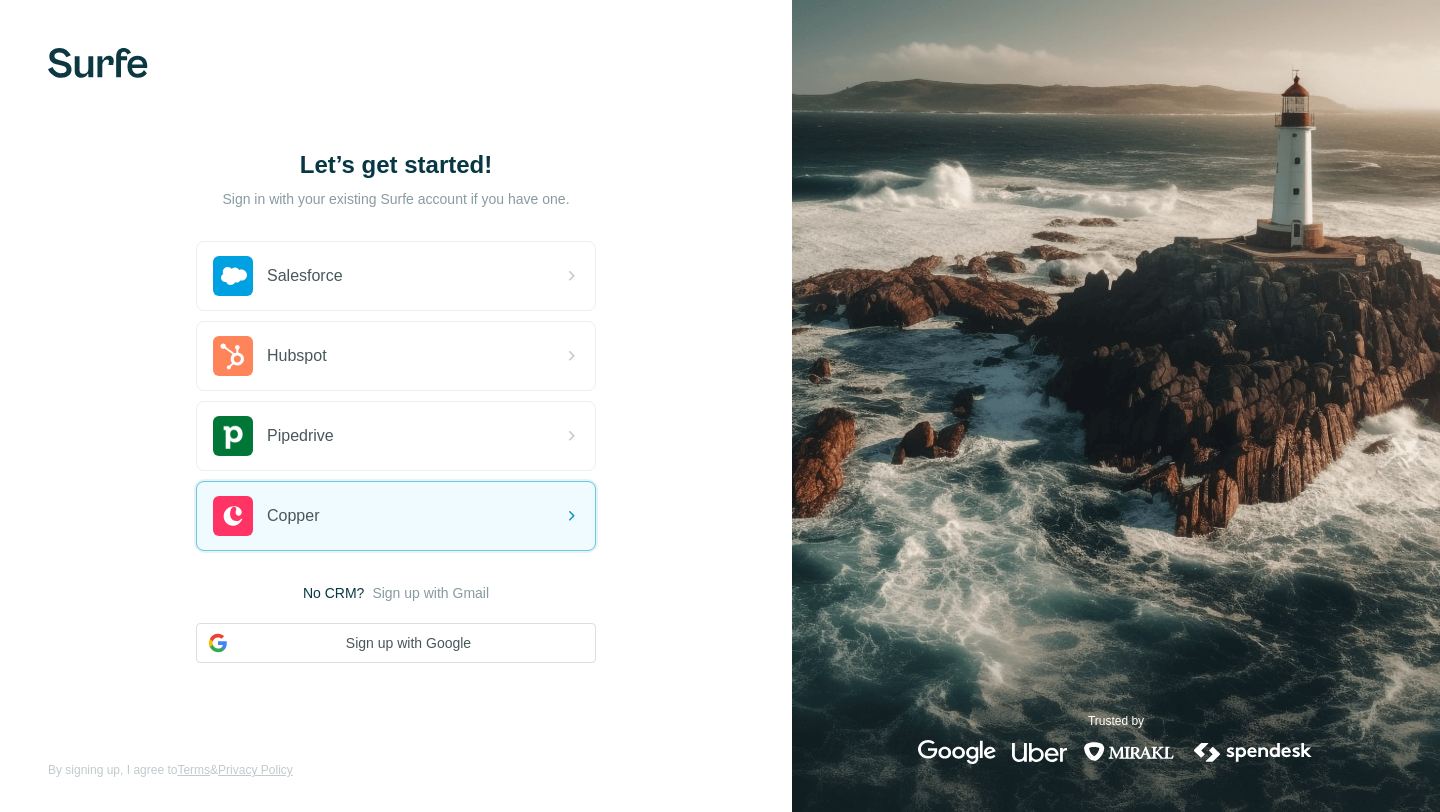 scroll, scrollTop: 0, scrollLeft: 0, axis: both 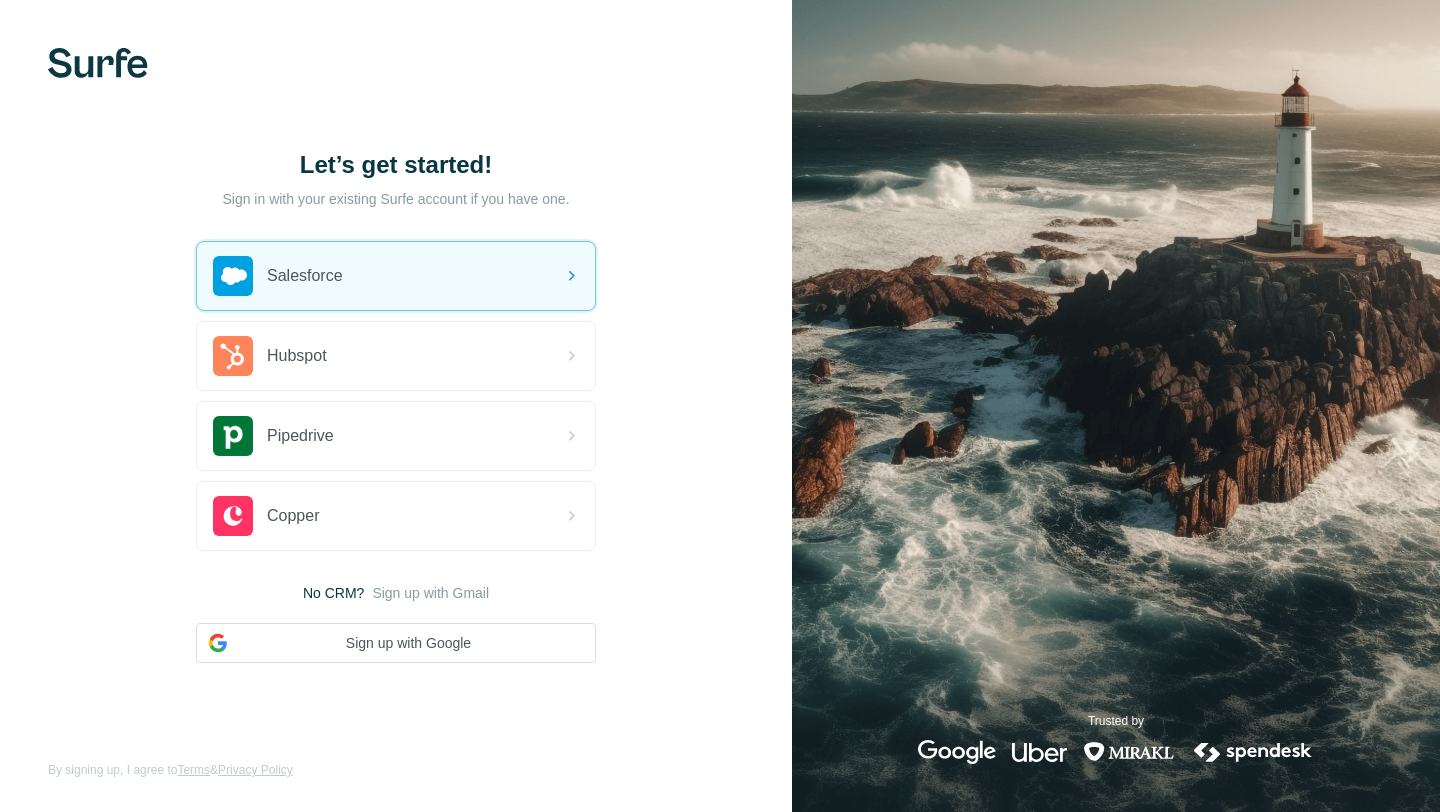click at bounding box center (98, 63) 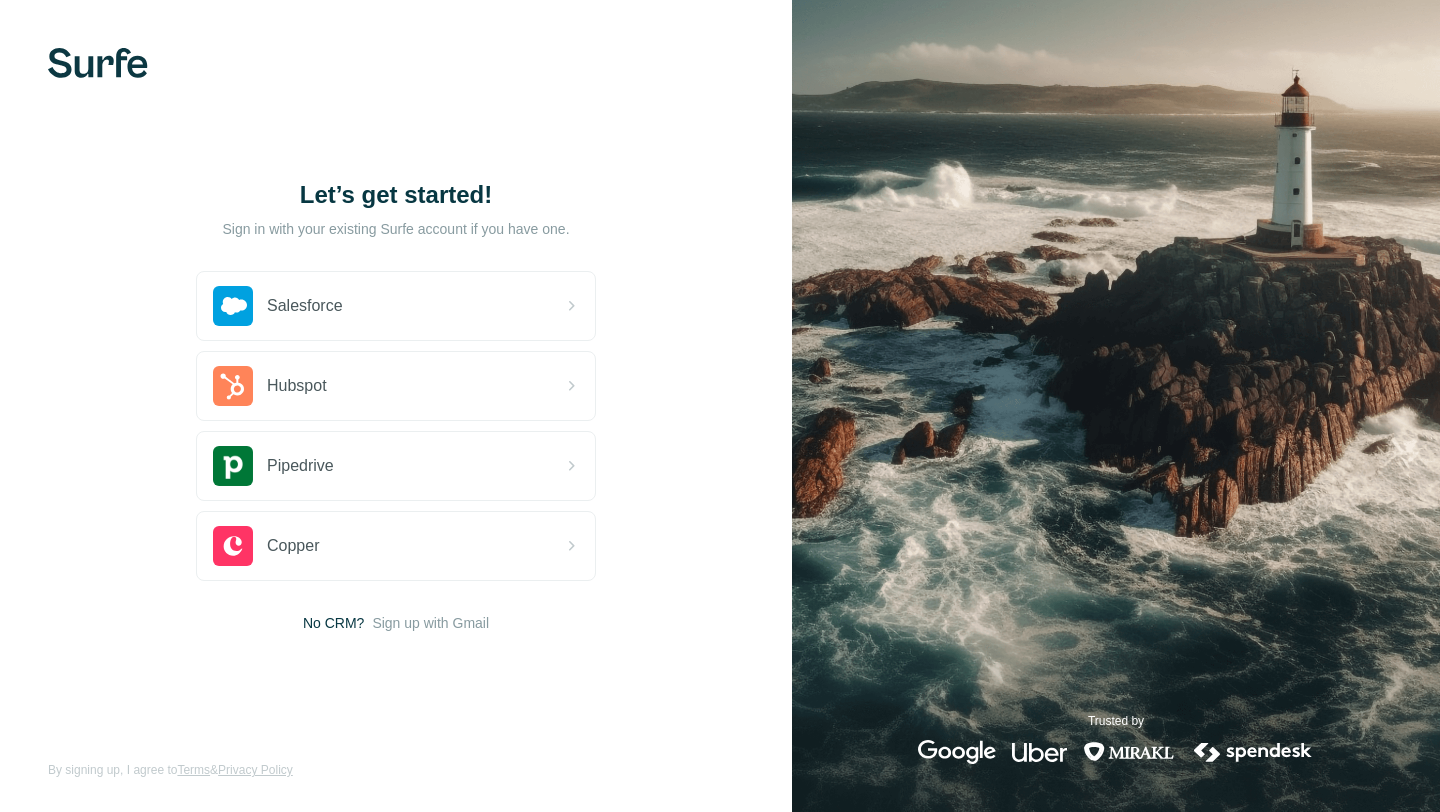scroll, scrollTop: 0, scrollLeft: 0, axis: both 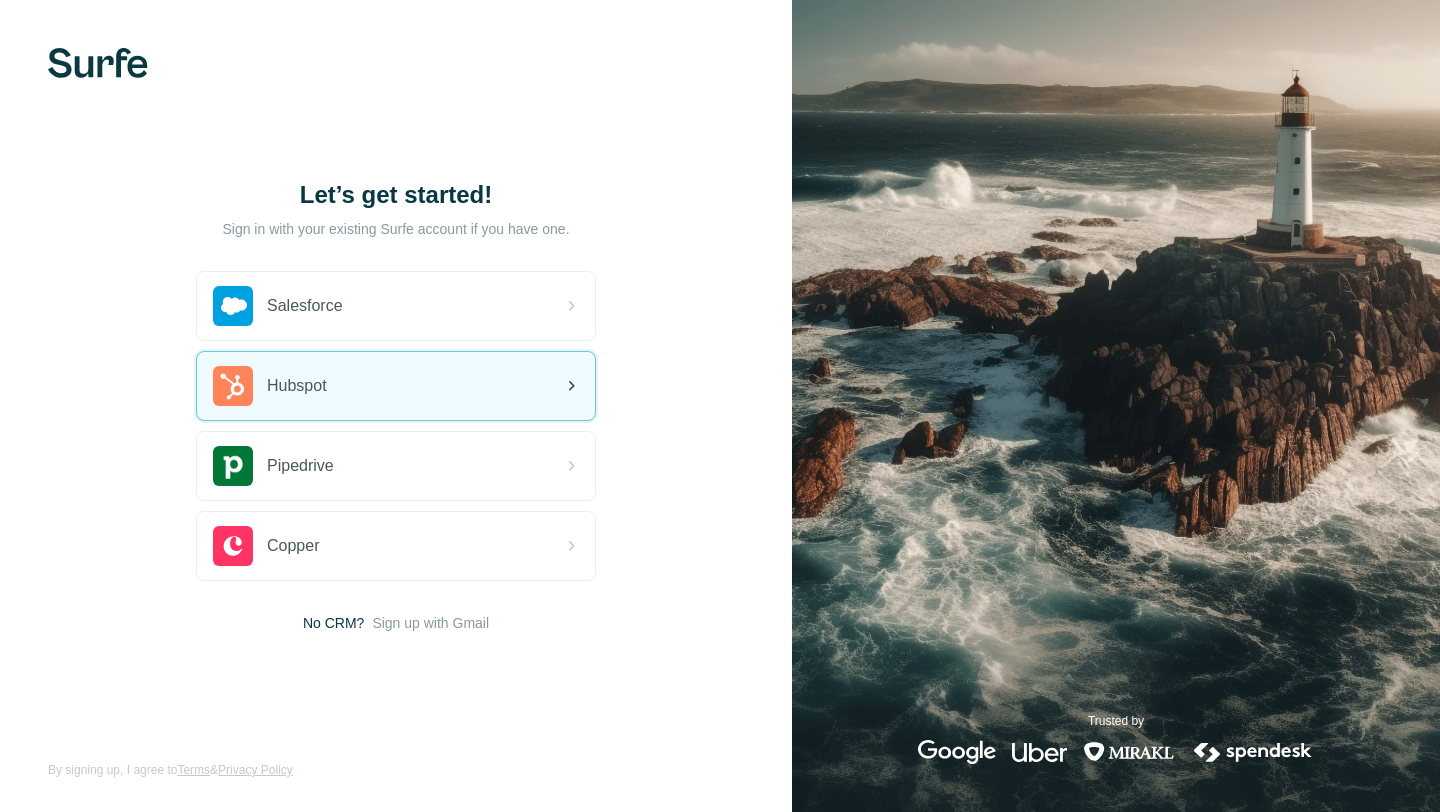 click on "Hubspot" at bounding box center [396, 386] 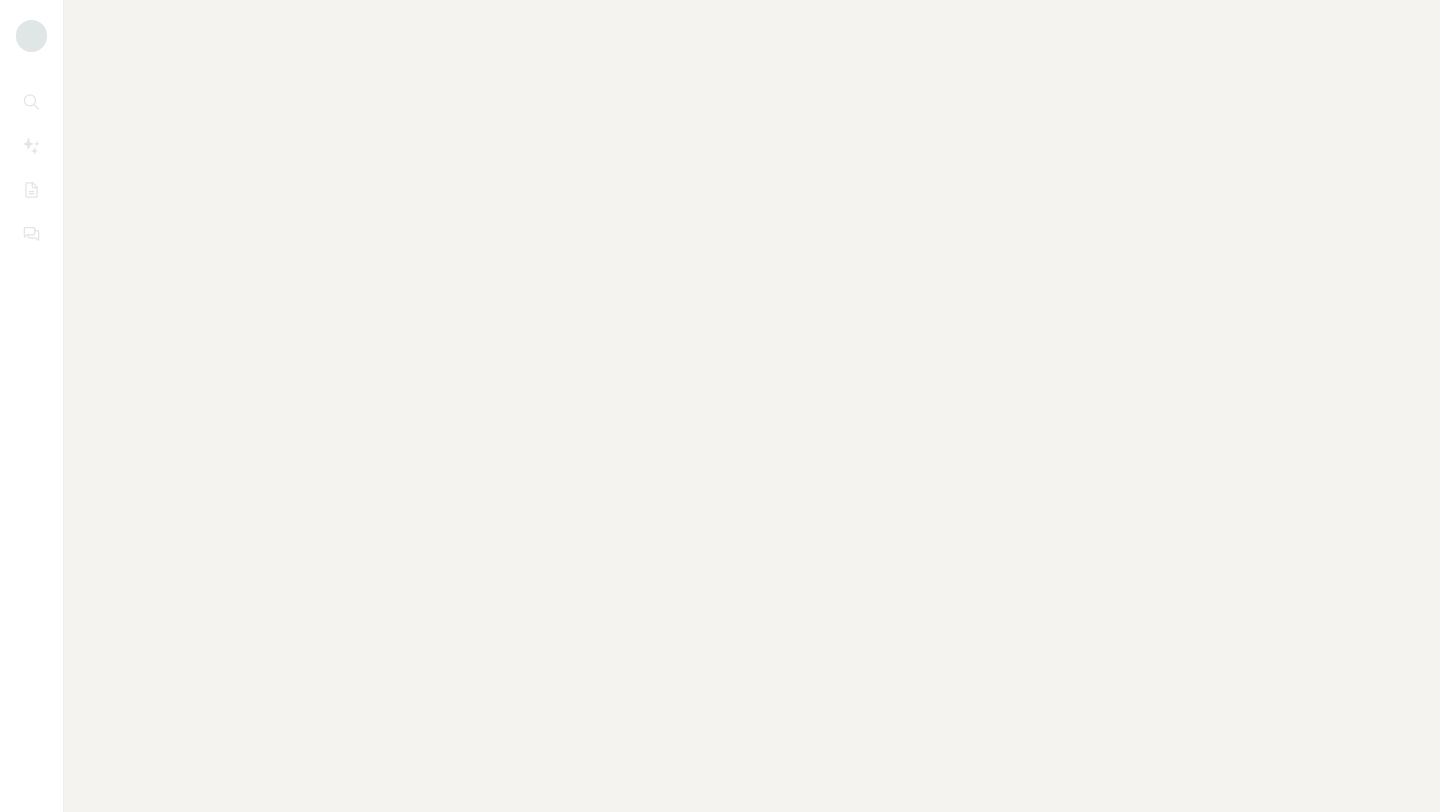 scroll, scrollTop: 0, scrollLeft: 0, axis: both 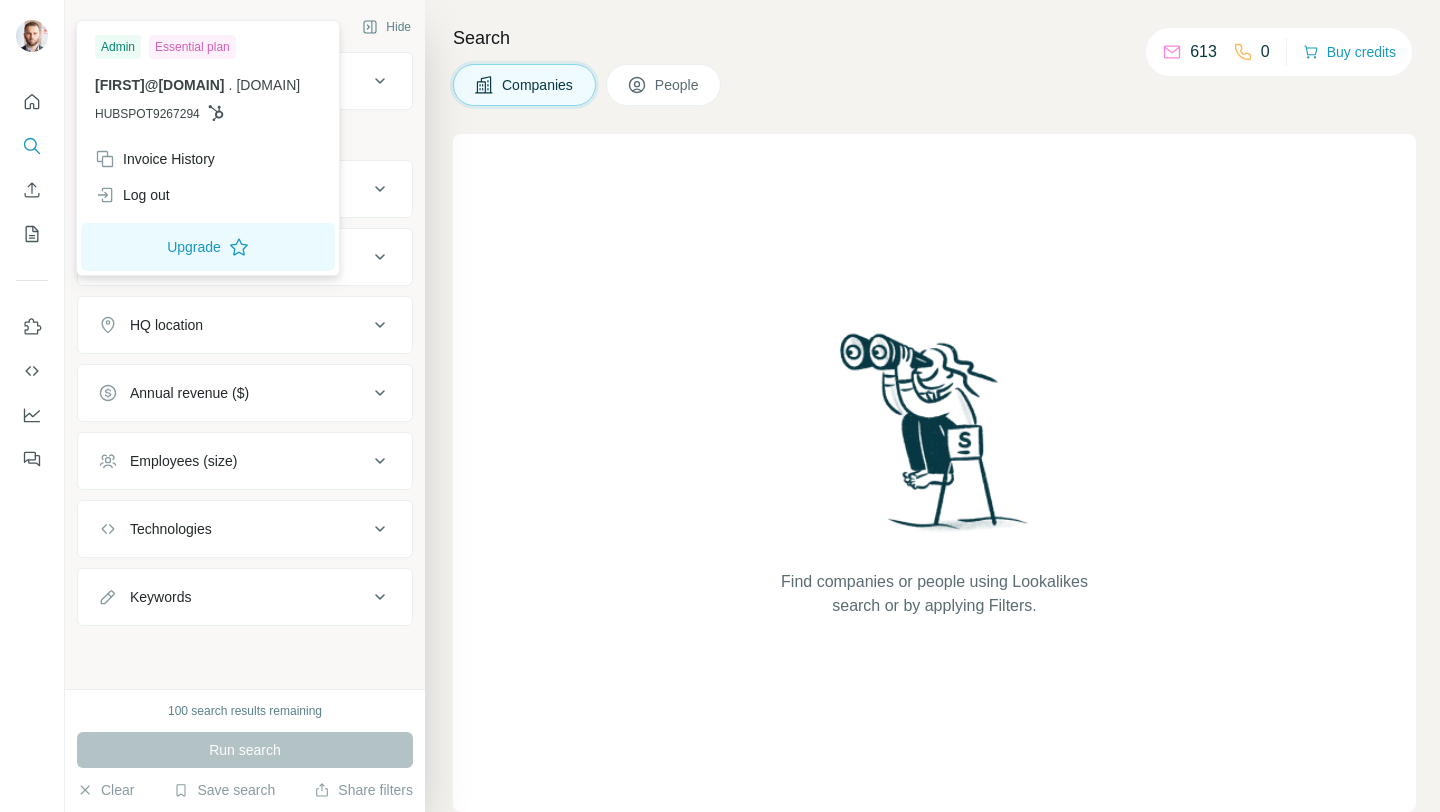 click at bounding box center (32, 36) 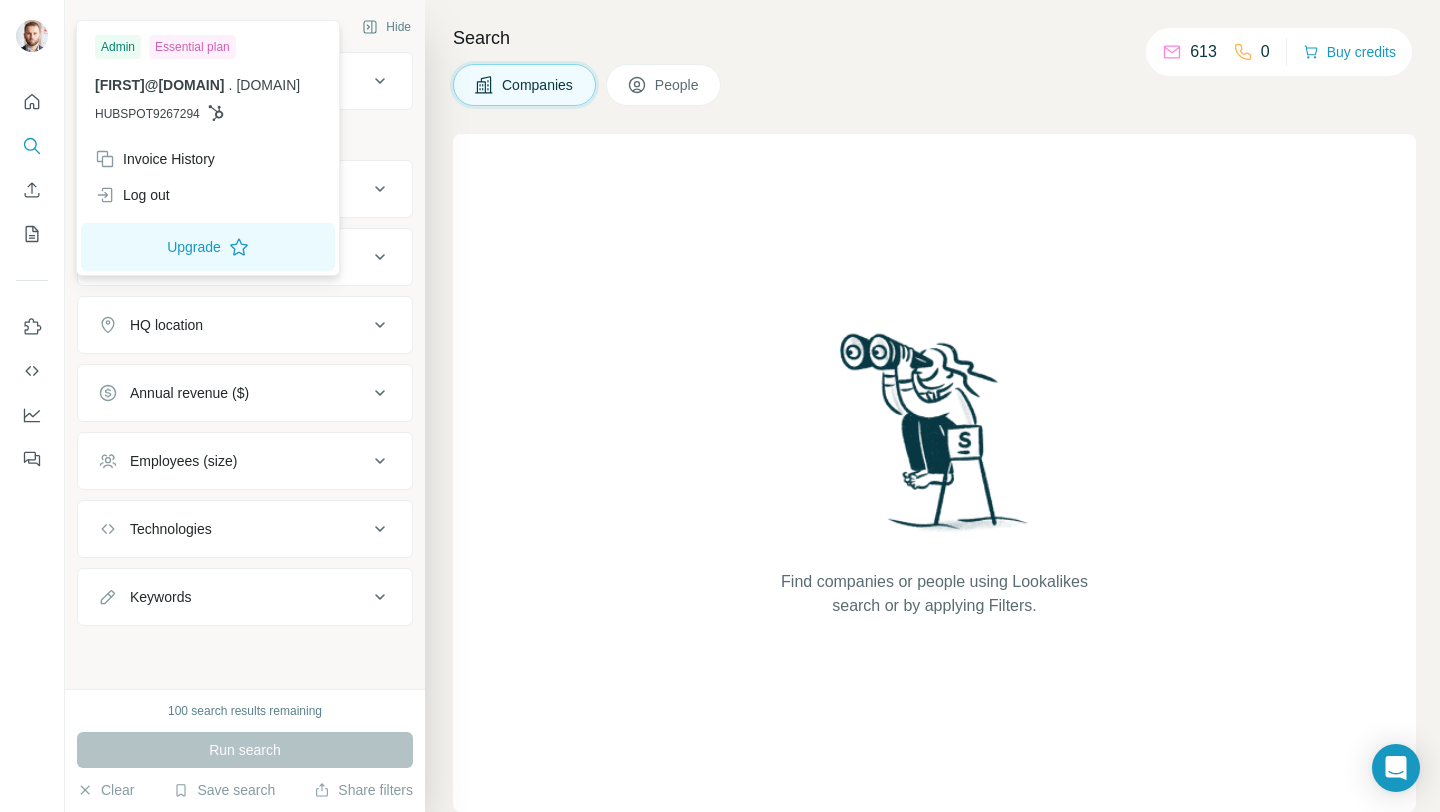 click on "Search Companies People Find companies or people using Lookalikes search or by applying Filters." at bounding box center [932, 406] 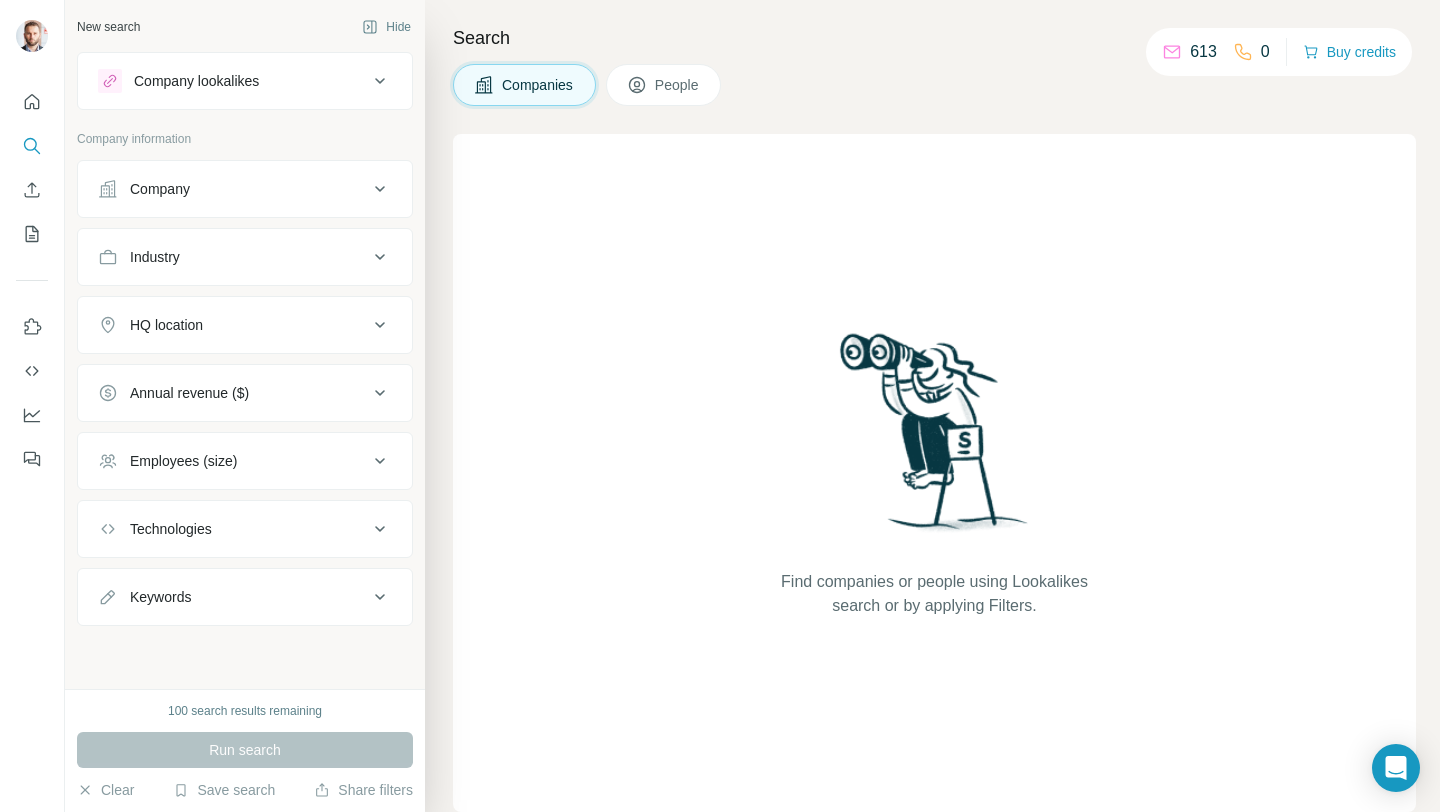 click on "Company lookalikes" at bounding box center (233, 81) 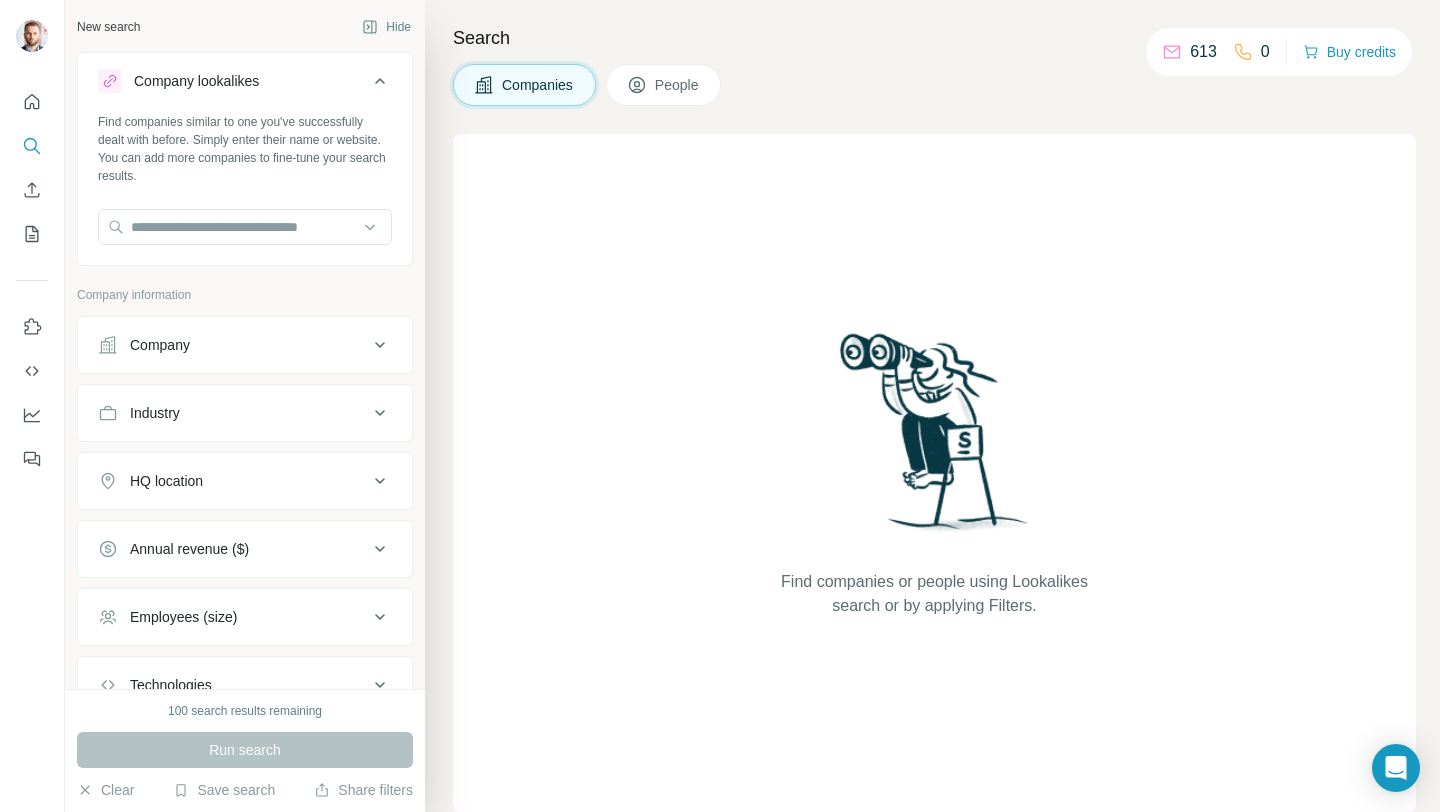 click on "Company lookalikes" at bounding box center [233, 81] 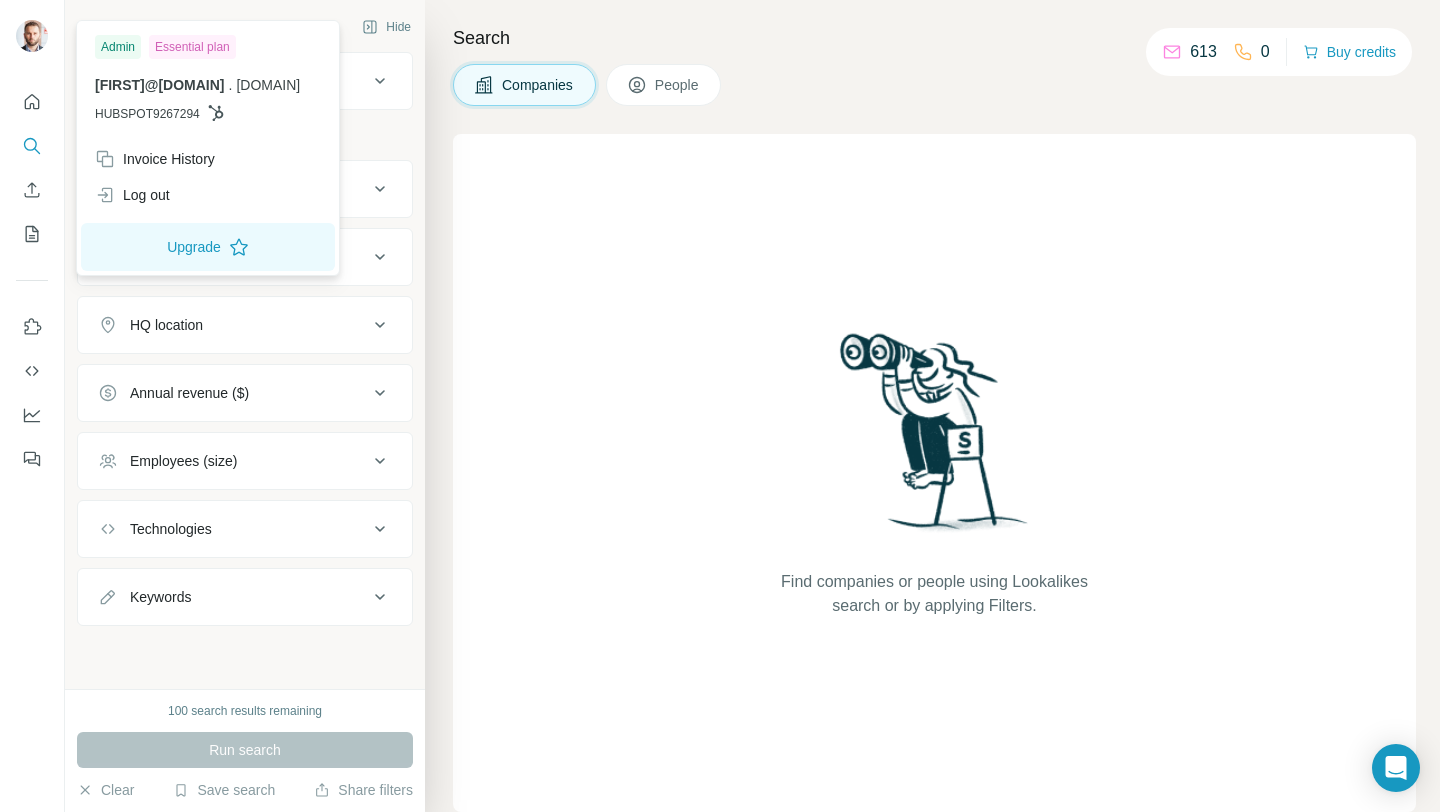 click at bounding box center (32, 36) 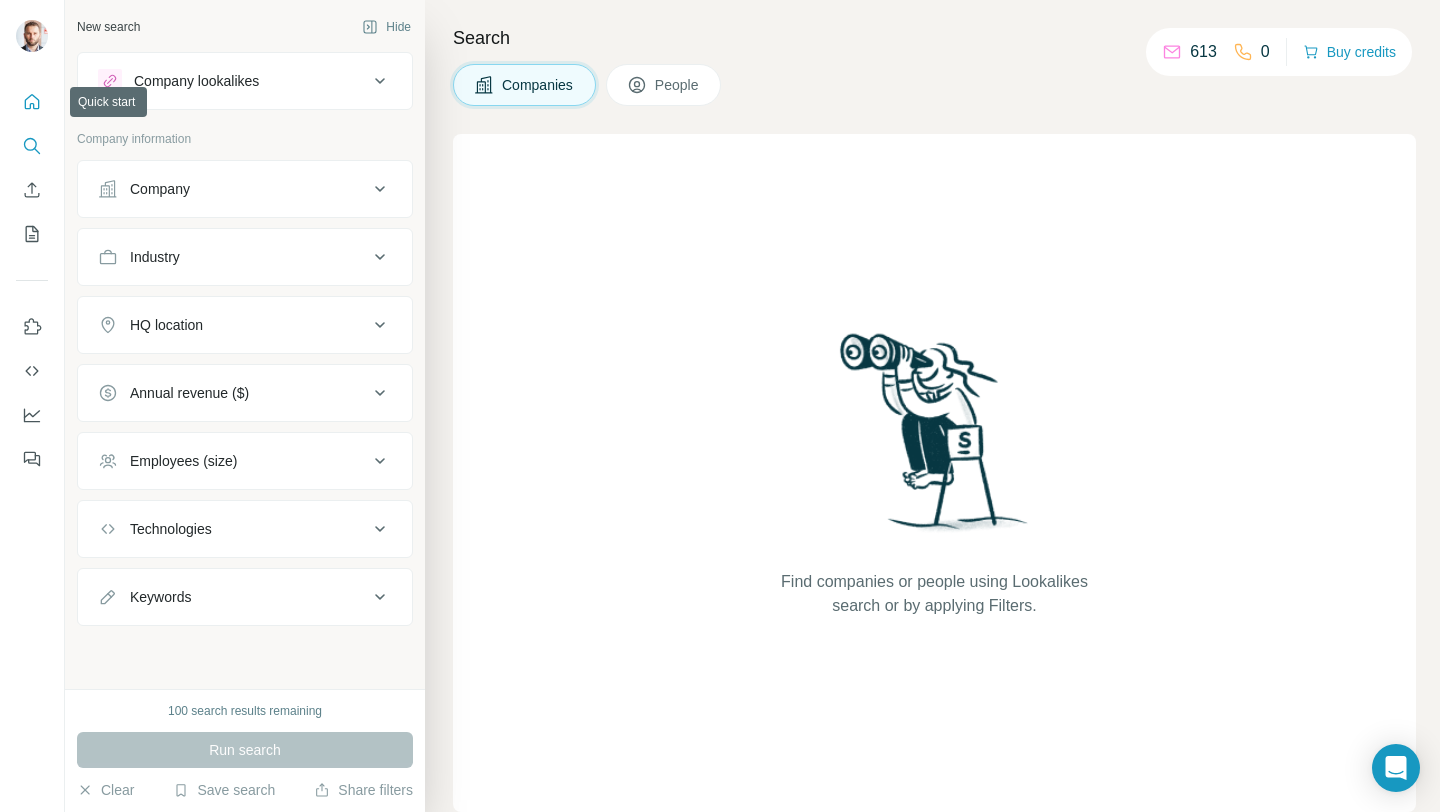 click 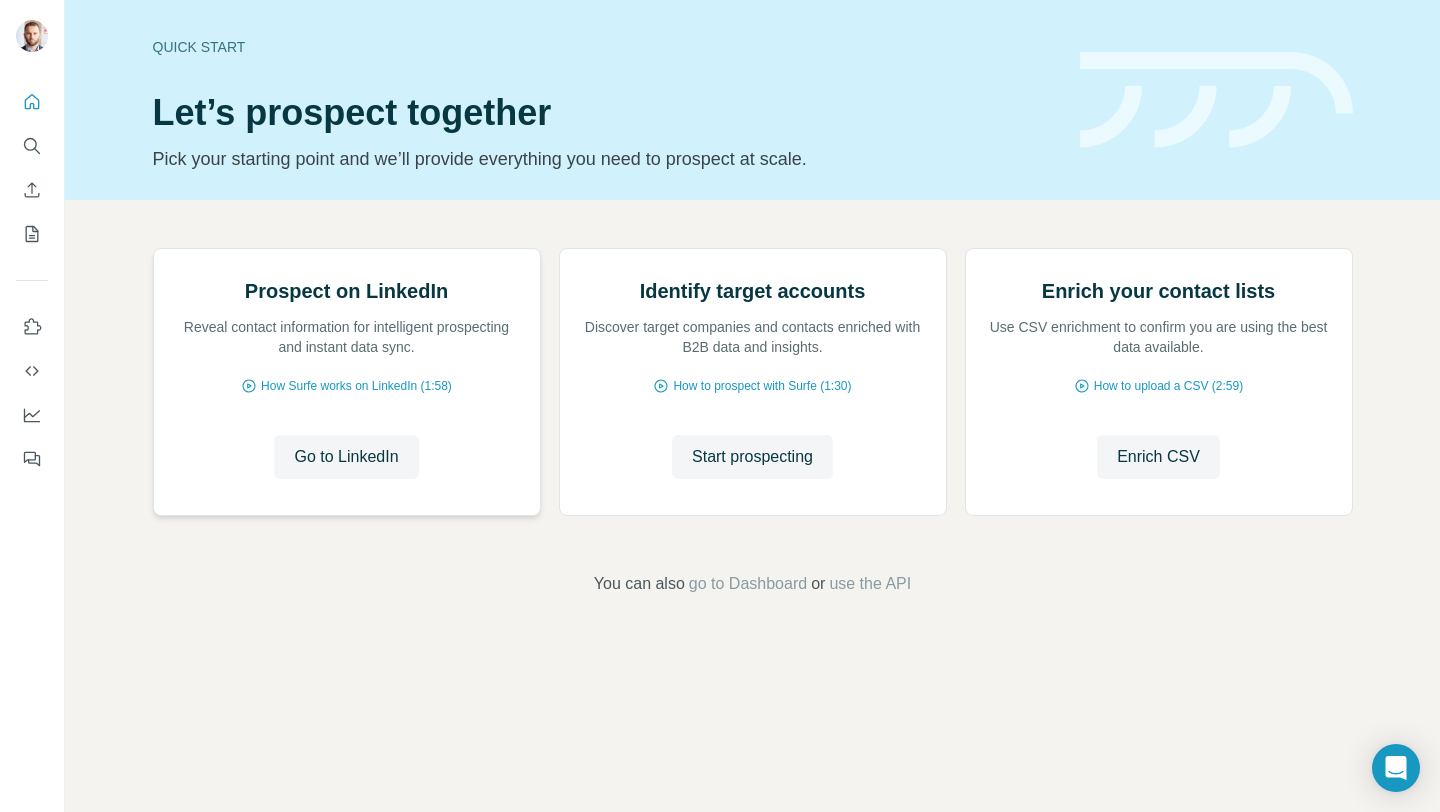 scroll, scrollTop: 48, scrollLeft: 0, axis: vertical 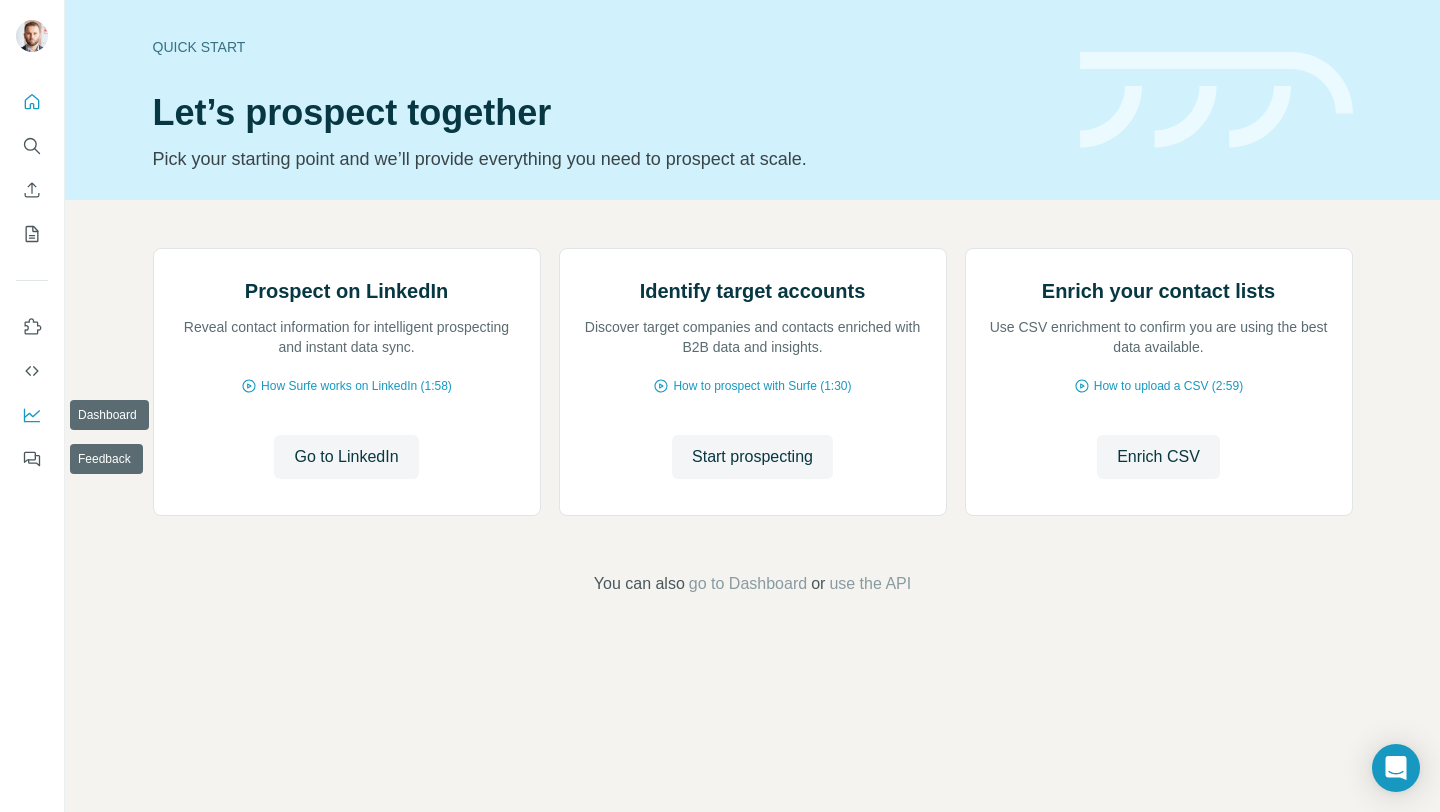 click 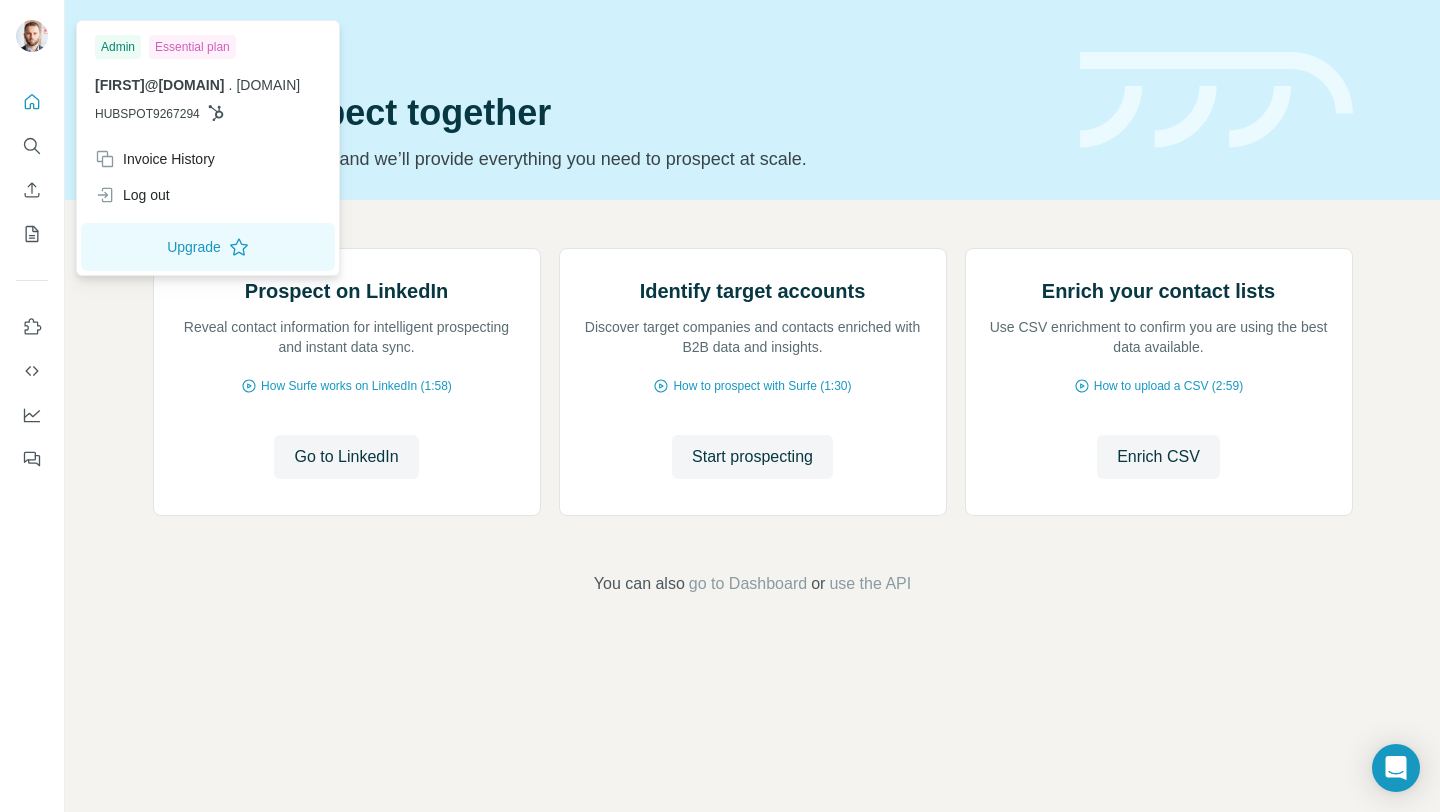 click at bounding box center [32, 36] 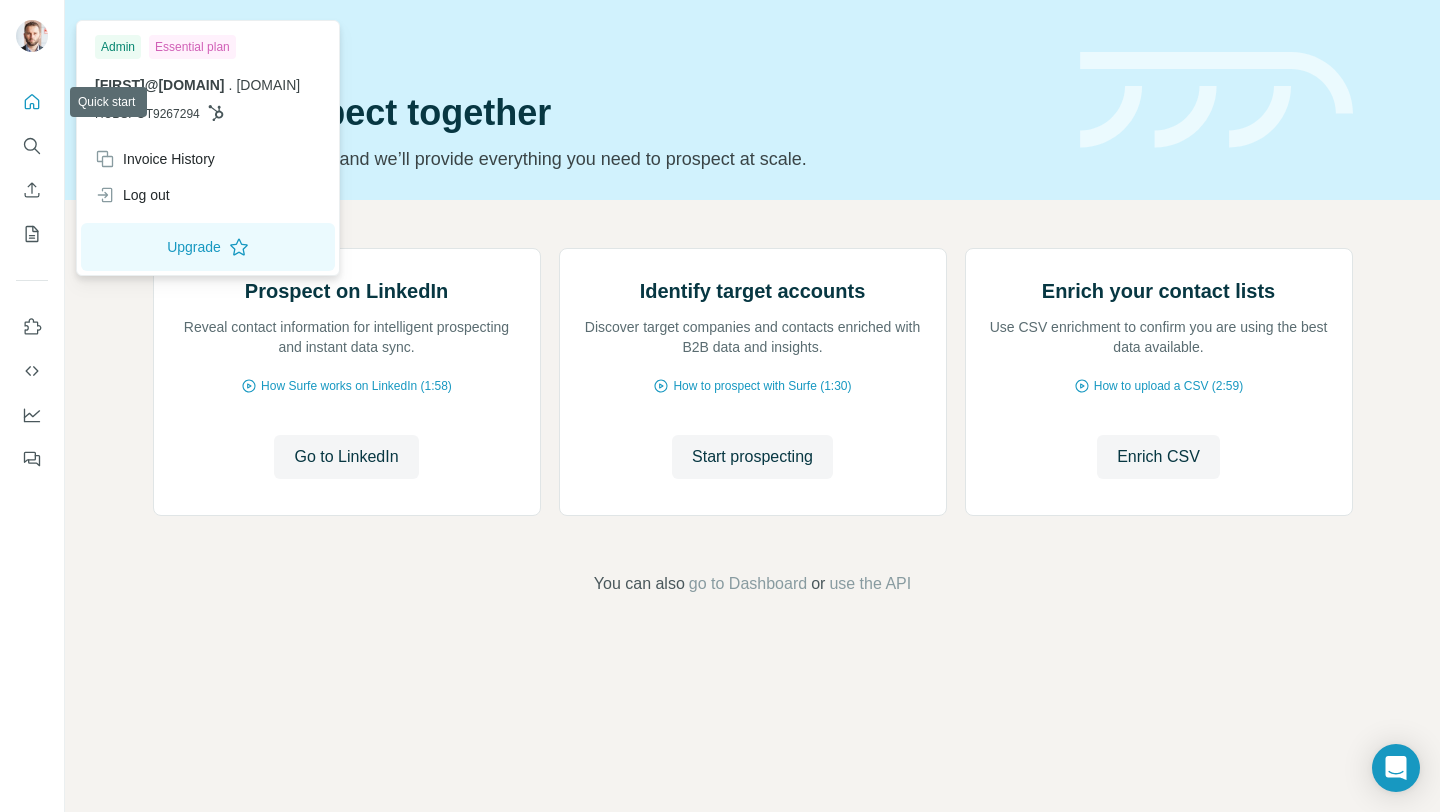 click 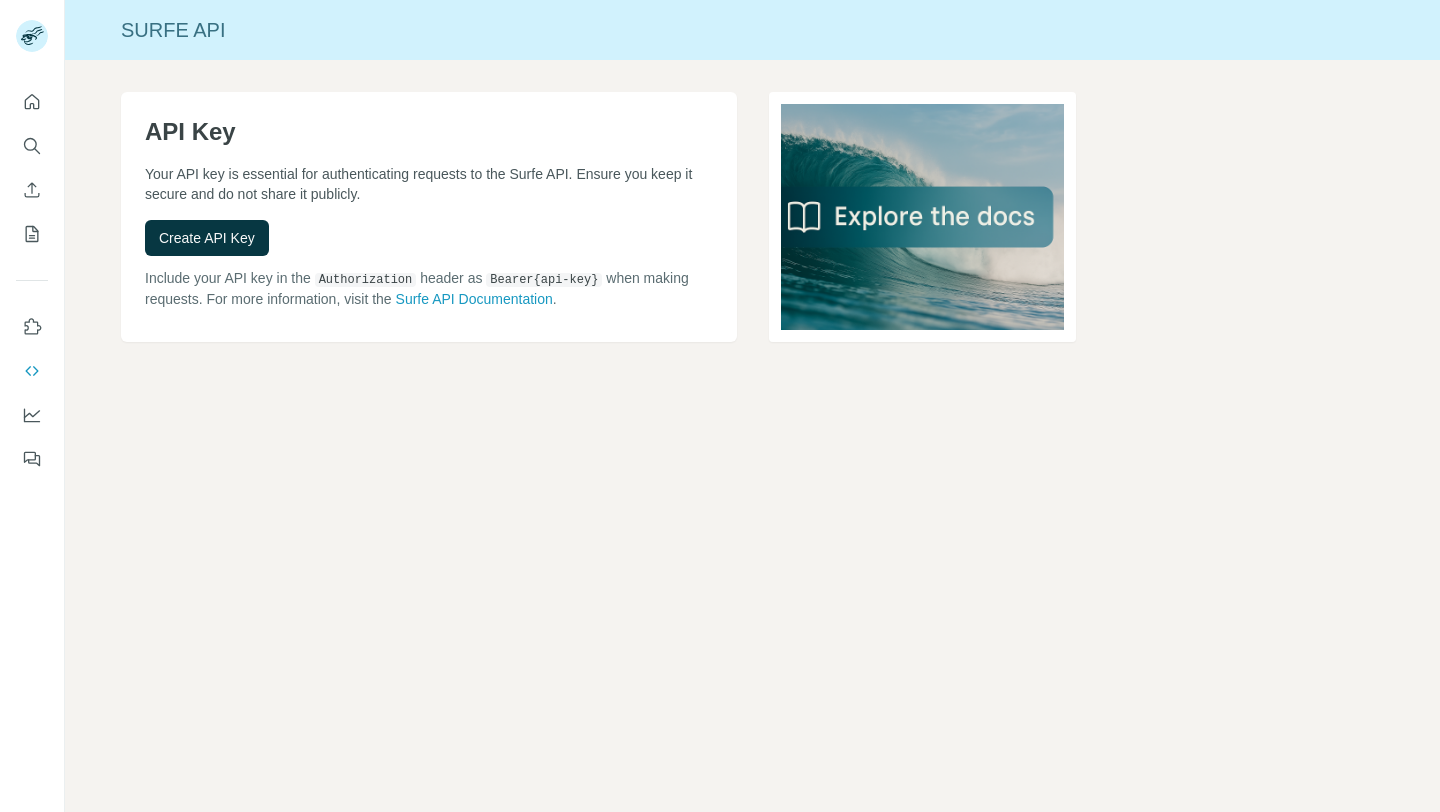 scroll, scrollTop: 0, scrollLeft: 0, axis: both 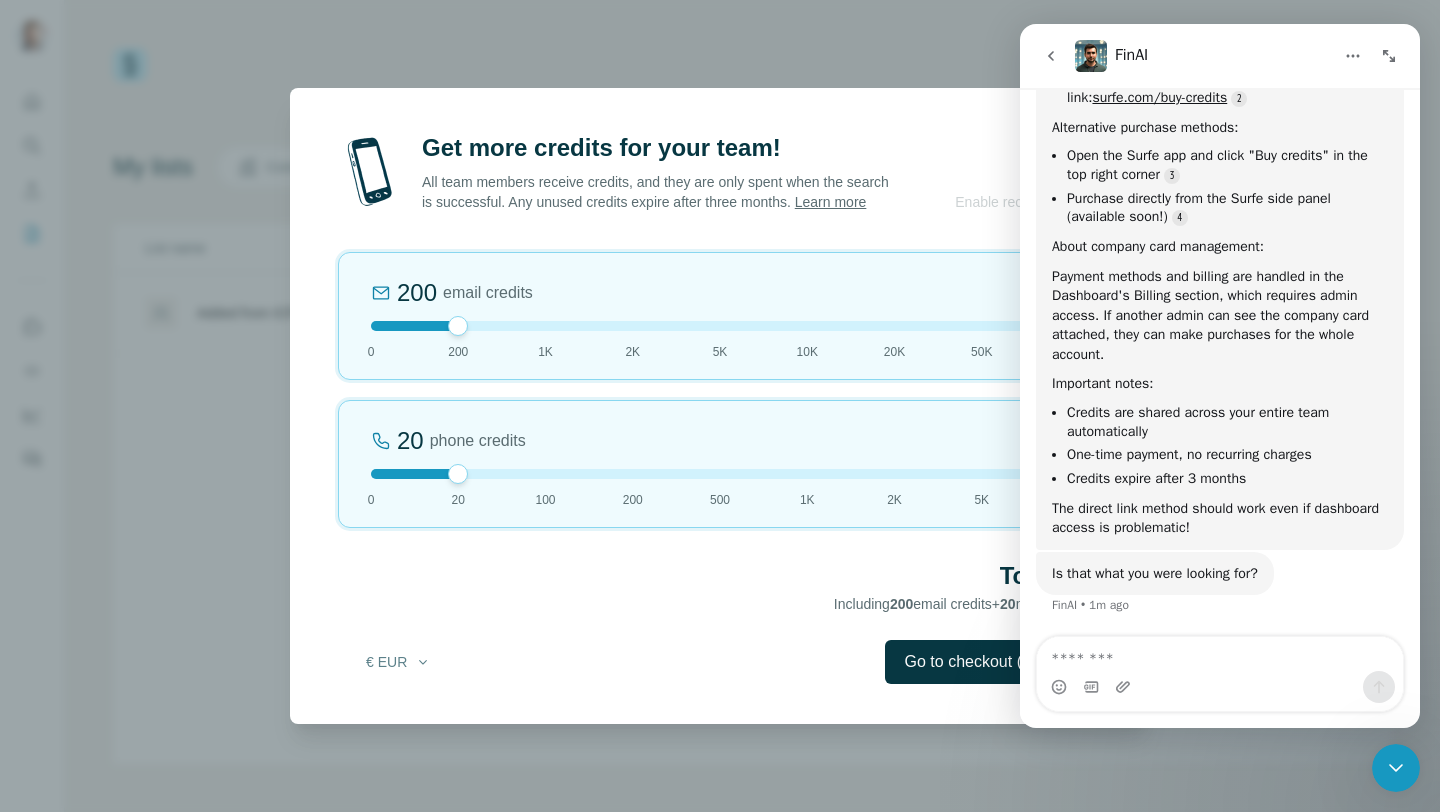 click on "Total €24 Including  200  email credits  +  20  mobile credits" at bounding box center (720, 588) 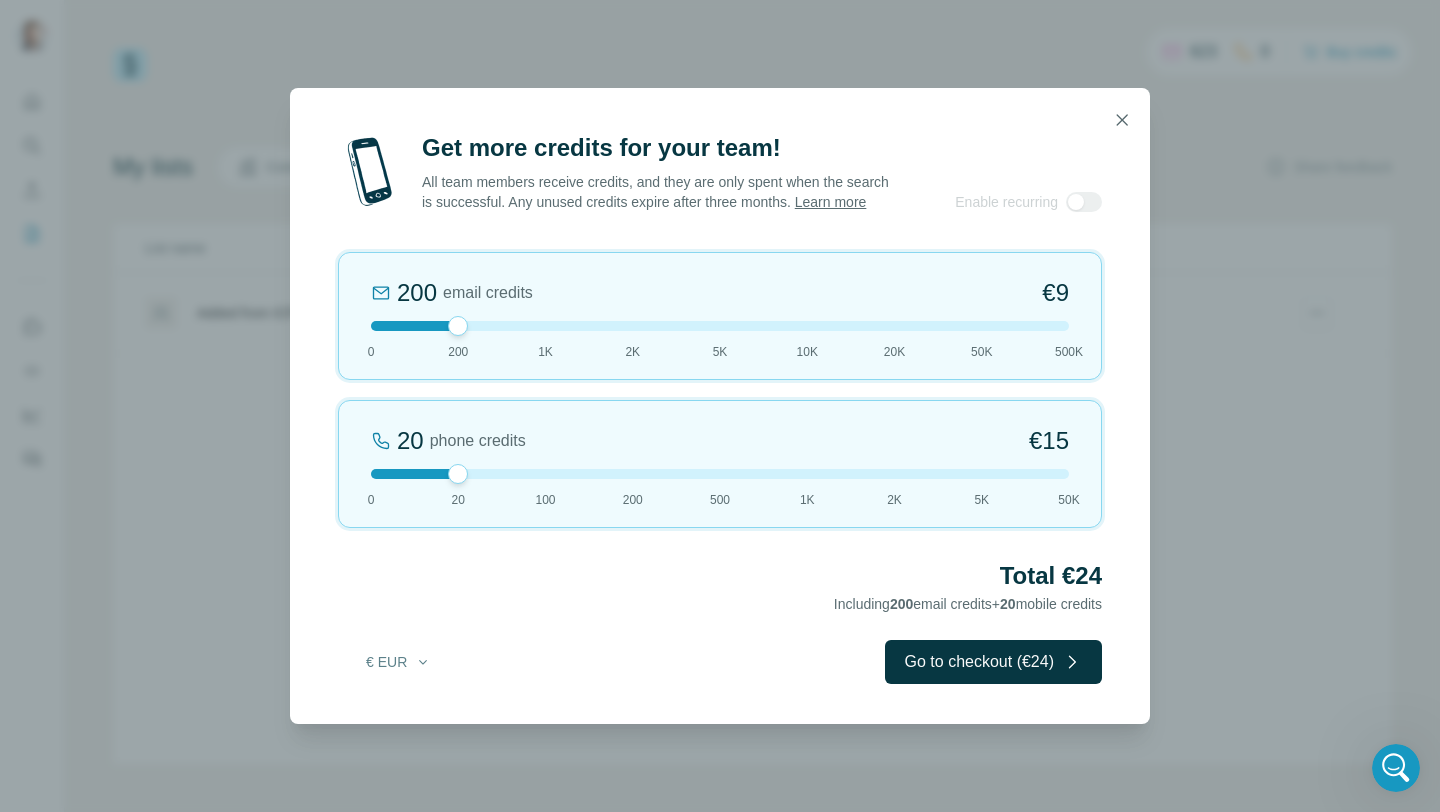 scroll, scrollTop: 0, scrollLeft: 0, axis: both 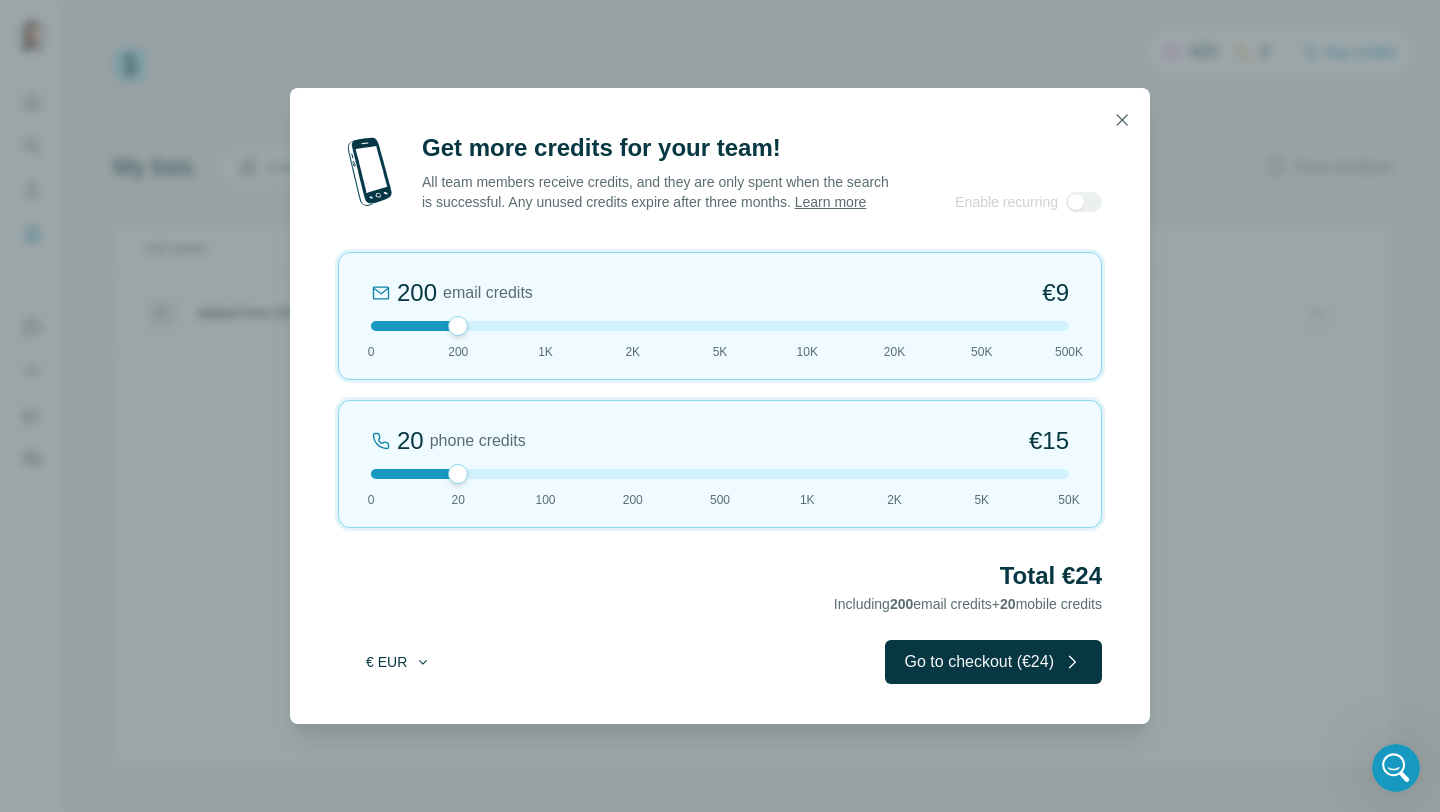 click on "€   EUR" at bounding box center (398, 662) 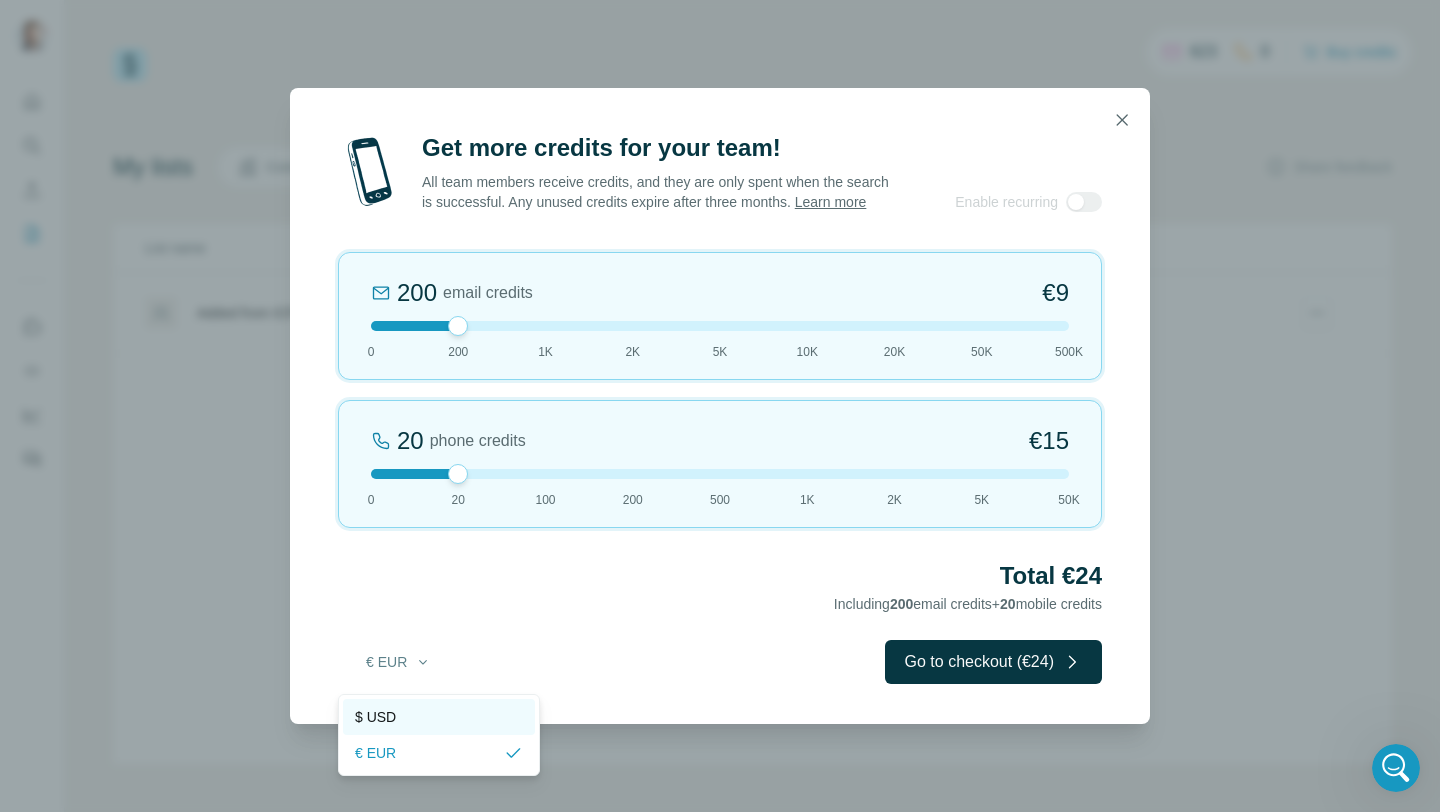 click on "$ USD" at bounding box center [375, 717] 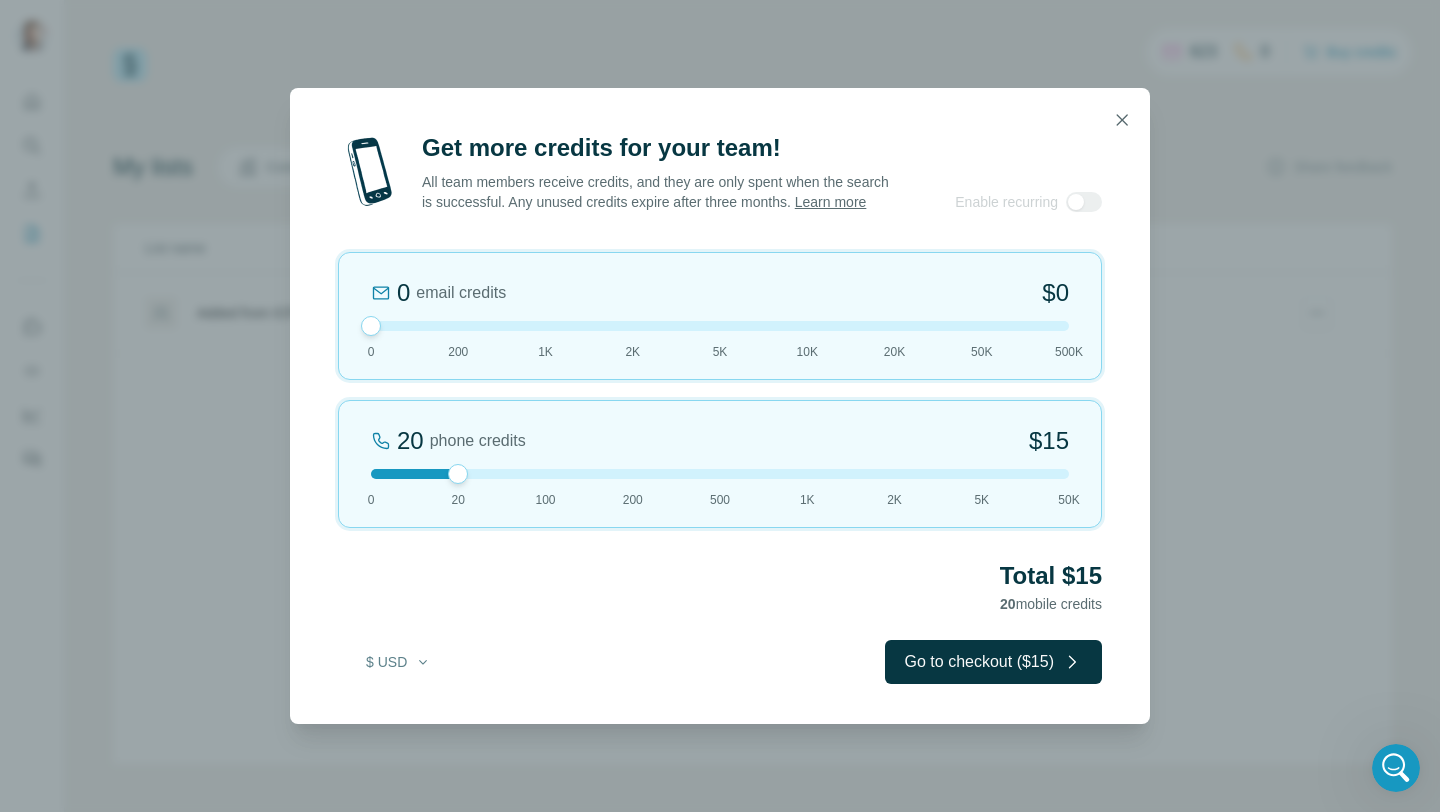drag, startPoint x: 457, startPoint y: 331, endPoint x: 364, endPoint y: 330, distance: 93.00538 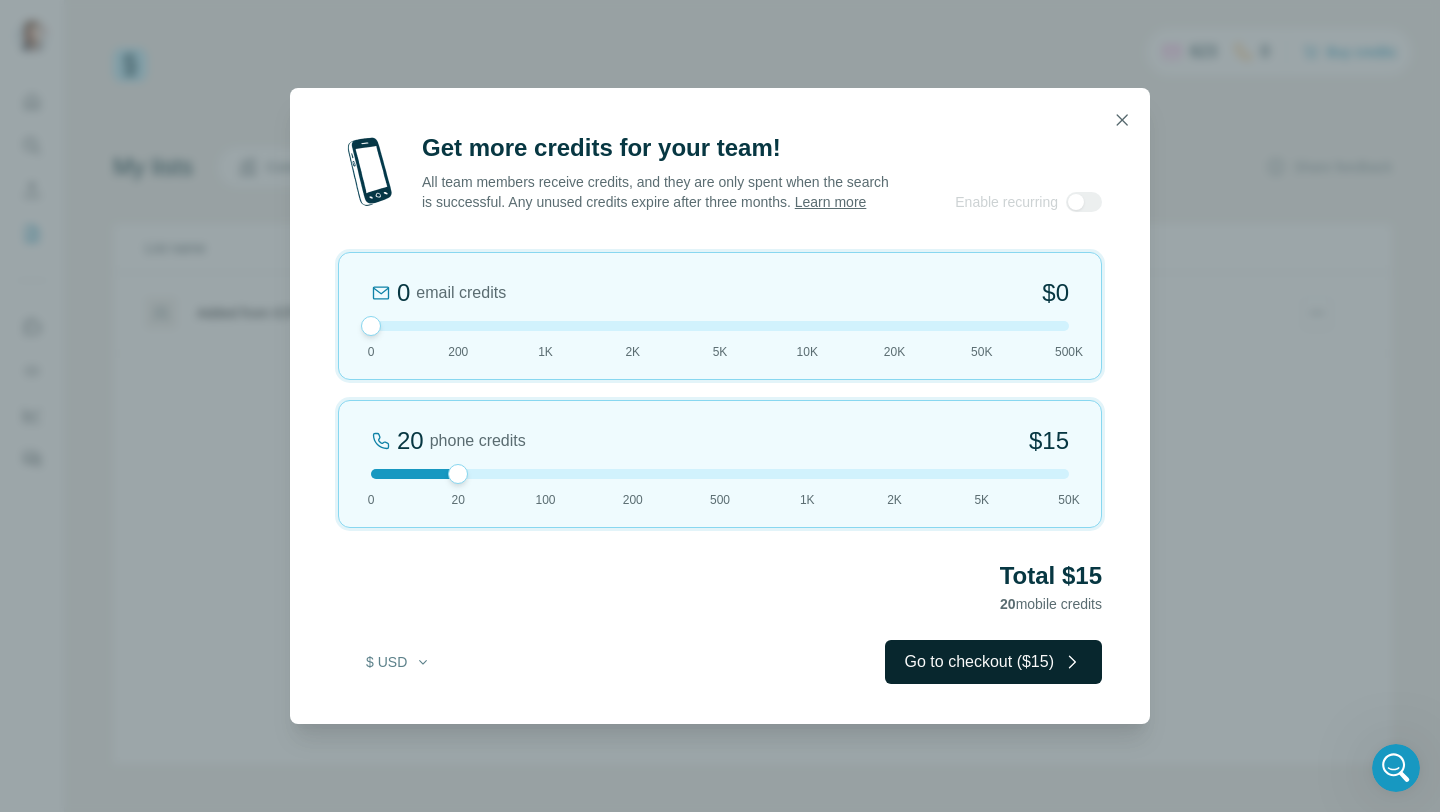 click on "Go to checkout ($15)" at bounding box center (993, 662) 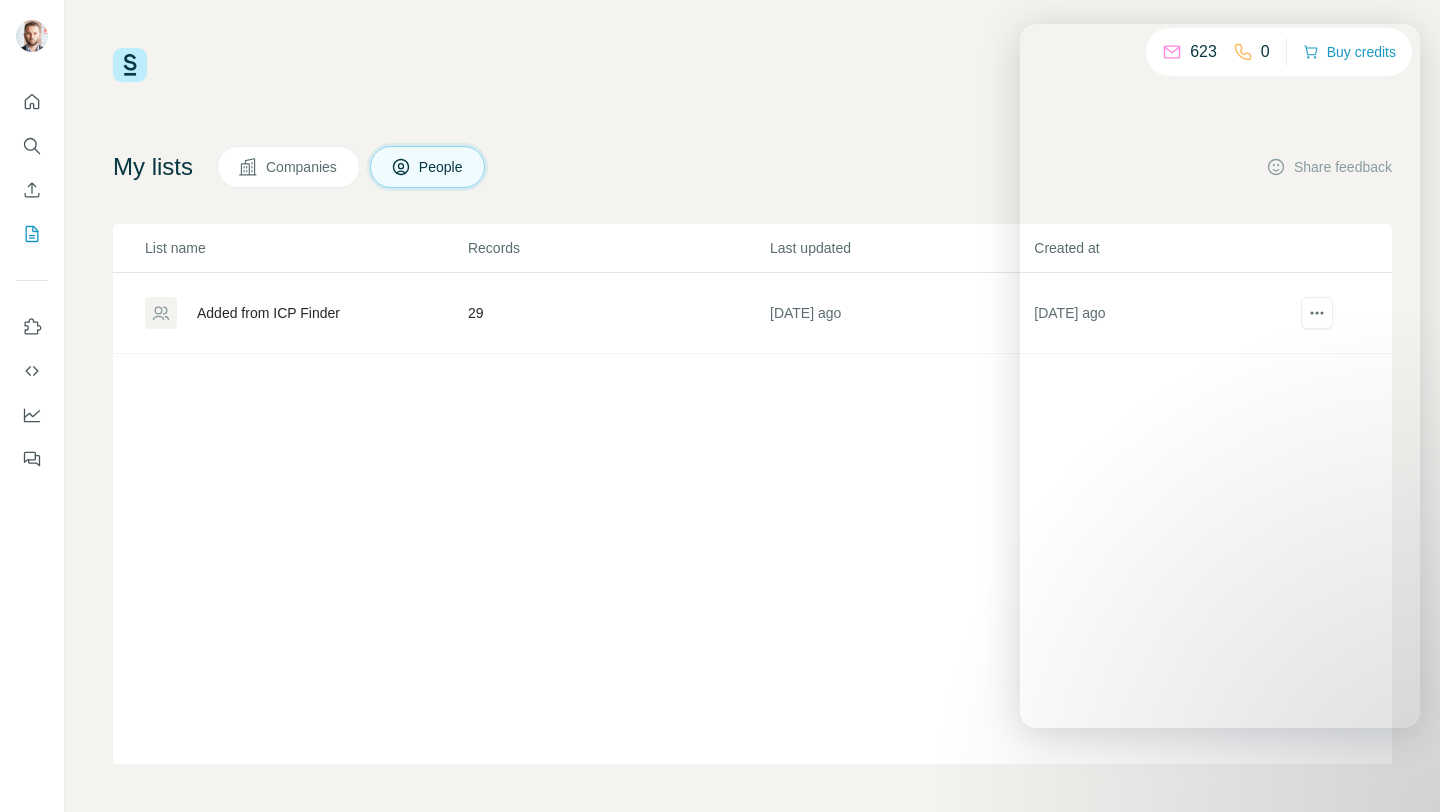 scroll, scrollTop: 0, scrollLeft: 0, axis: both 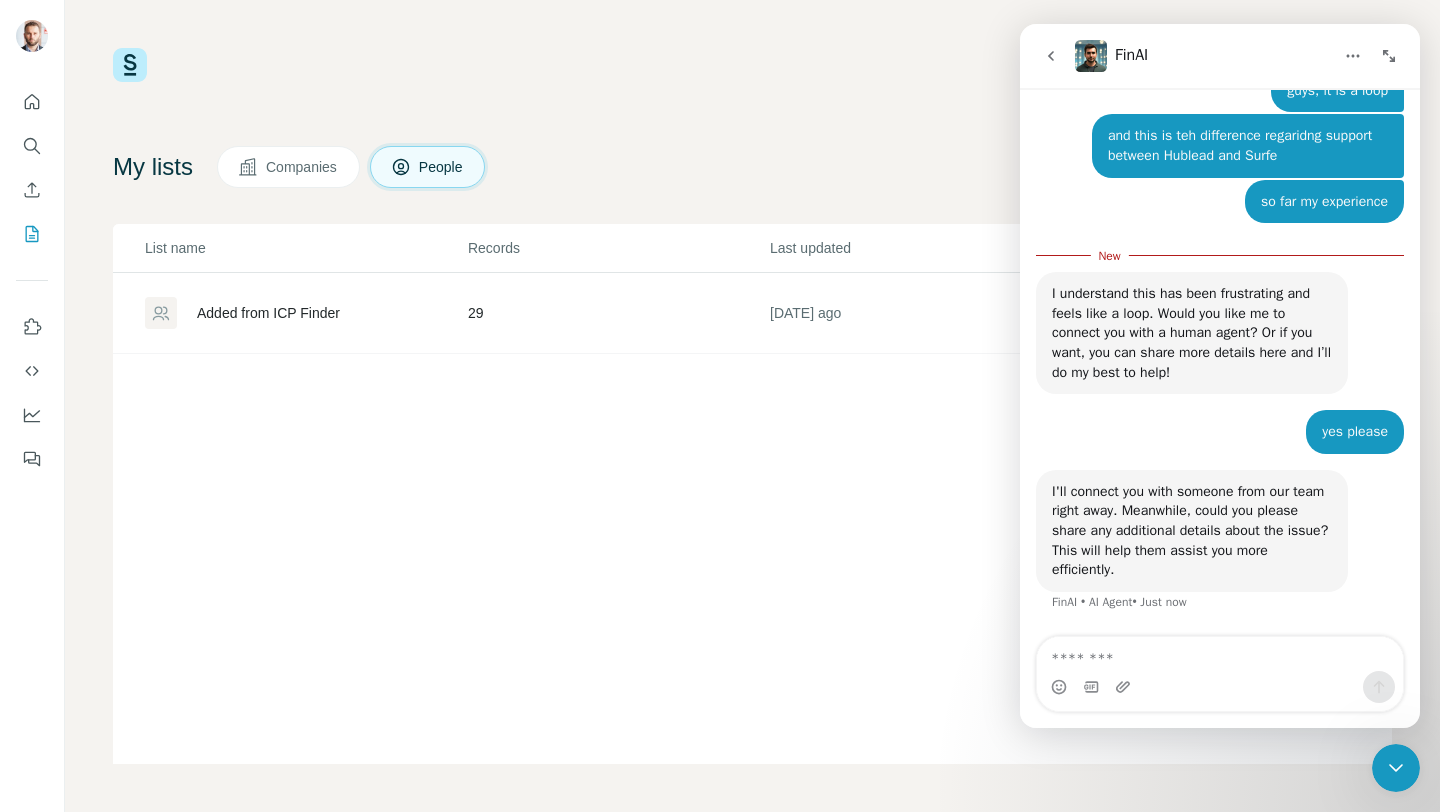 click 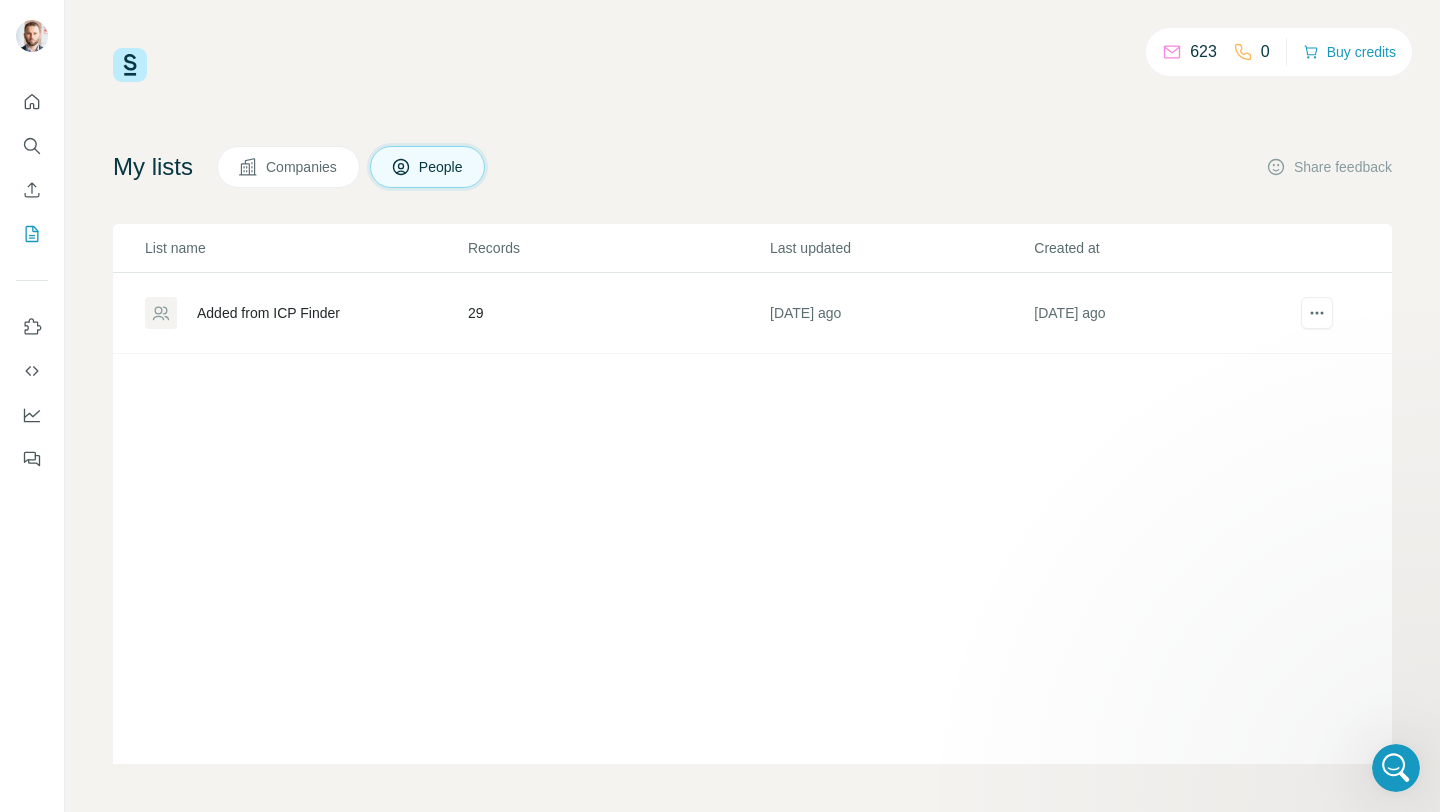 scroll, scrollTop: 0, scrollLeft: 0, axis: both 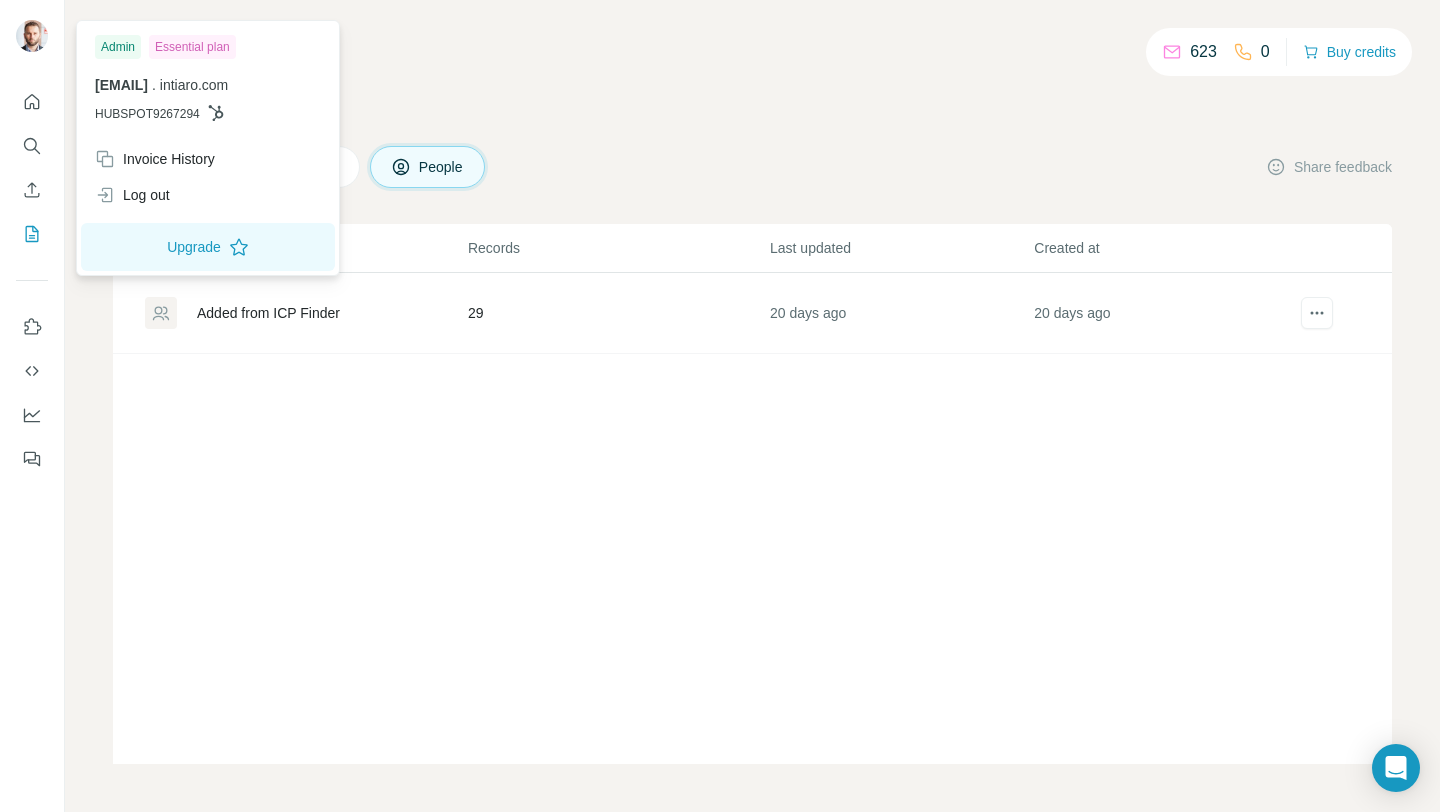click at bounding box center [32, 36] 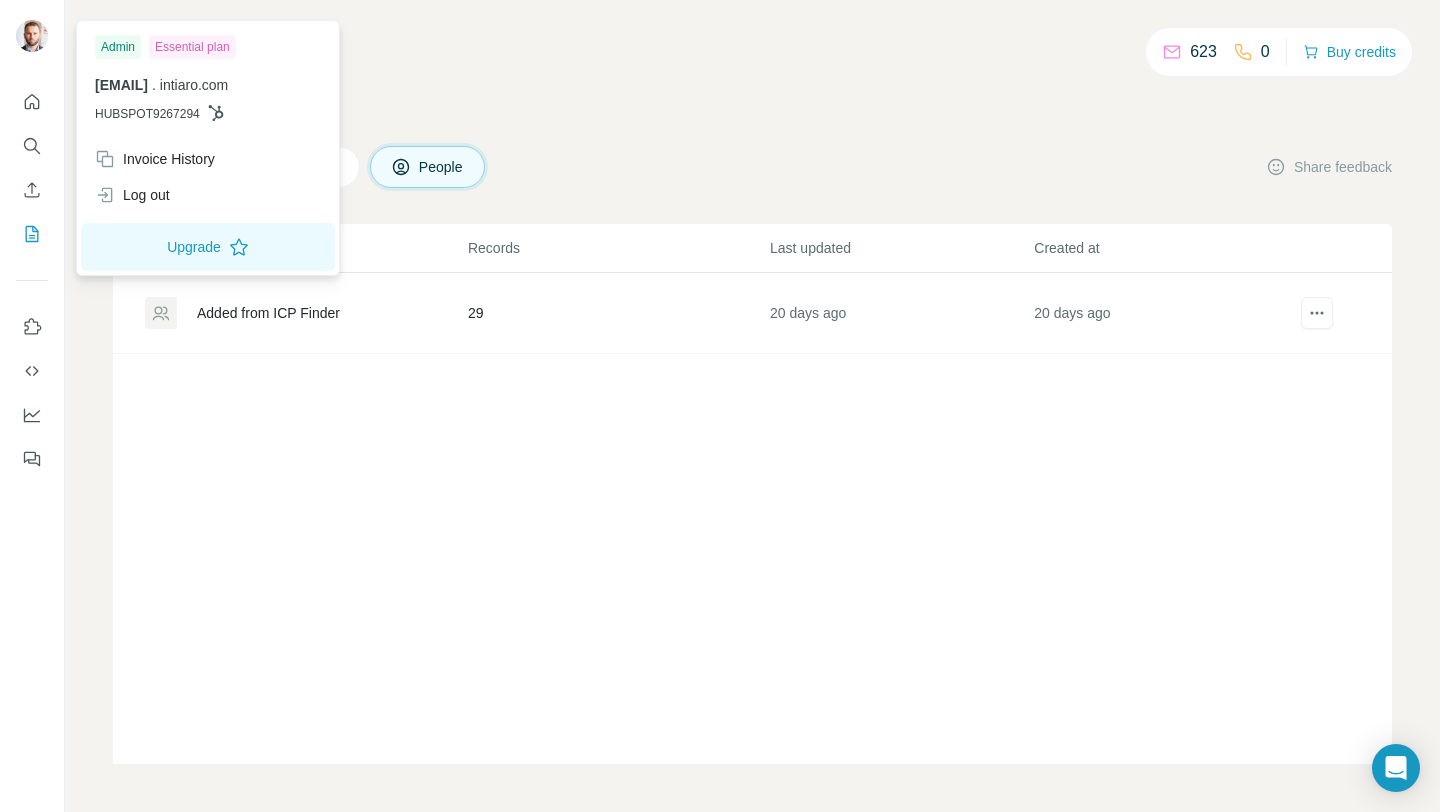 click at bounding box center [32, 36] 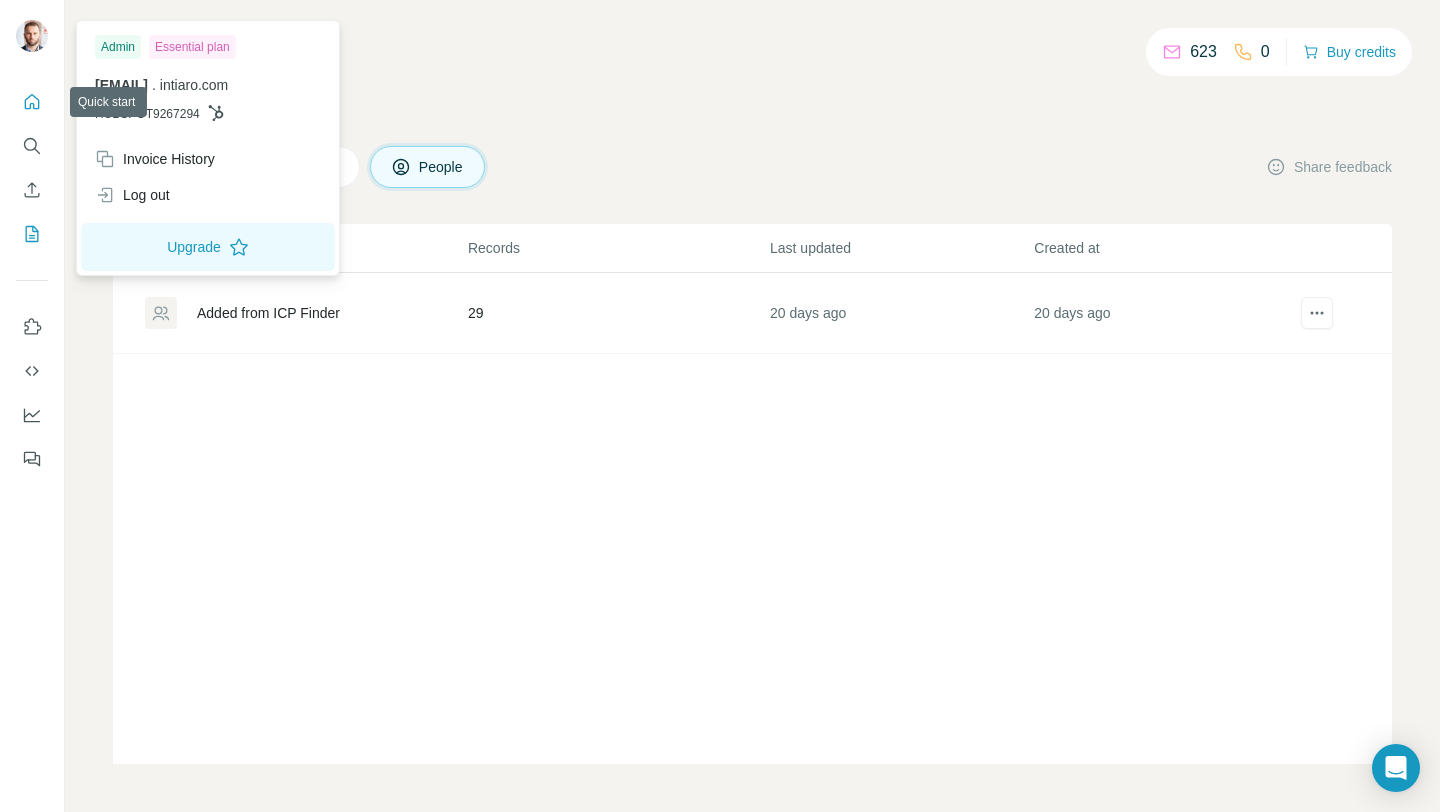 click 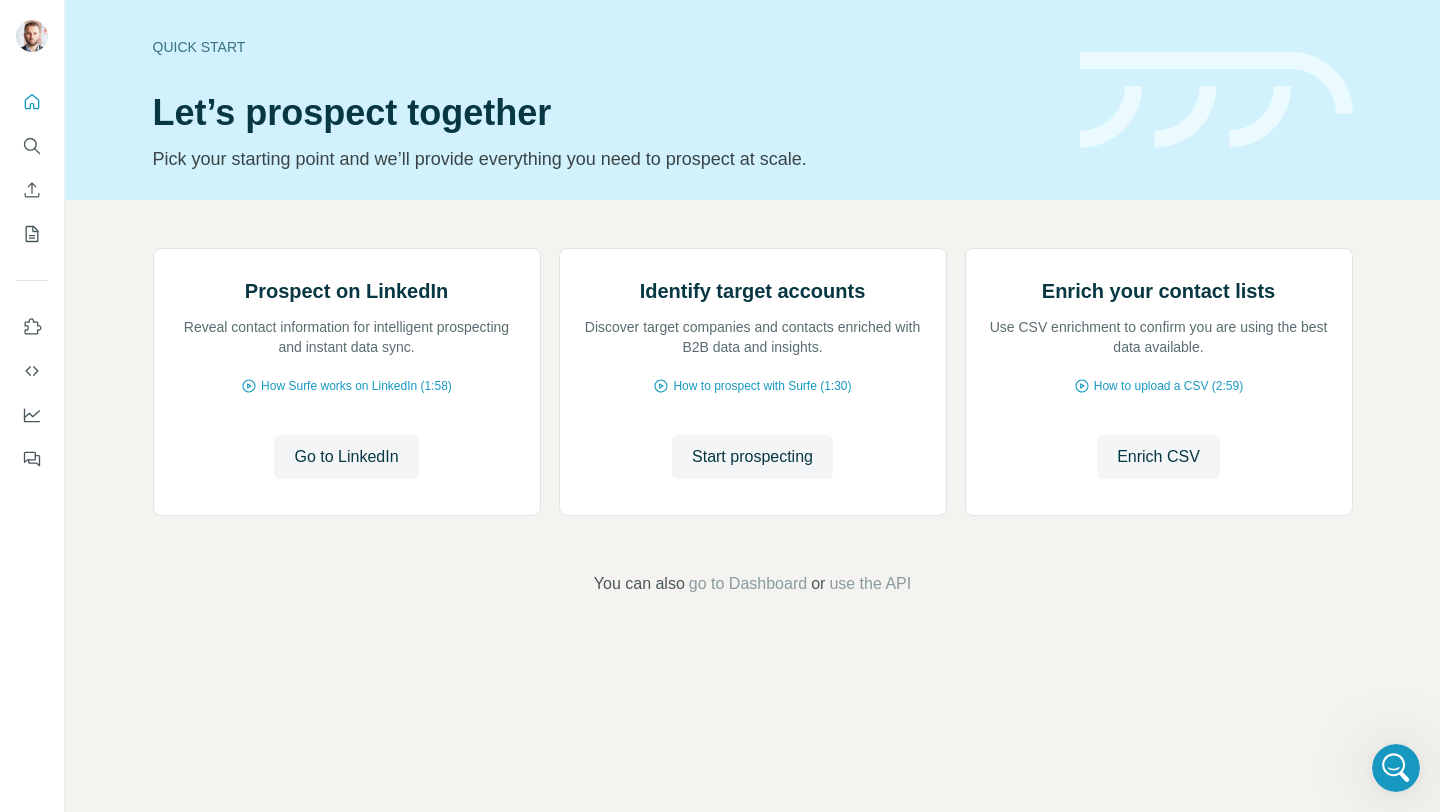 scroll, scrollTop: 0, scrollLeft: 0, axis: both 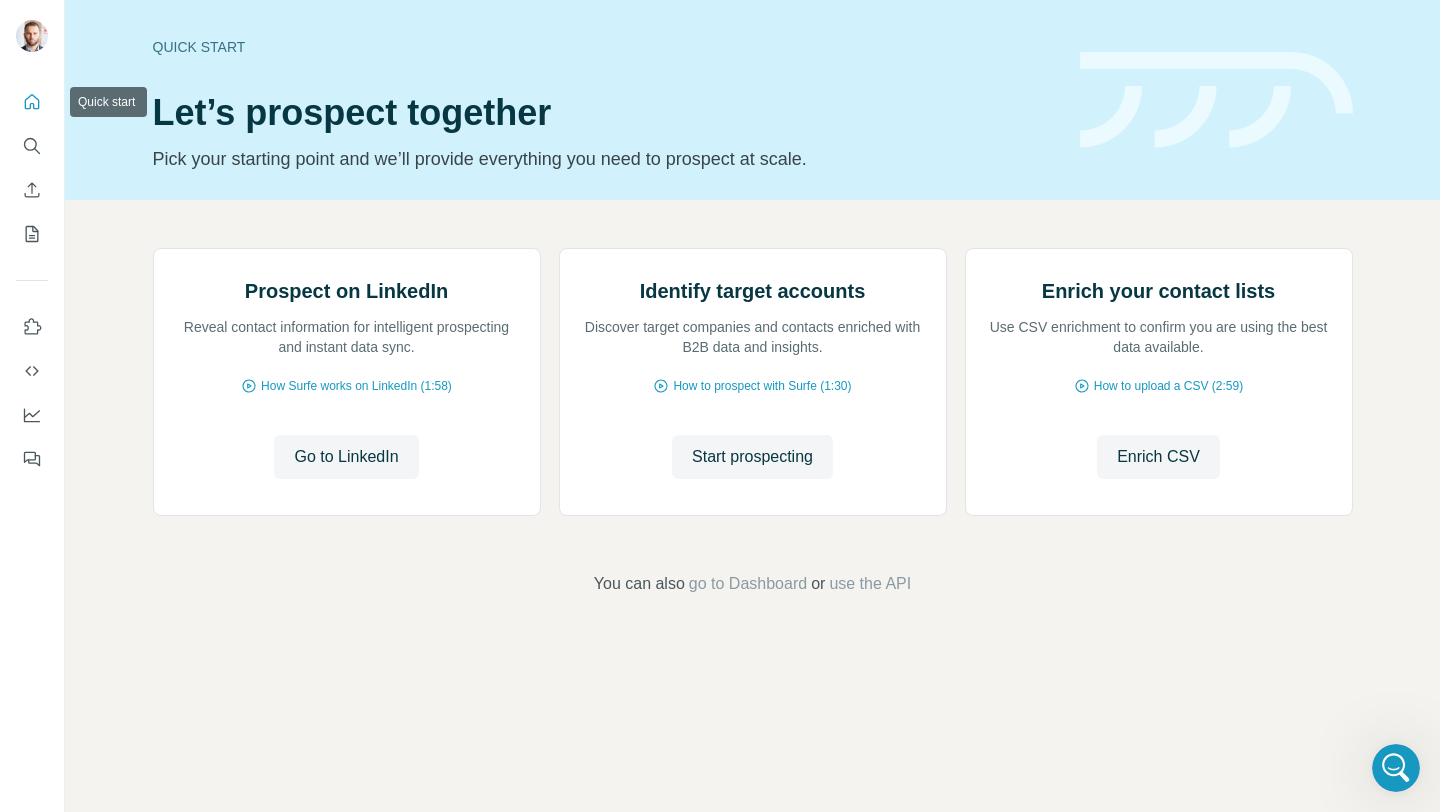 click 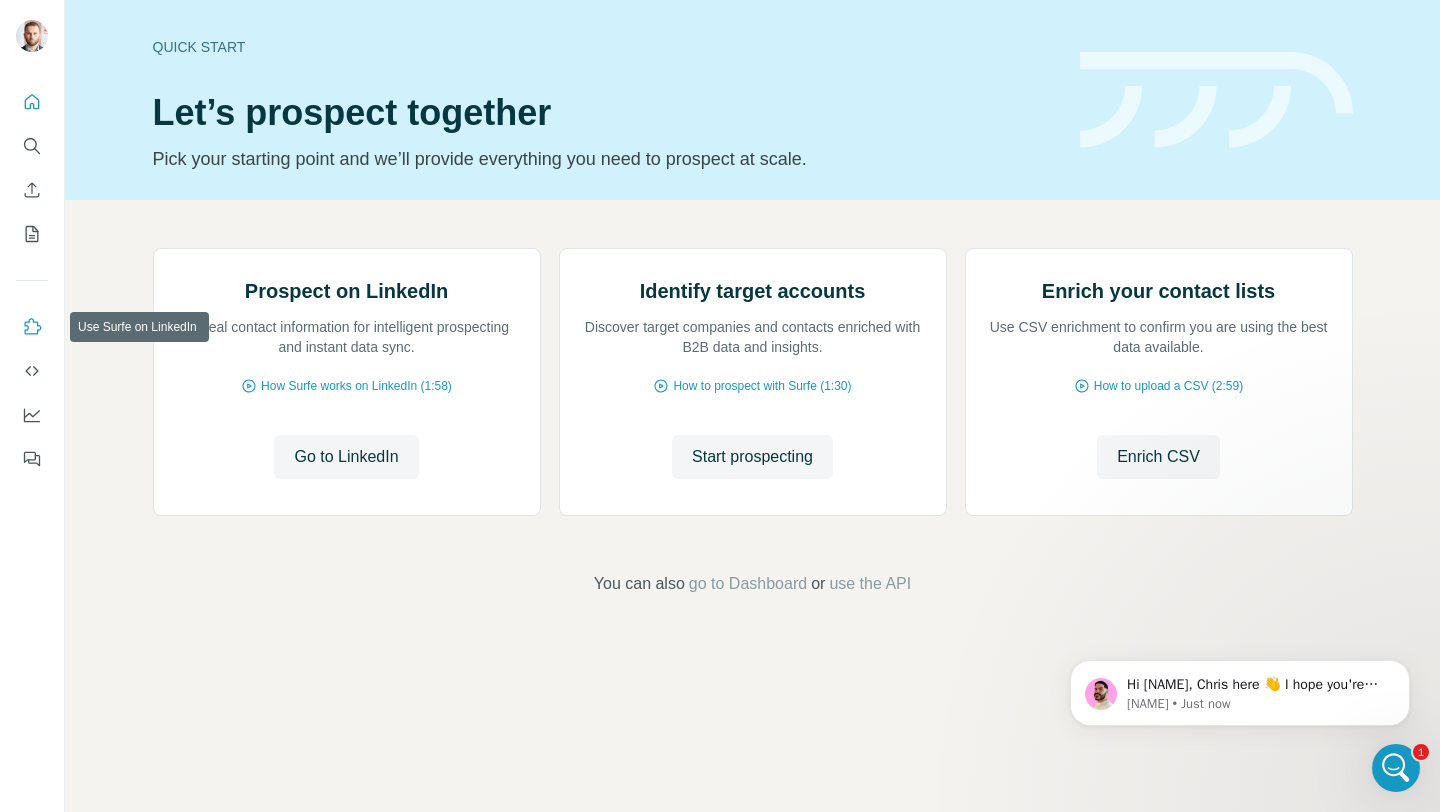 scroll, scrollTop: 0, scrollLeft: 0, axis: both 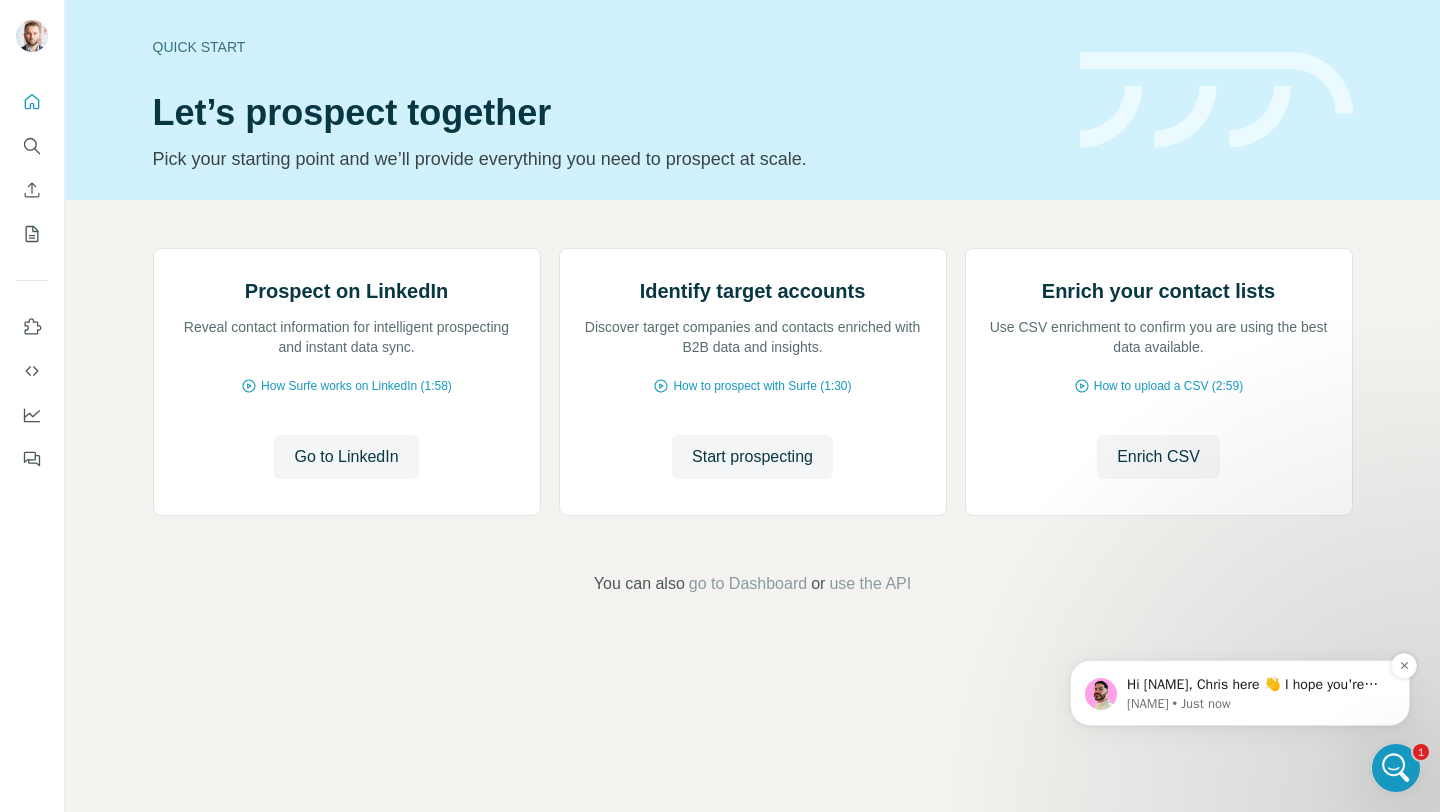 click on "Hi [EMAIL], [FIRST] here 👋    I hope you're doing well and thank you for reaching out today.   Let's take a look into this.   I see you've mentioned buying credits and the company card that was added. Are you referring to the Company card added to the billing details of the account?   If yes, this will not be visible to pay when purchasing credits, this uses a separate billing to the subscription billing details saved.   This will be the reason you're unable to see the company card as an option to select 🤝    Best, [FIRST] [LAST] • Just now" at bounding box center (1240, 693) 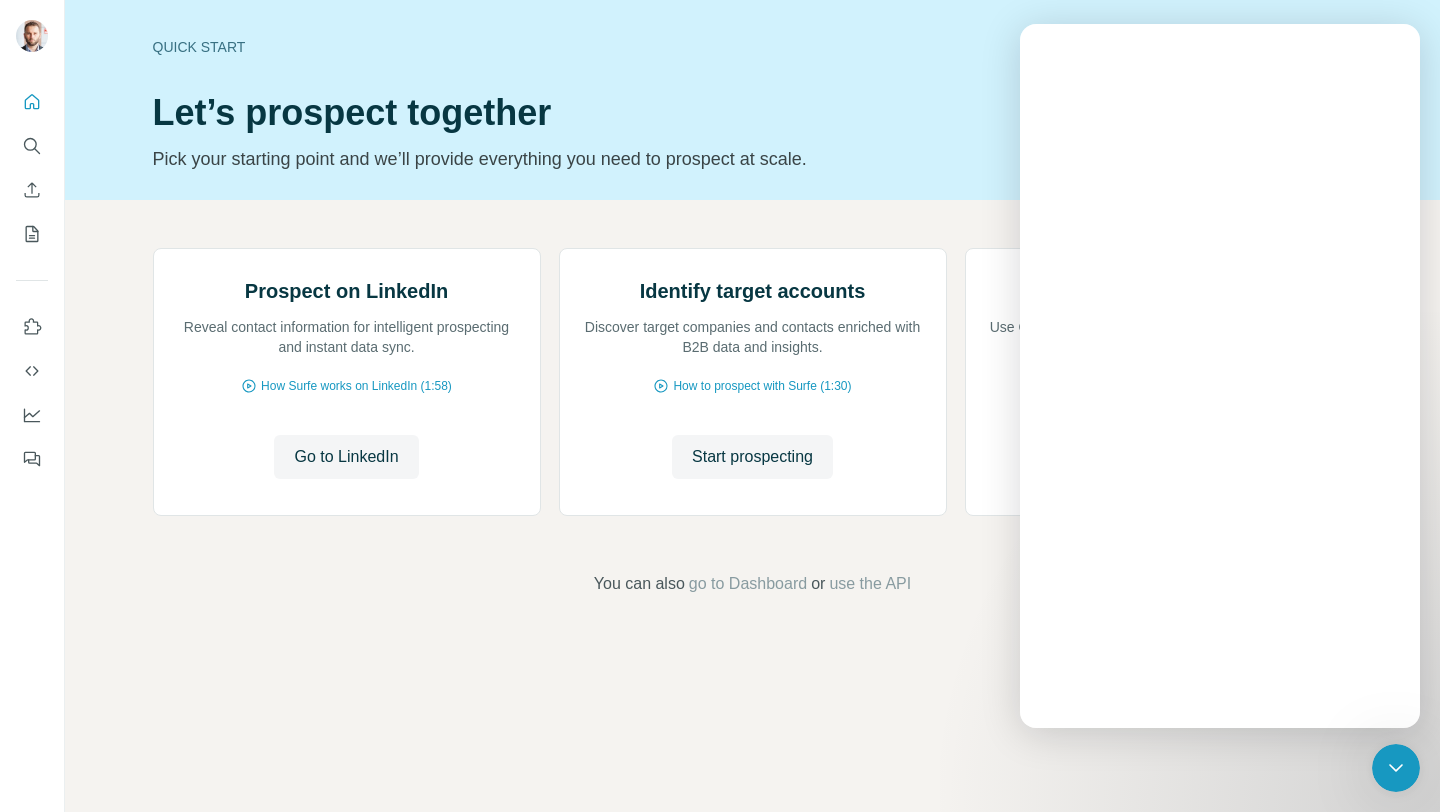 scroll, scrollTop: 0, scrollLeft: 0, axis: both 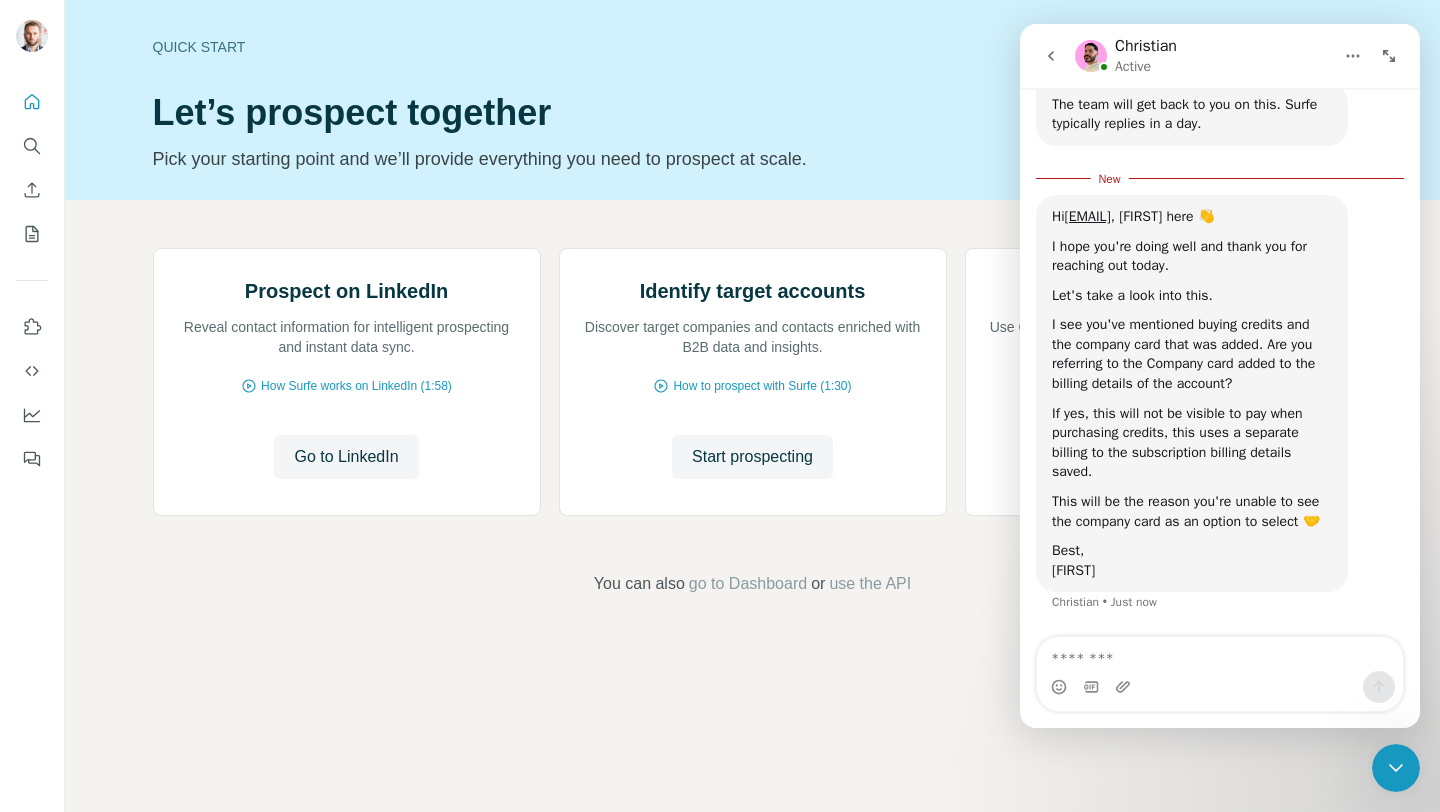 click at bounding box center (1220, 654) 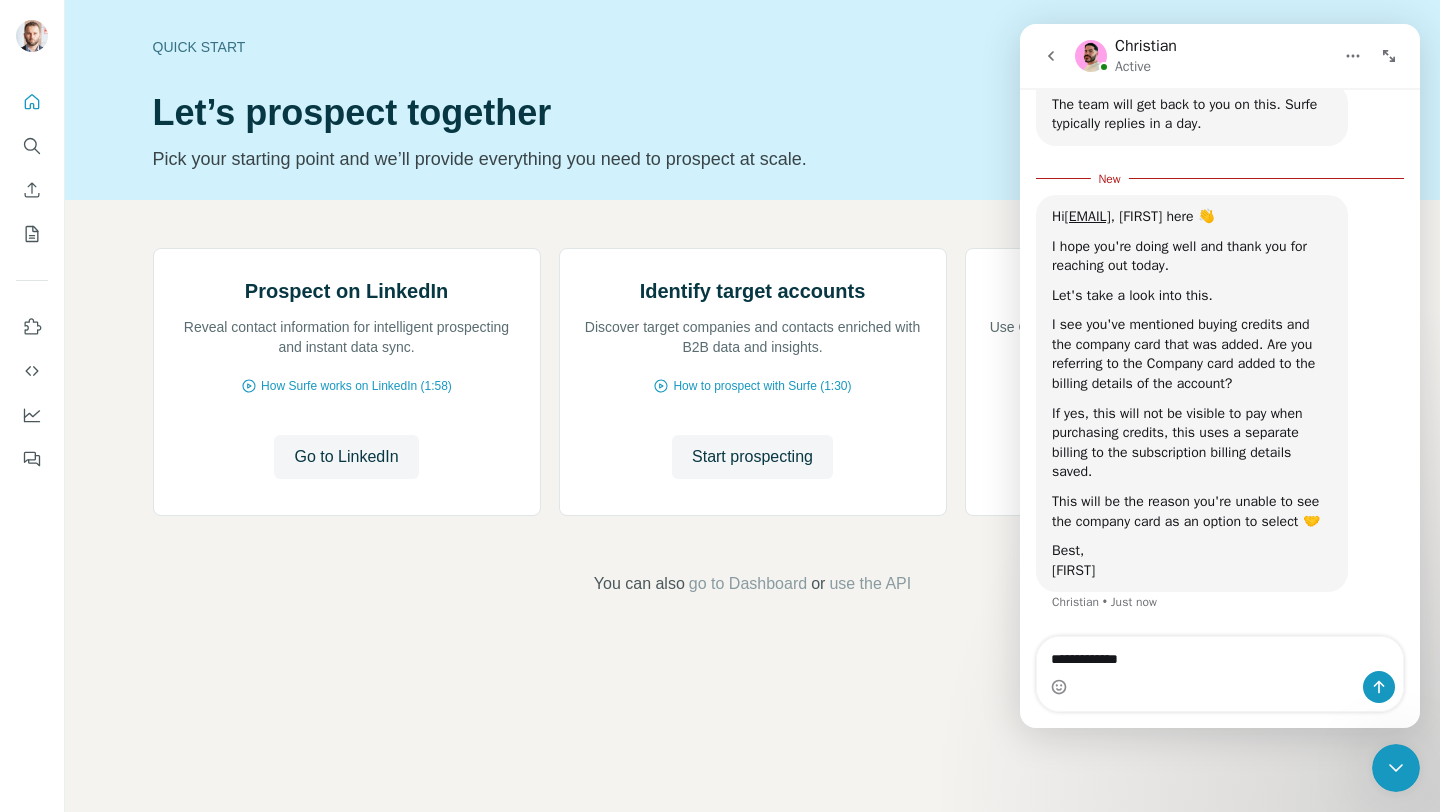 type on "**********" 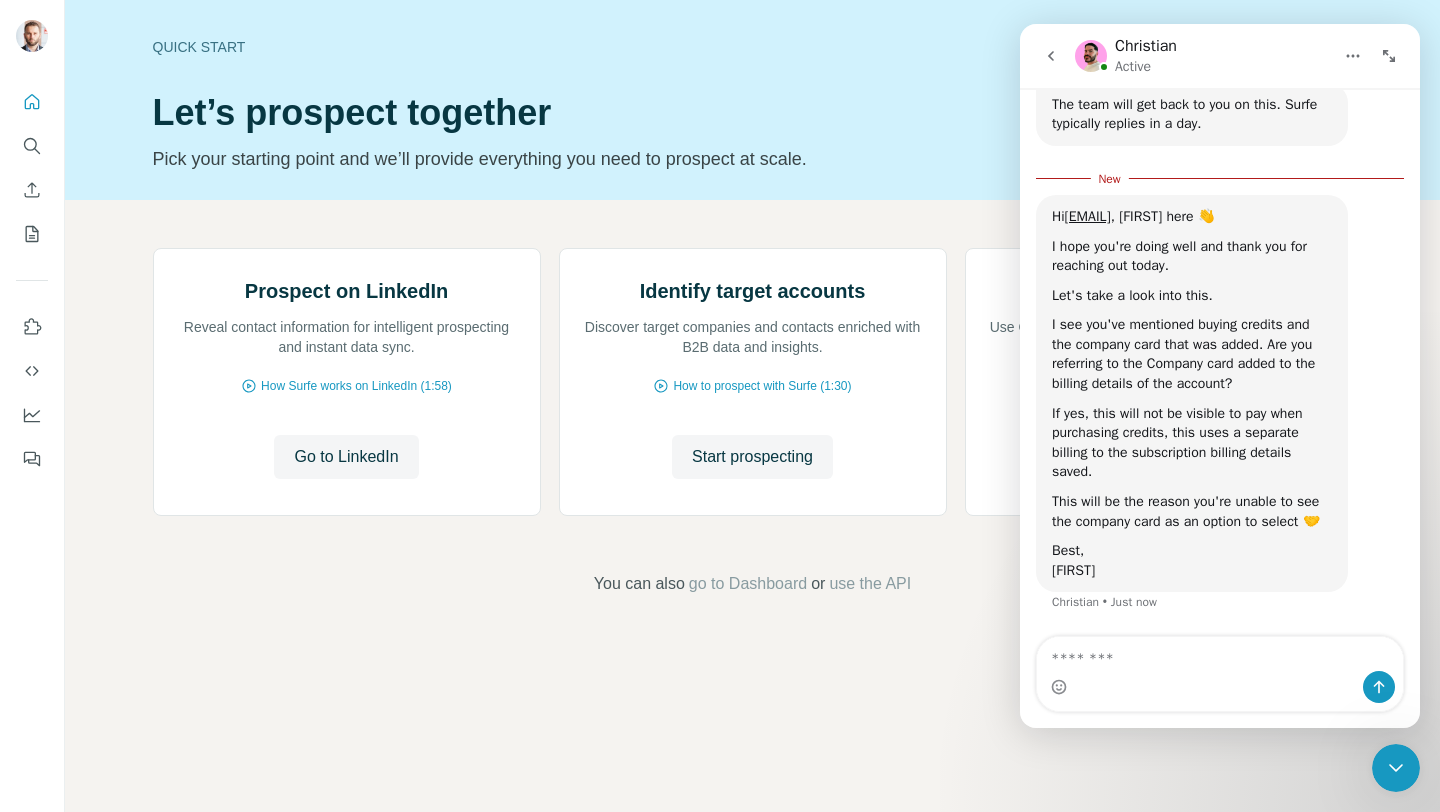 scroll, scrollTop: 5551, scrollLeft: 0, axis: vertical 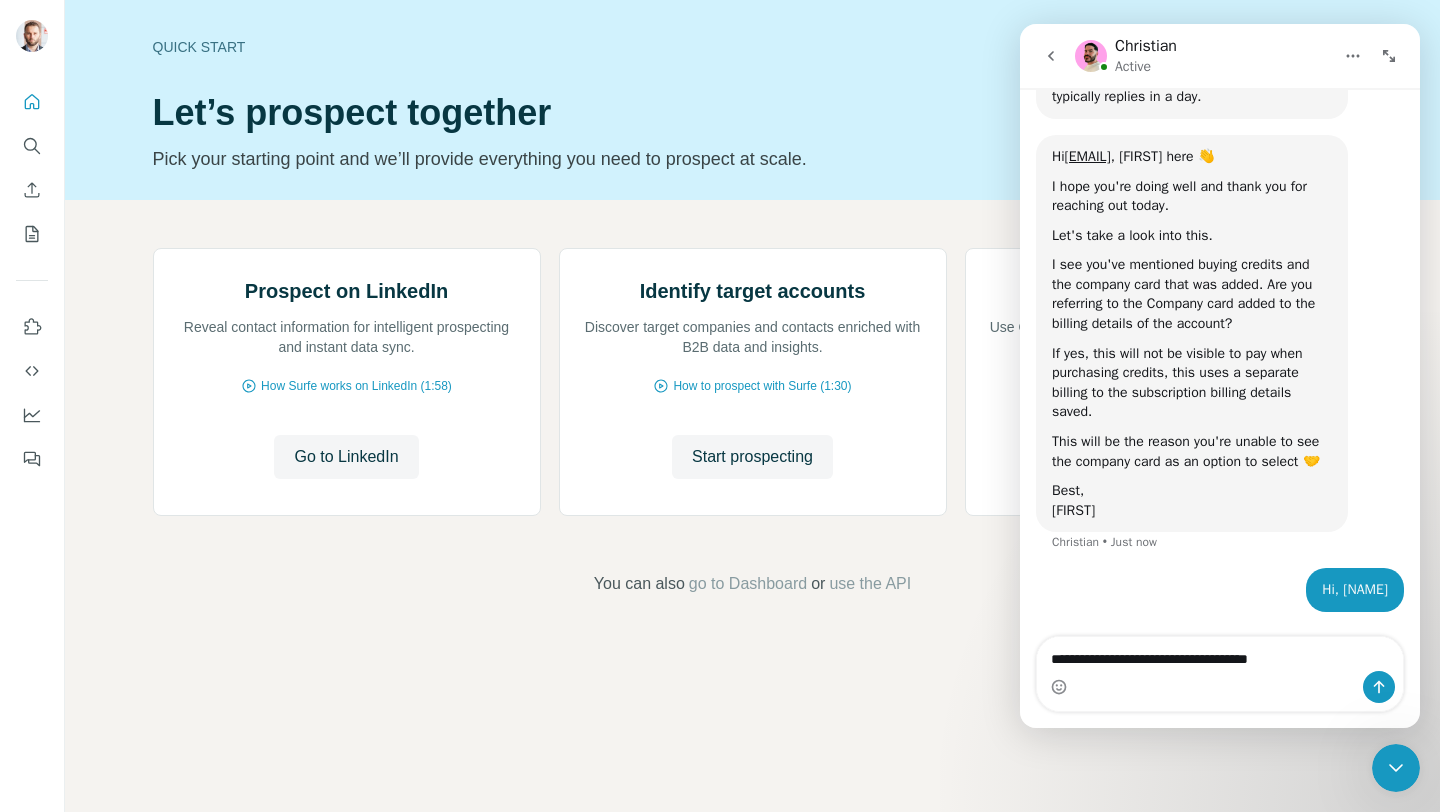 click on "**********" at bounding box center (1220, 654) 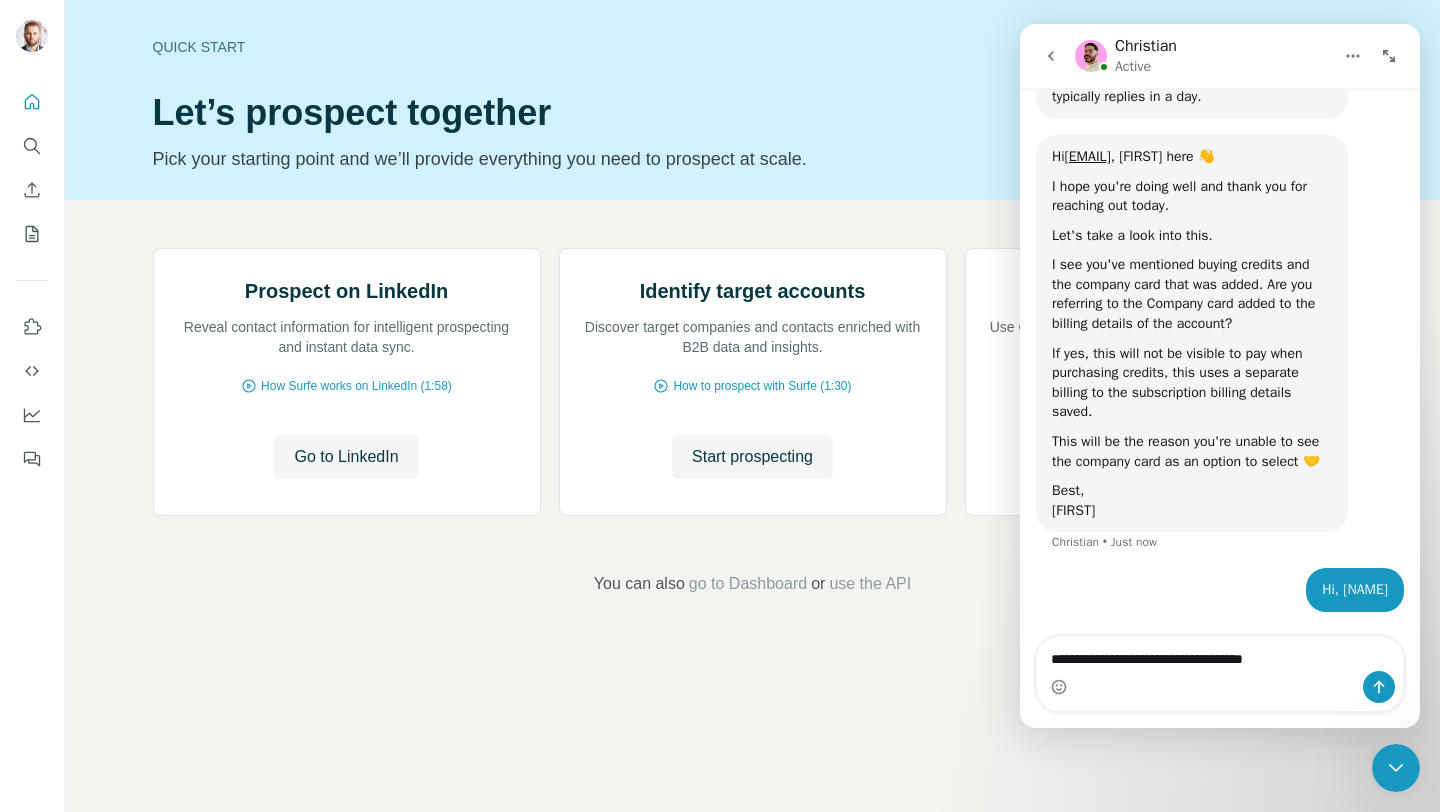 type on "**********" 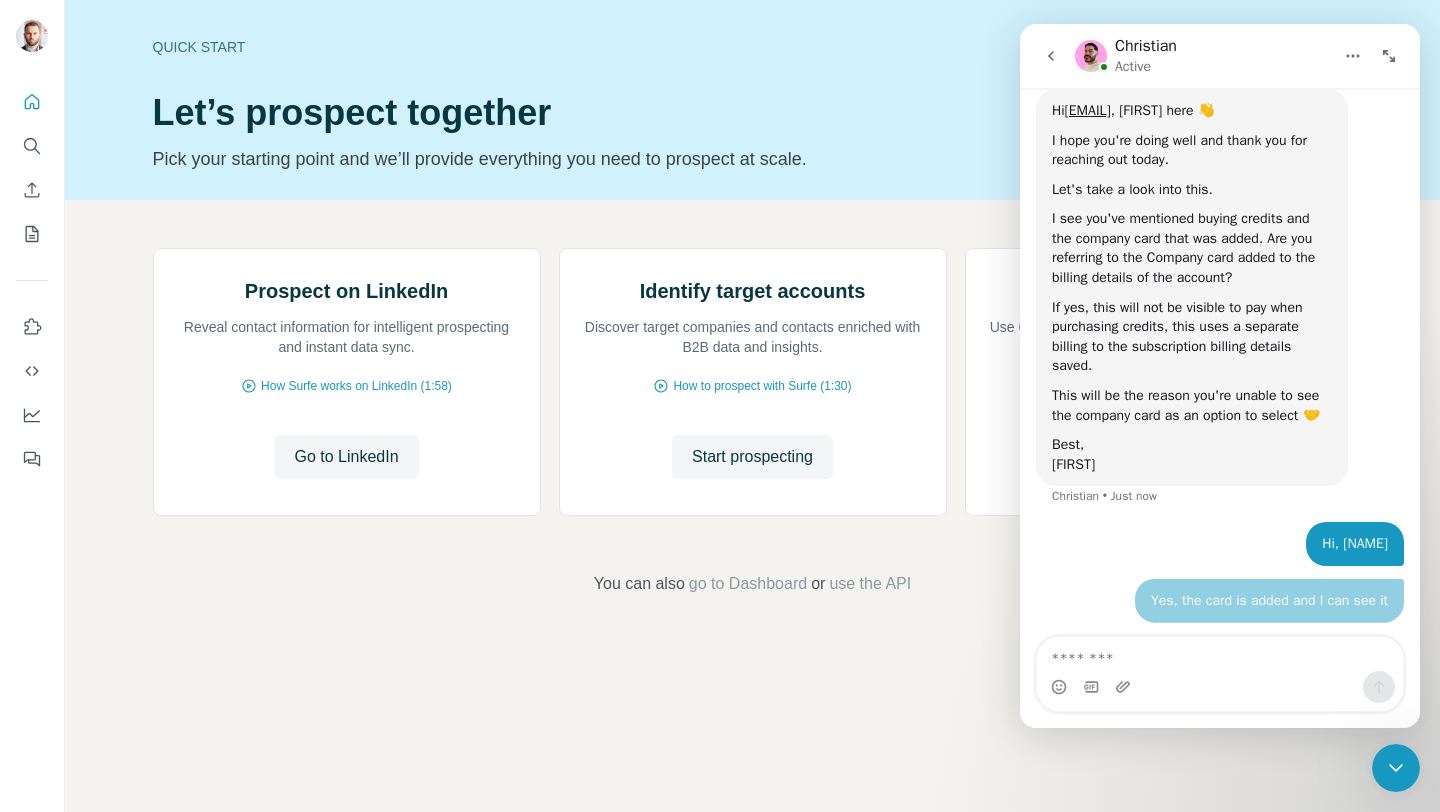 scroll, scrollTop: 5596, scrollLeft: 0, axis: vertical 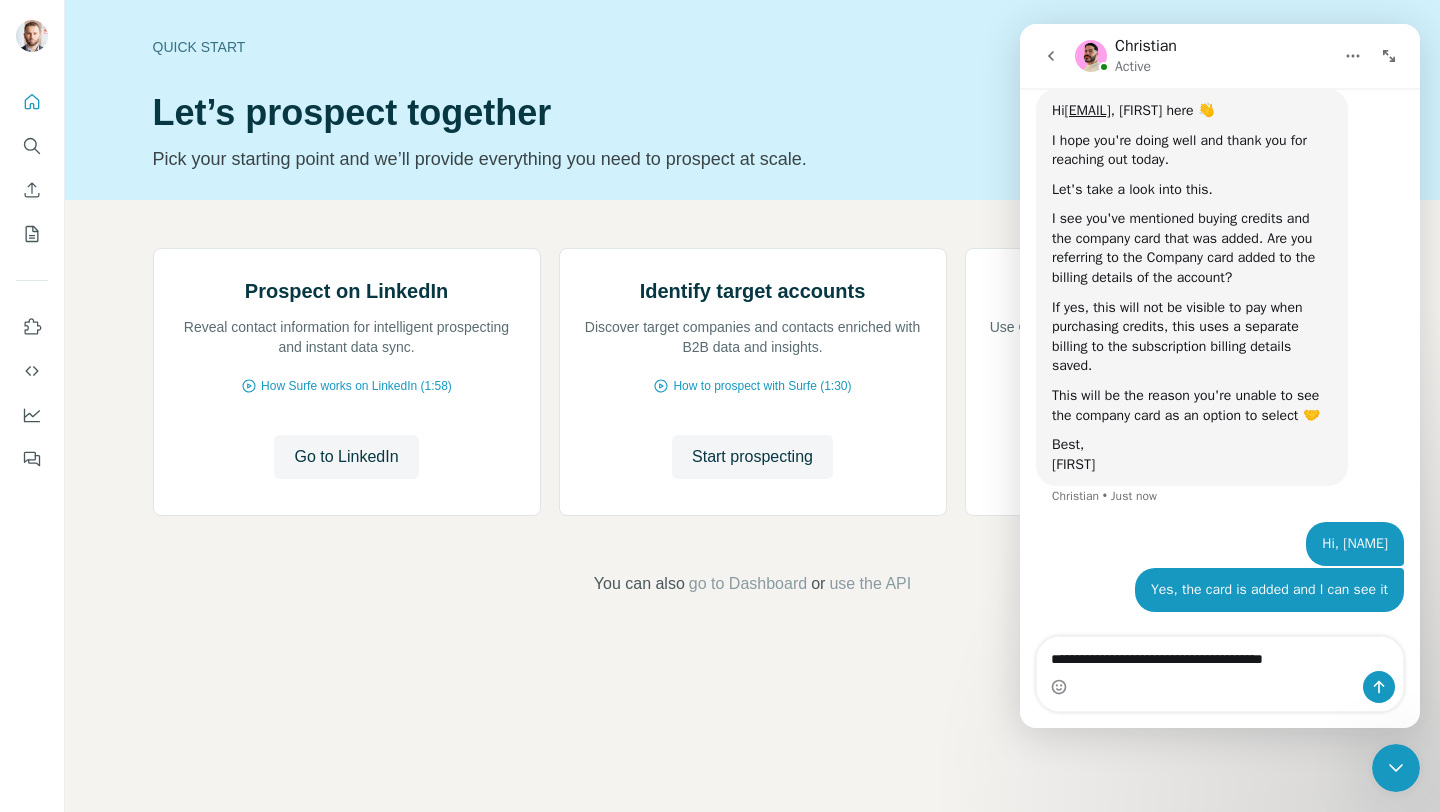 click on "**********" at bounding box center (1220, 654) 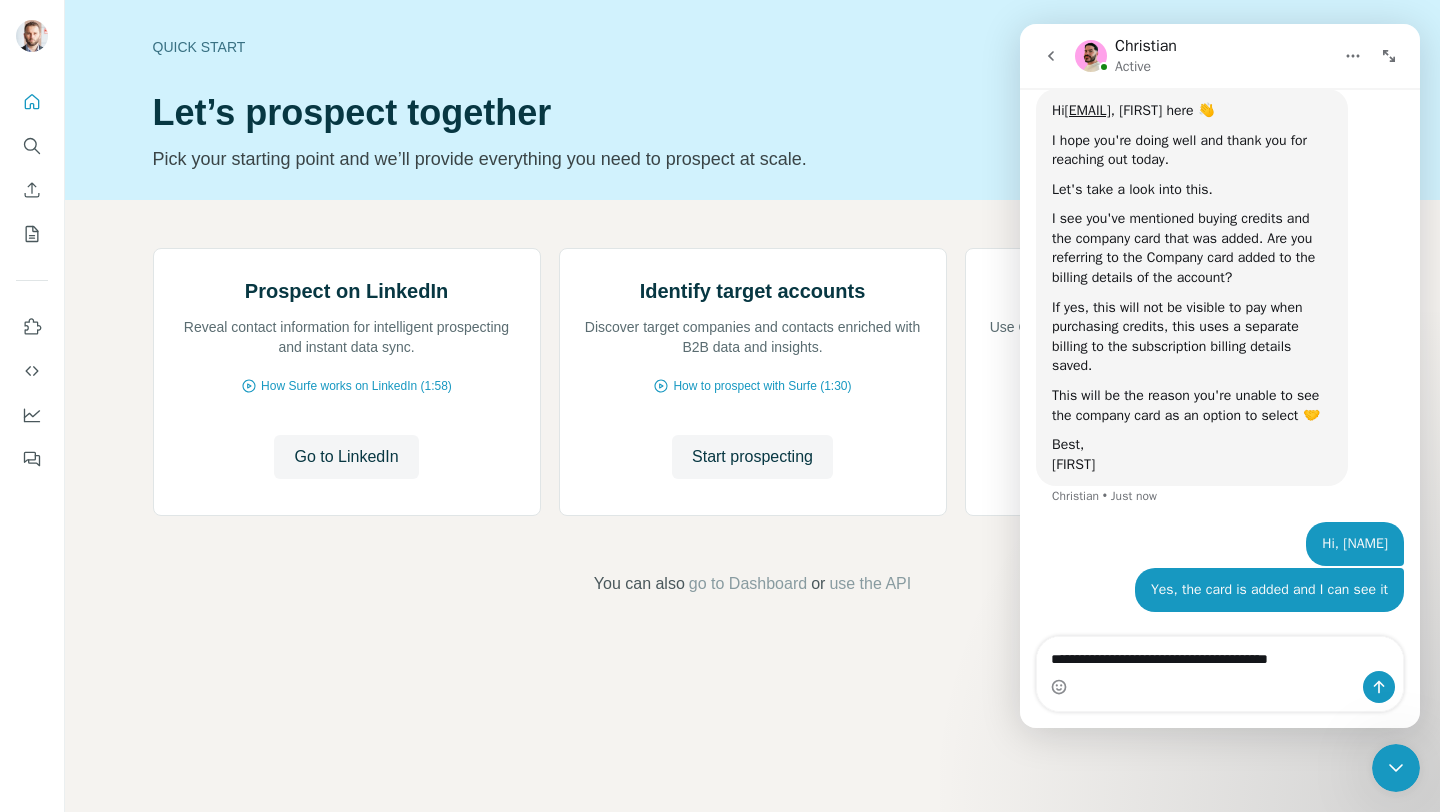click on "**********" at bounding box center [1220, 654] 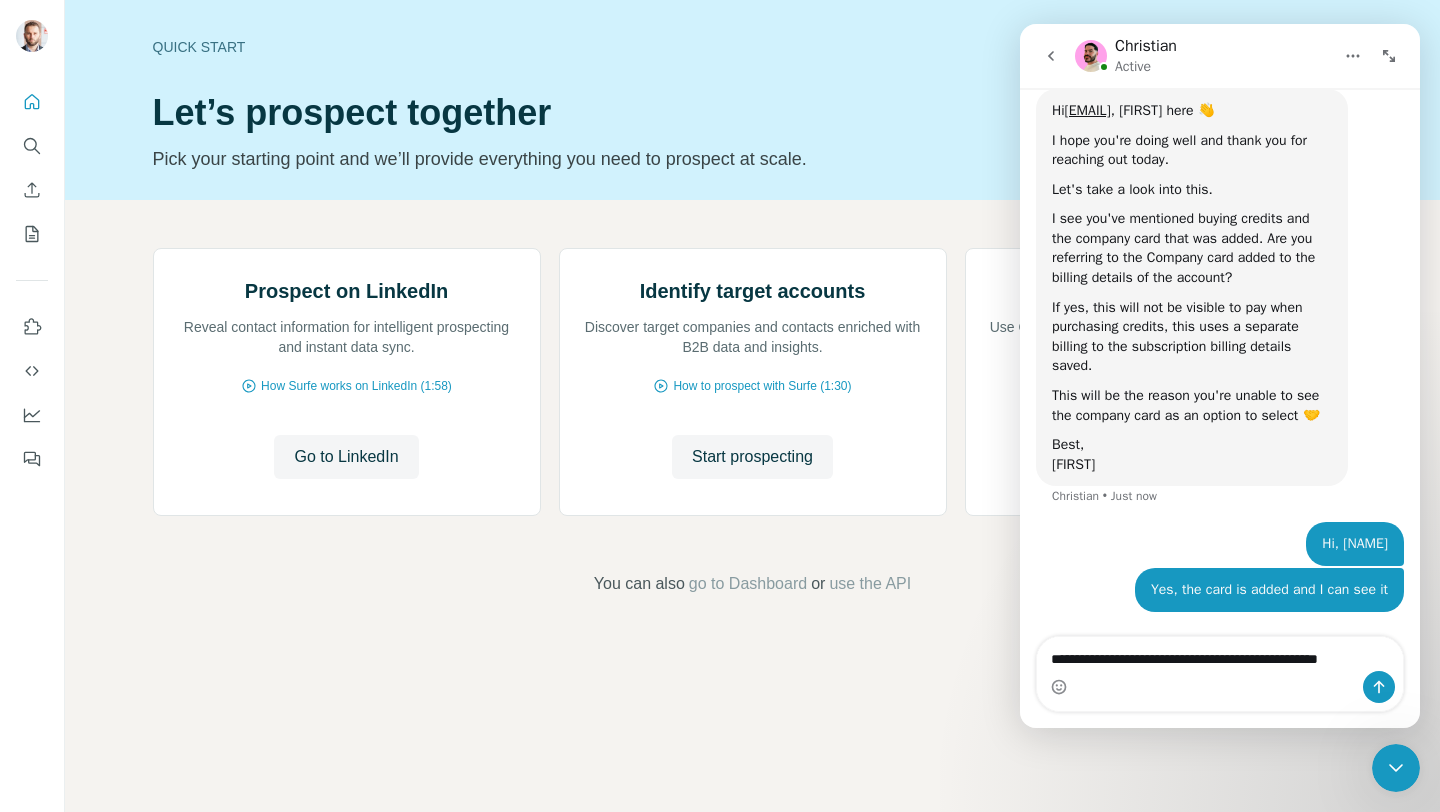 scroll, scrollTop: 5616, scrollLeft: 0, axis: vertical 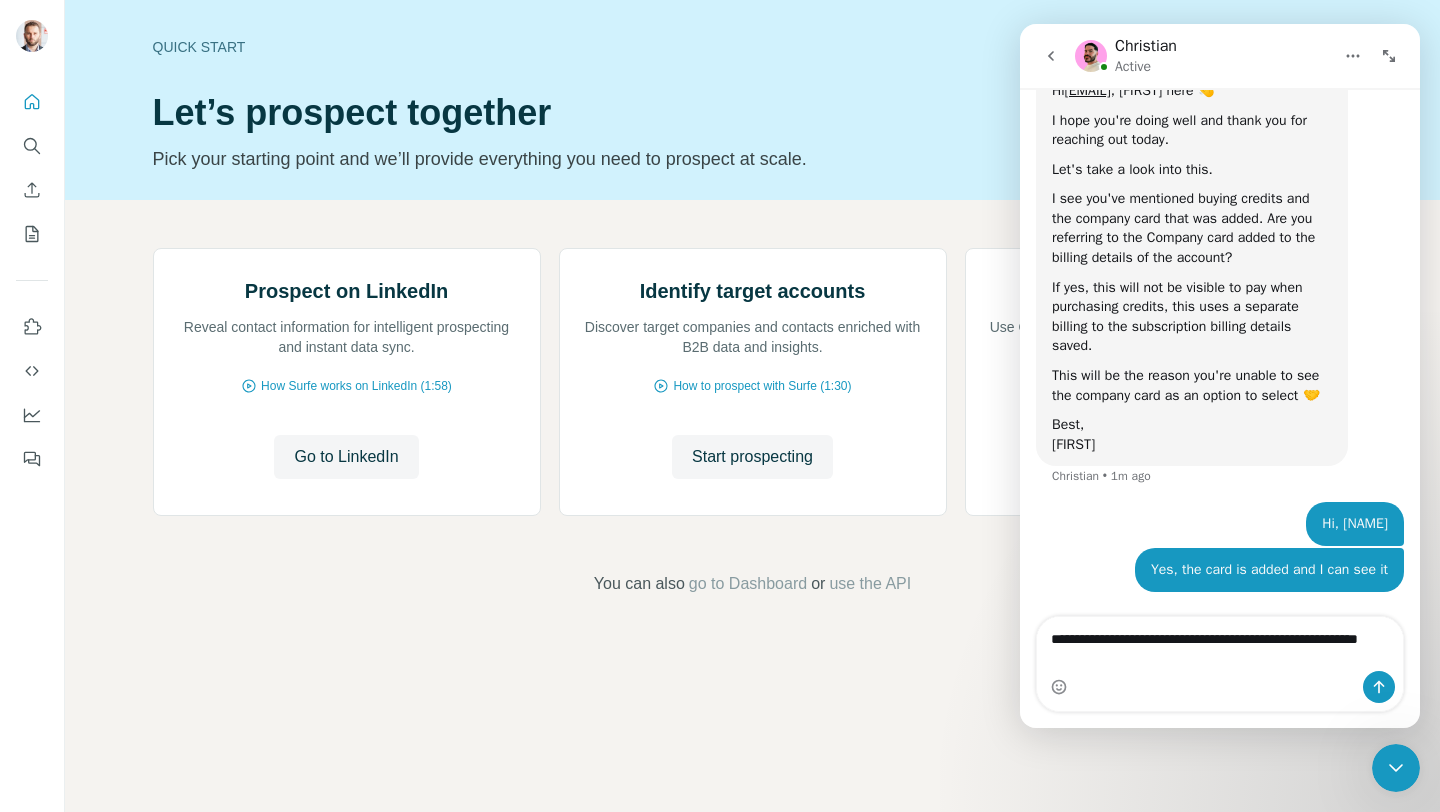 type on "**********" 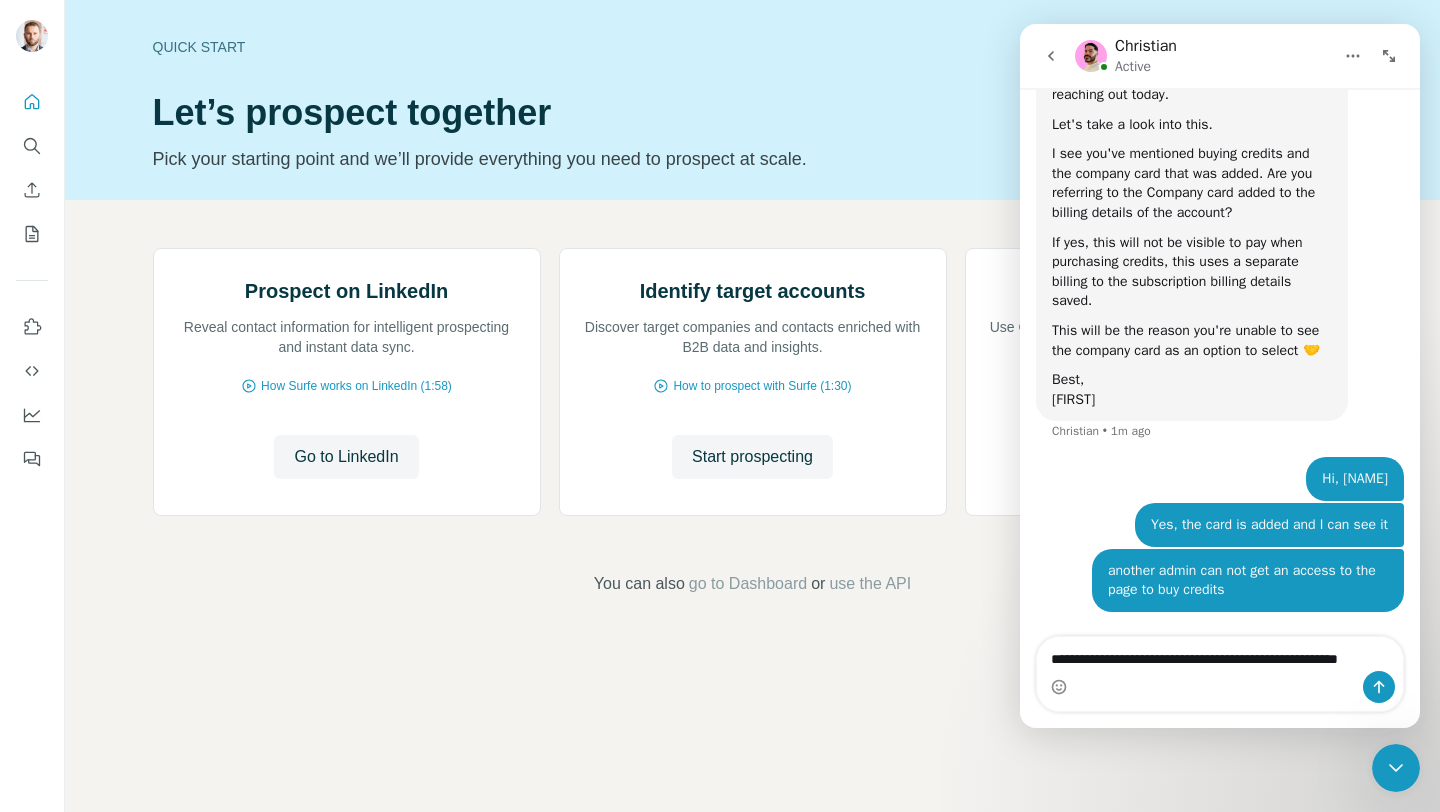 scroll, scrollTop: 5681, scrollLeft: 0, axis: vertical 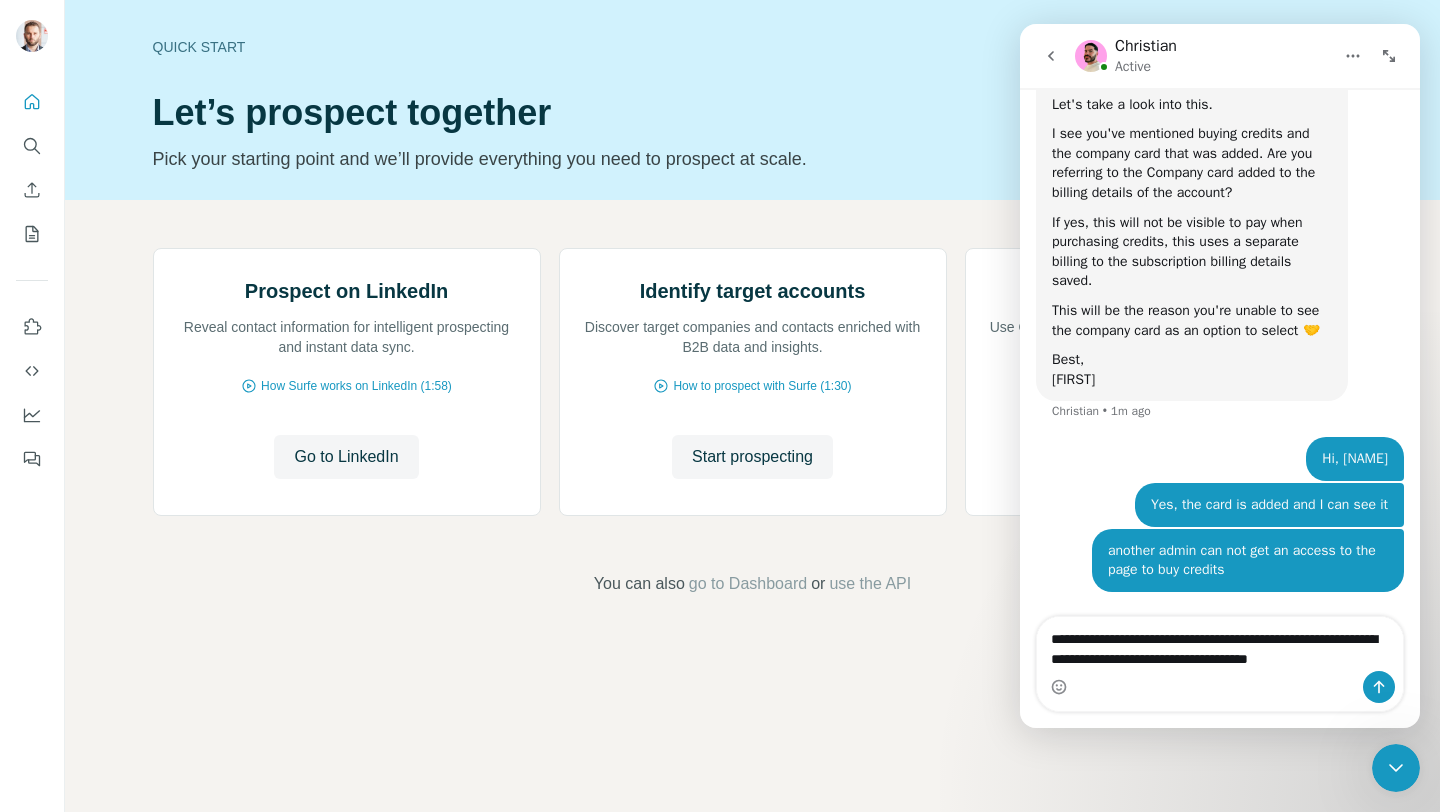 type on "**********" 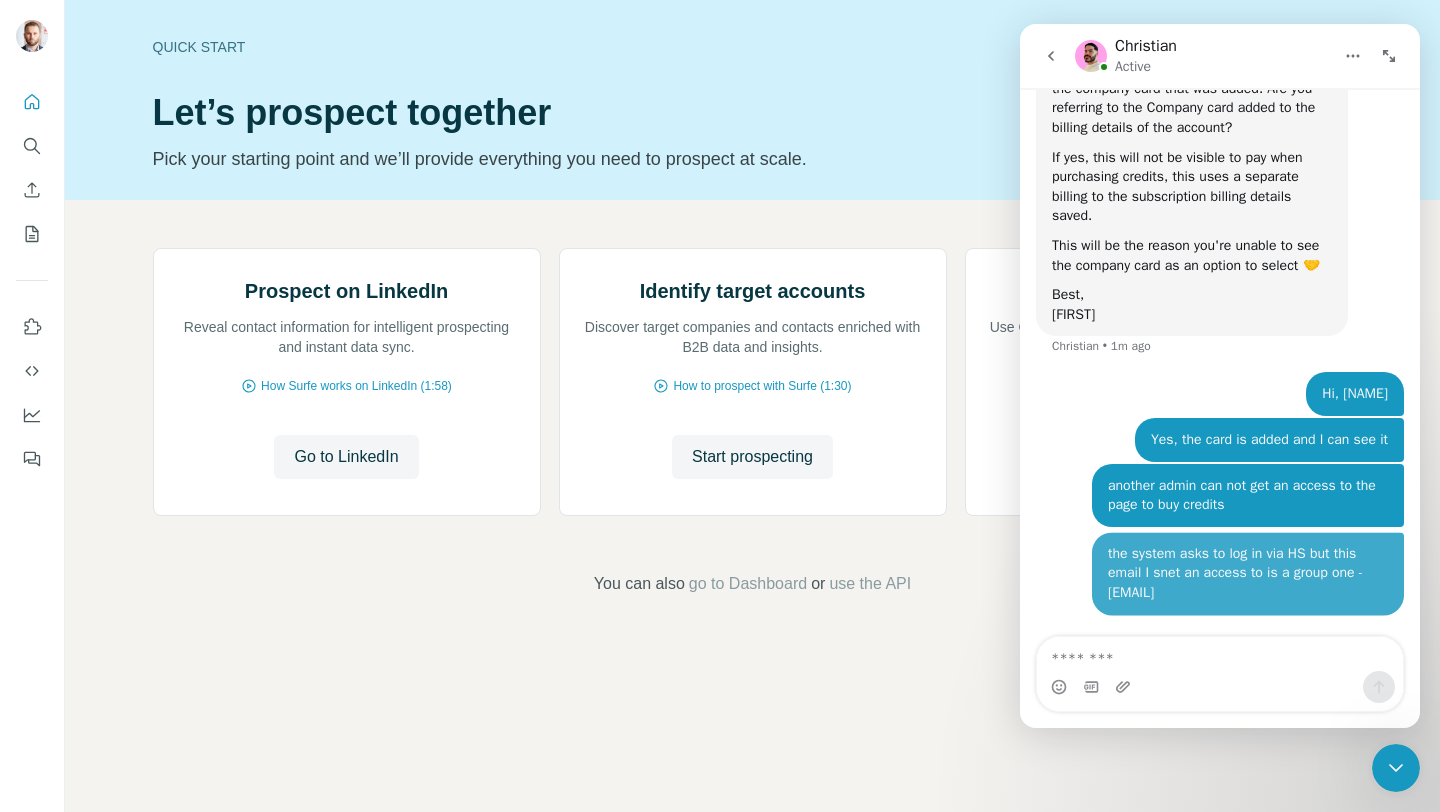 scroll, scrollTop: 5746, scrollLeft: 0, axis: vertical 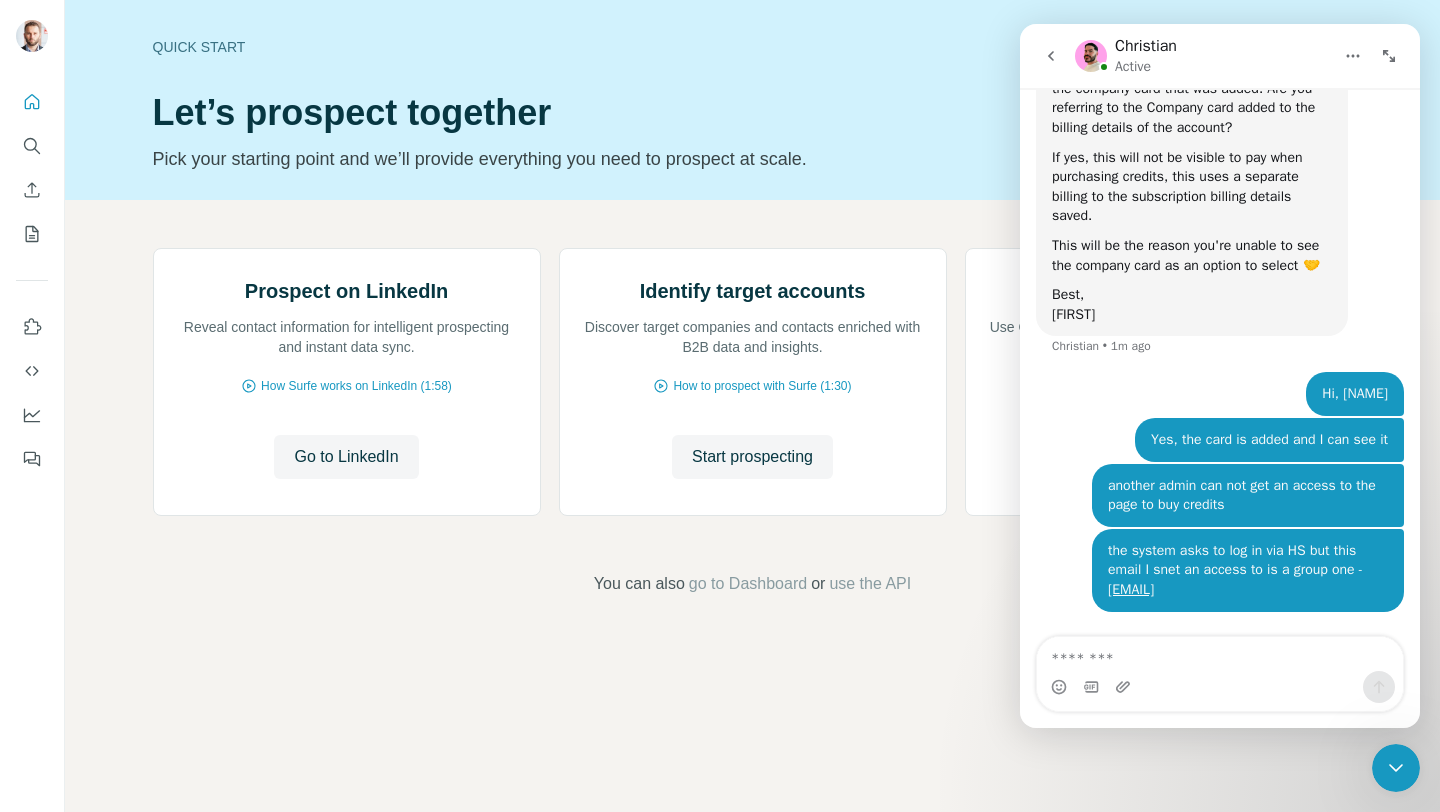 type on "*" 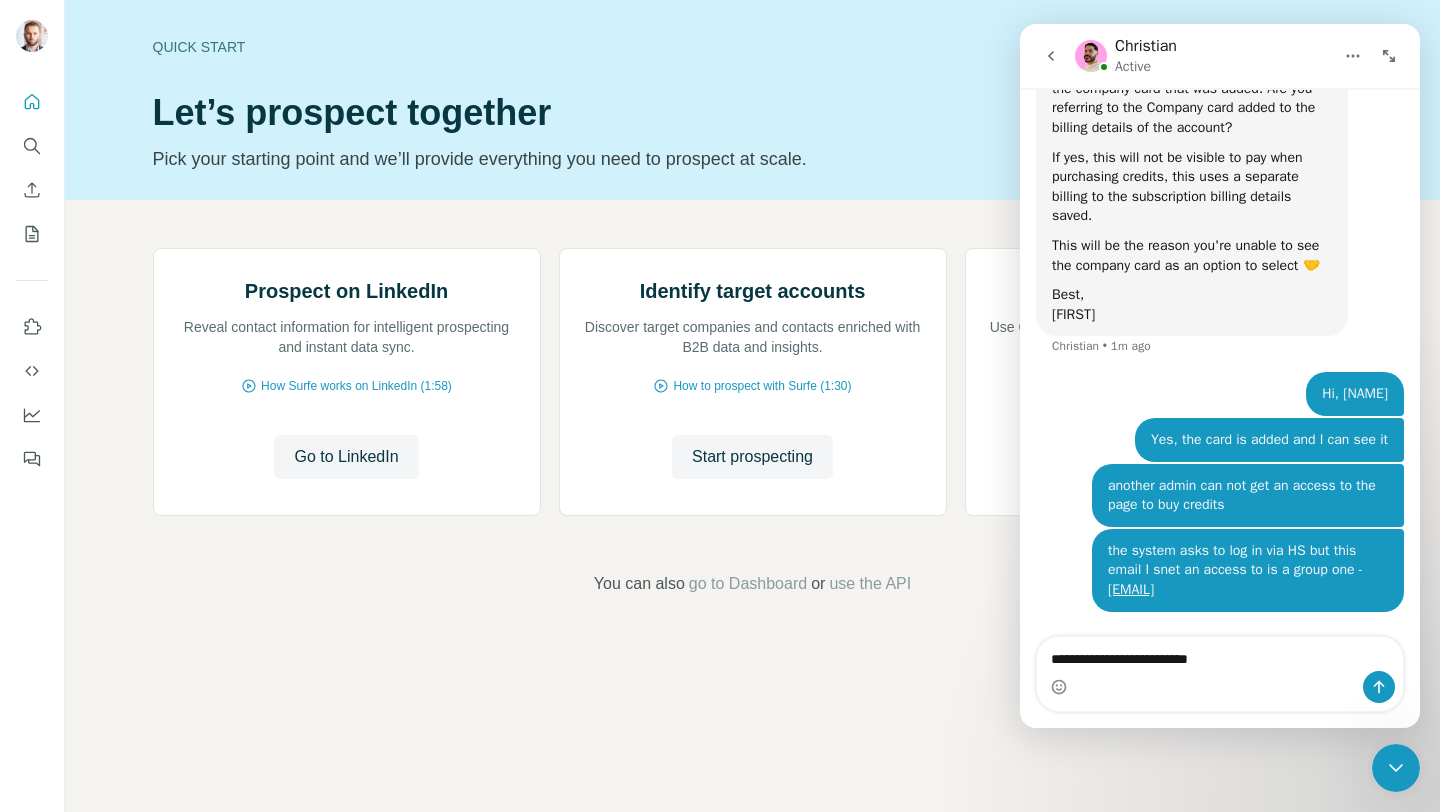 type on "**********" 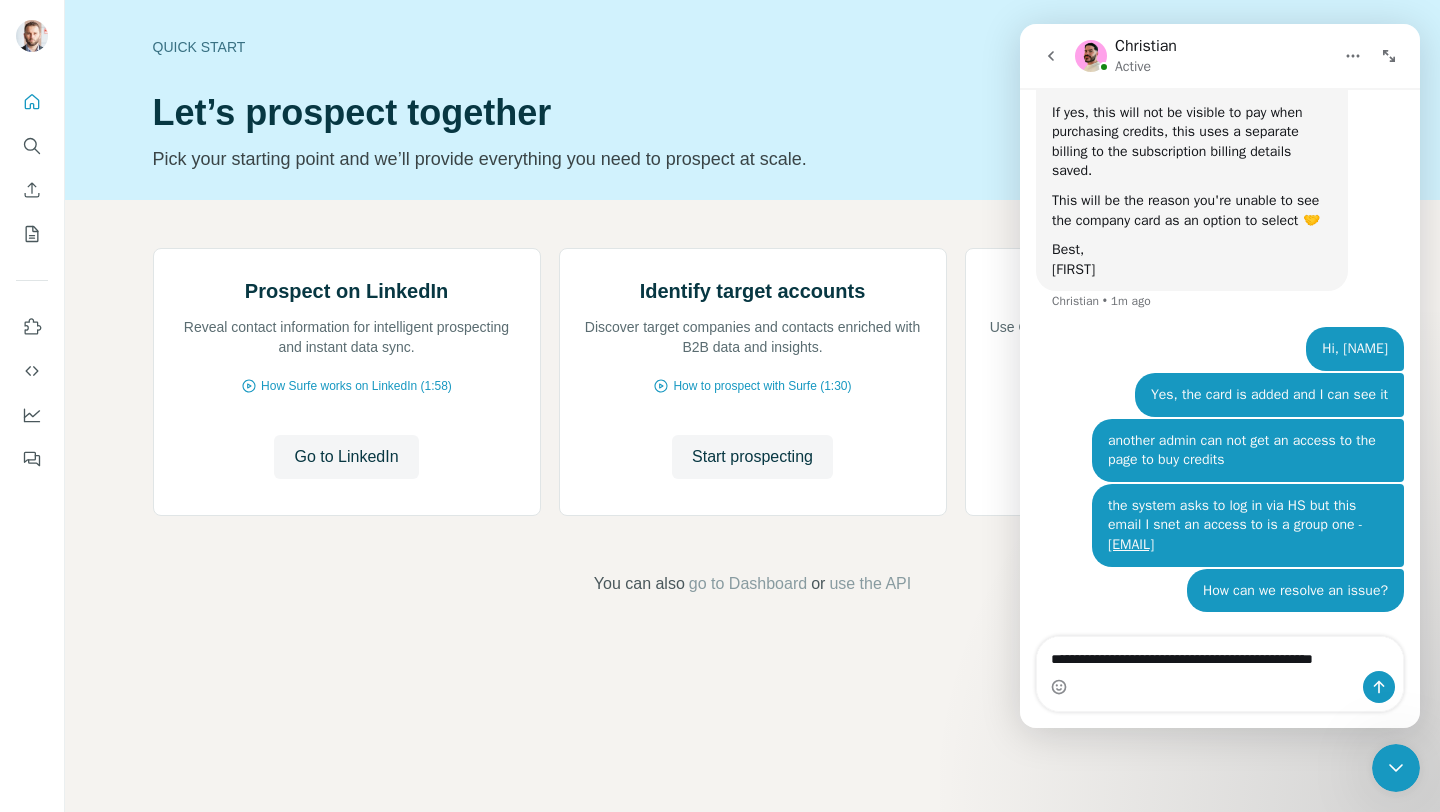 scroll, scrollTop: 5812, scrollLeft: 0, axis: vertical 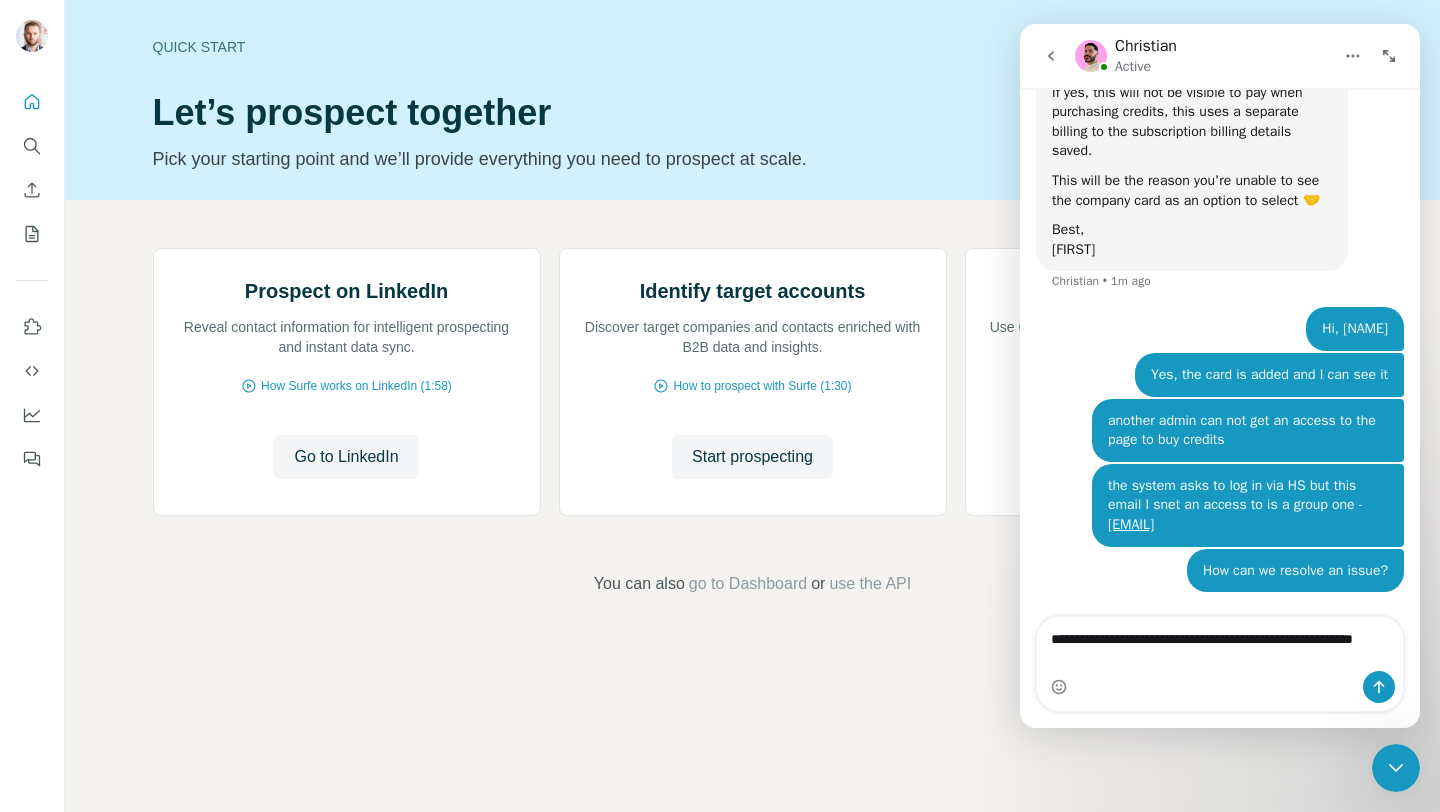 type on "**********" 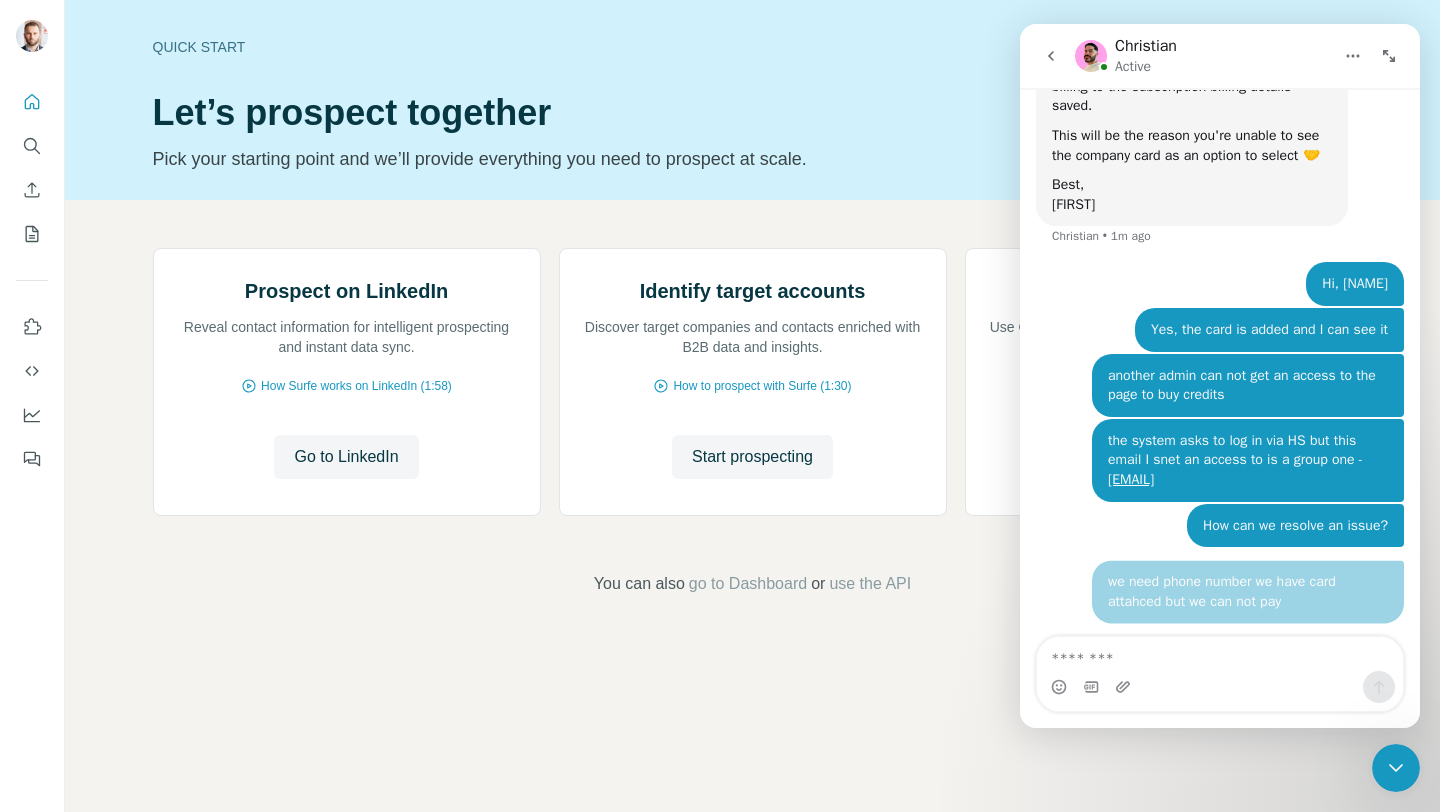 scroll, scrollTop: 5857, scrollLeft: 0, axis: vertical 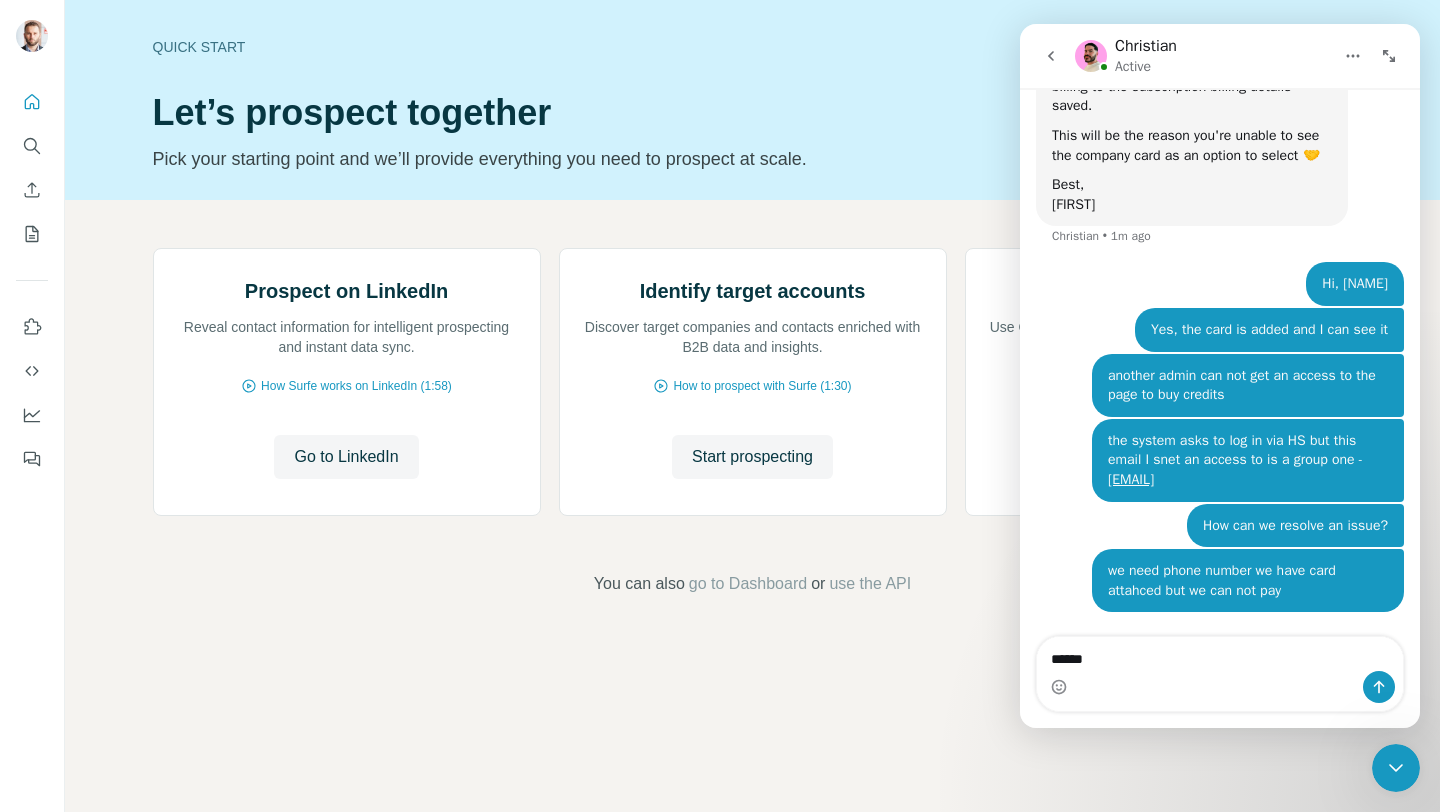 type on "*******" 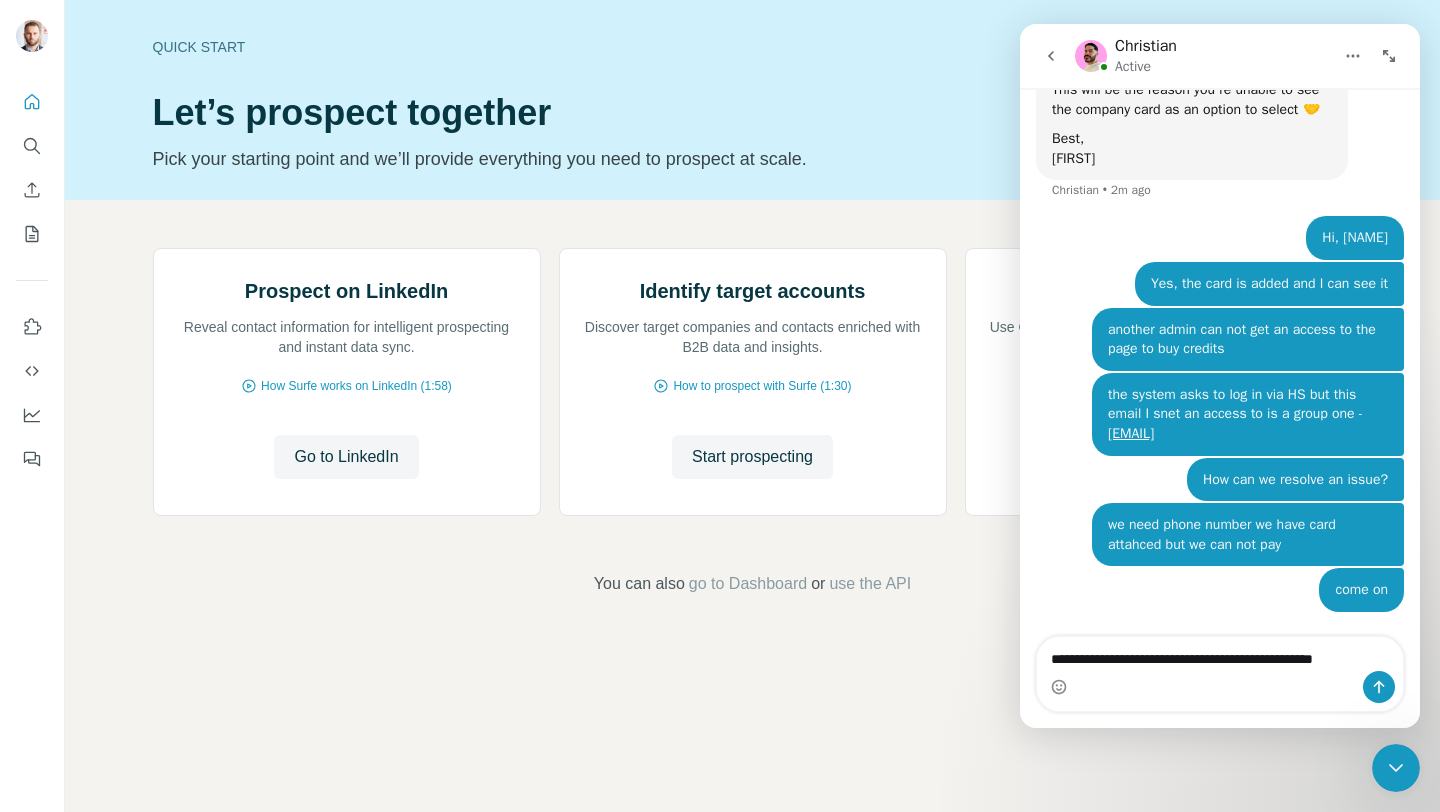 scroll, scrollTop: 5923, scrollLeft: 0, axis: vertical 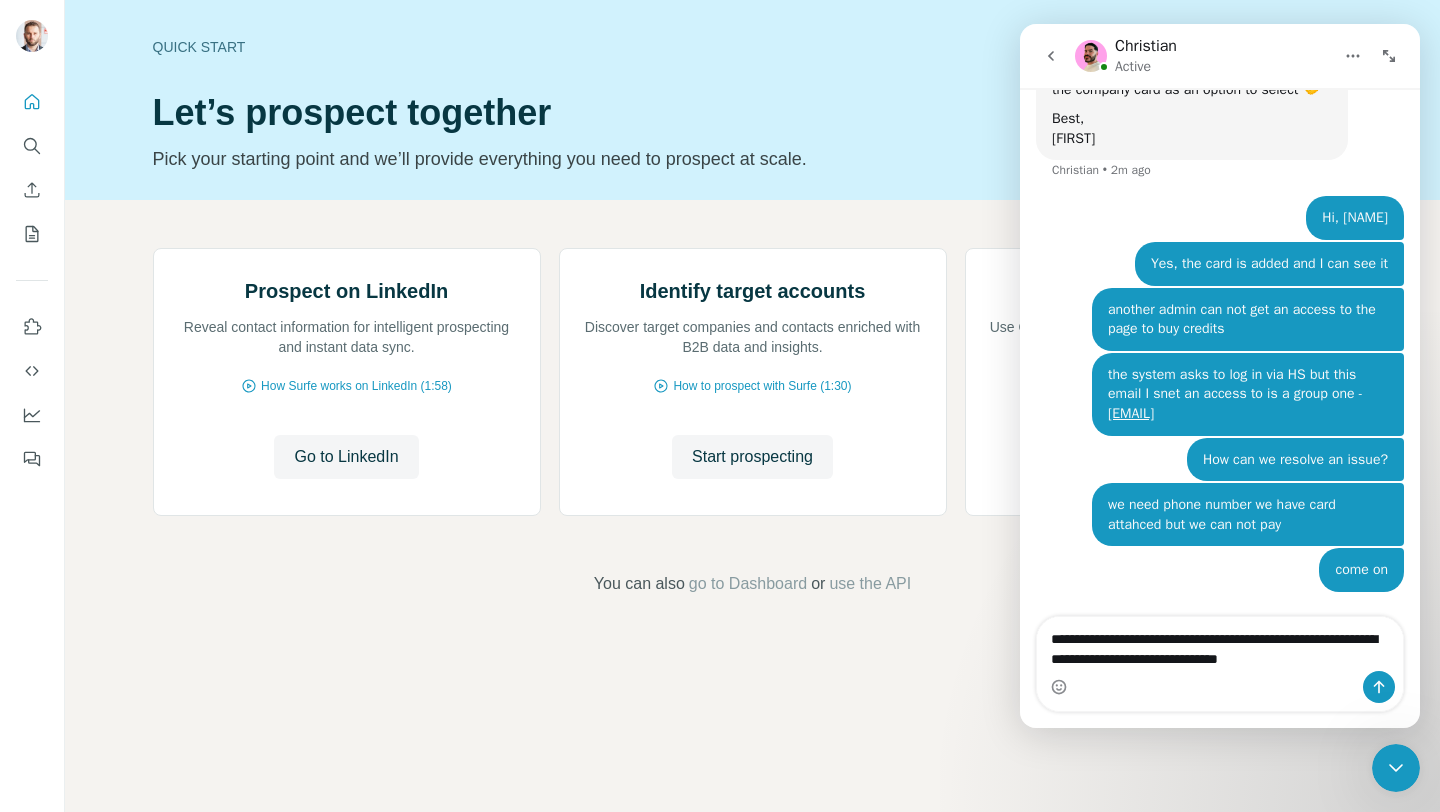click on "**********" at bounding box center (1220, 644) 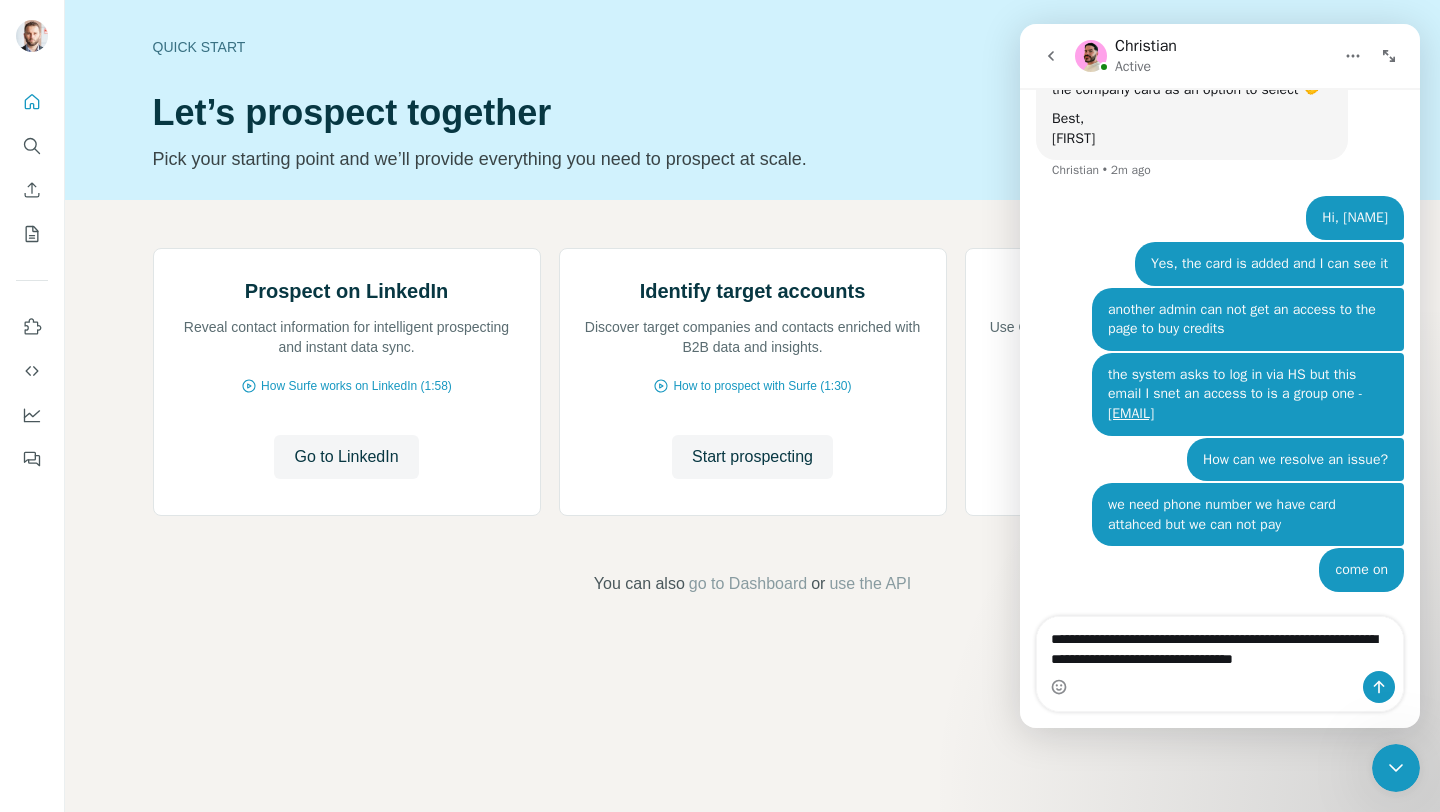 scroll, scrollTop: 5943, scrollLeft: 0, axis: vertical 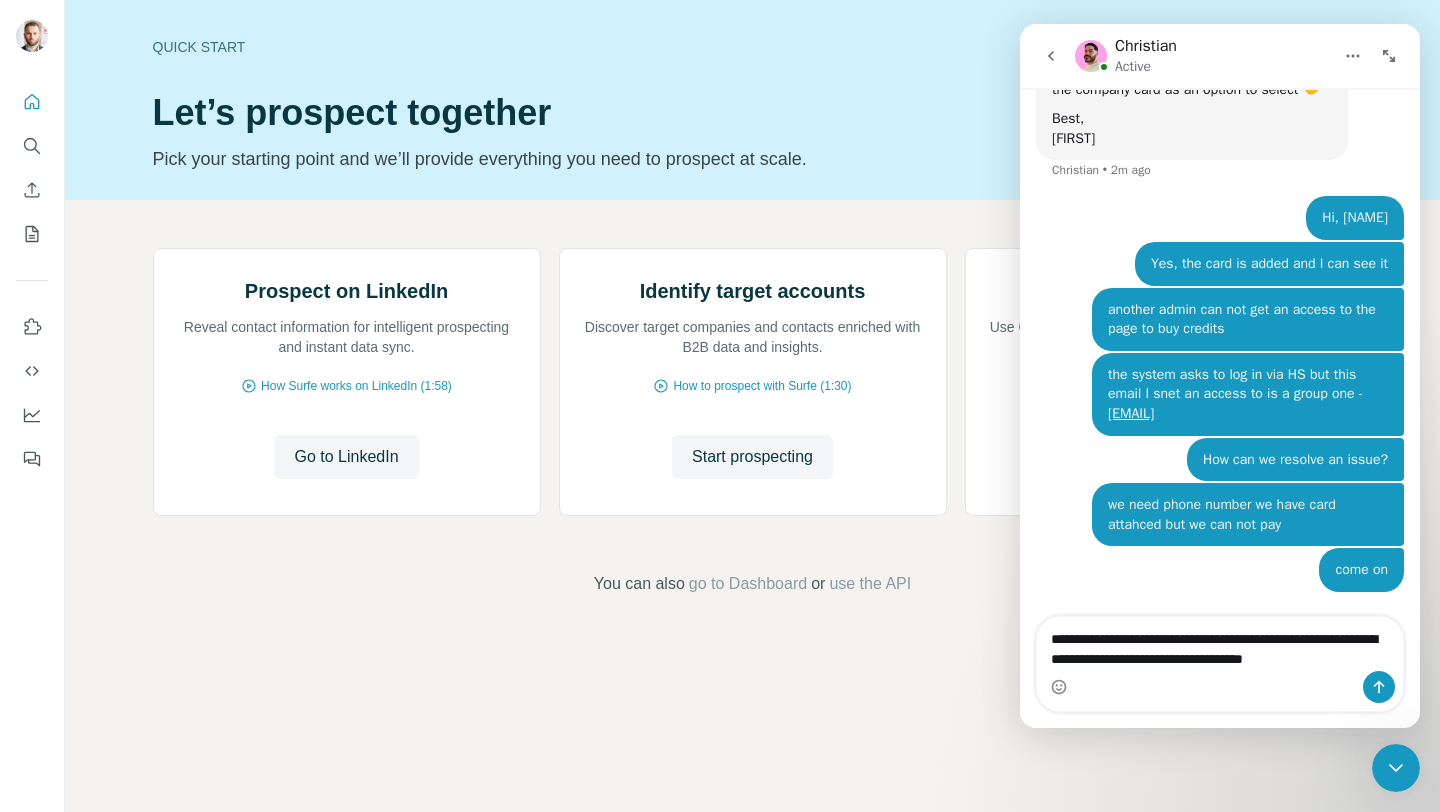 click on "**********" at bounding box center [1220, 654] 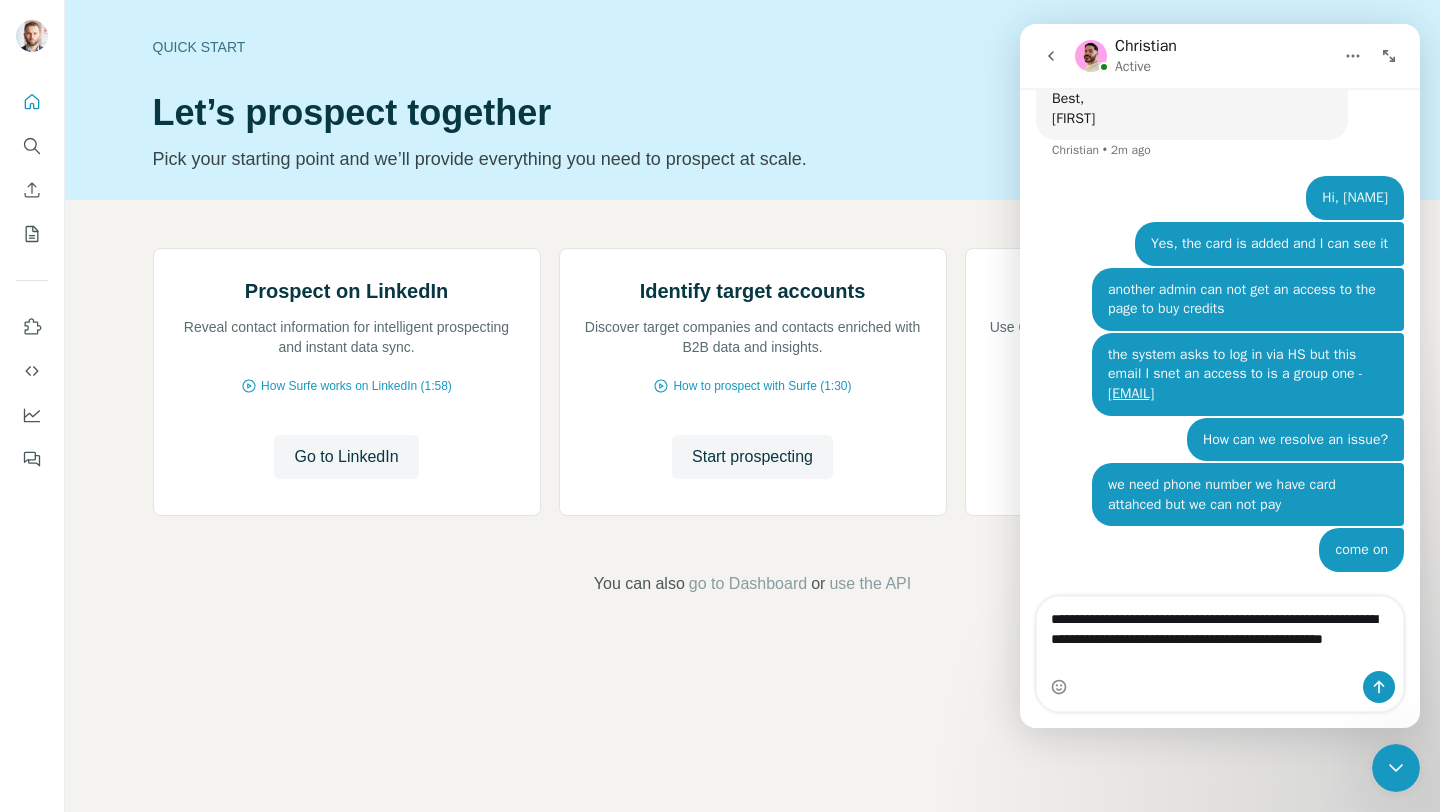 type on "**********" 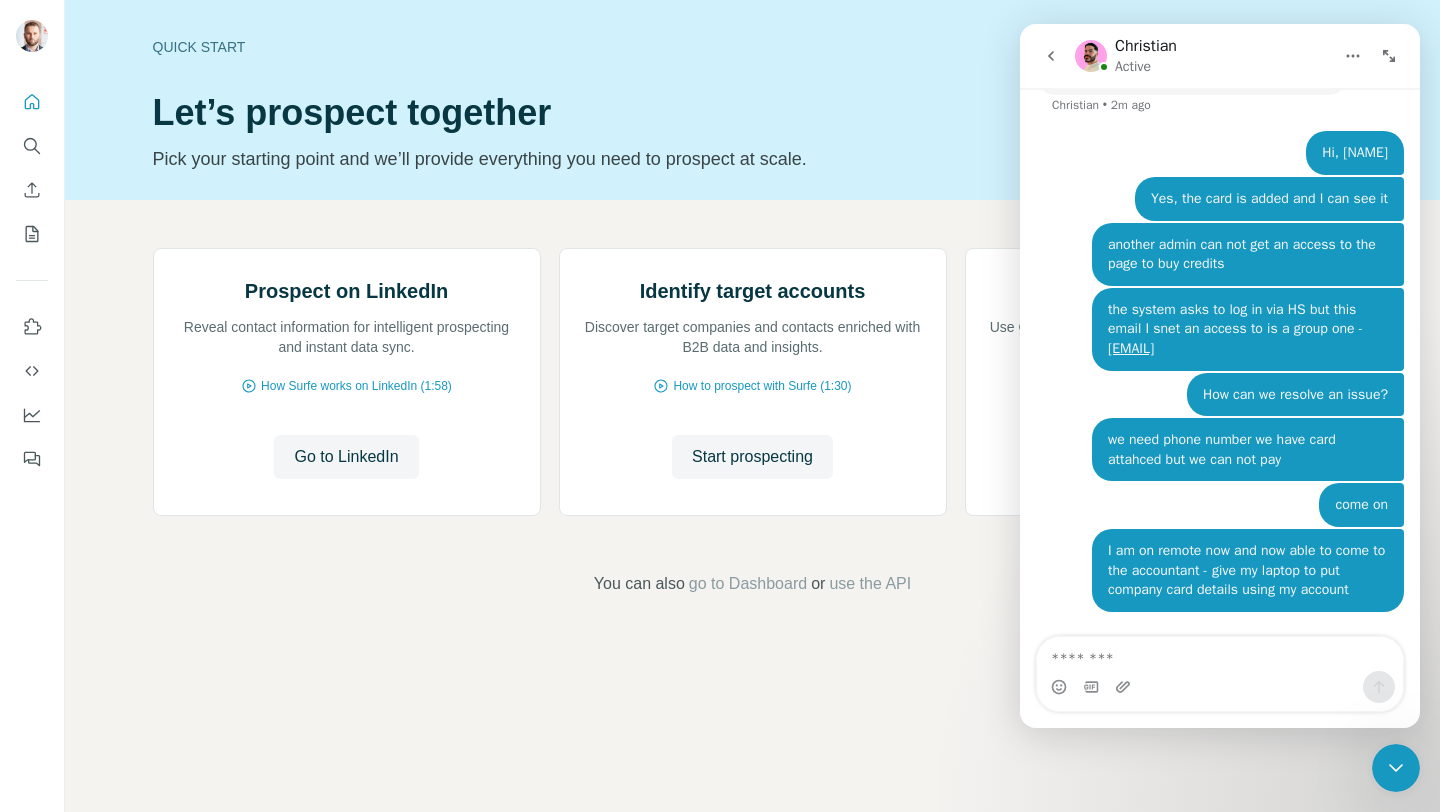 scroll, scrollTop: 5987, scrollLeft: 0, axis: vertical 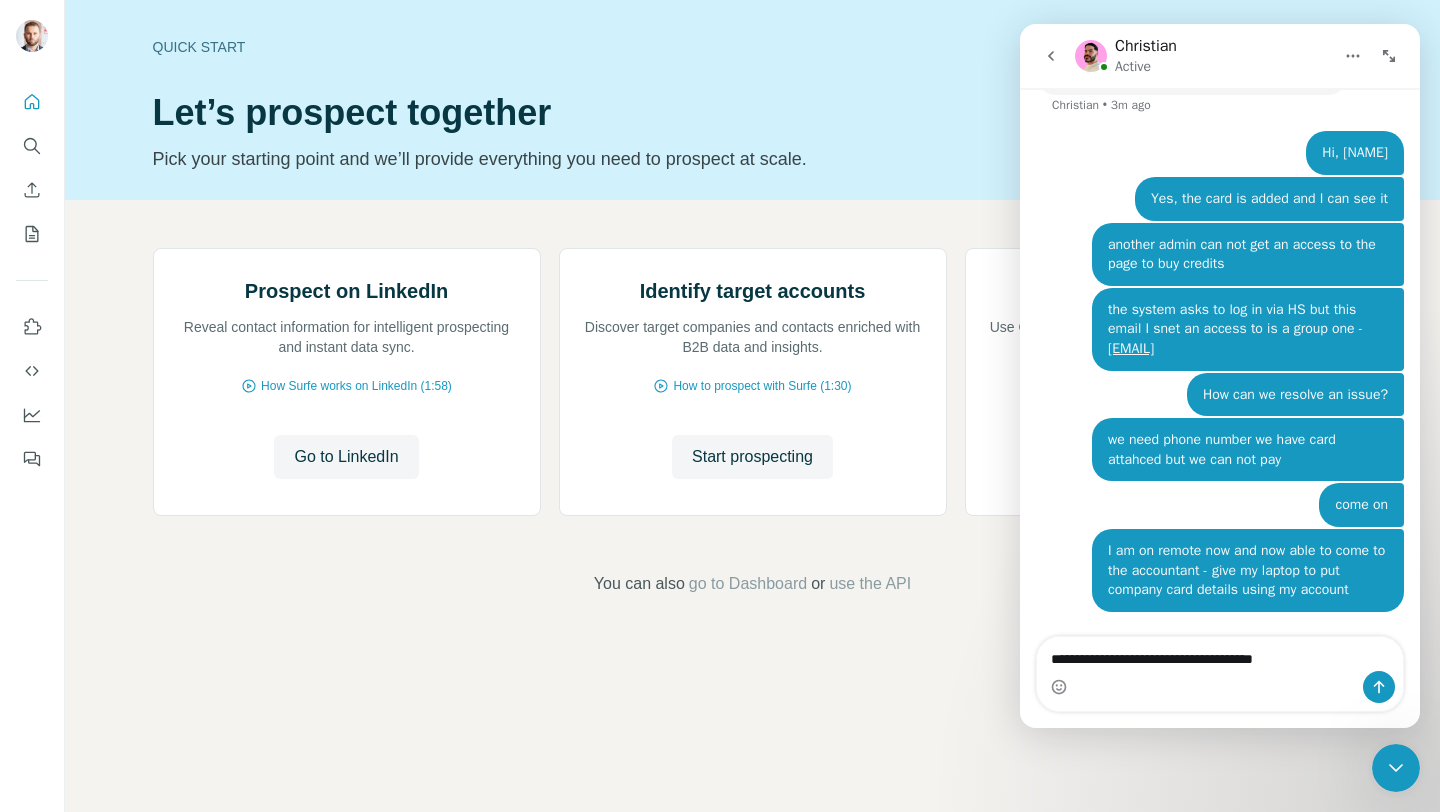 type on "**********" 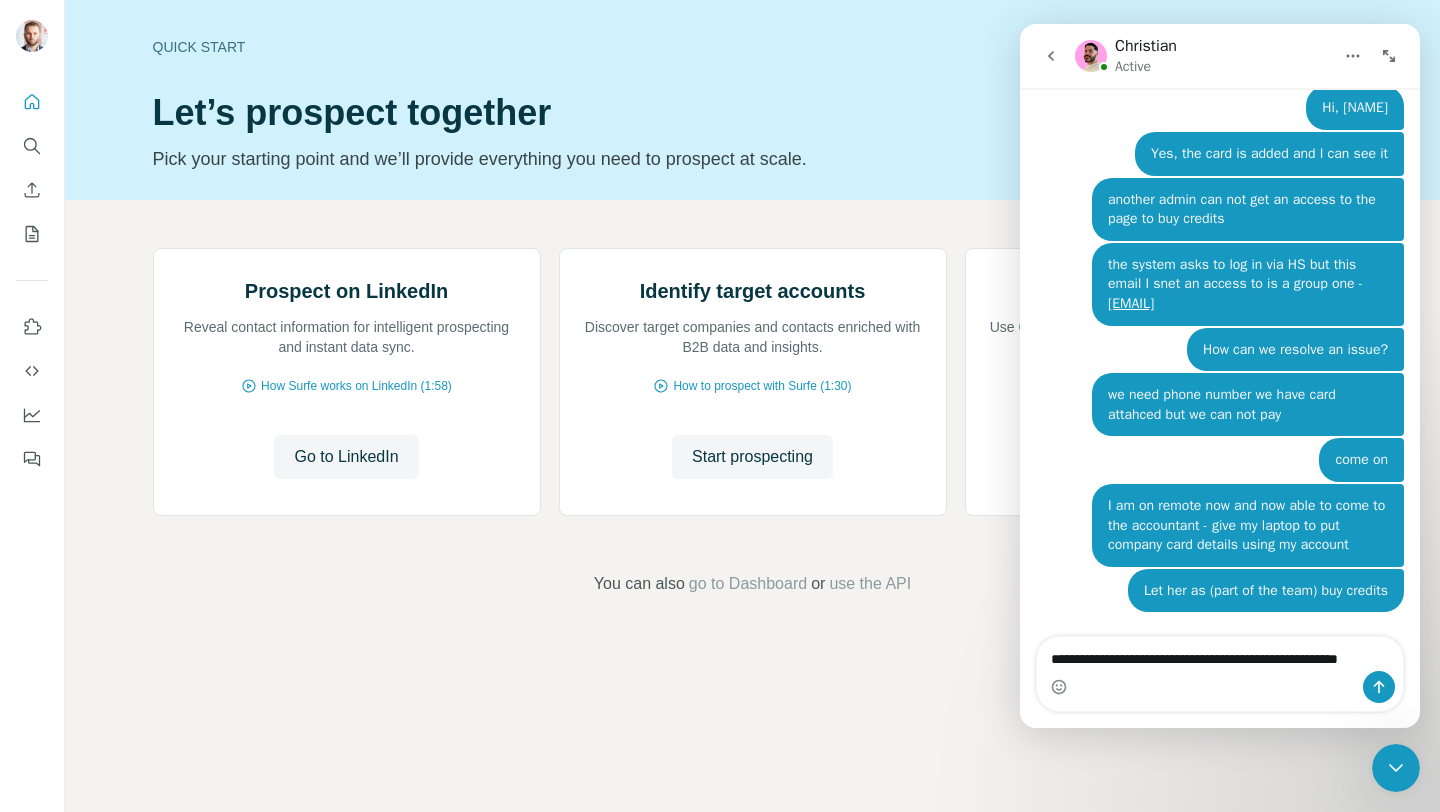 scroll, scrollTop: 6053, scrollLeft: 0, axis: vertical 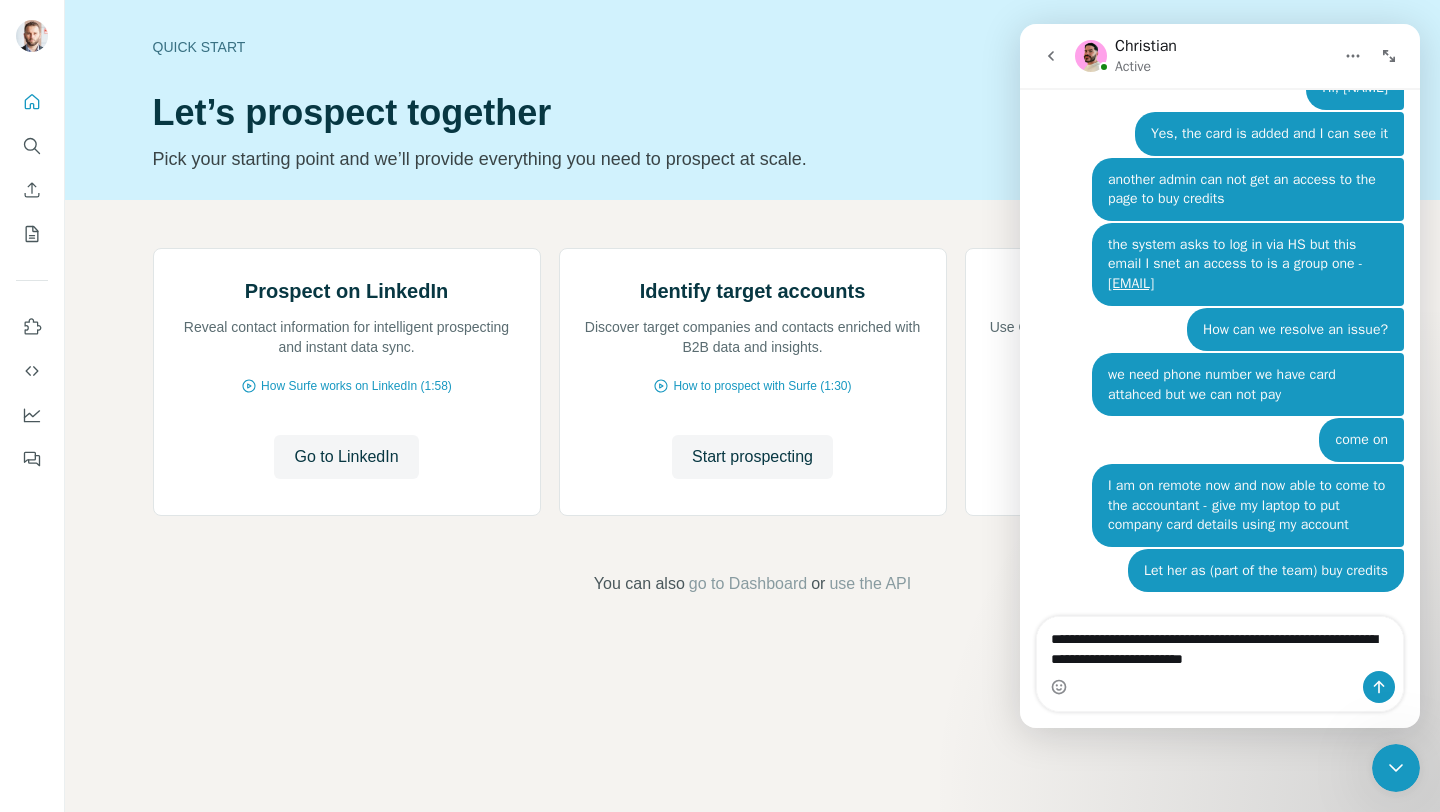 click on "**********" at bounding box center [1220, 644] 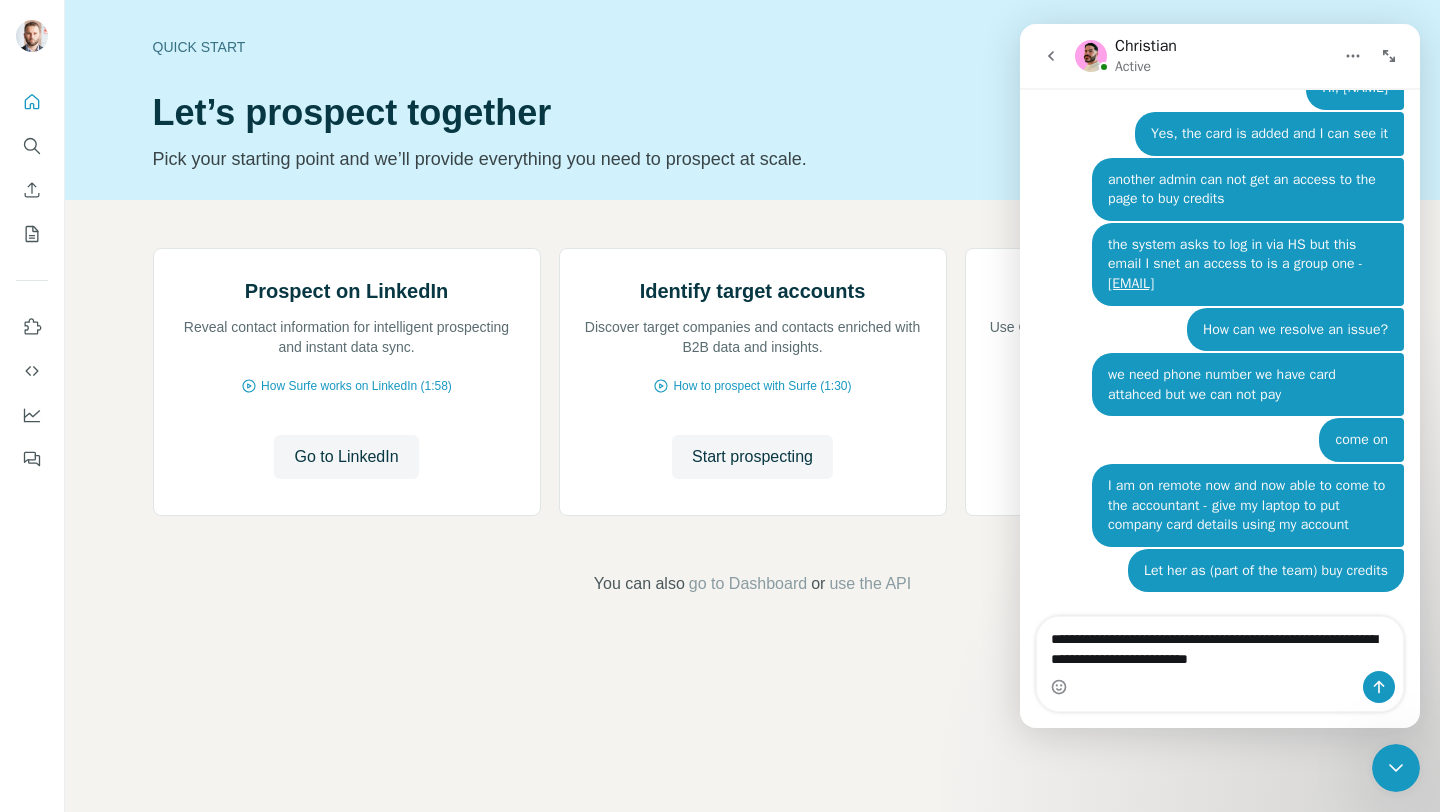 click on "**********" at bounding box center (1220, 644) 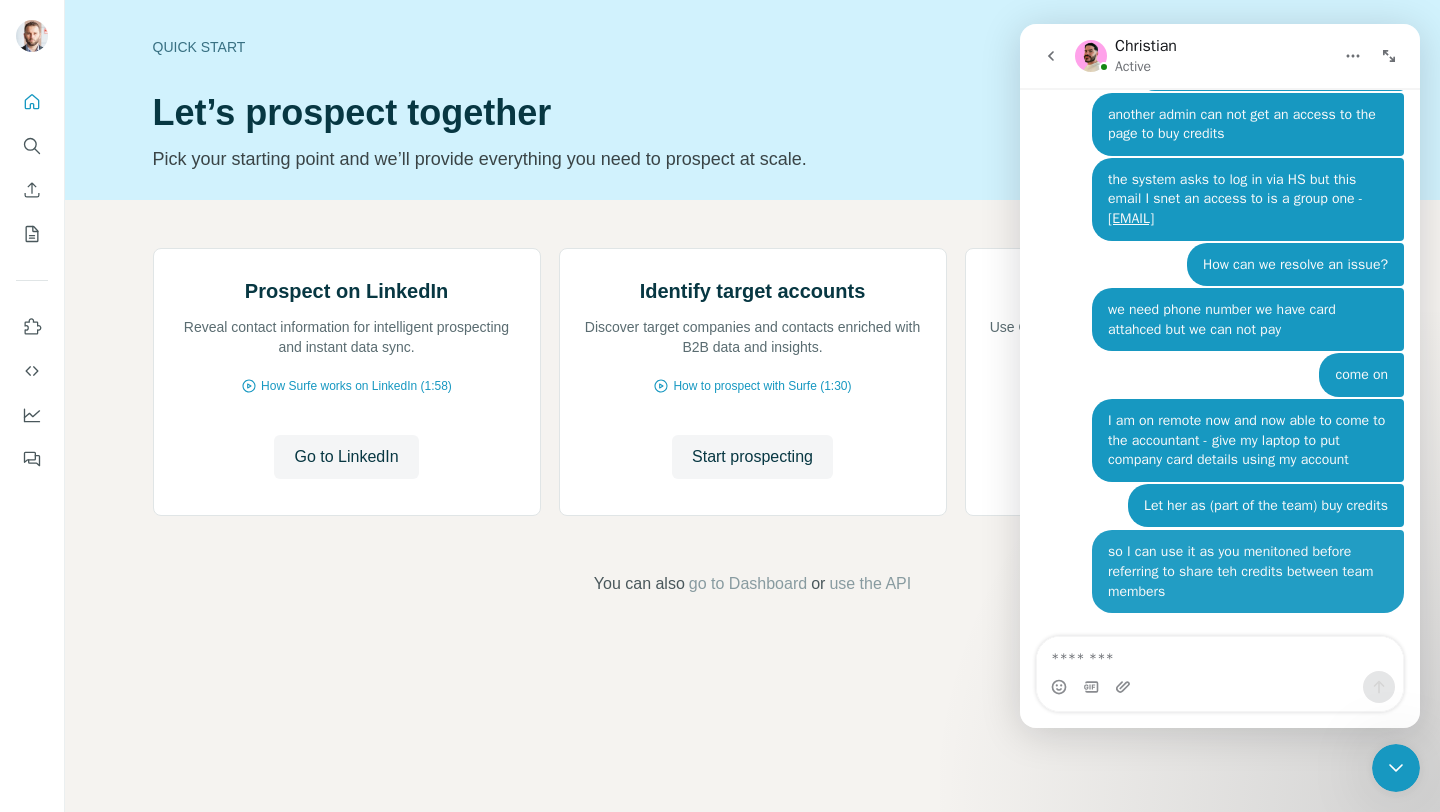scroll, scrollTop: 6118, scrollLeft: 0, axis: vertical 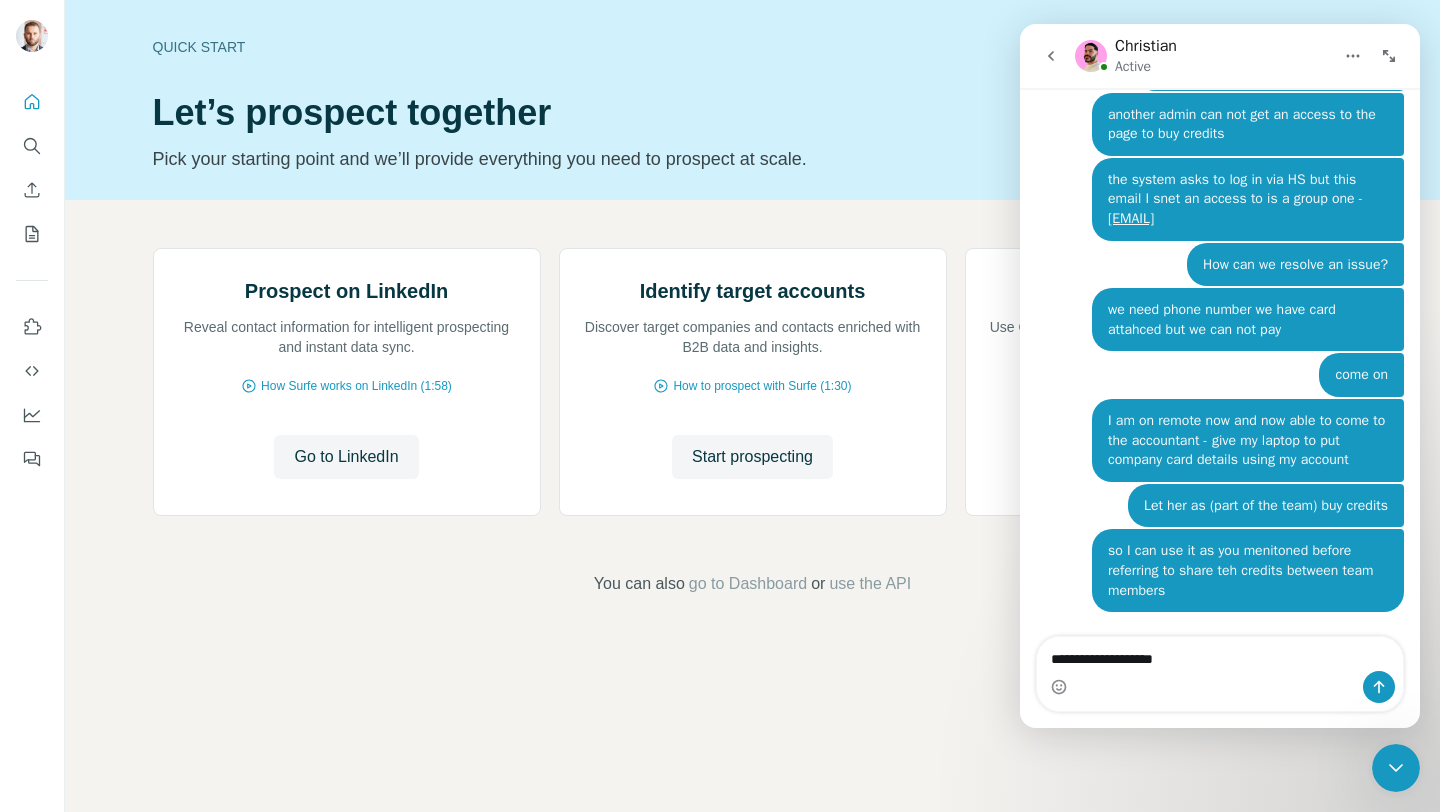 type on "**********" 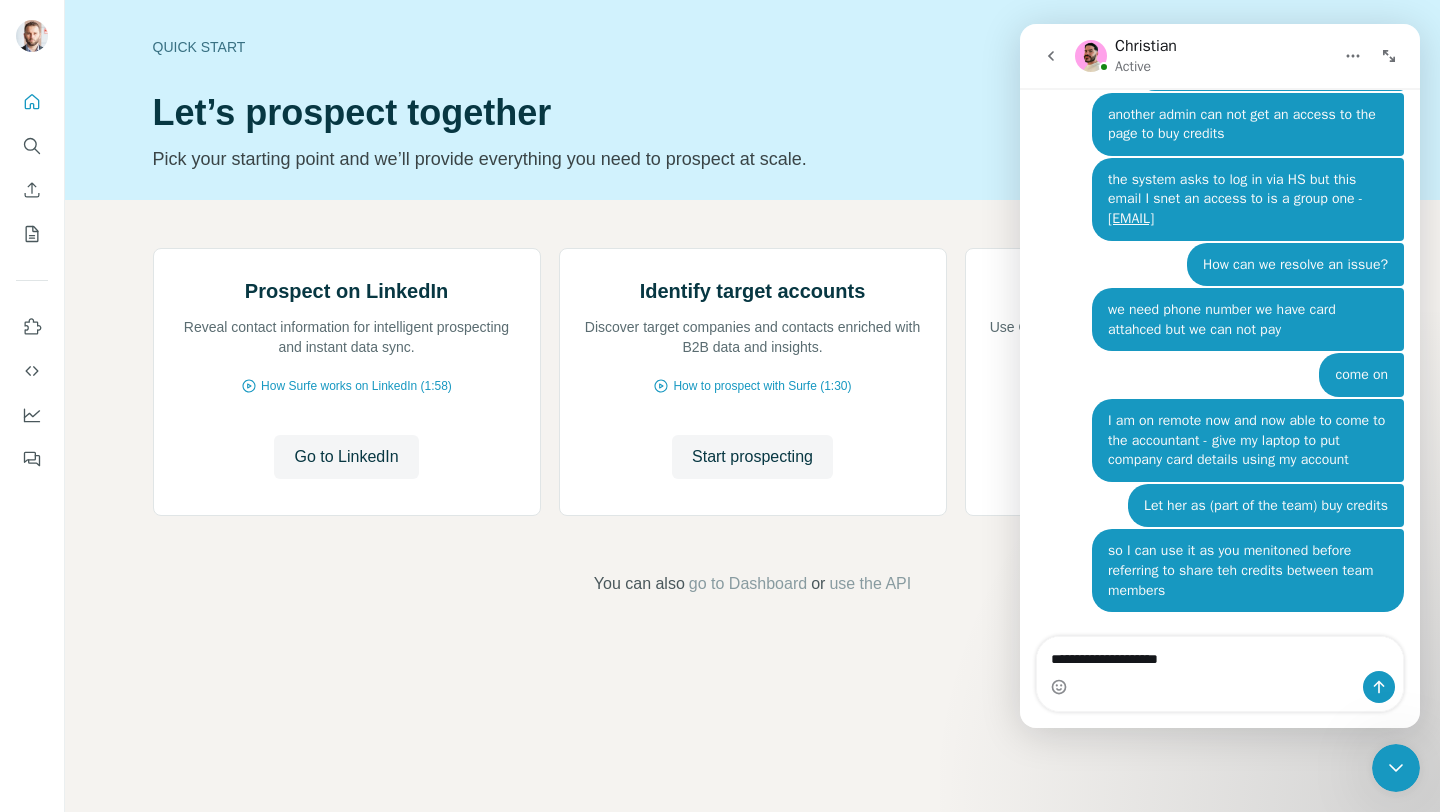 type 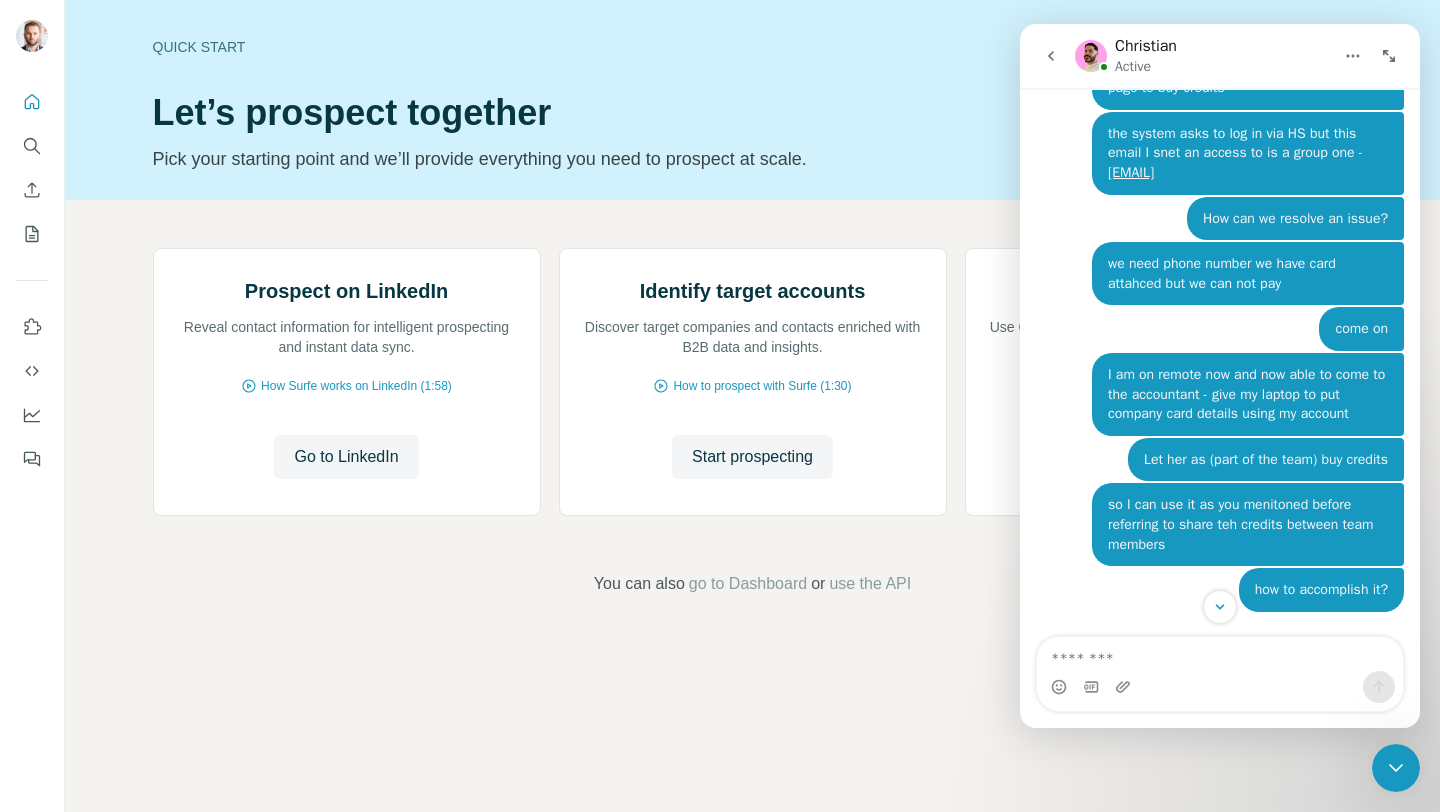 scroll, scrollTop: 6163, scrollLeft: 0, axis: vertical 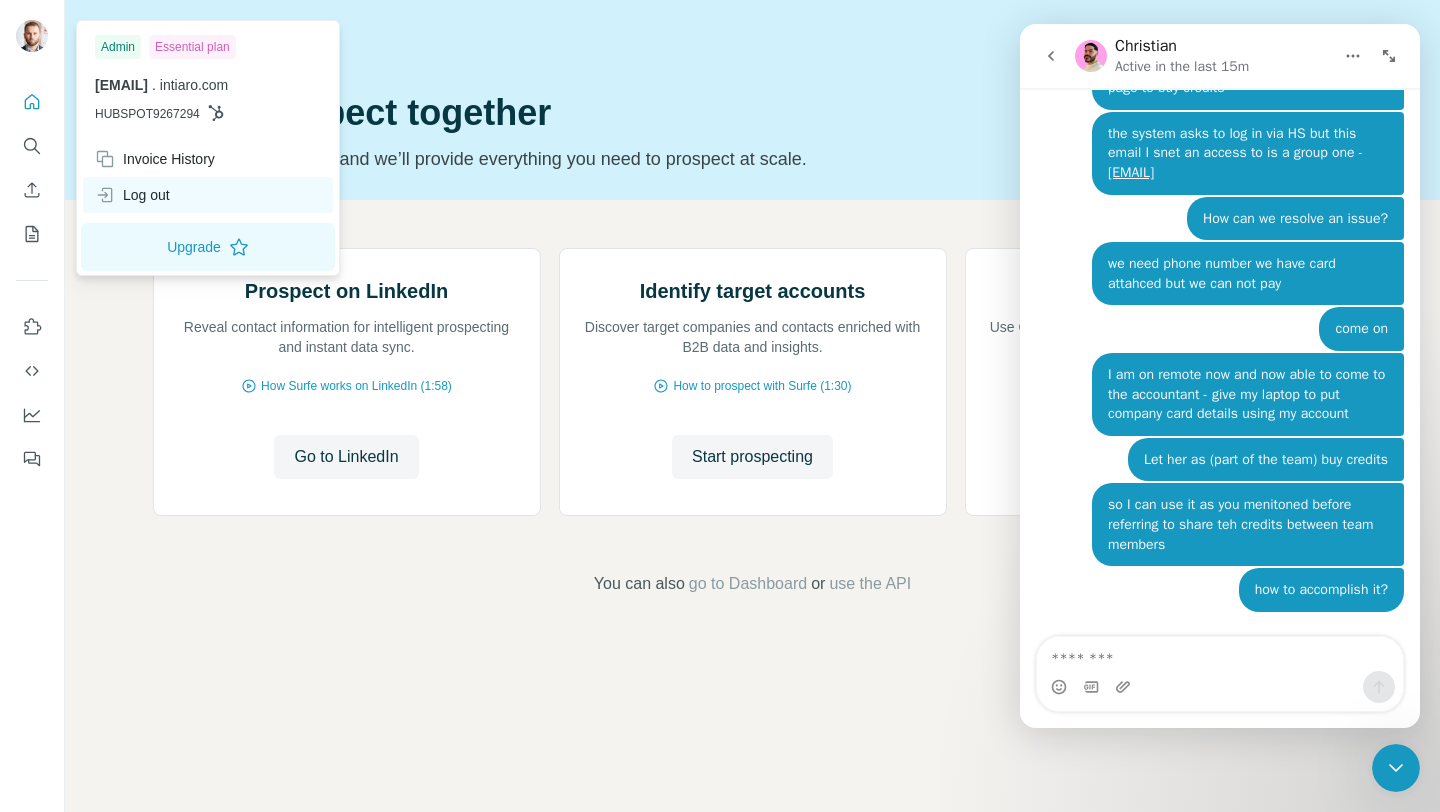 click on "Log out" at bounding box center (132, 195) 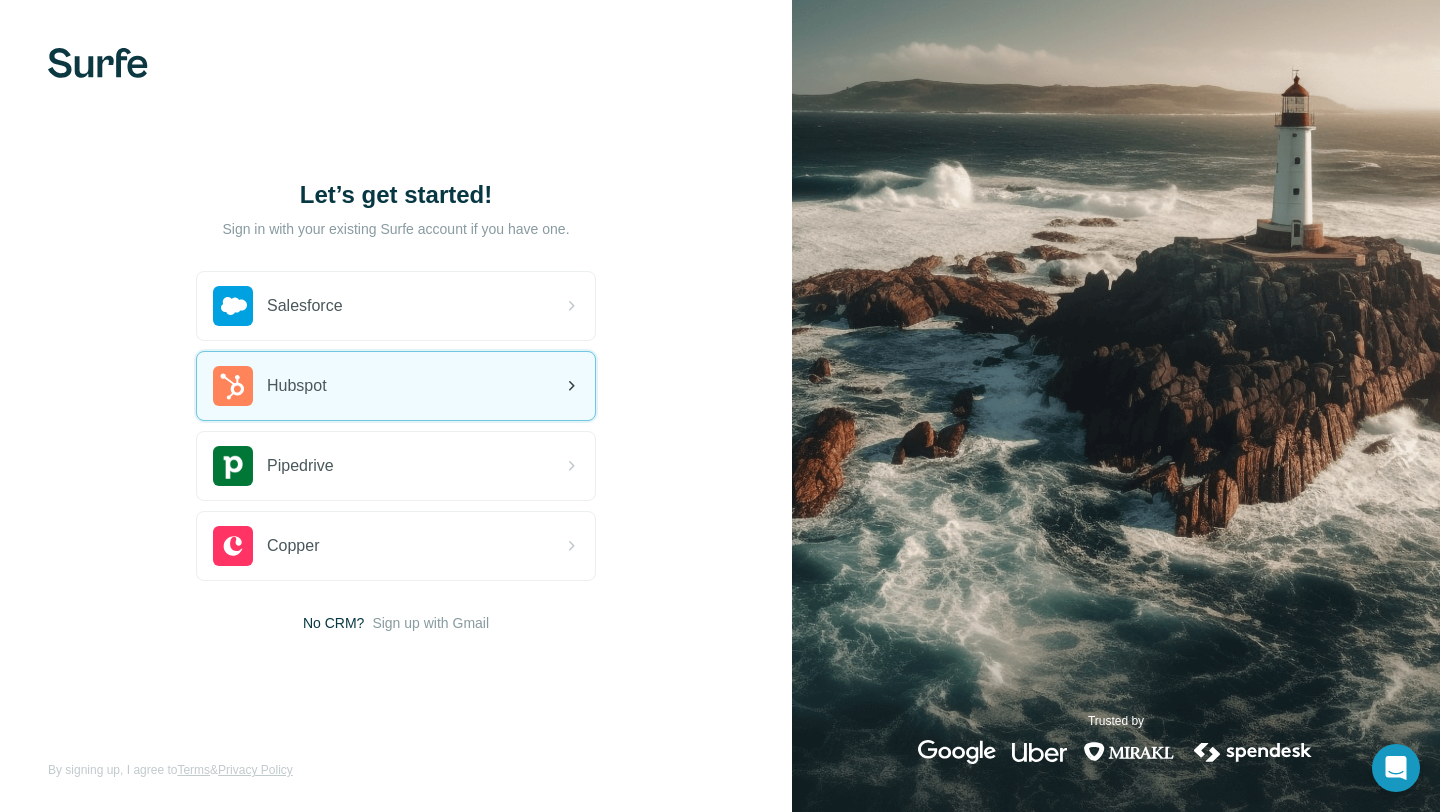 click on "Hubspot" at bounding box center (396, 386) 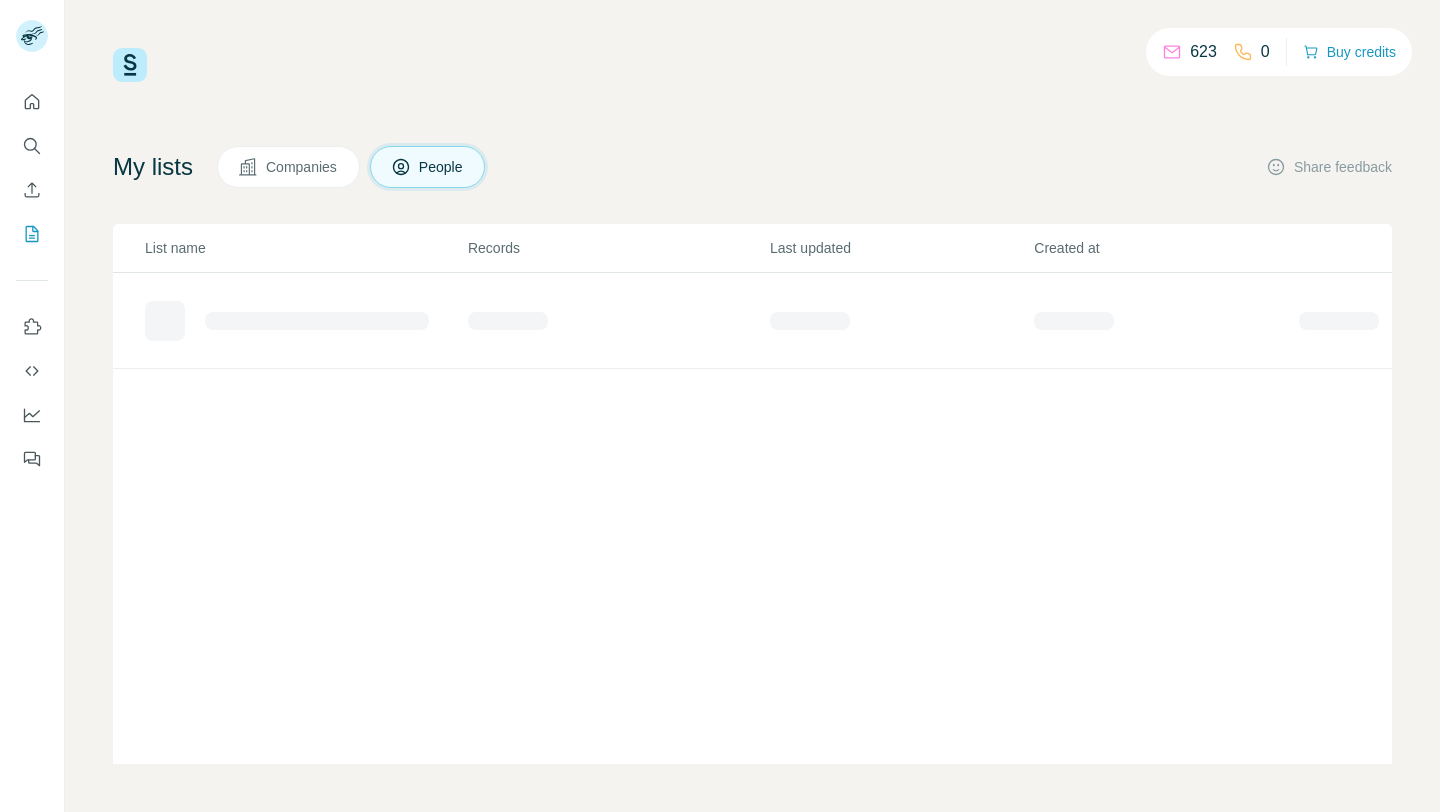 scroll, scrollTop: 0, scrollLeft: 0, axis: both 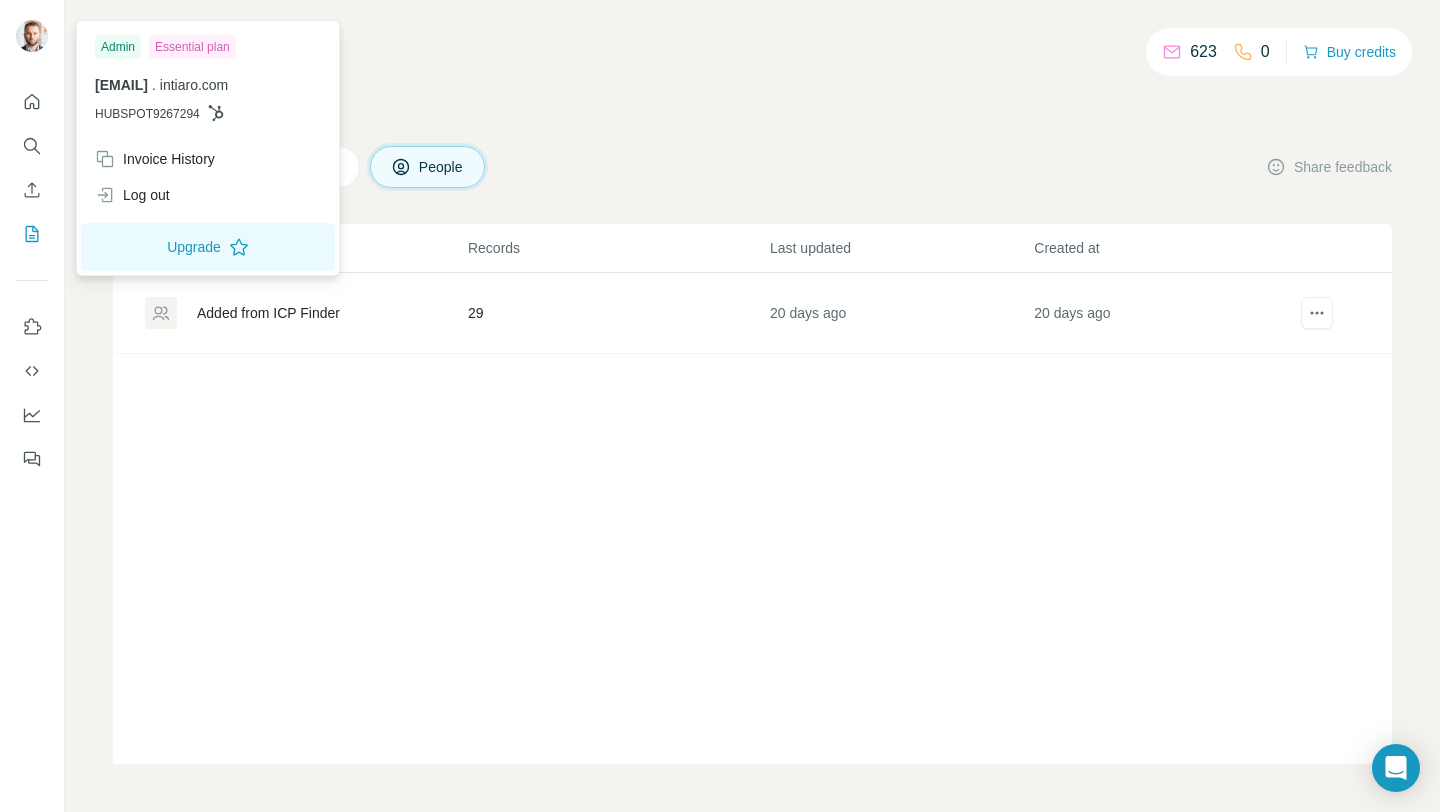 click at bounding box center (32, 36) 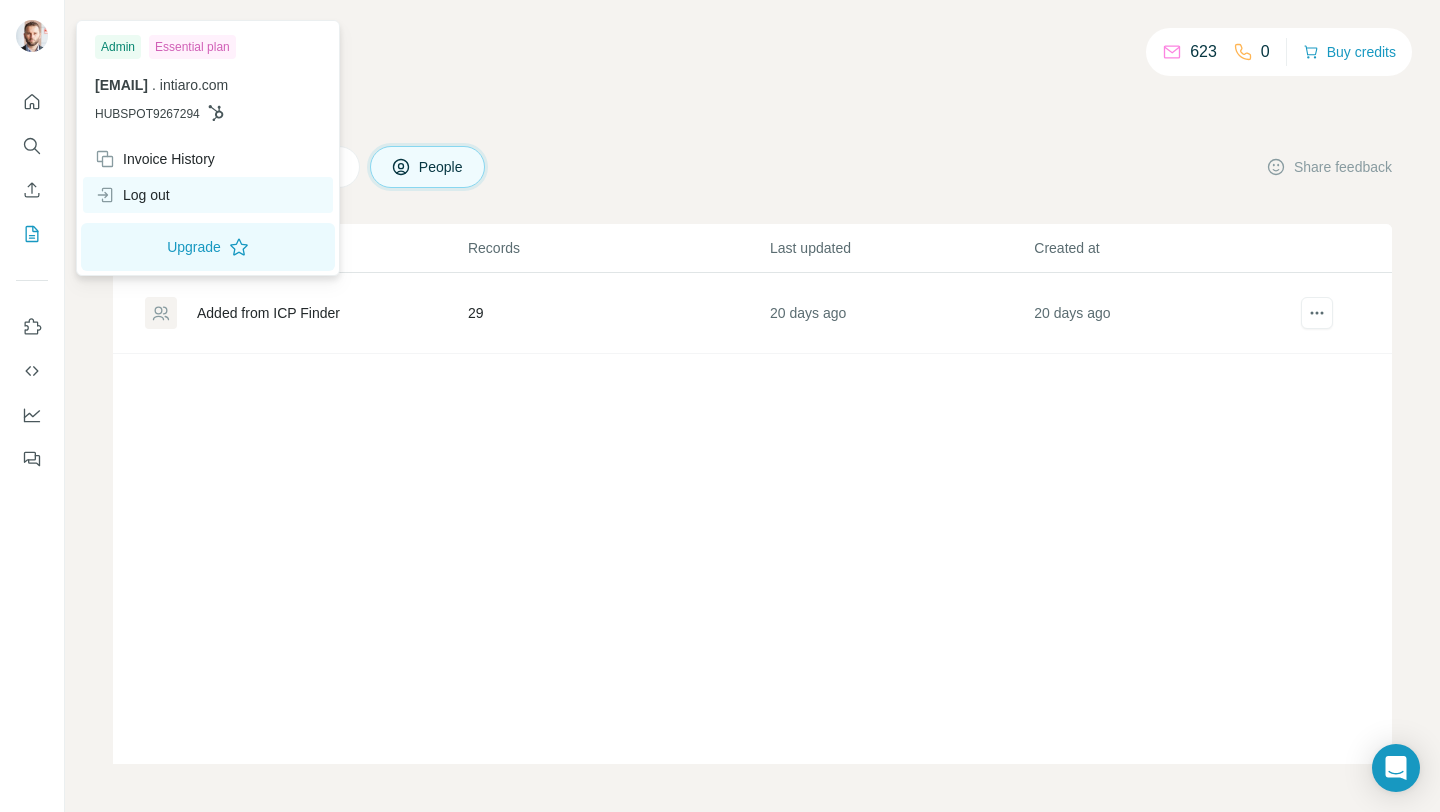 click on "Log out" at bounding box center [208, 195] 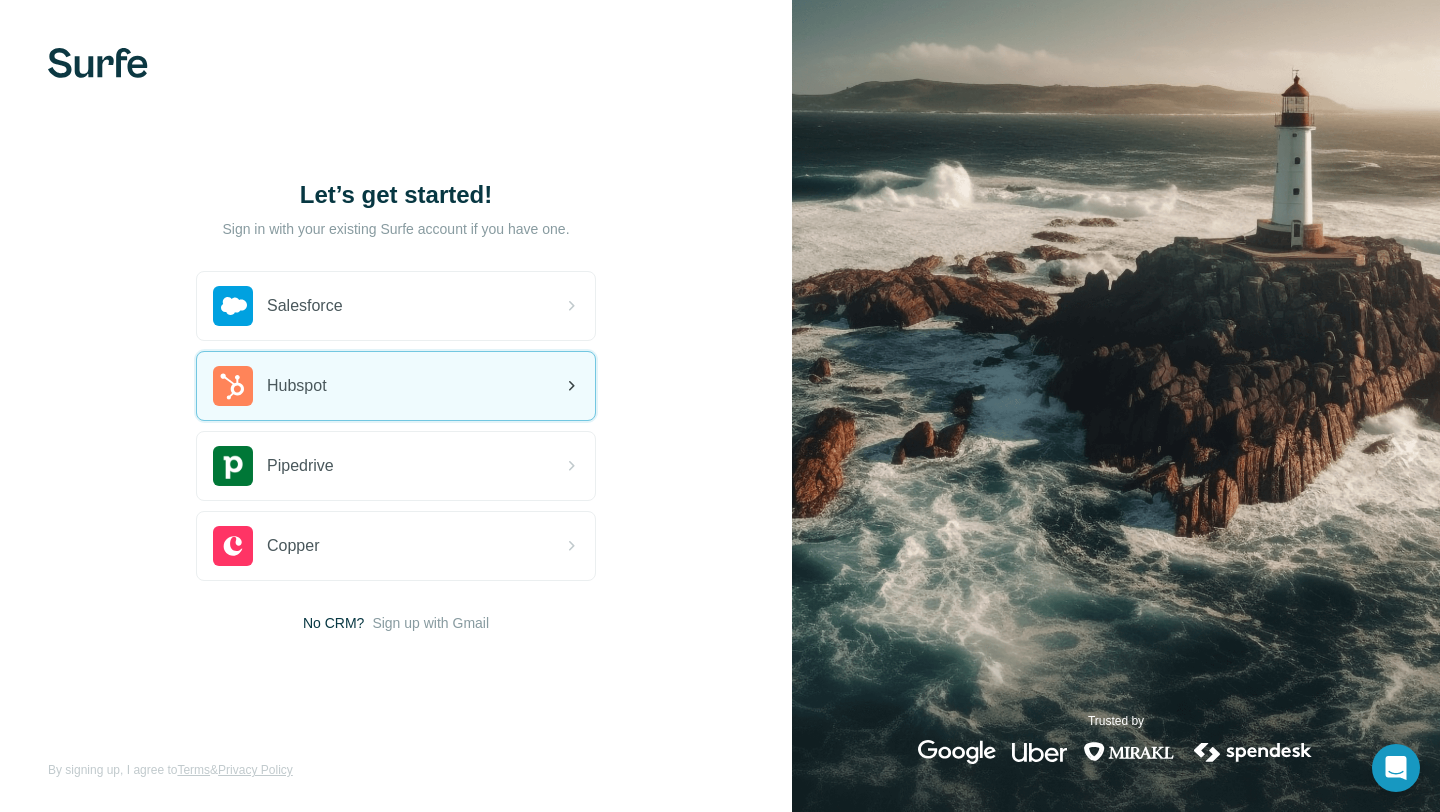click on "Hubspot" at bounding box center [396, 386] 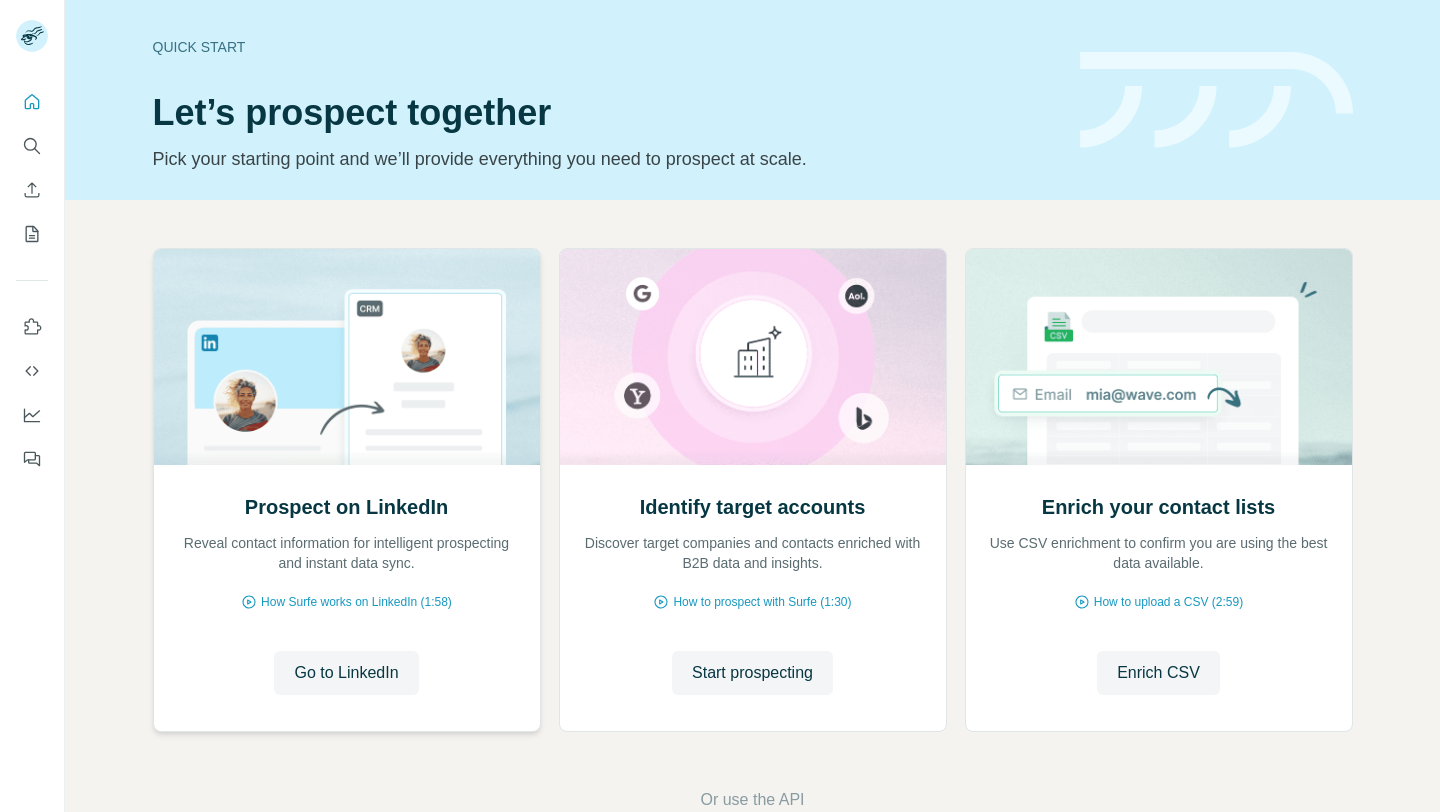 scroll, scrollTop: 0, scrollLeft: 0, axis: both 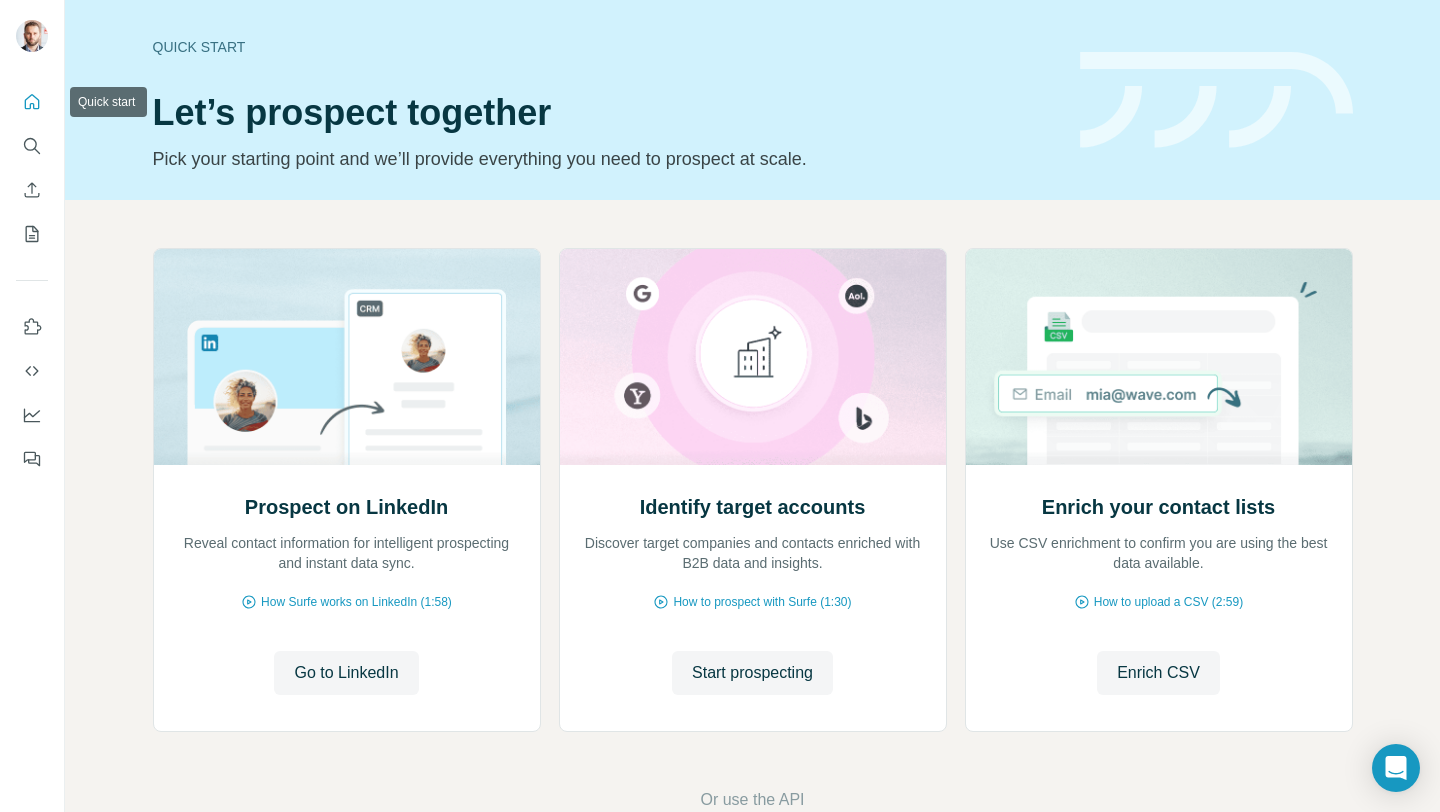 click 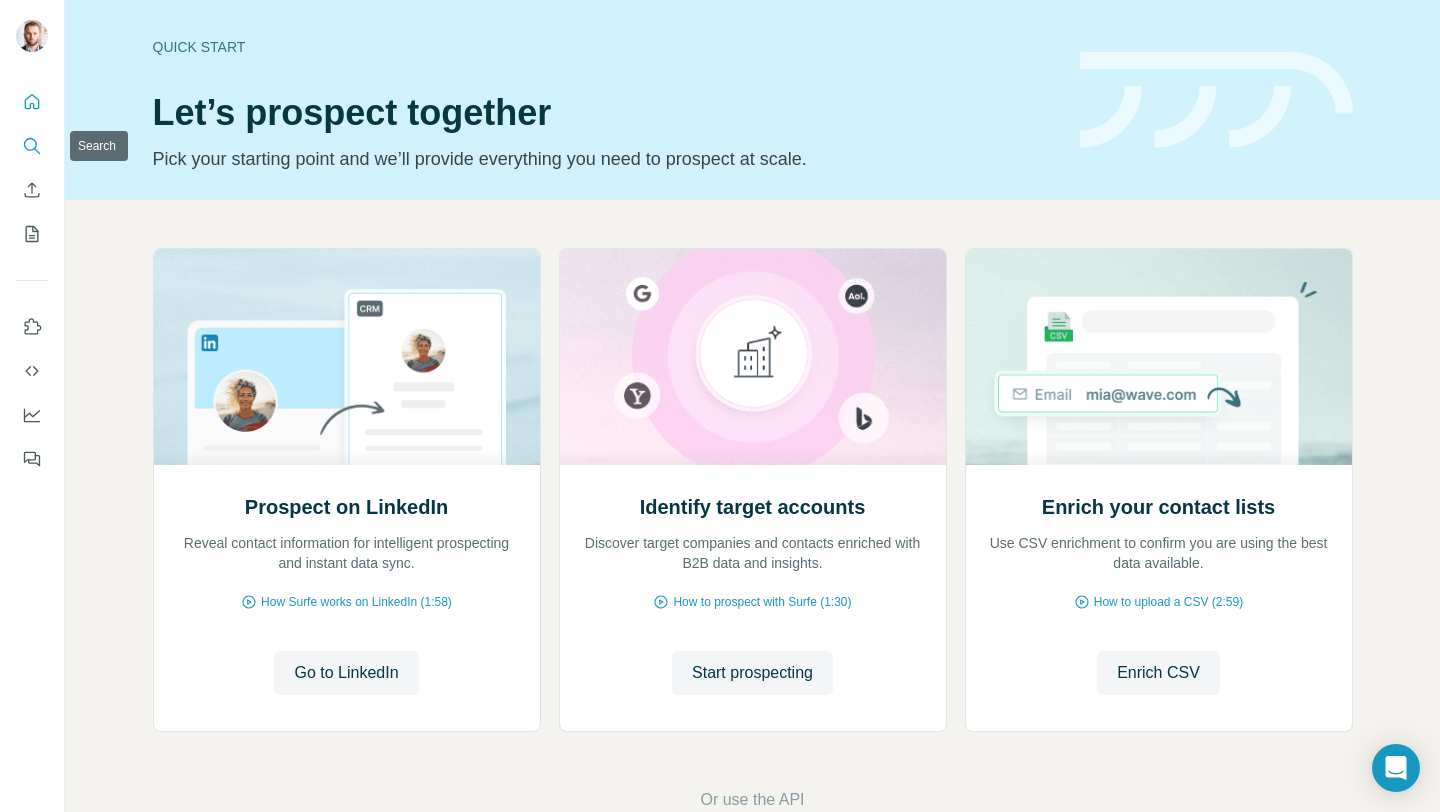click 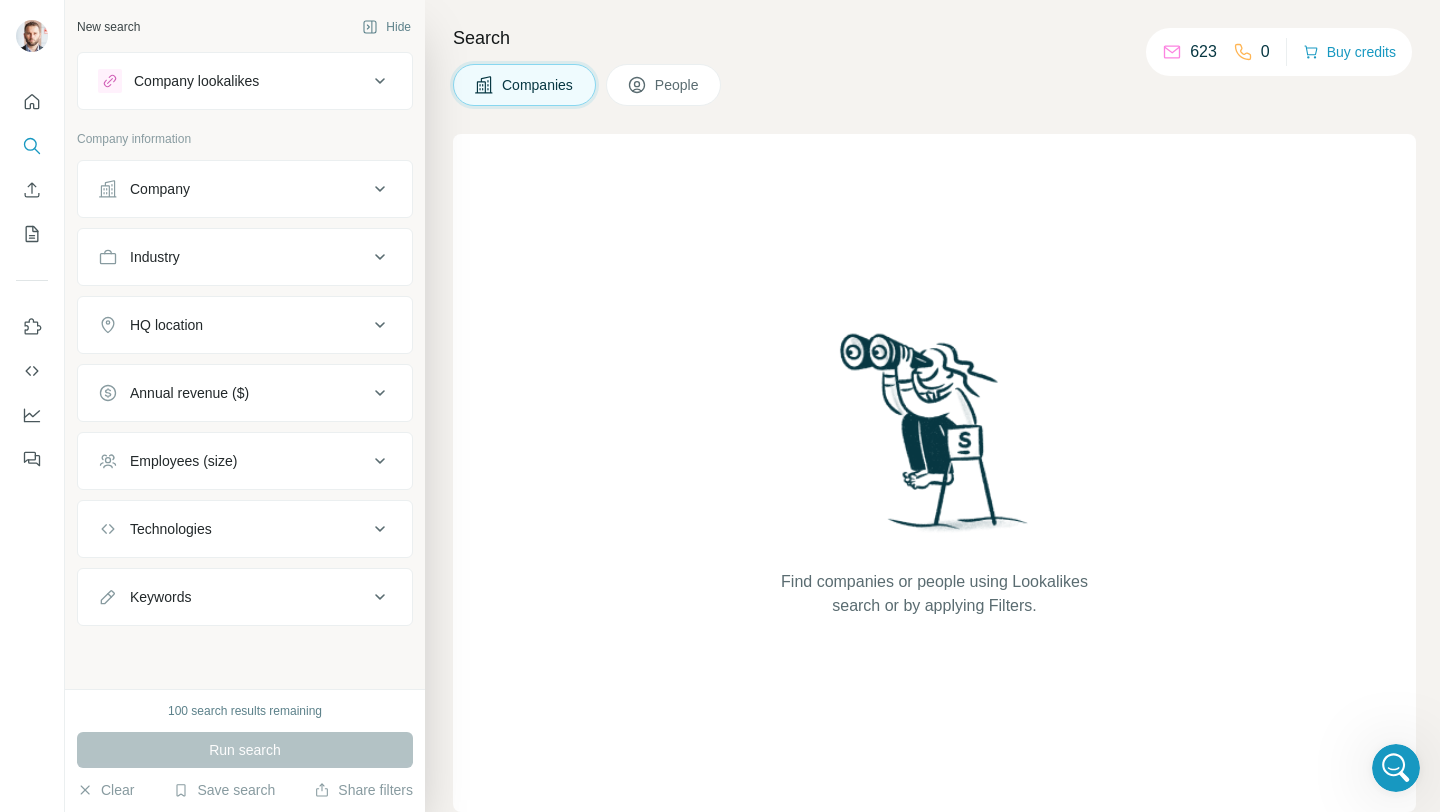 scroll, scrollTop: 0, scrollLeft: 0, axis: both 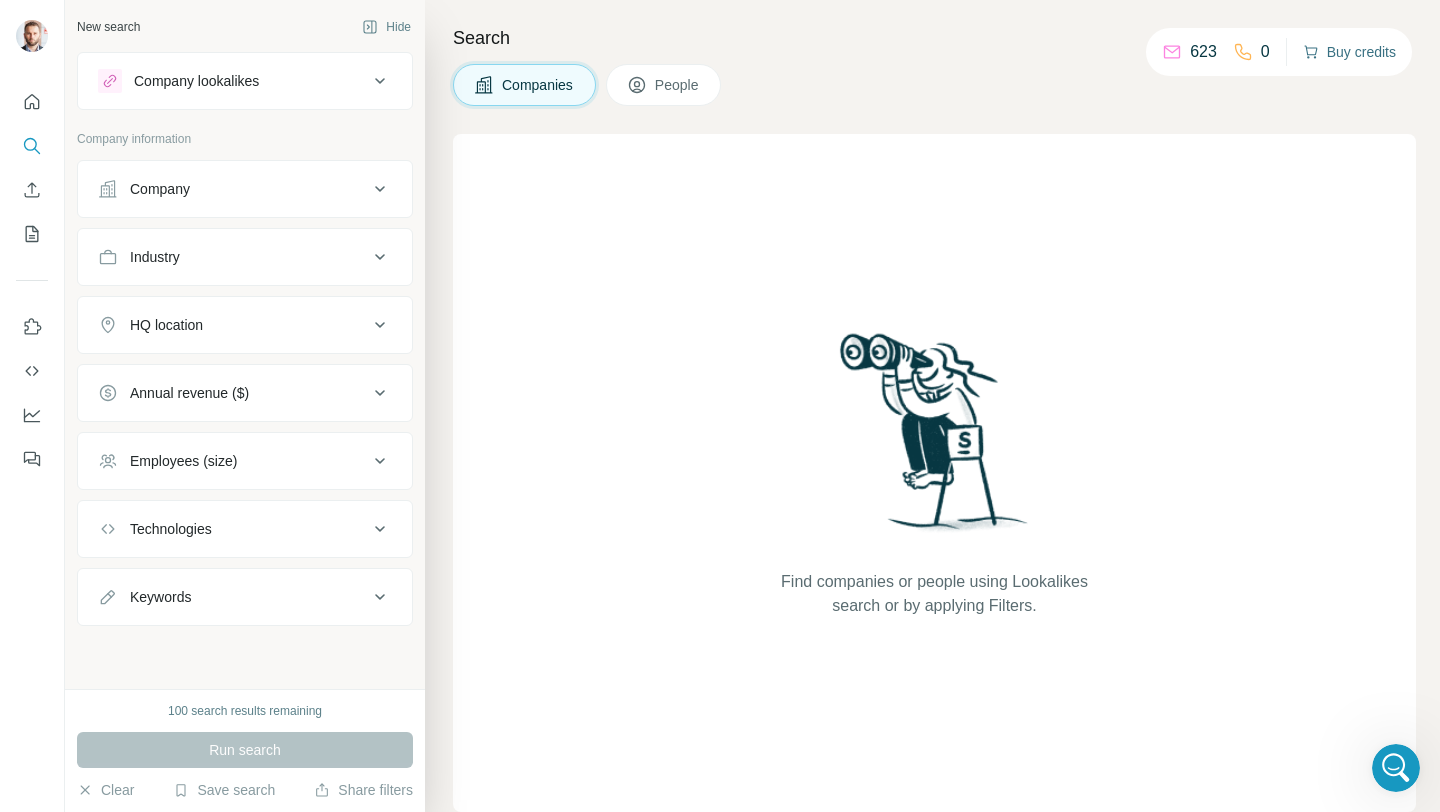 click on "Buy credits" at bounding box center [1349, 52] 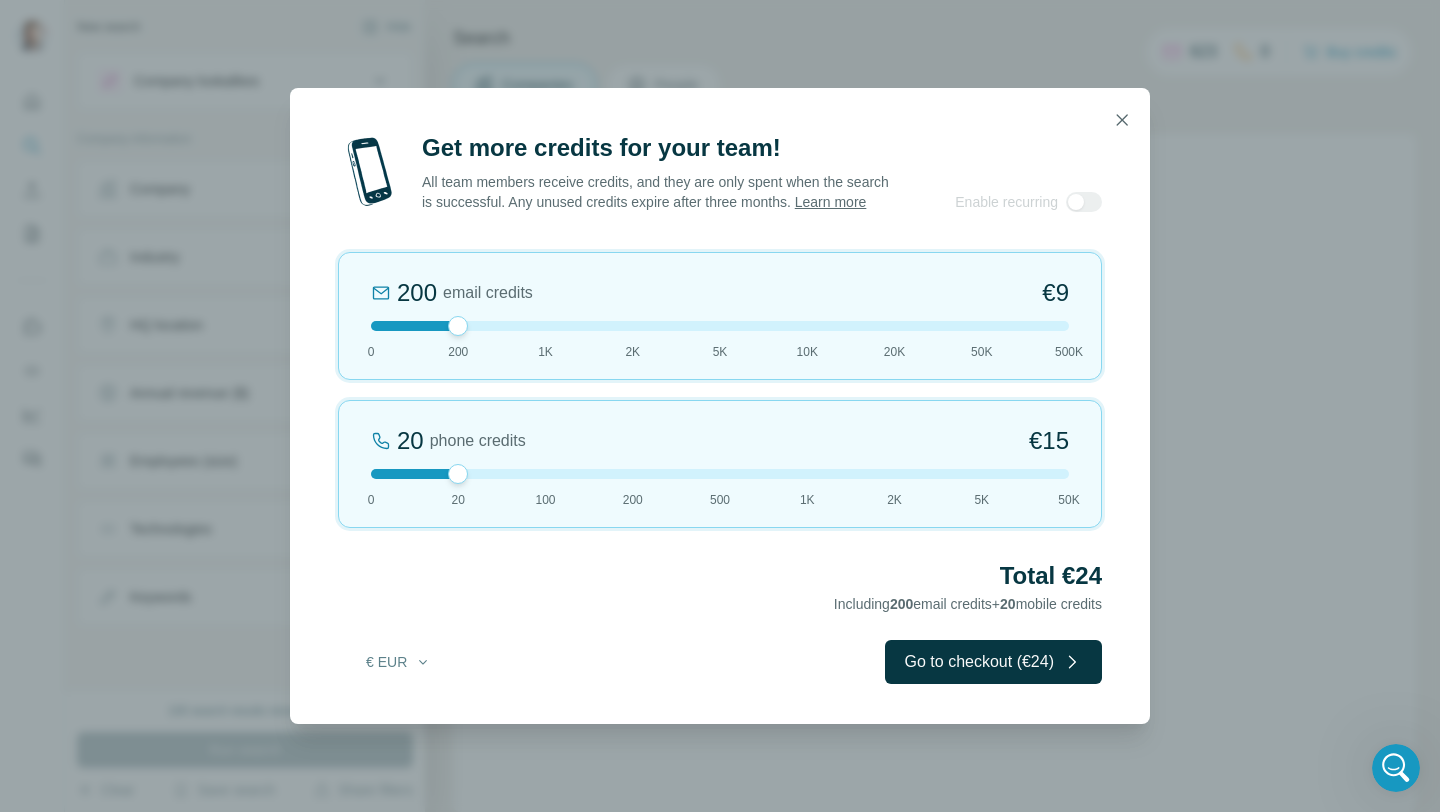 click at bounding box center (720, 326) 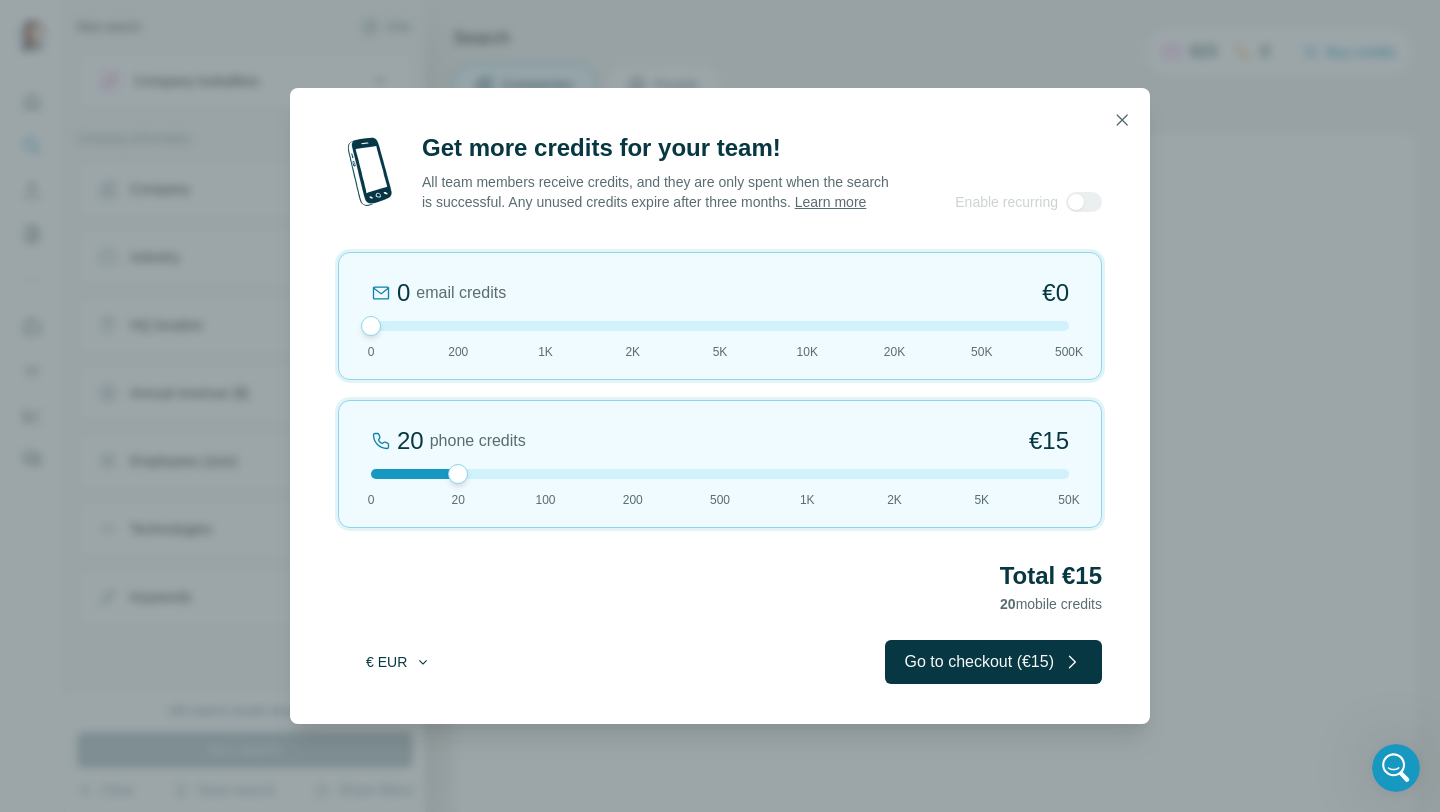 click on "€   EUR" at bounding box center [398, 662] 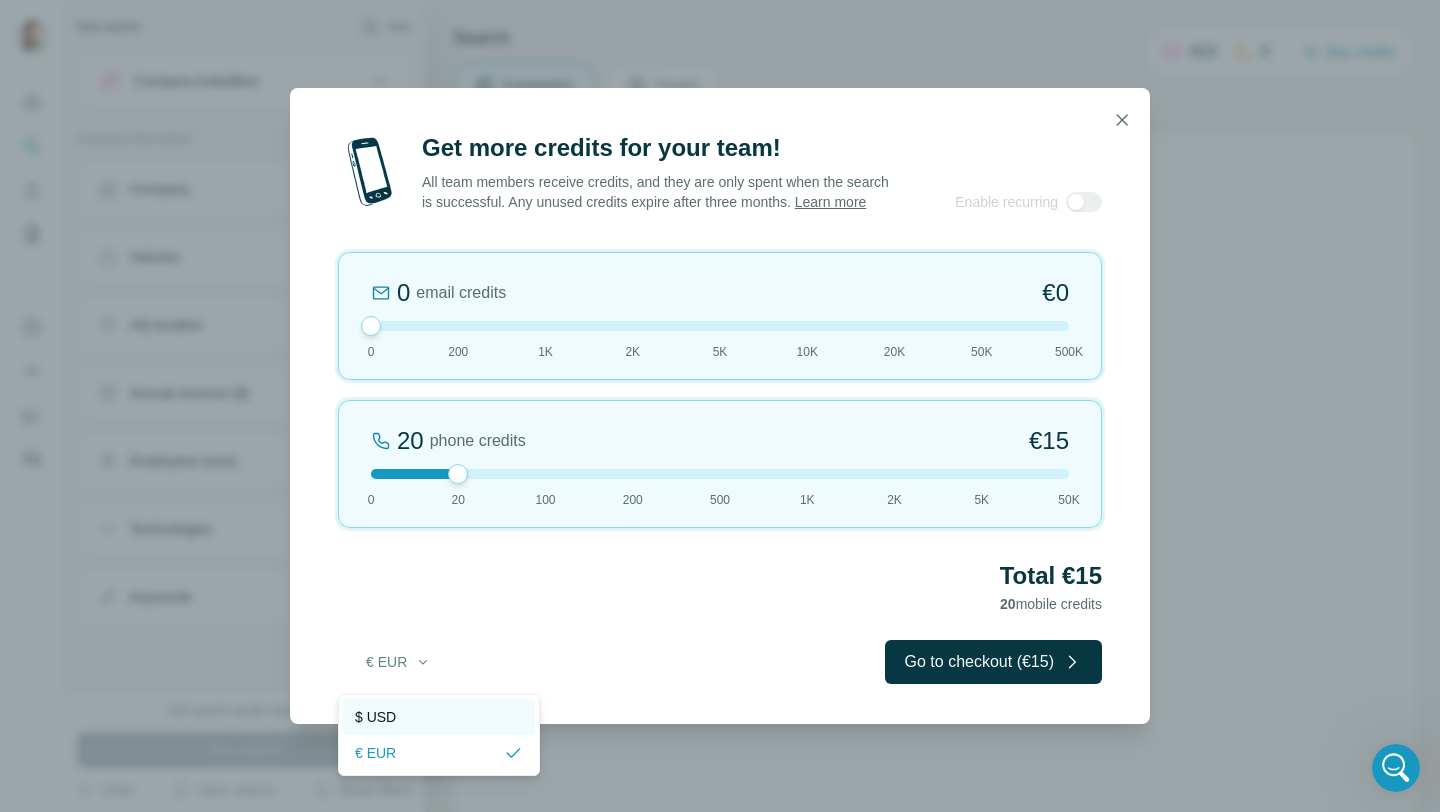 click on "$ USD" at bounding box center [439, 717] 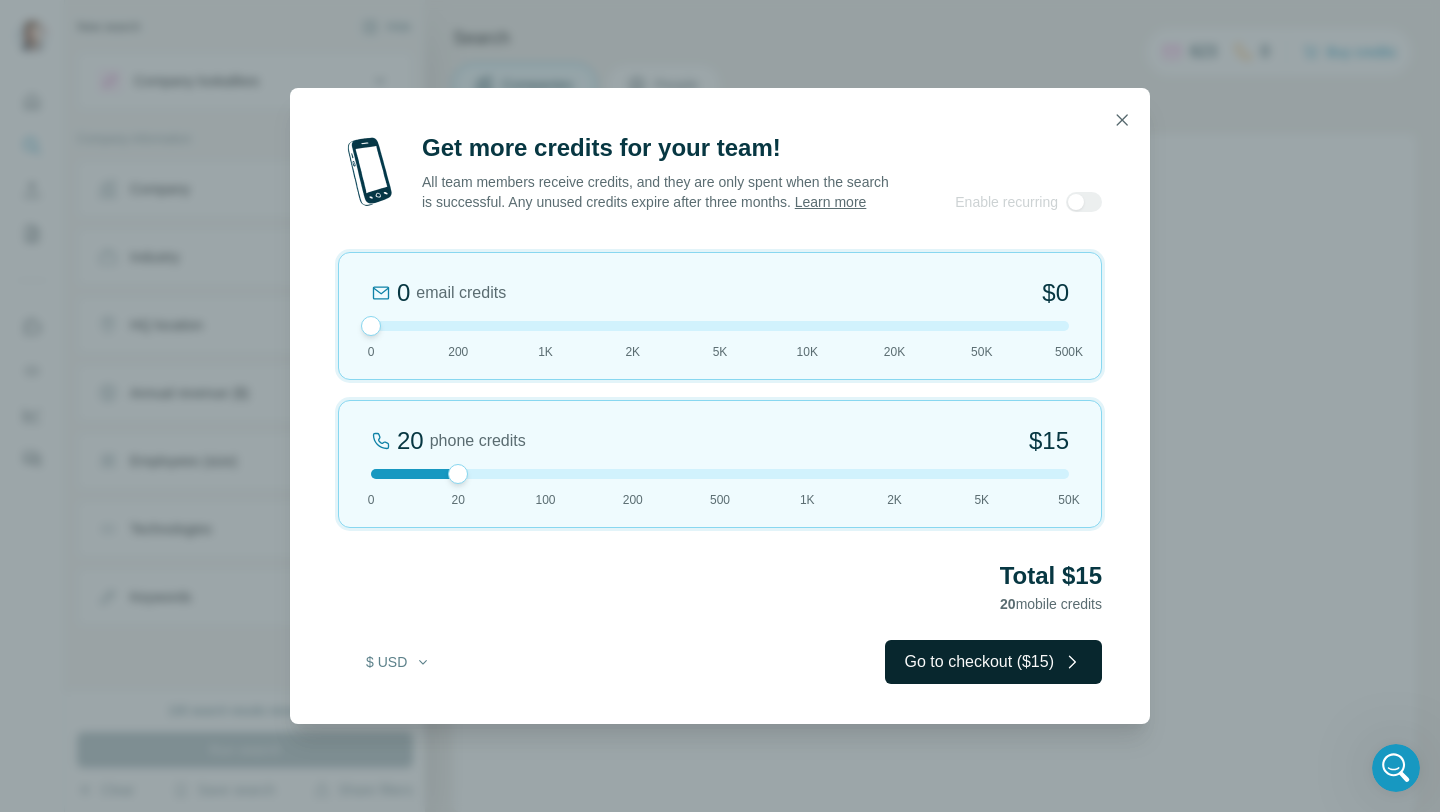 click on "Go to checkout ($15)" at bounding box center [993, 662] 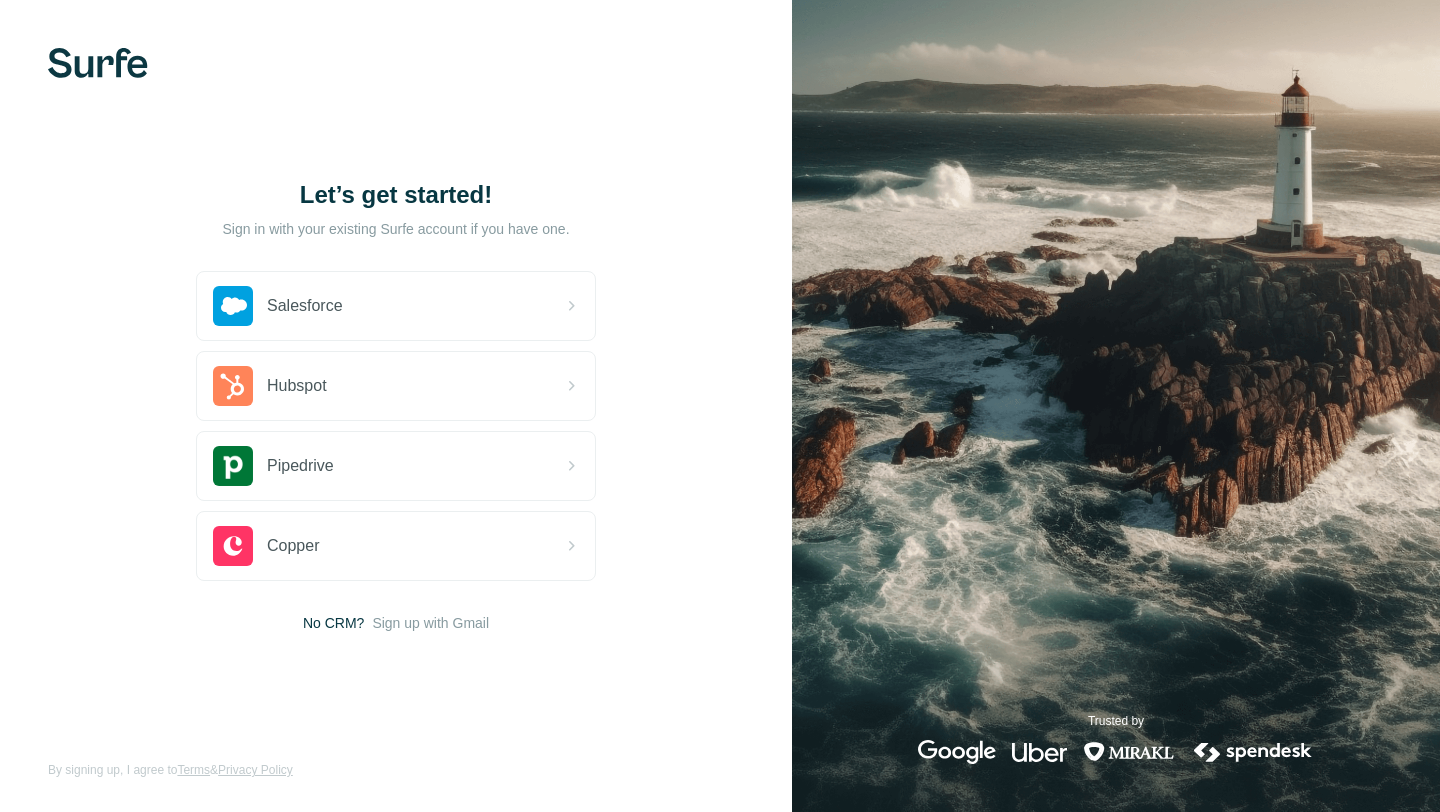 scroll, scrollTop: 0, scrollLeft: 0, axis: both 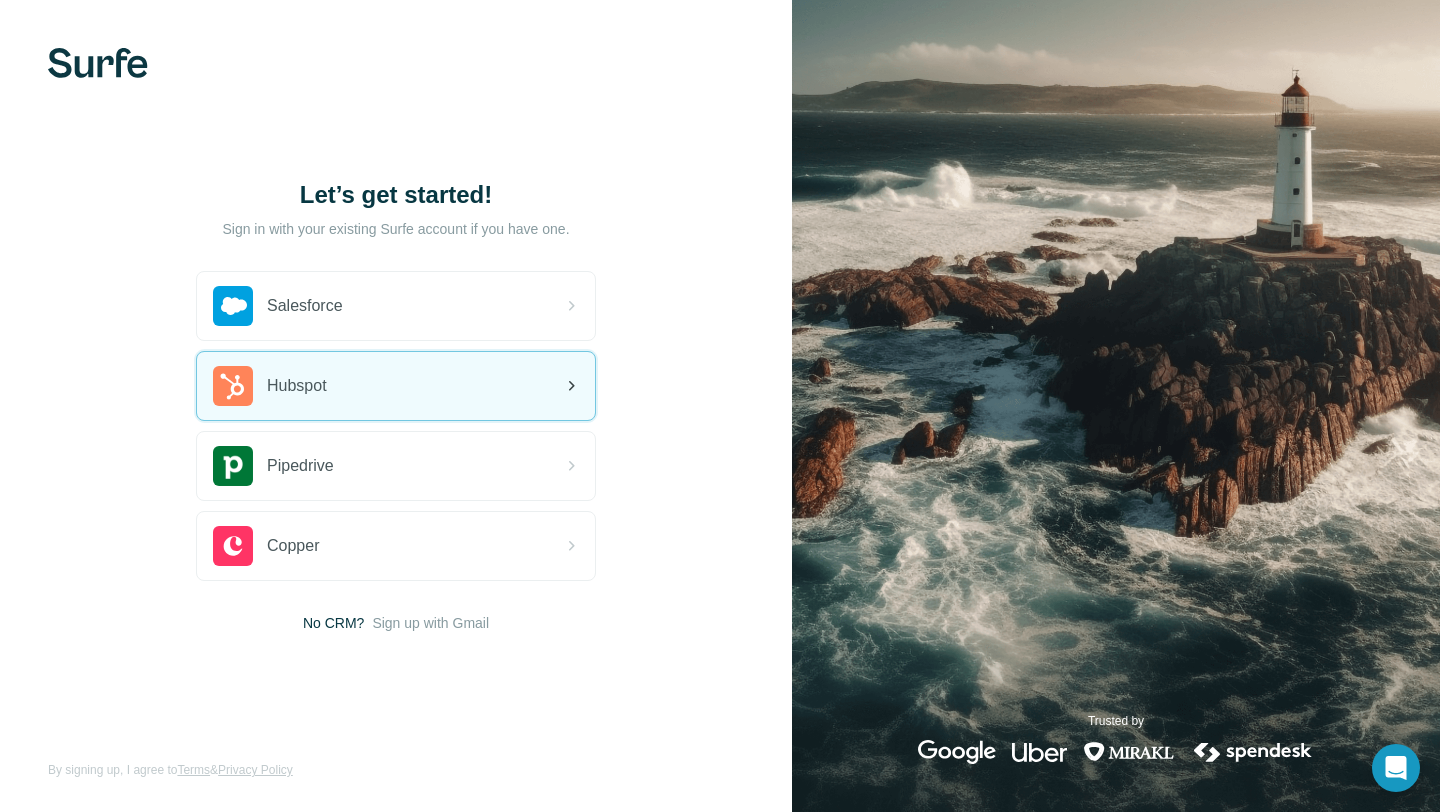 click on "Hubspot" at bounding box center [396, 386] 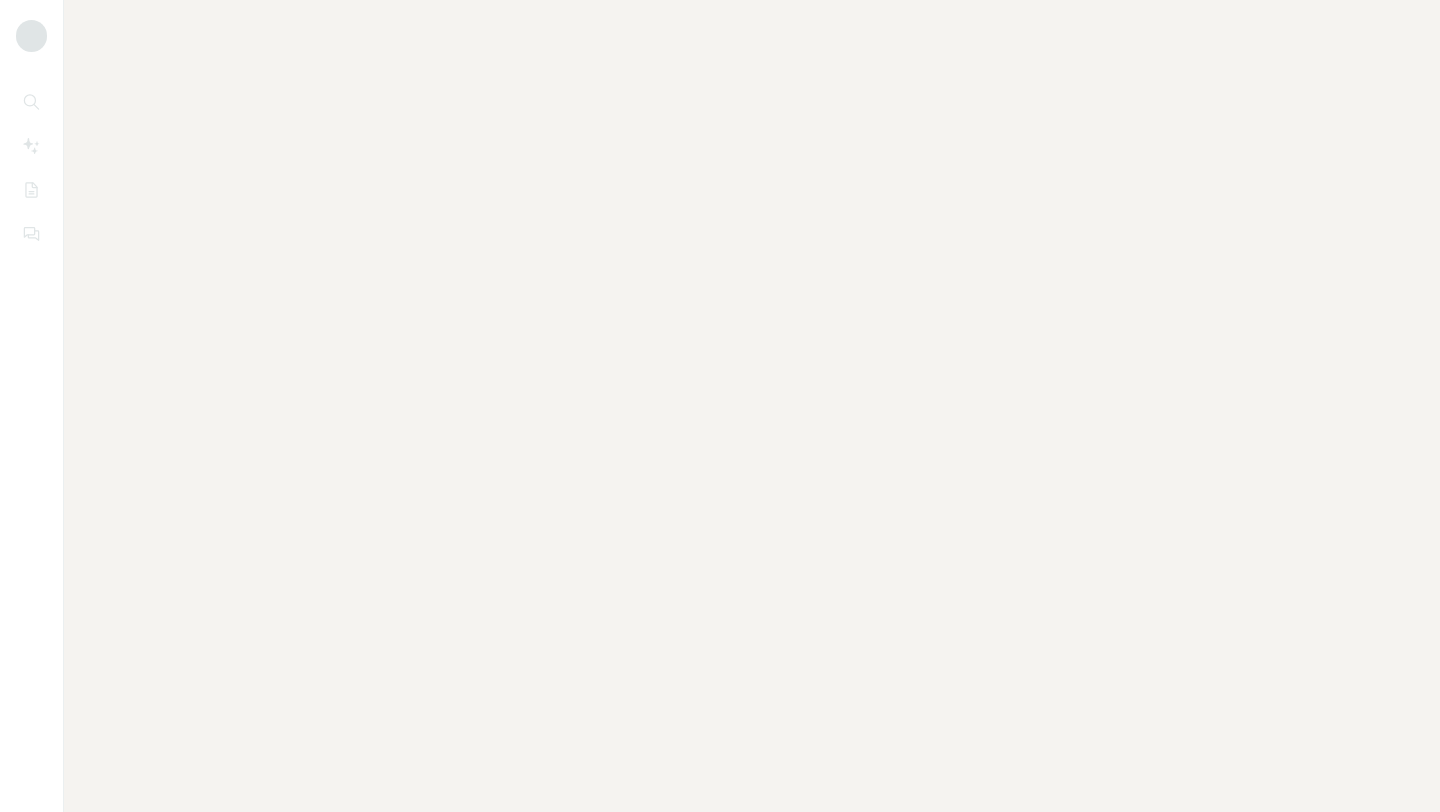 scroll, scrollTop: 0, scrollLeft: 0, axis: both 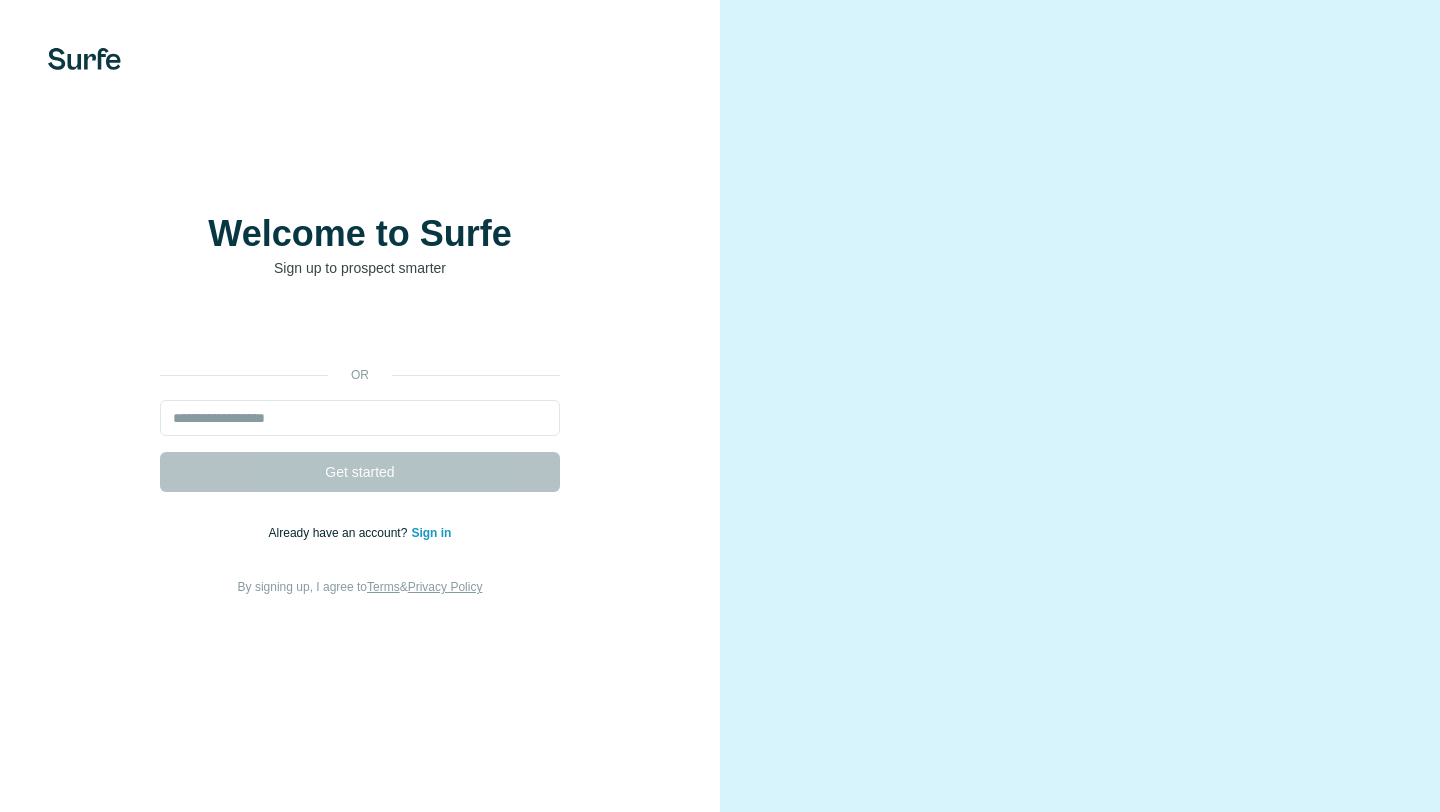 click on "Get started" at bounding box center (360, 446) 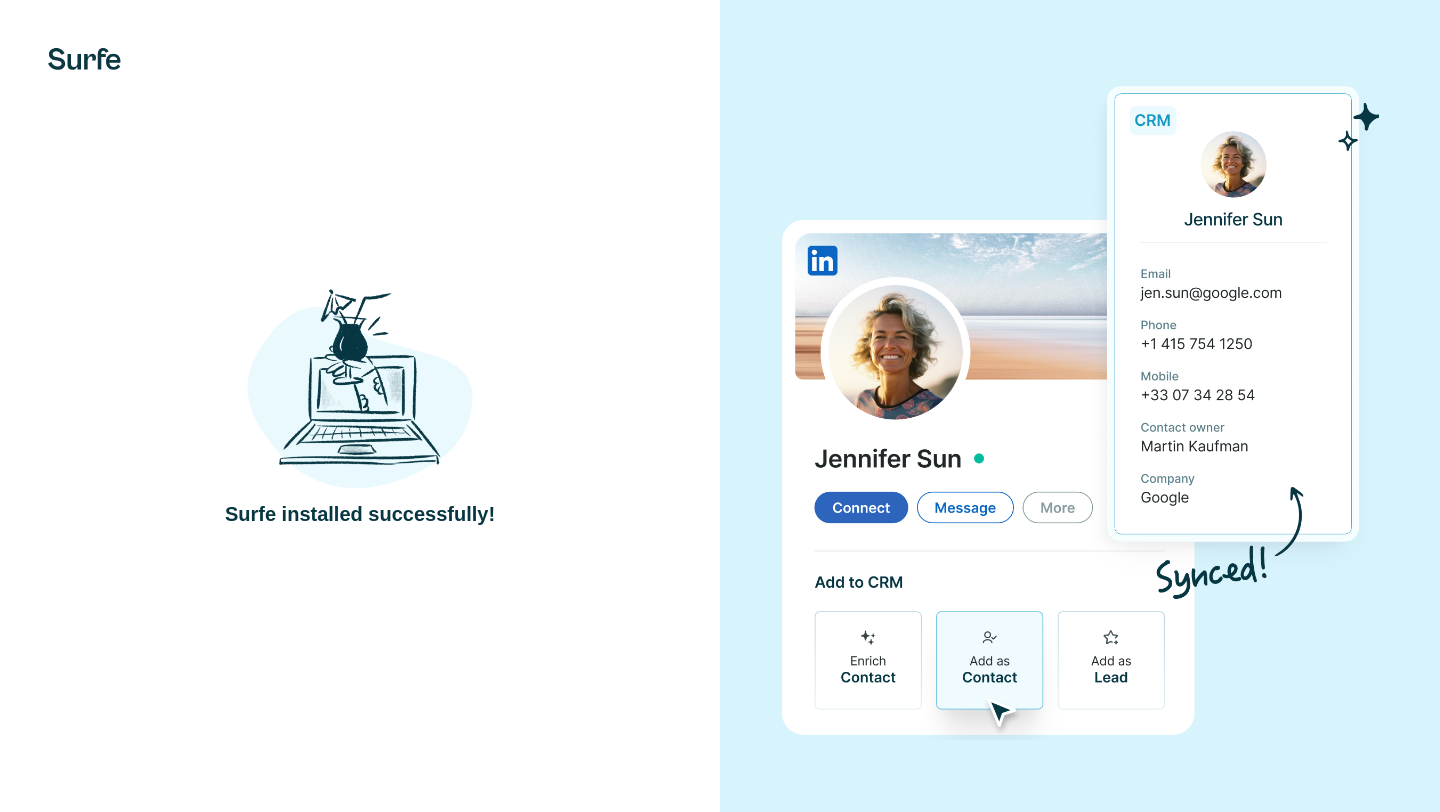 scroll, scrollTop: 0, scrollLeft: 0, axis: both 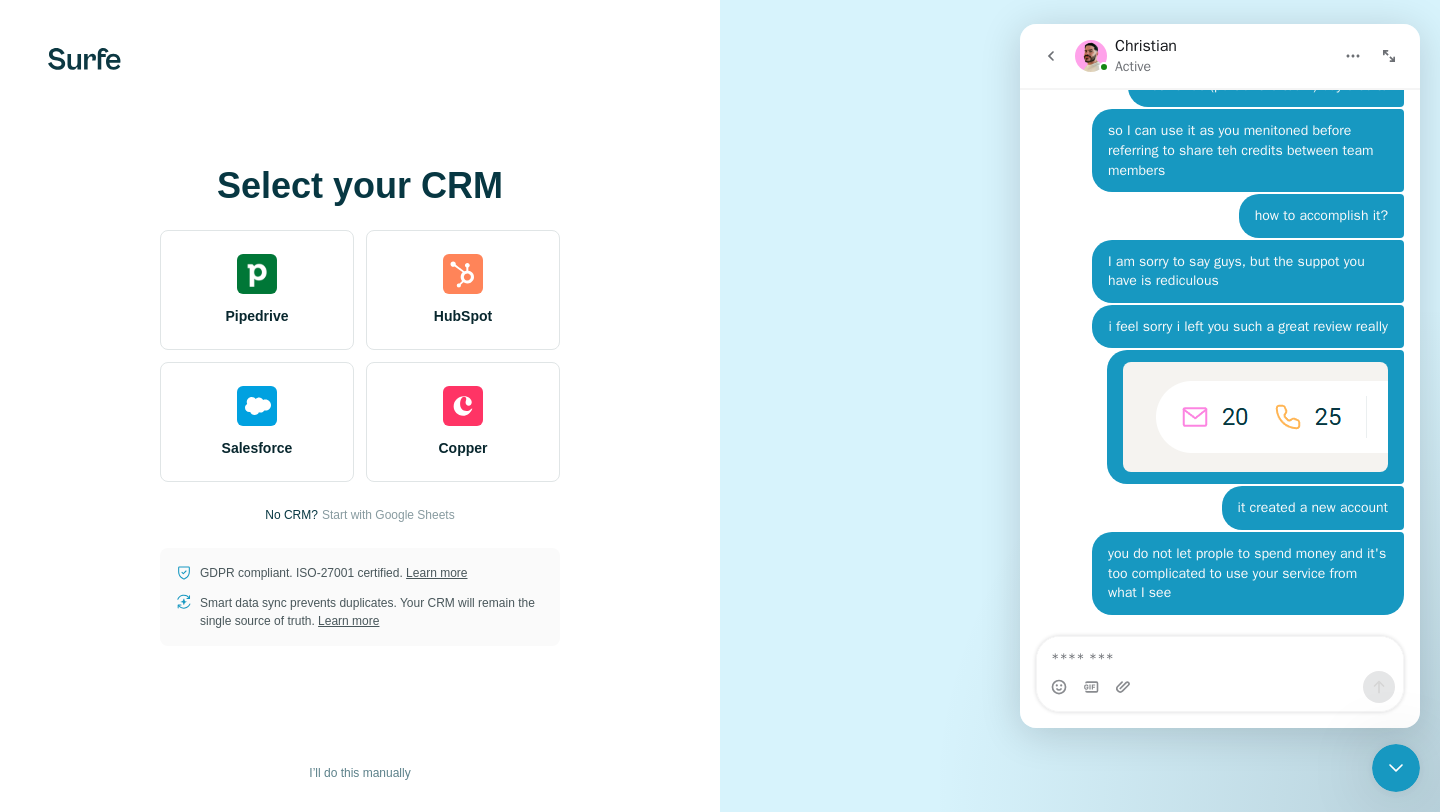 click at bounding box center [1080, 406] 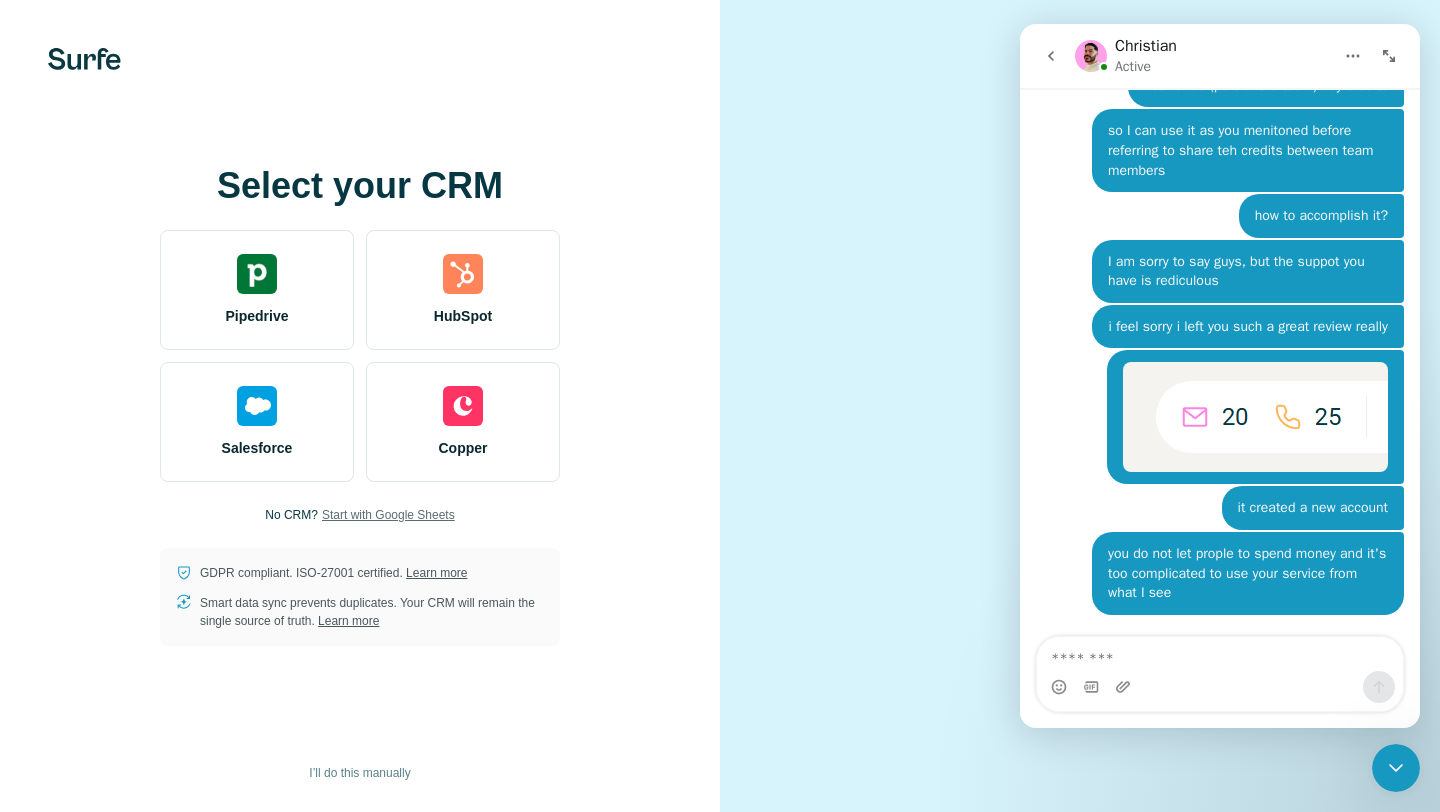 click on "Start with Google Sheets" at bounding box center [388, 515] 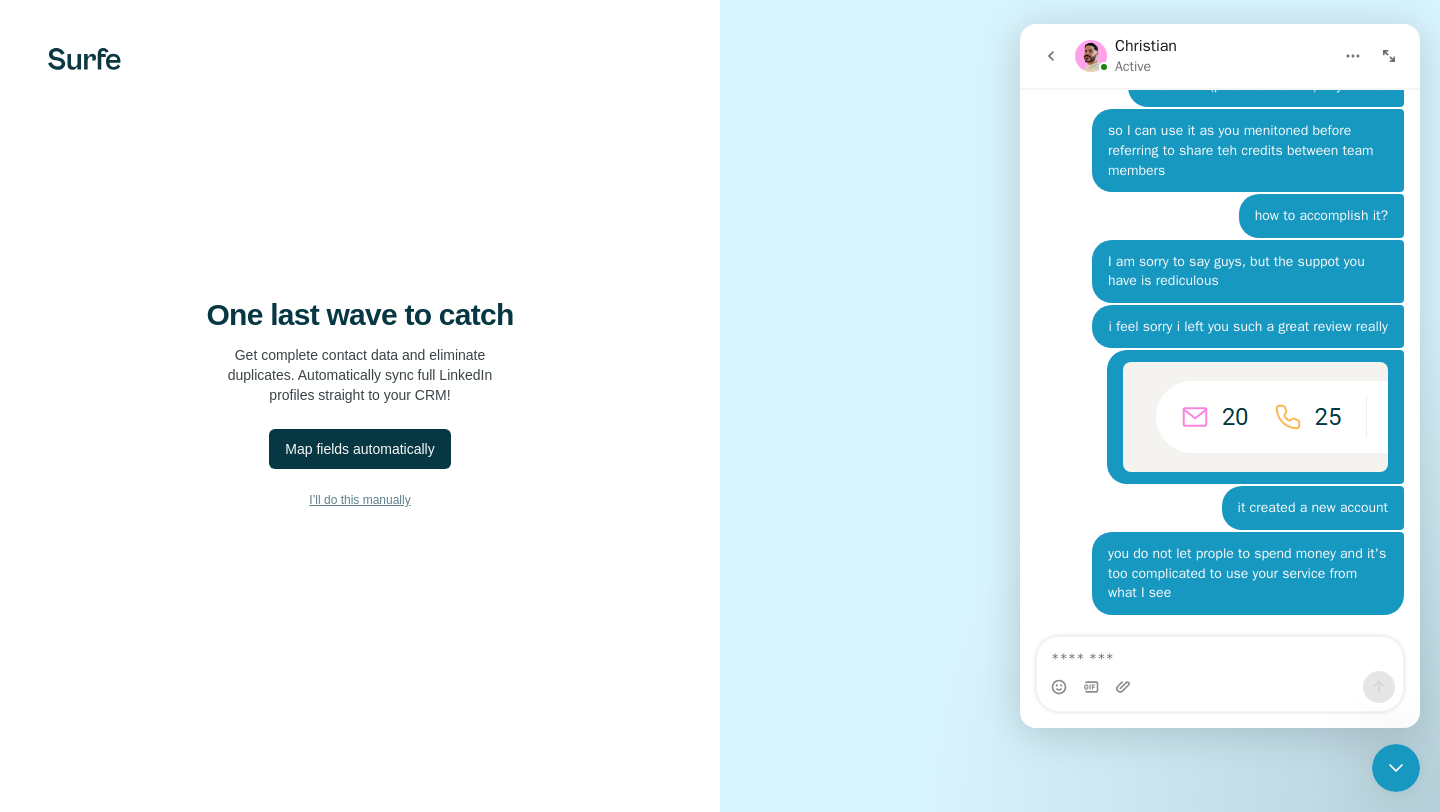 click on "I’ll do this manually" at bounding box center [359, 500] 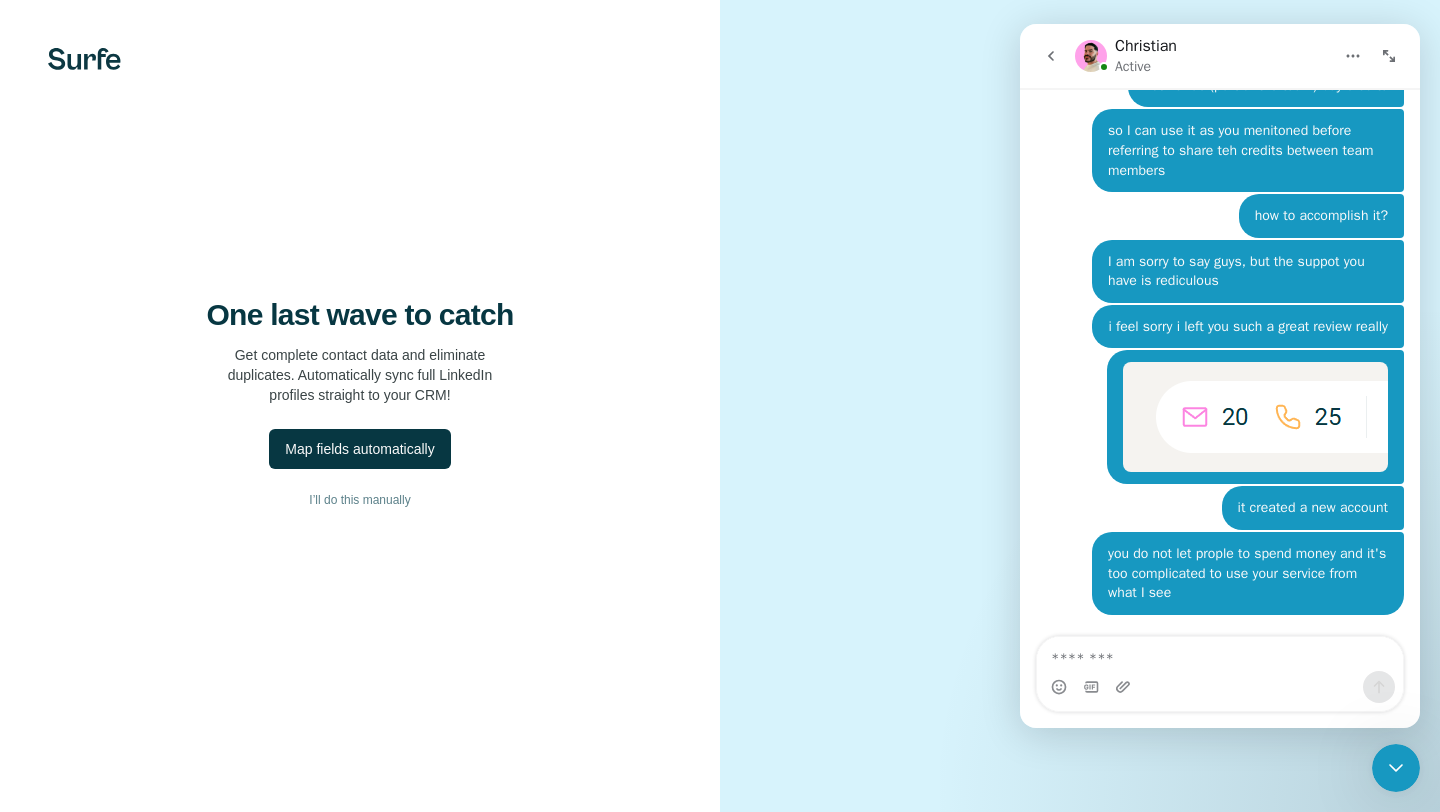 click 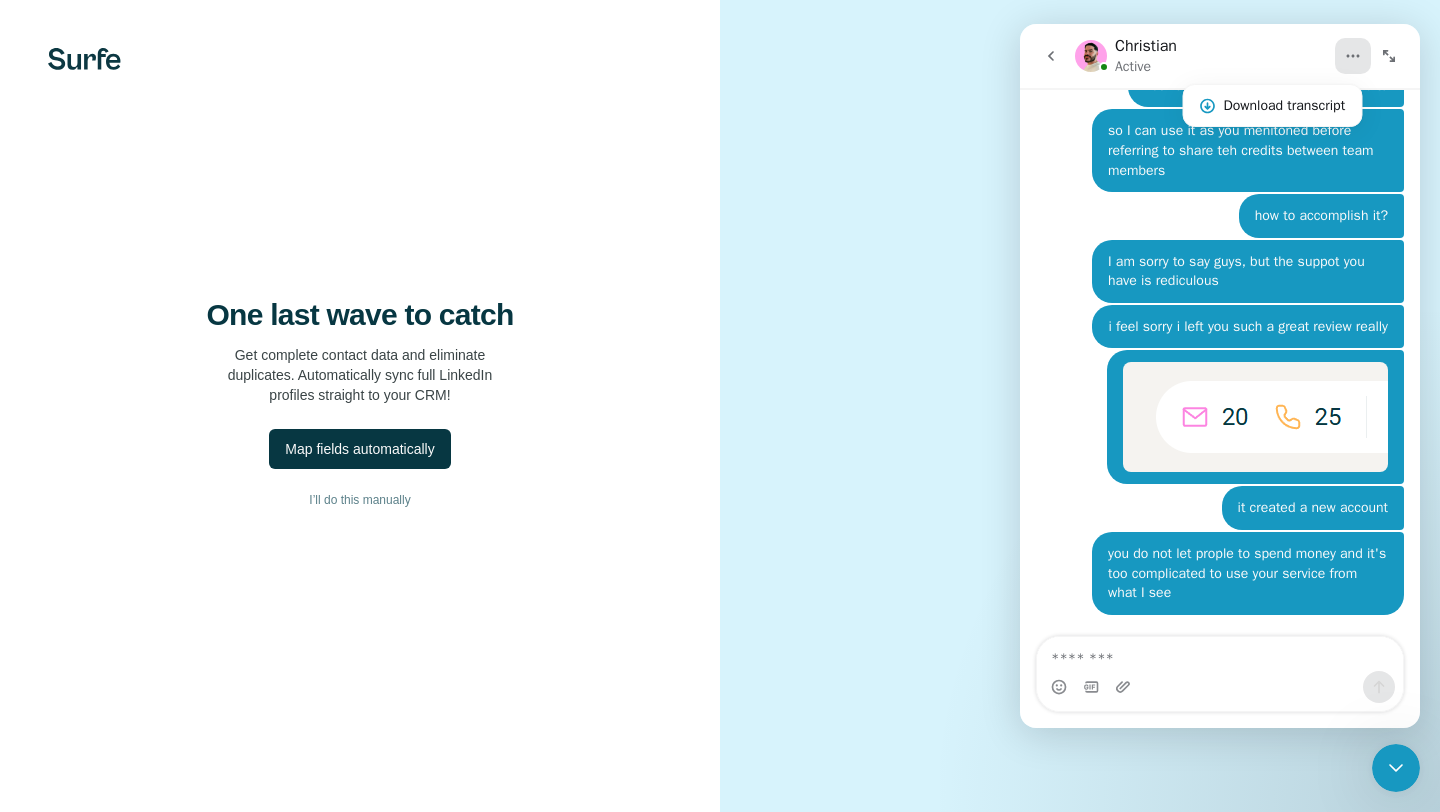 click 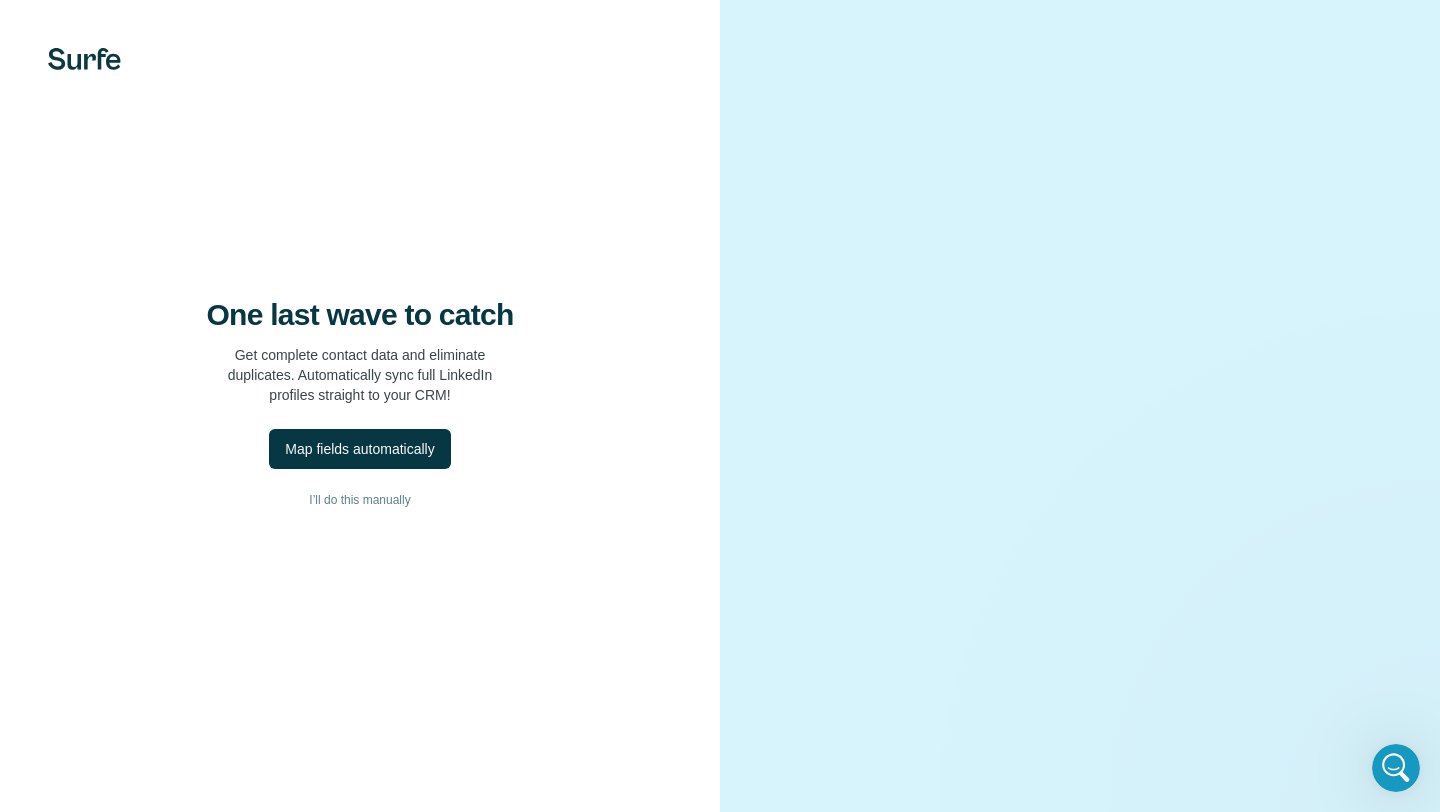scroll, scrollTop: 0, scrollLeft: 0, axis: both 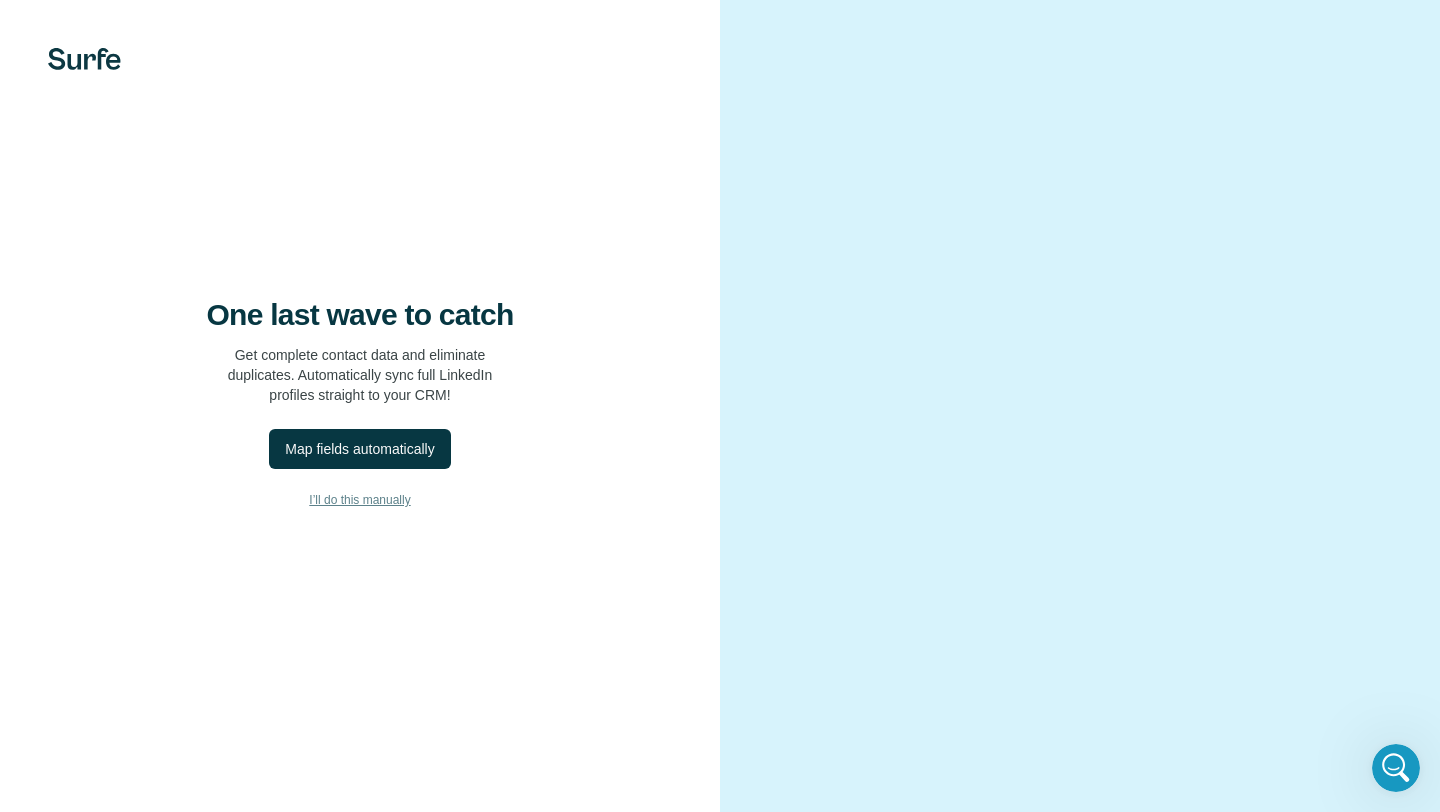 click on "I’ll do this manually" at bounding box center (359, 500) 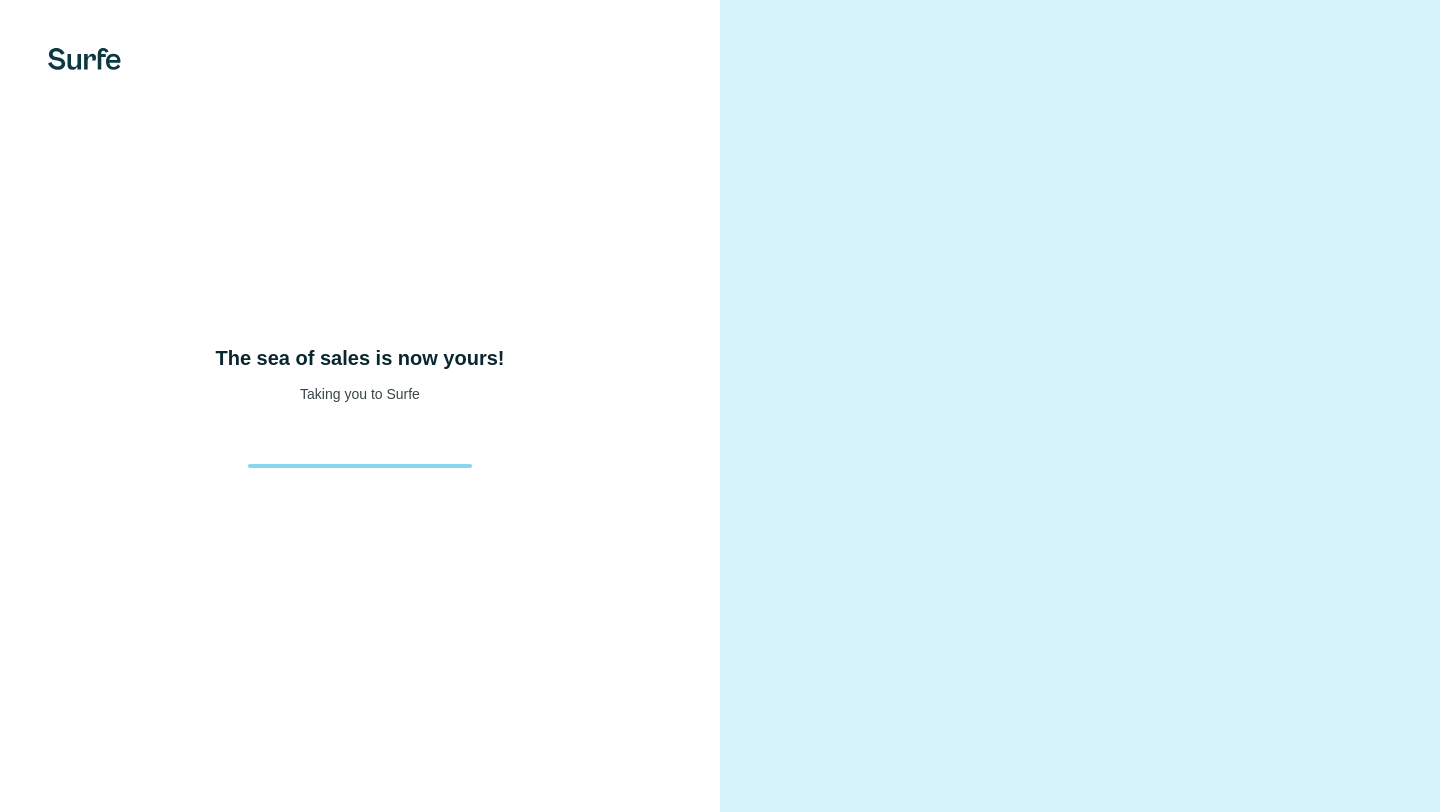 scroll, scrollTop: 0, scrollLeft: 0, axis: both 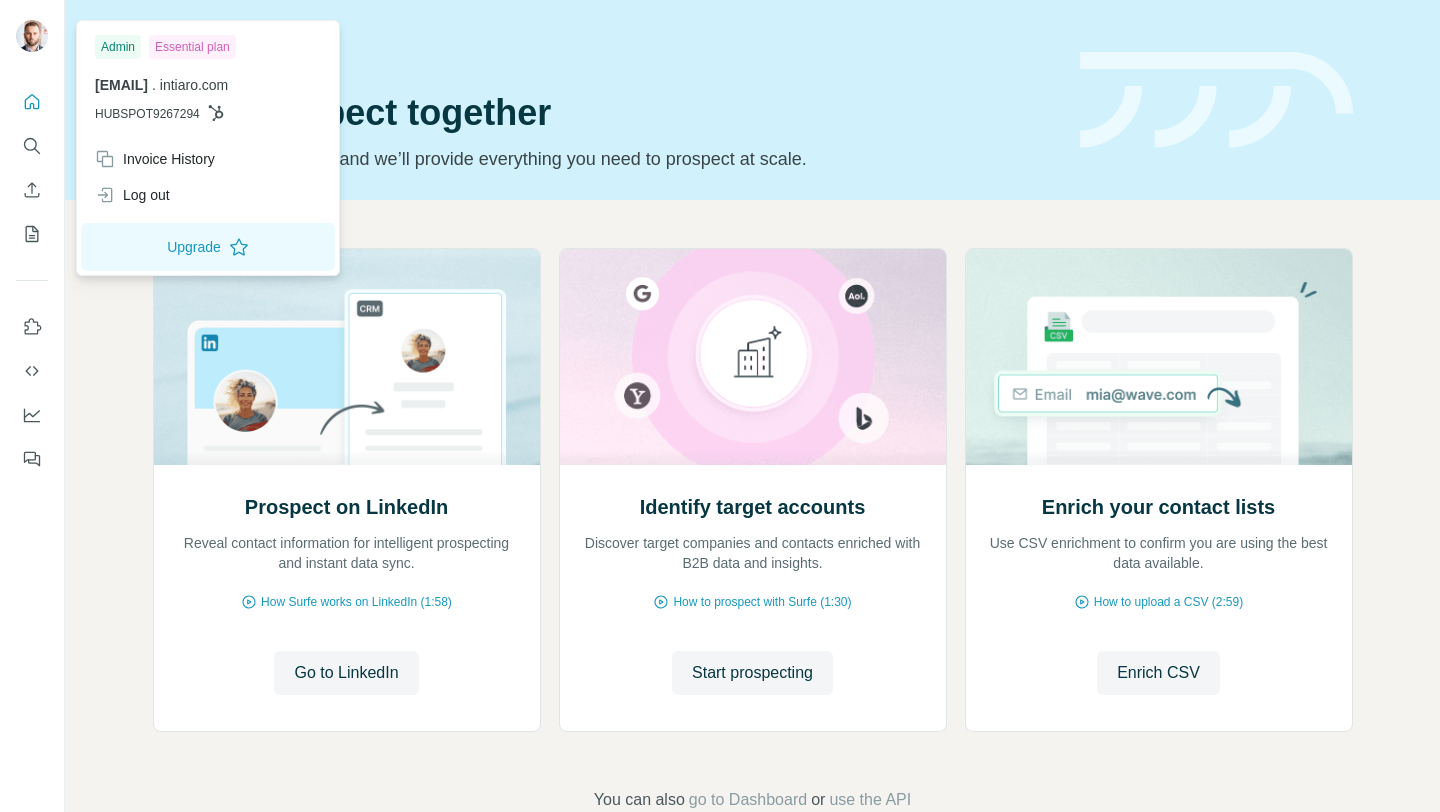 click on "Quick start Let’s prospect together Pick your starting point and we’ll provide everything you need to prospect at scale." at bounding box center (604, 100) 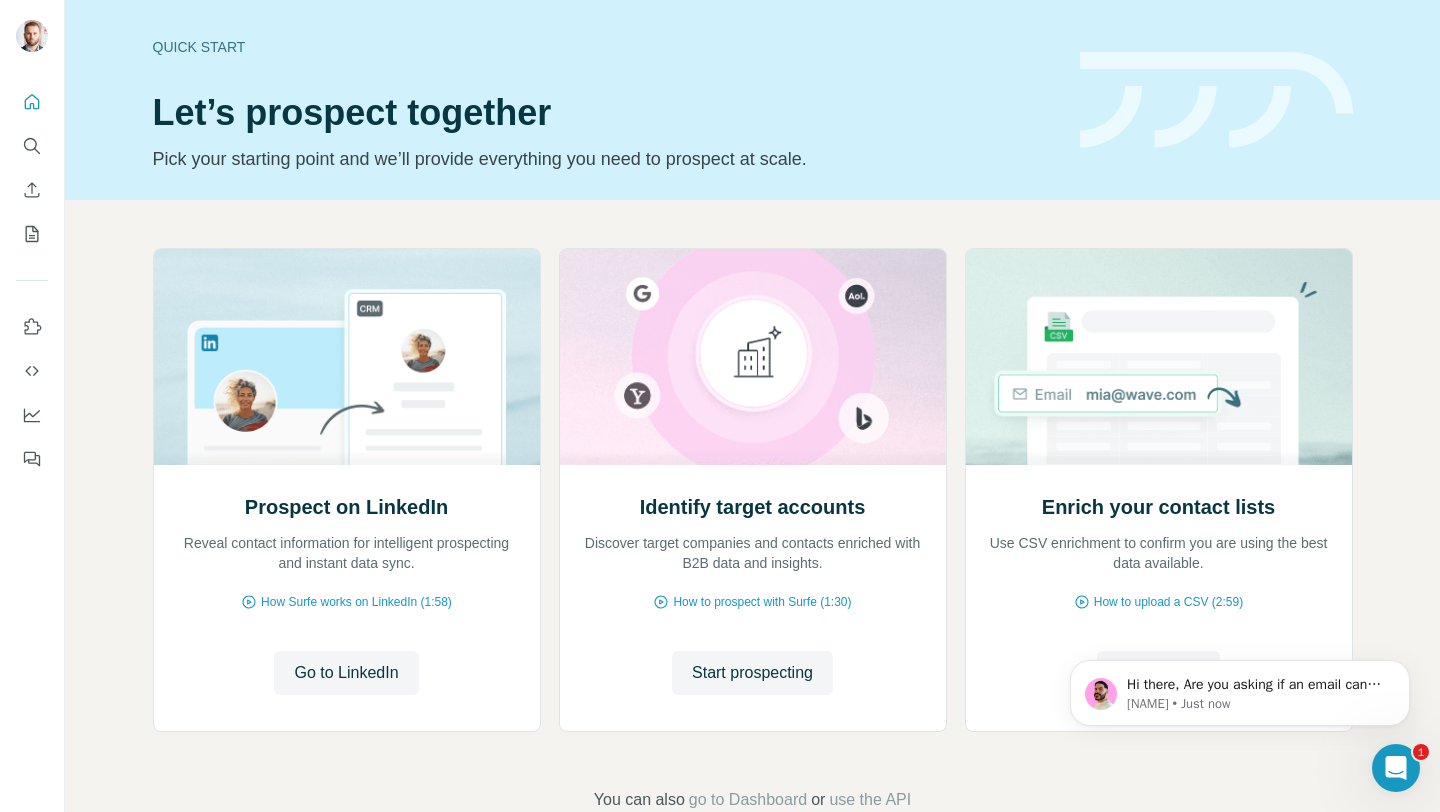 scroll, scrollTop: 0, scrollLeft: 0, axis: both 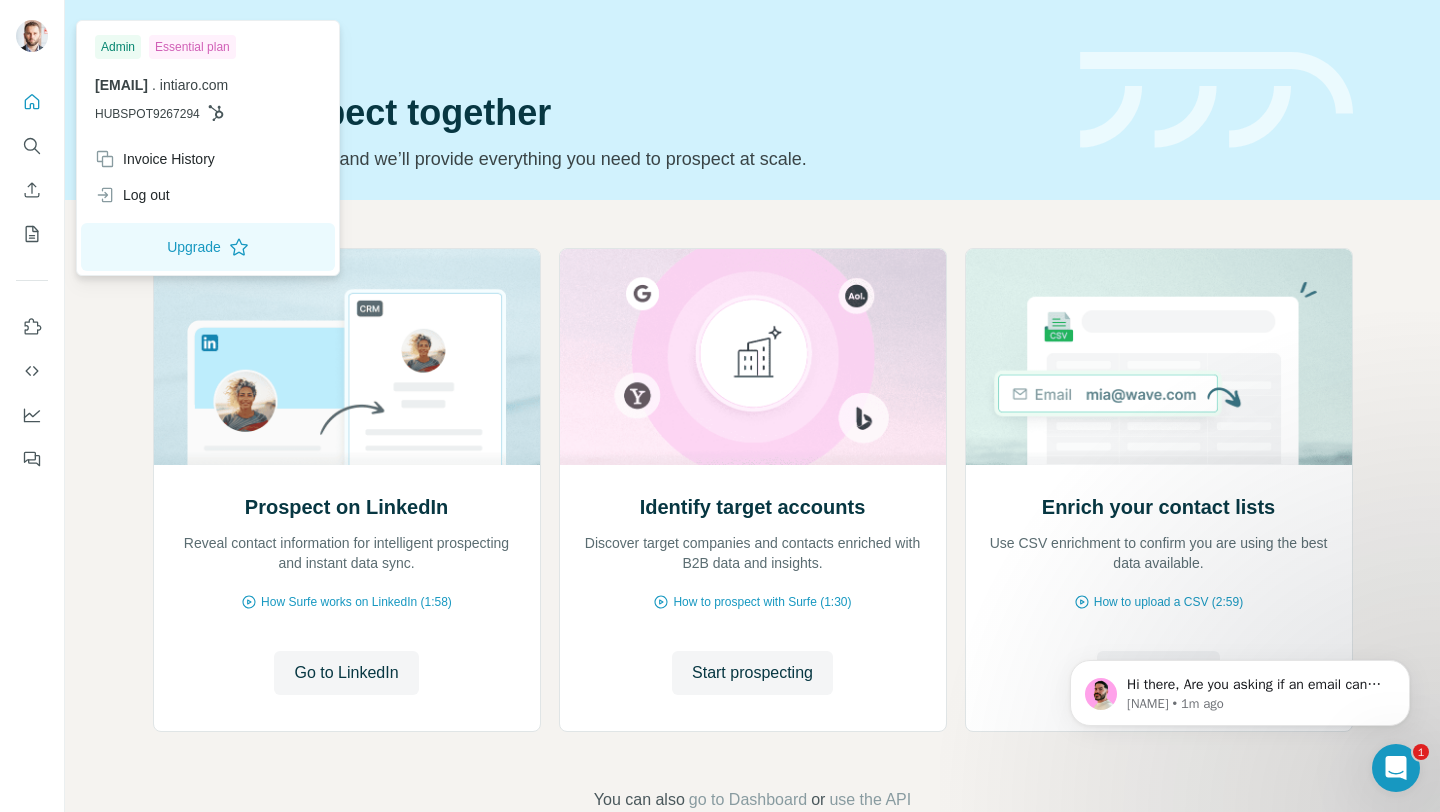 click at bounding box center [32, 36] 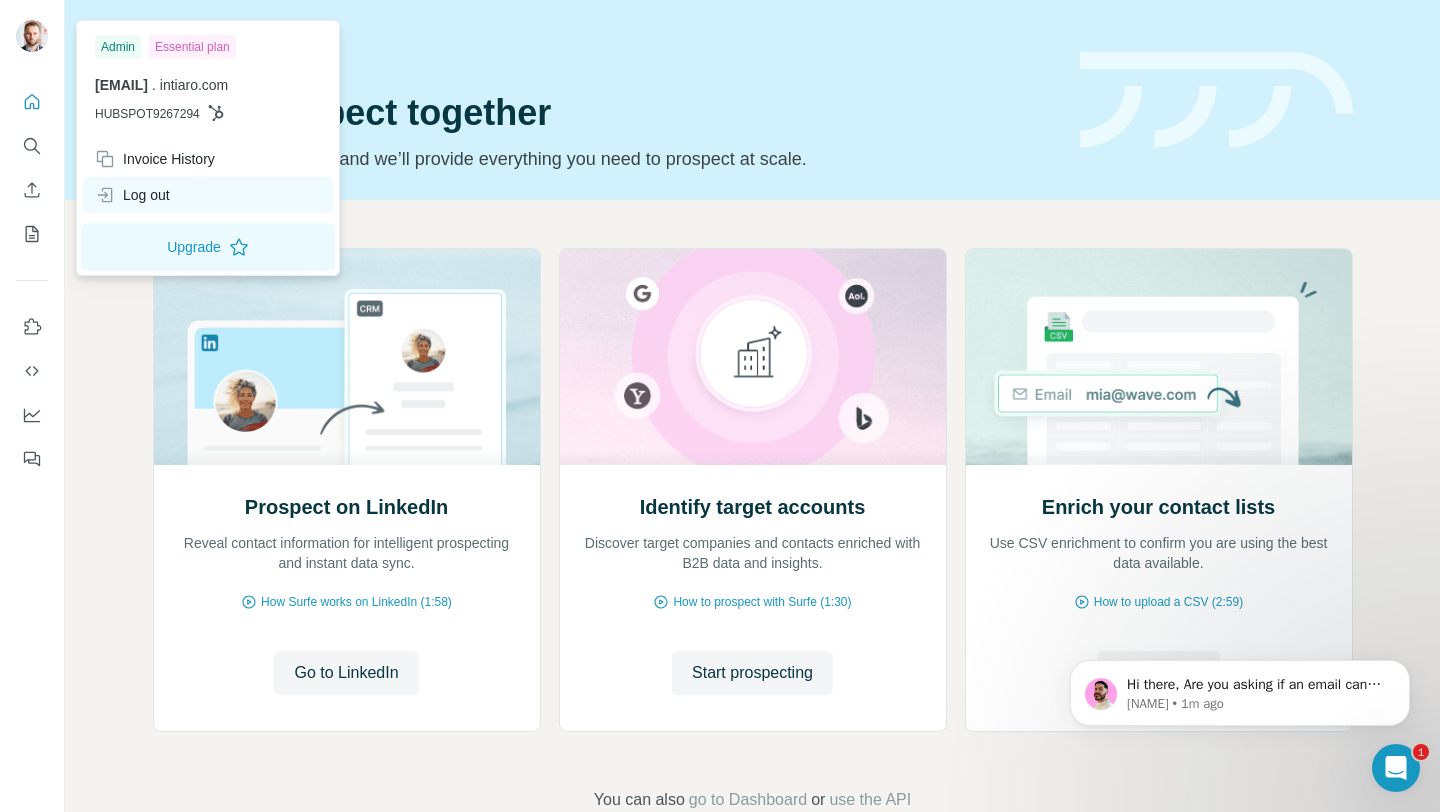 click on "Log out" at bounding box center [132, 195] 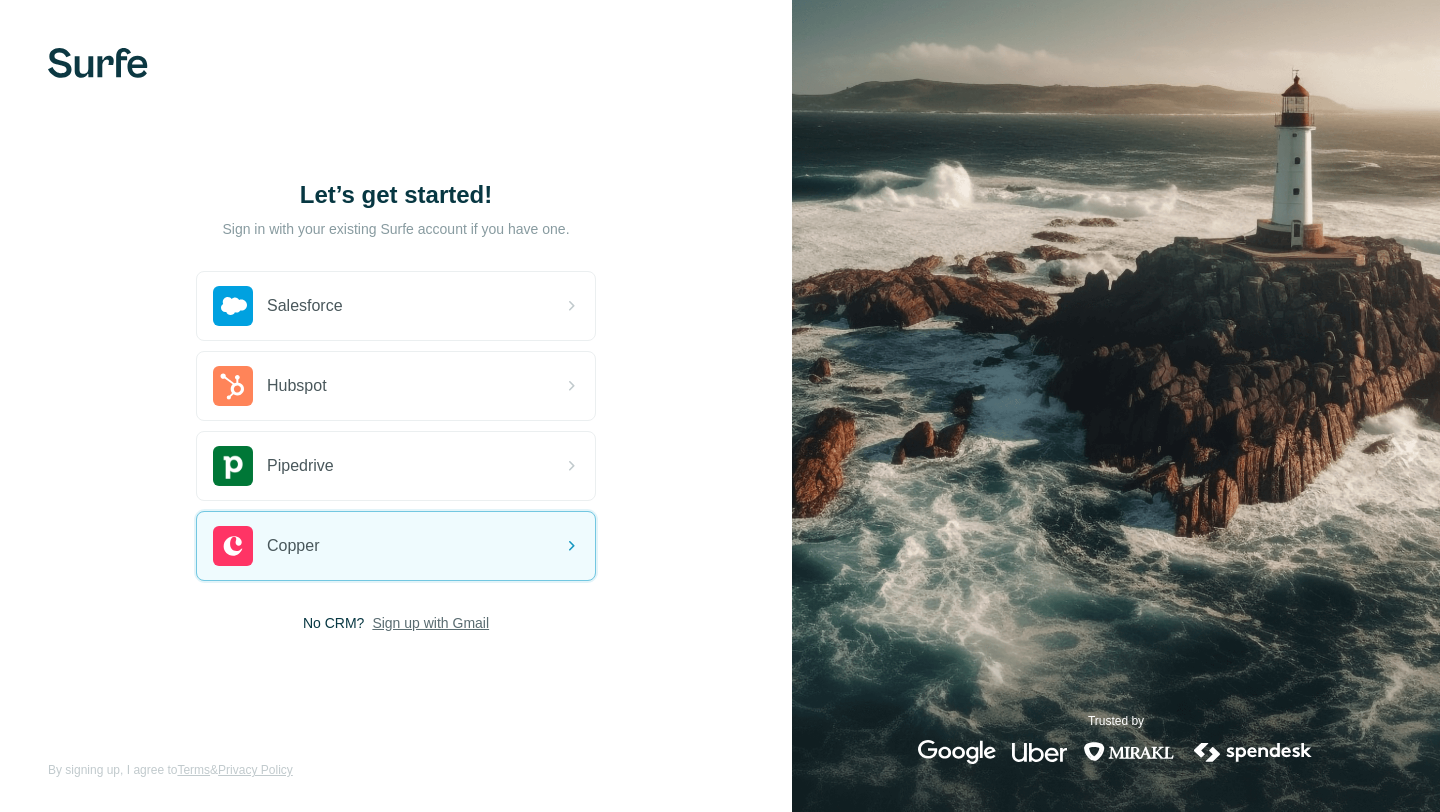 click on "Sign up with Gmail" at bounding box center (430, 623) 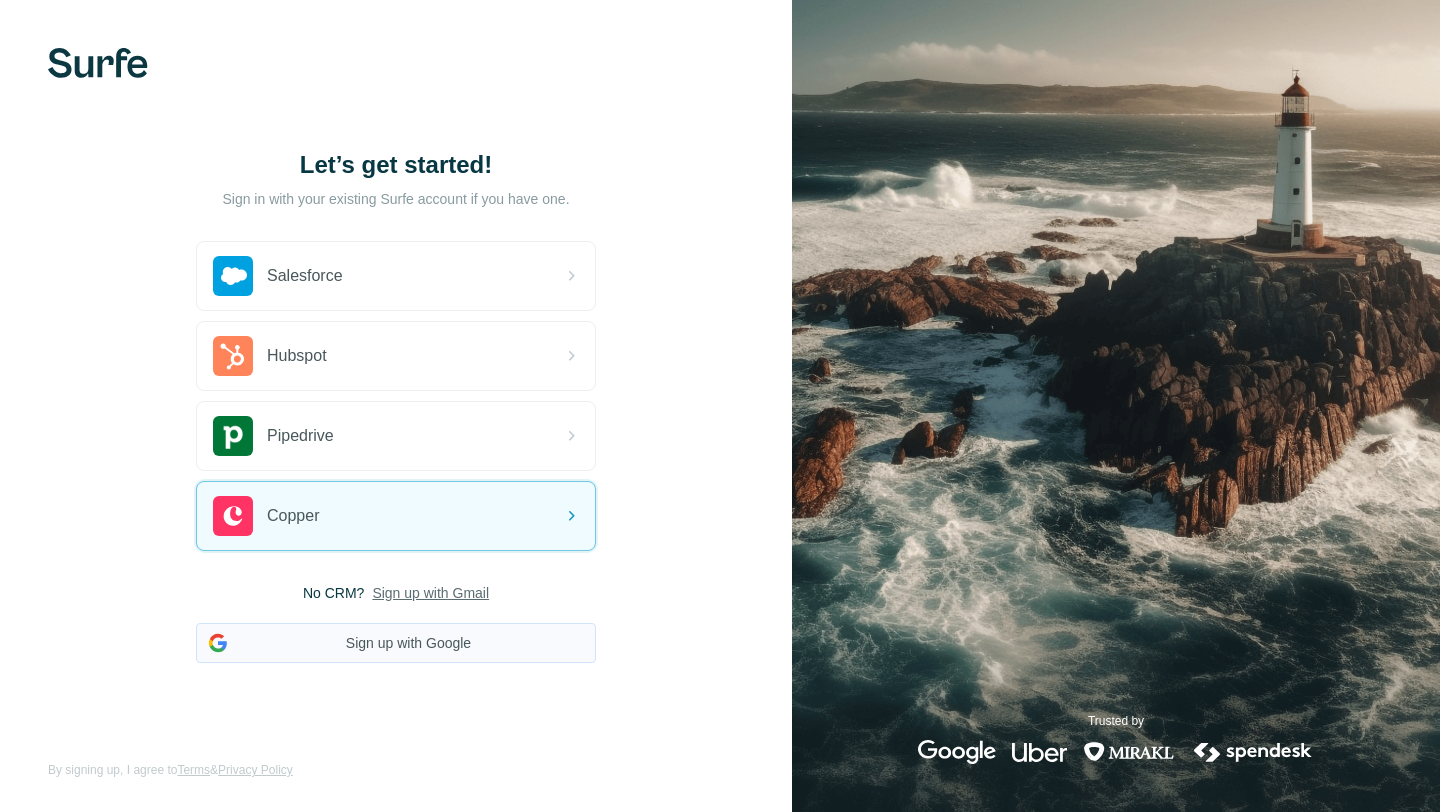 click on "Sign up with Google" at bounding box center [396, 643] 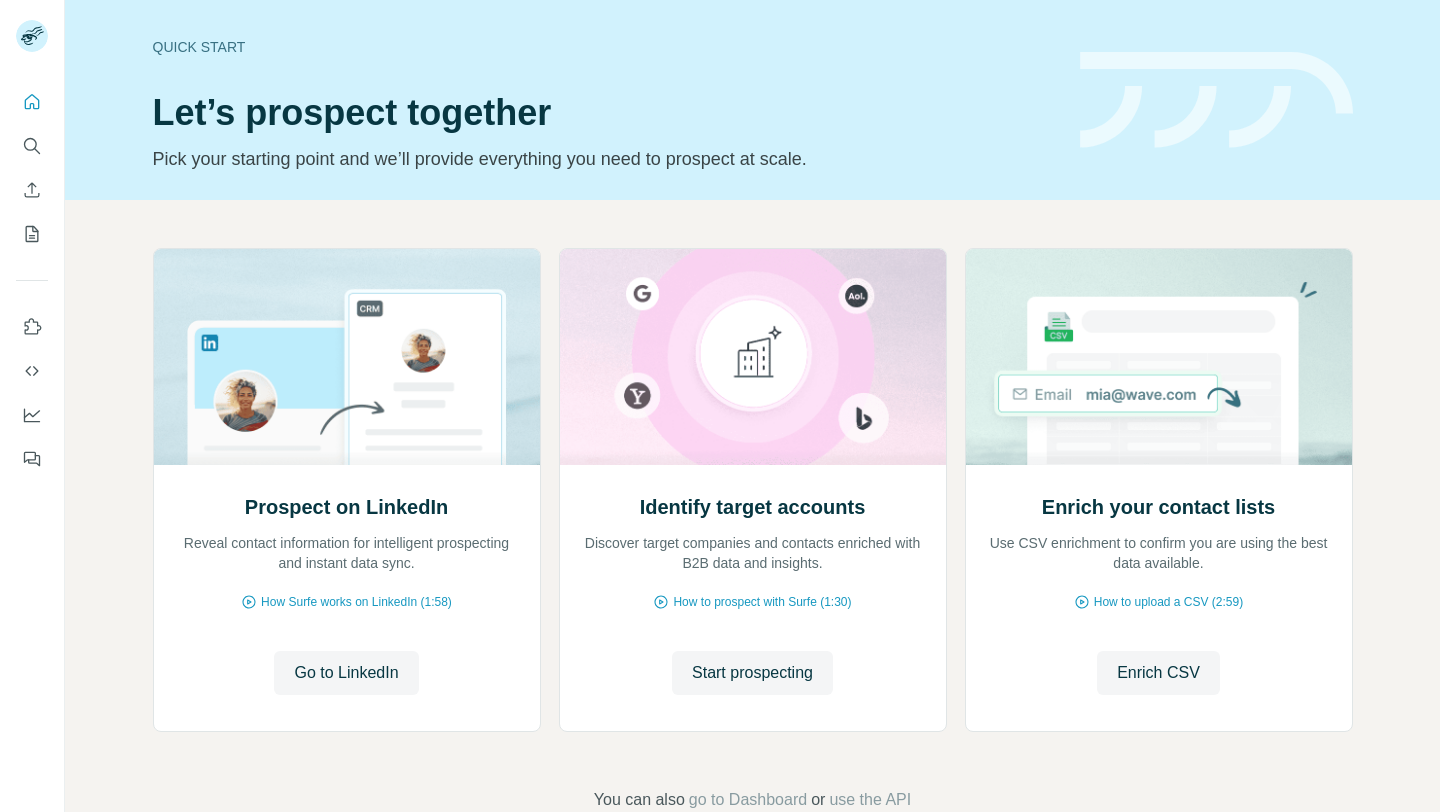scroll, scrollTop: 0, scrollLeft: 0, axis: both 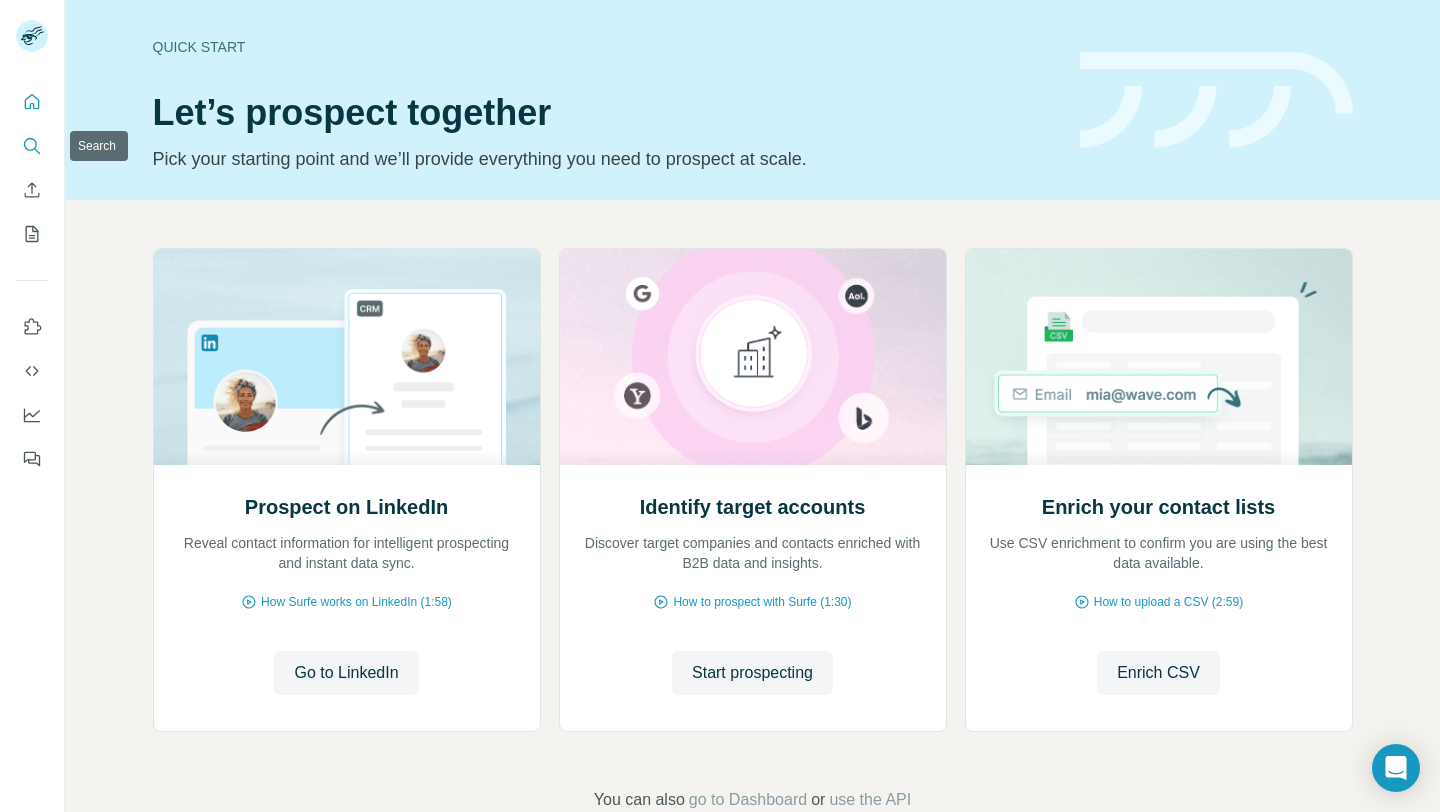 click 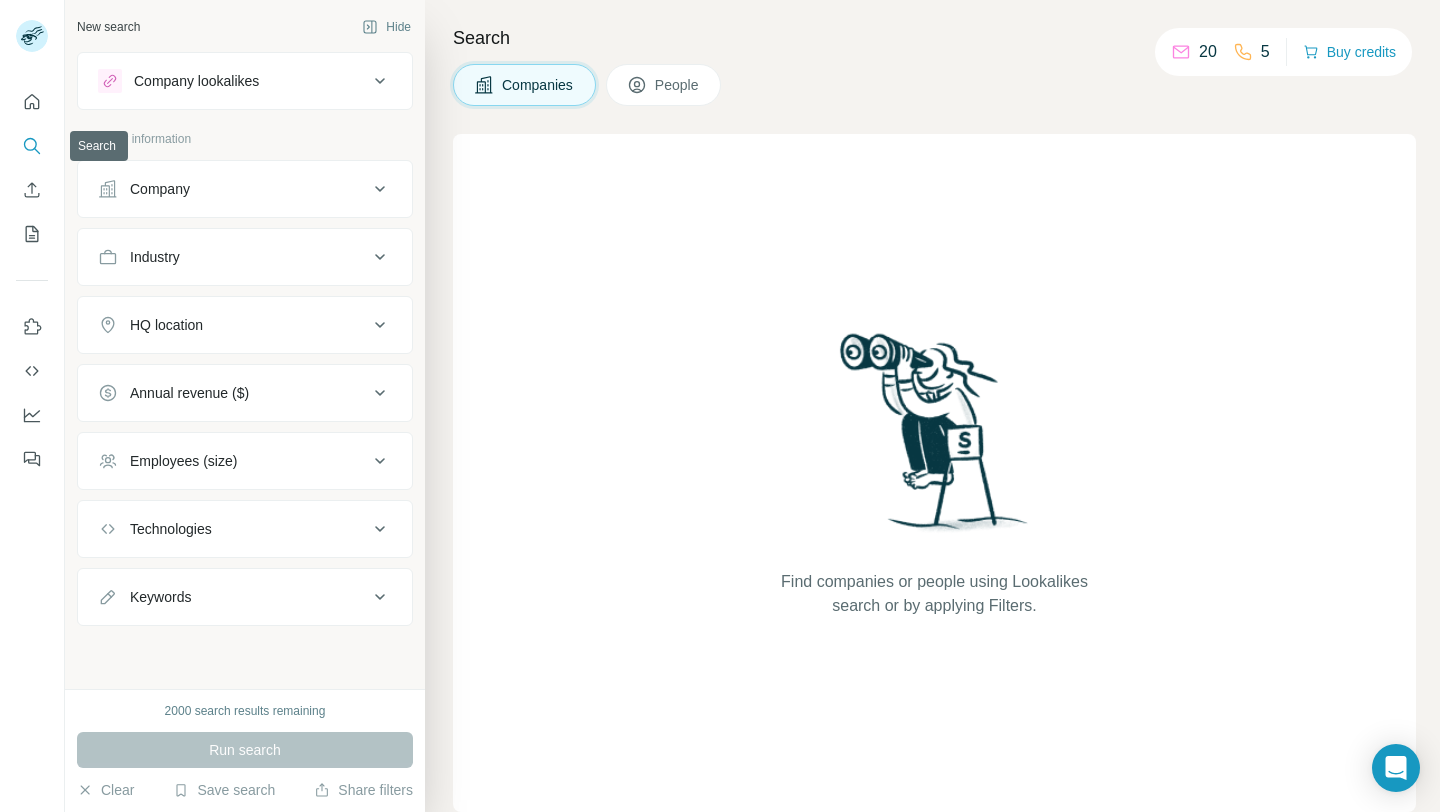 click 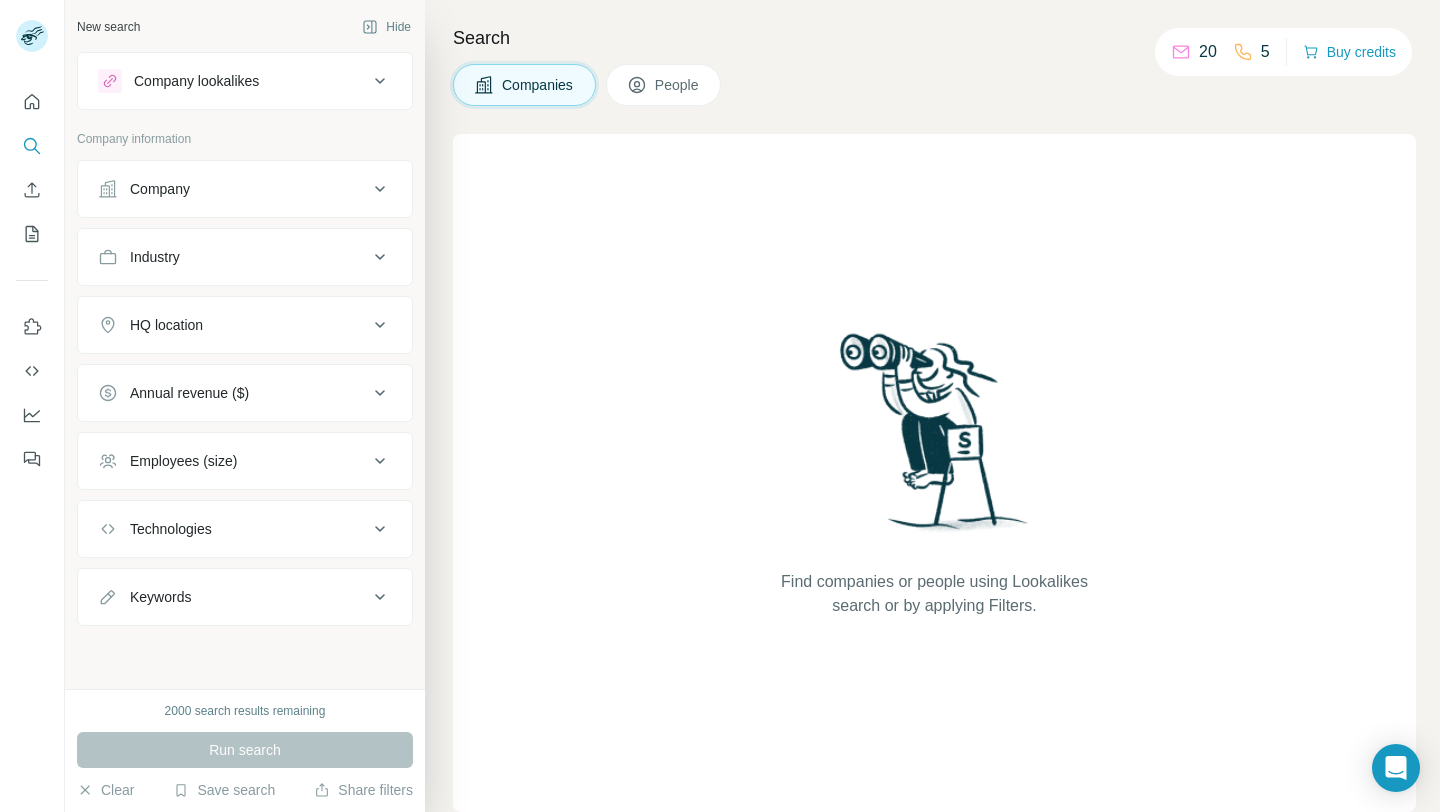 click 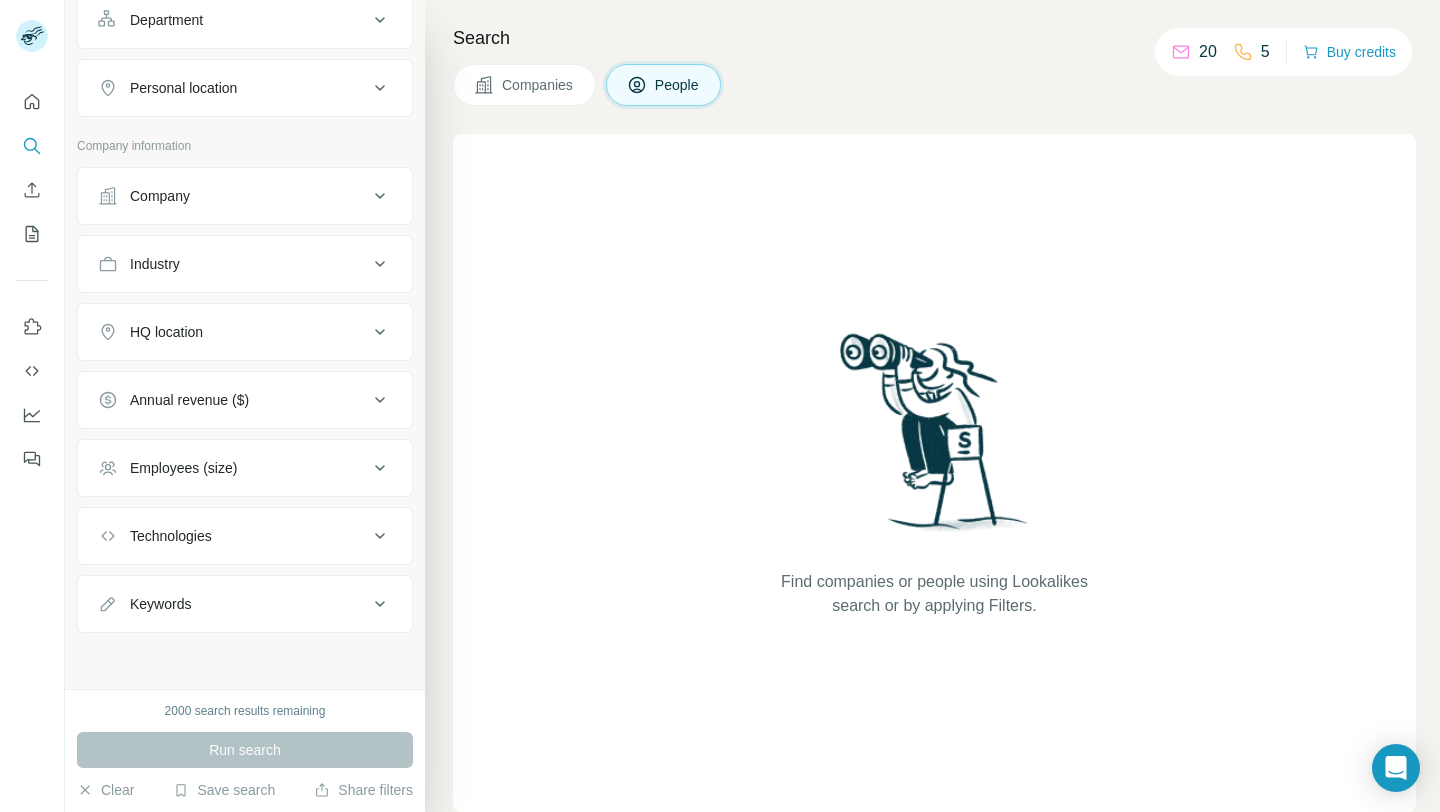 scroll, scrollTop: 0, scrollLeft: 0, axis: both 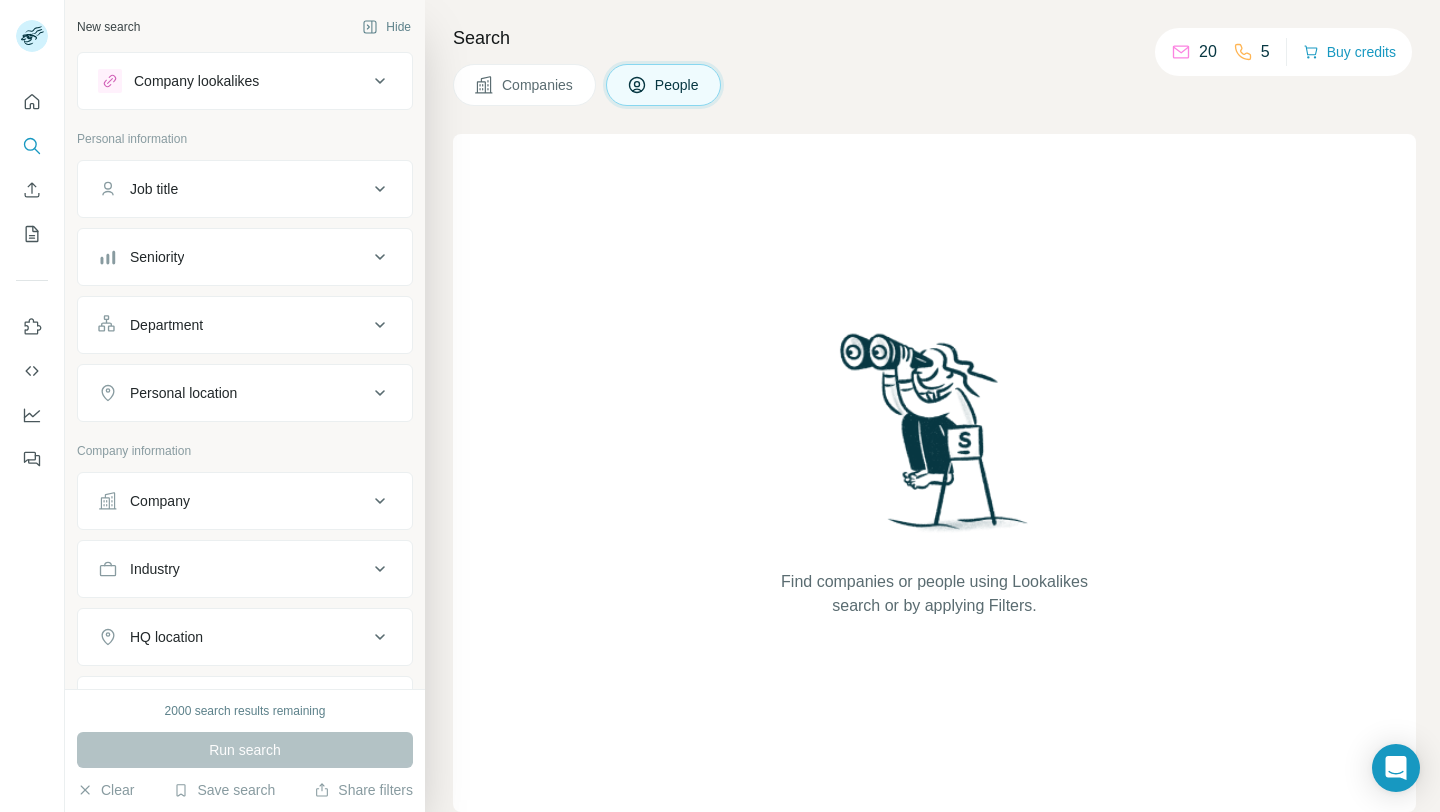 click on "Companies" at bounding box center [538, 85] 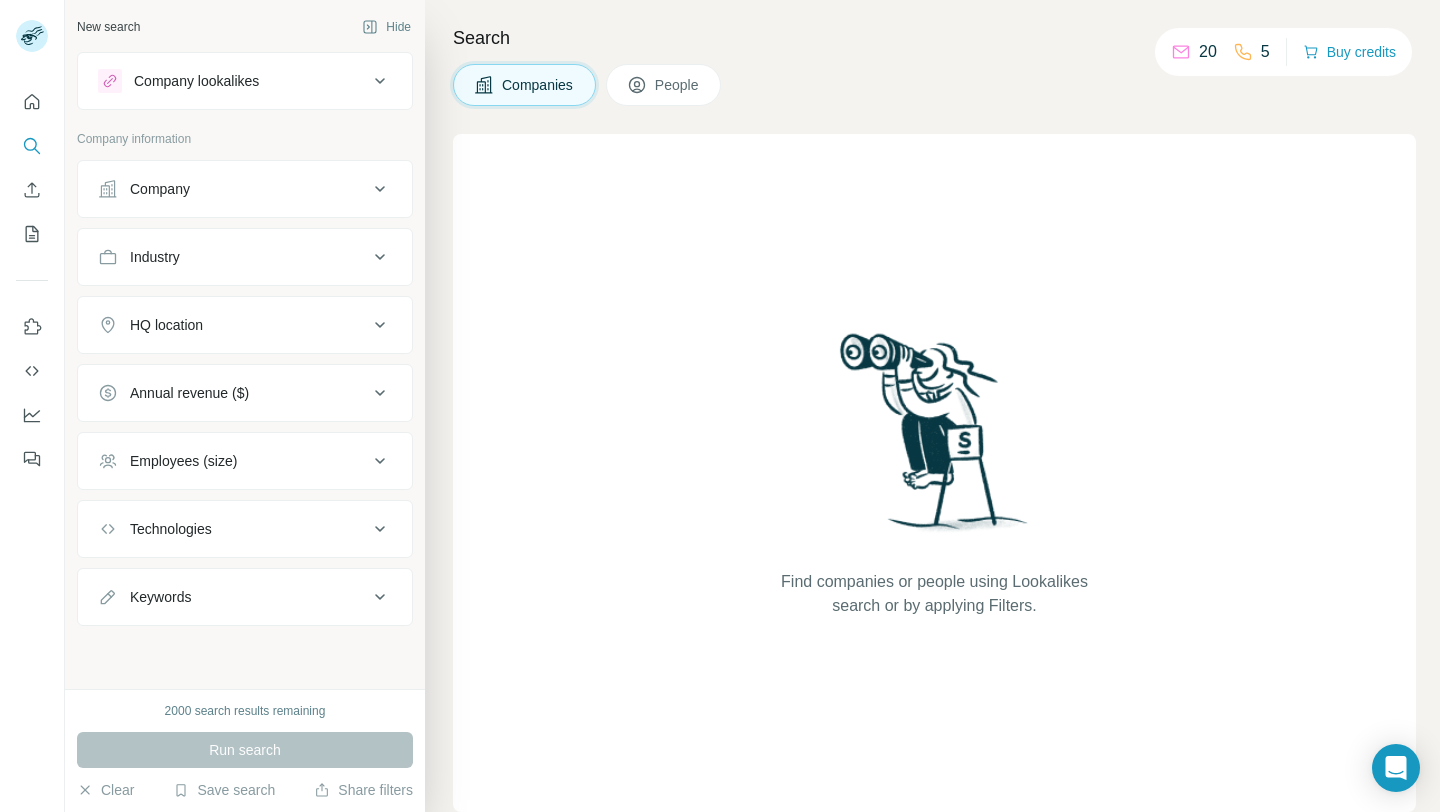 click on "Company" at bounding box center (233, 189) 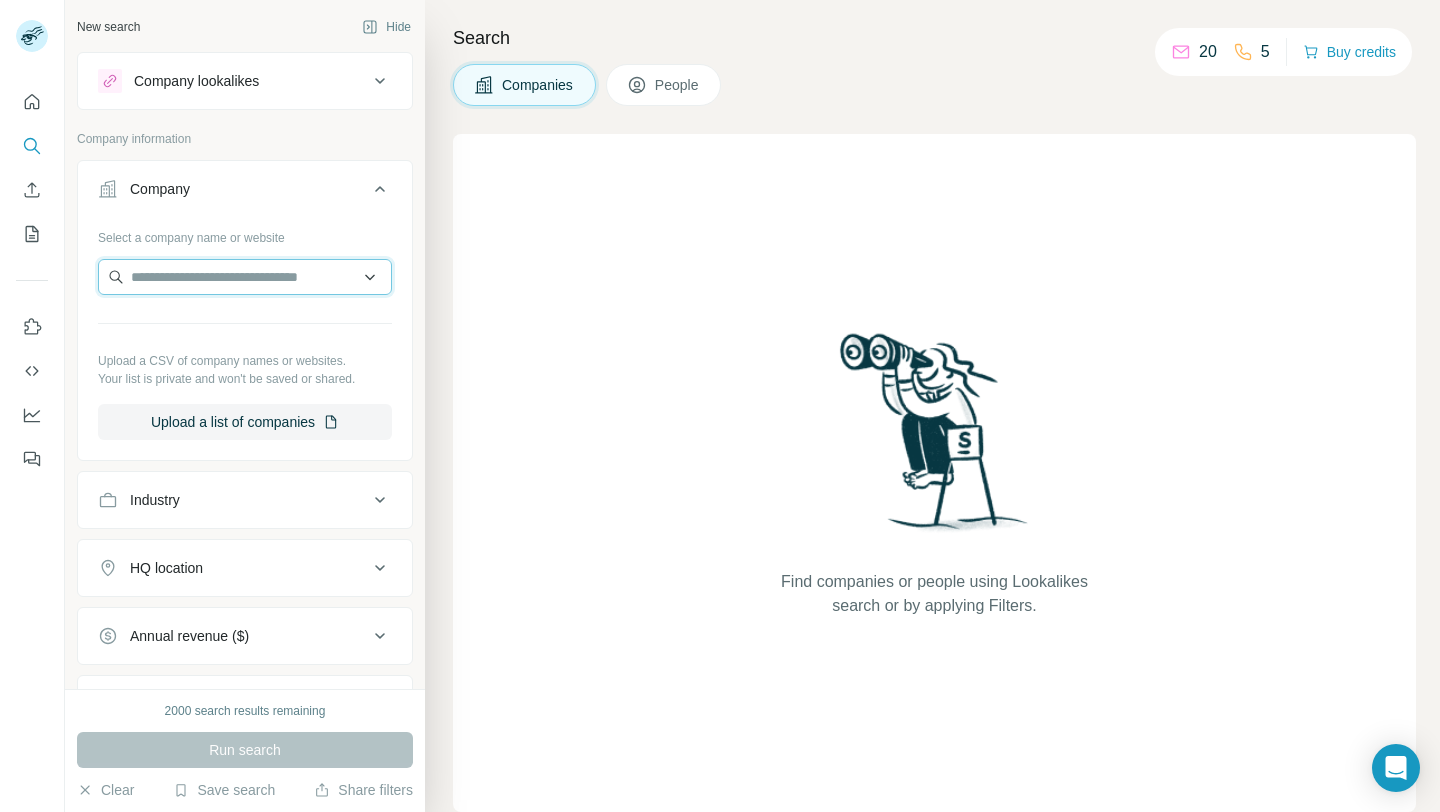 click at bounding box center (245, 277) 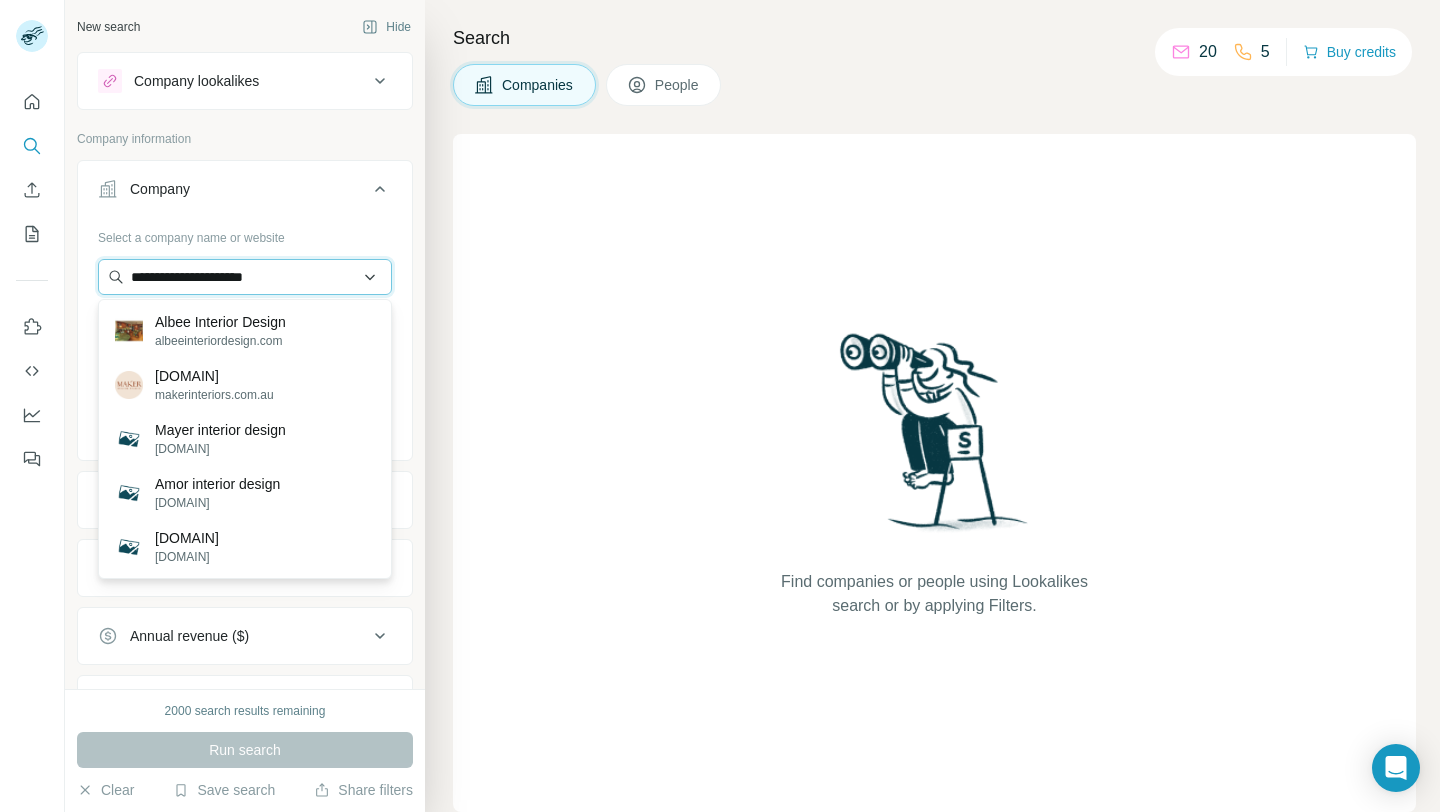 type on "**********" 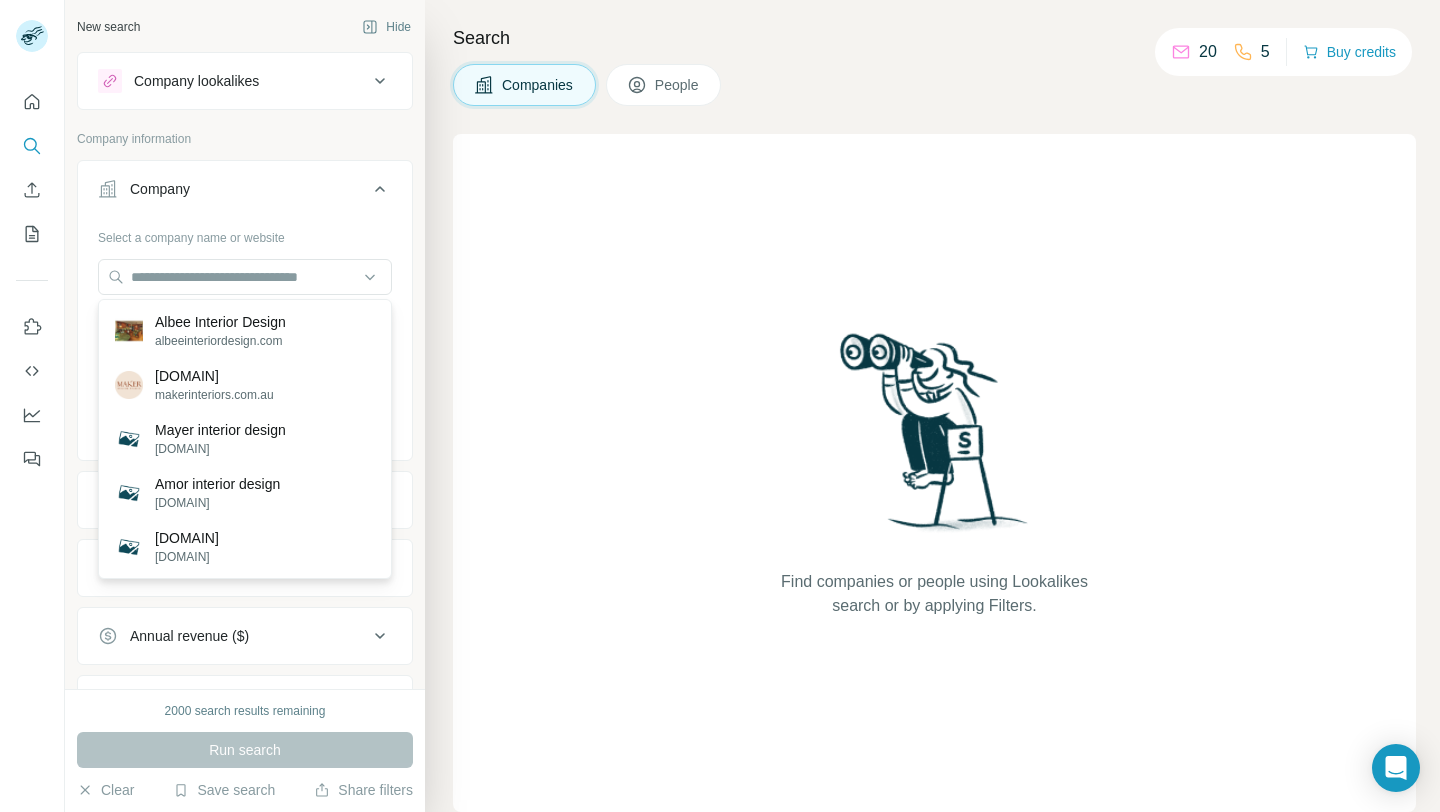 click on "People" at bounding box center (664, 85) 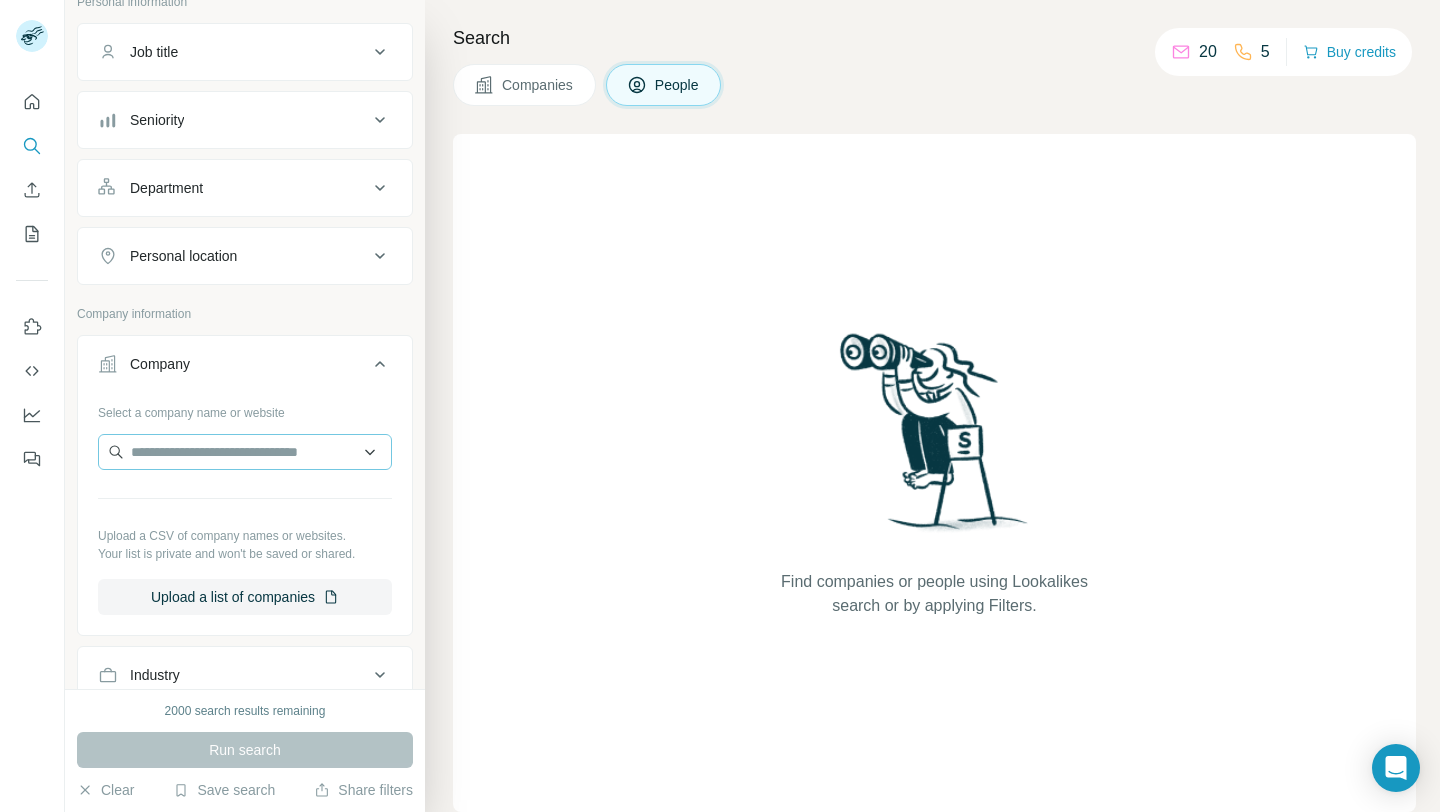 scroll, scrollTop: 154, scrollLeft: 0, axis: vertical 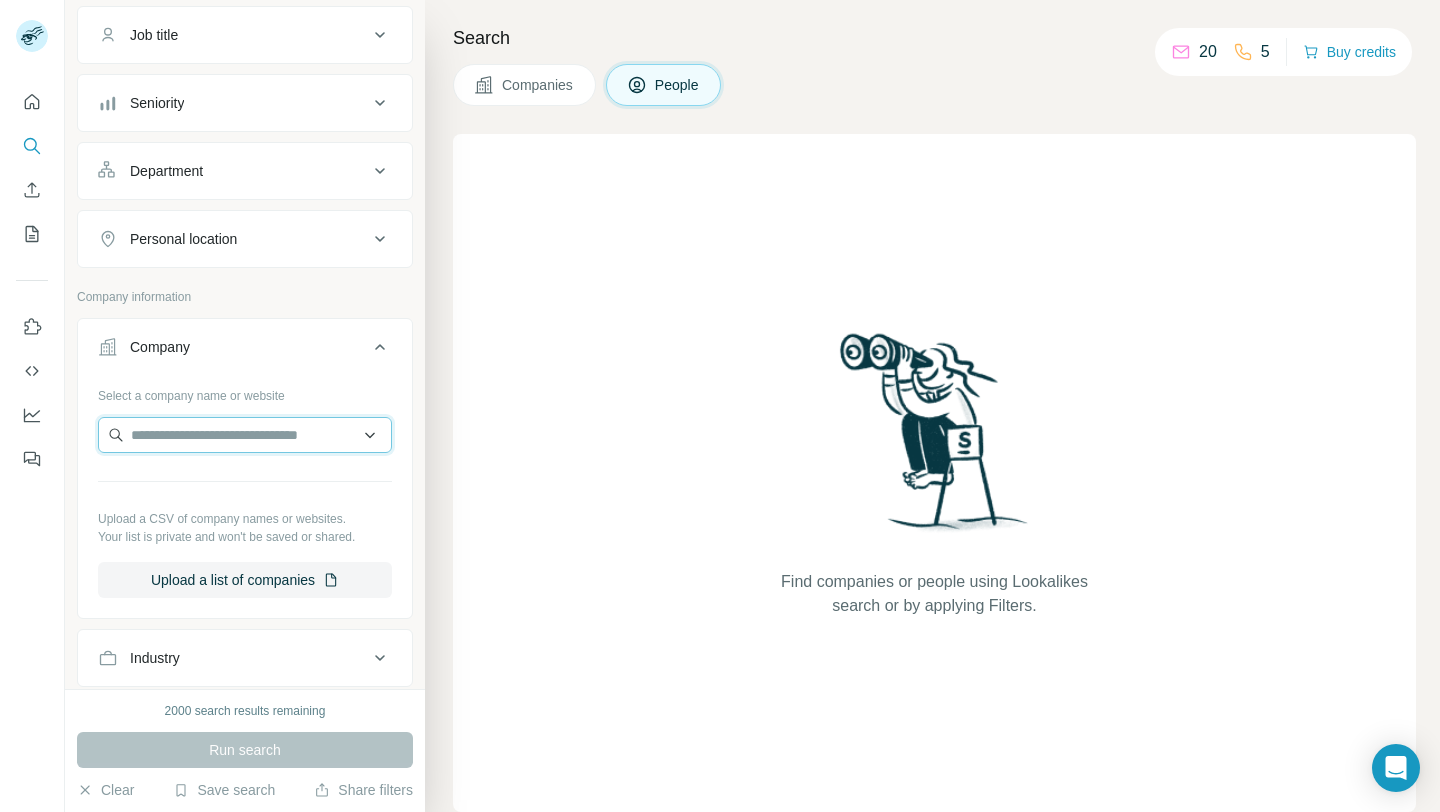 click at bounding box center [245, 435] 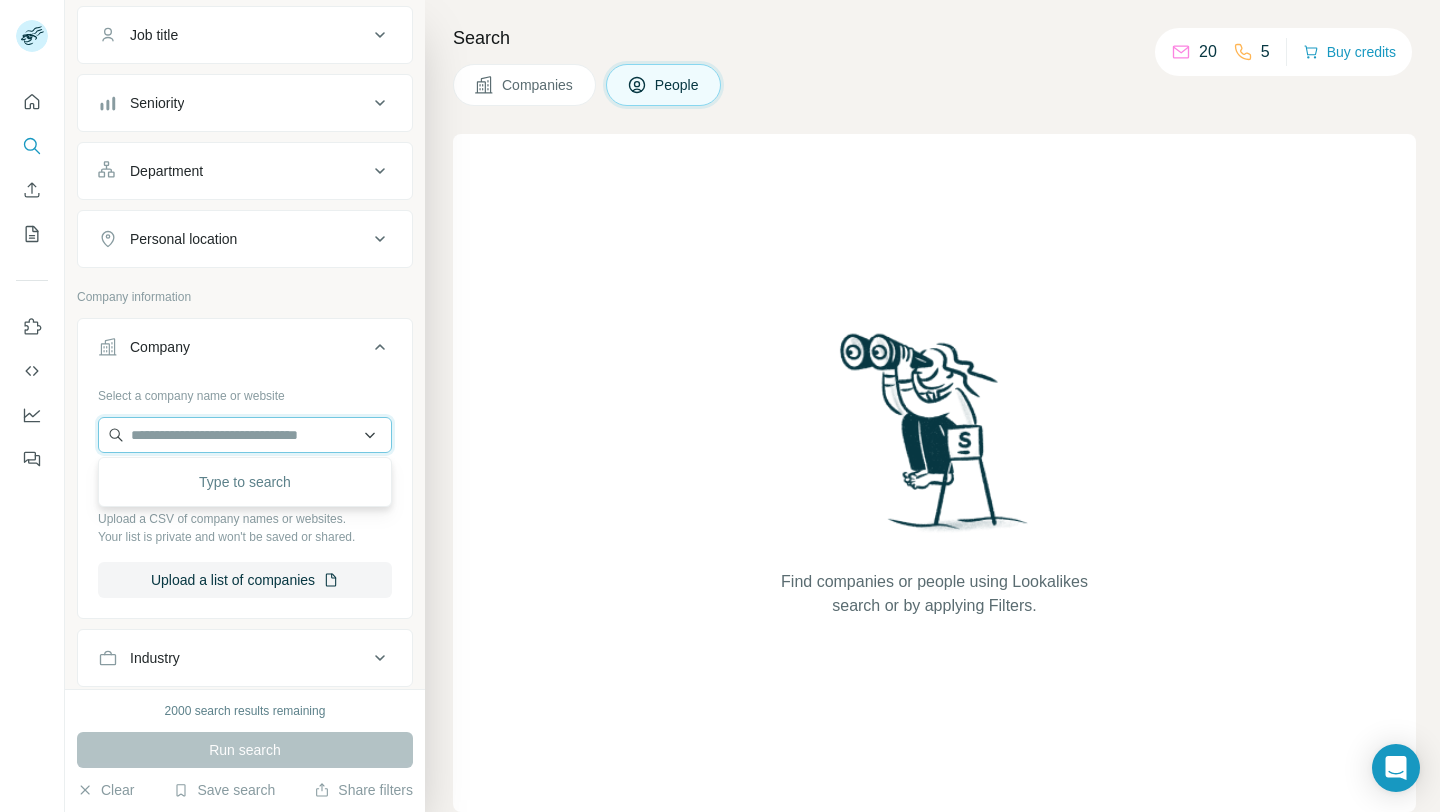 paste on "**********" 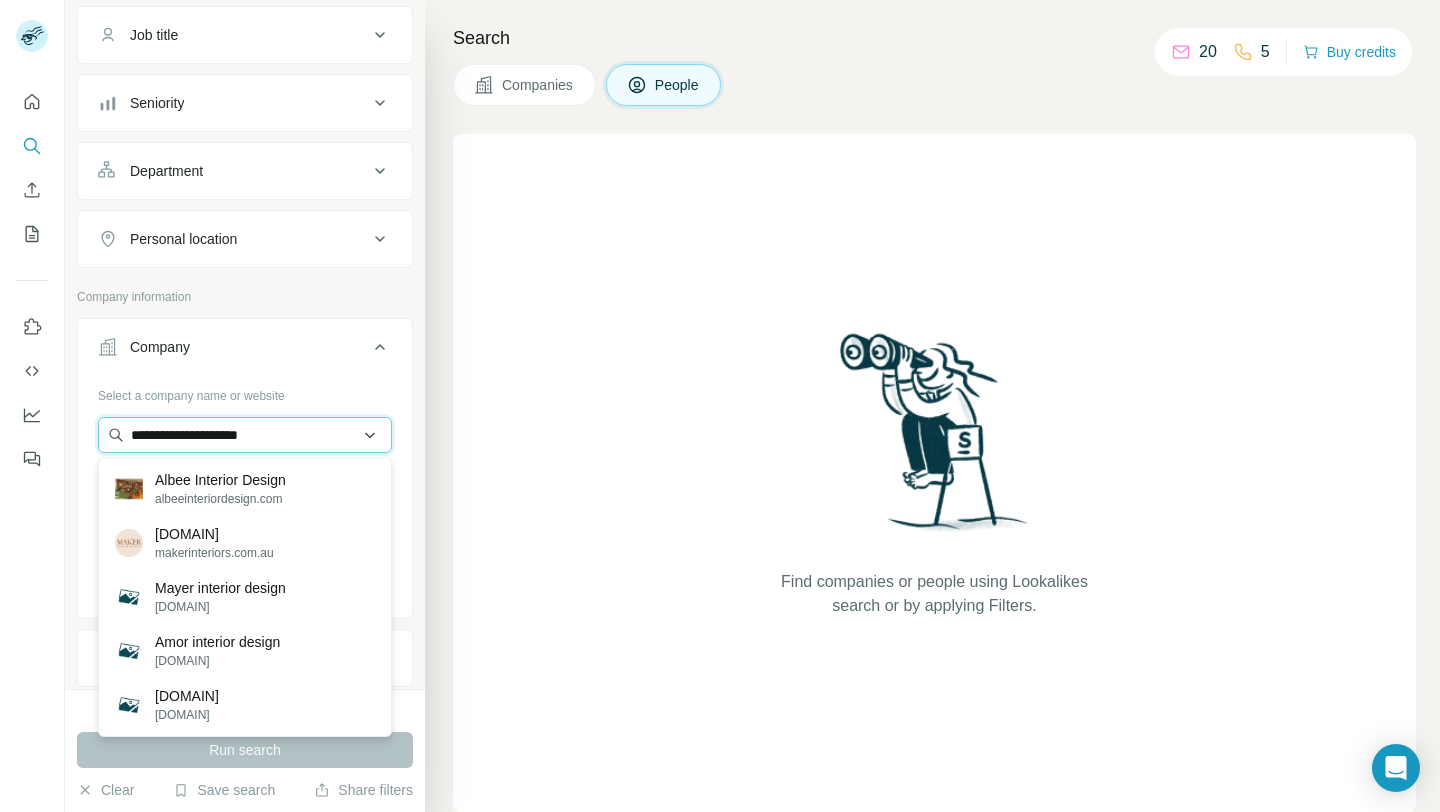 type on "**********" 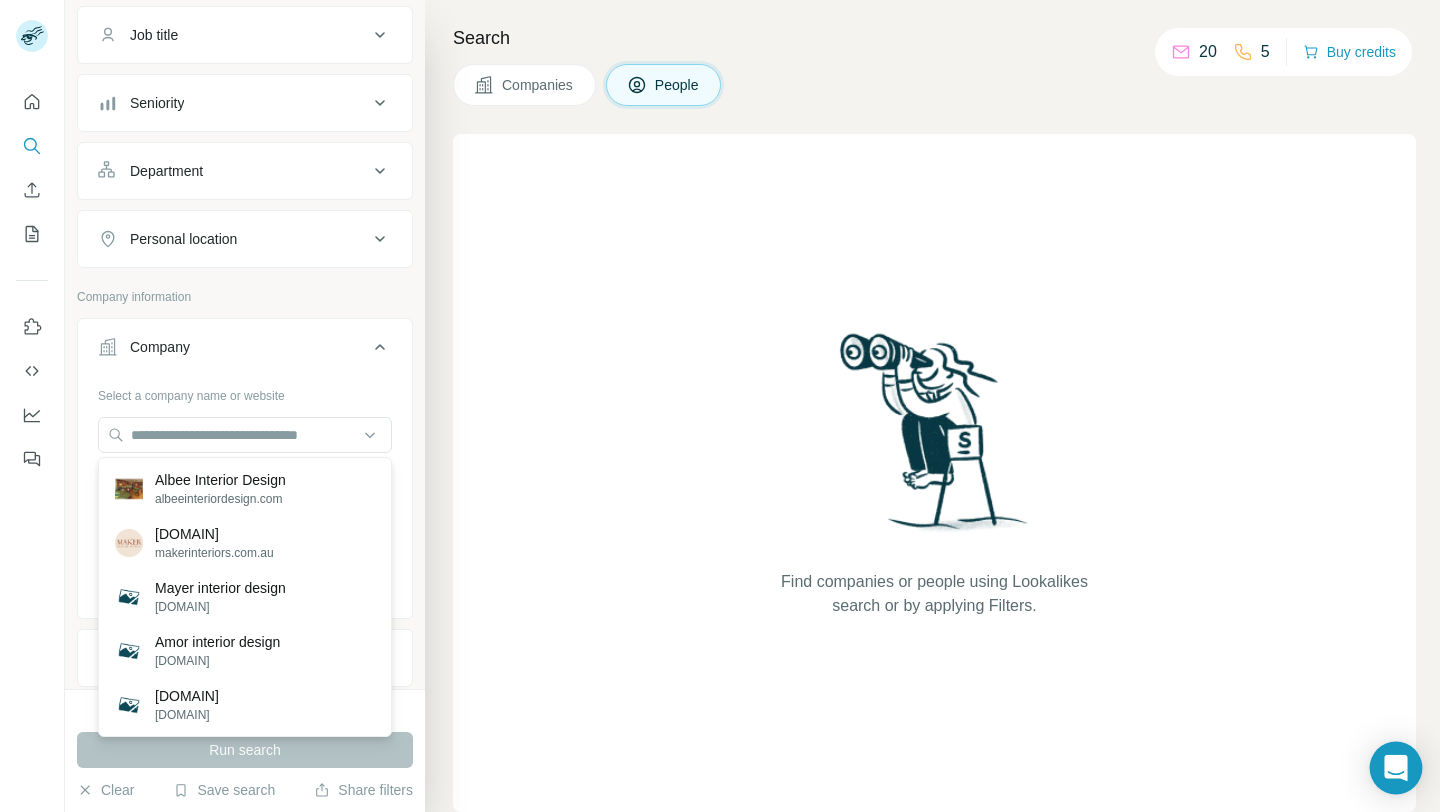 click 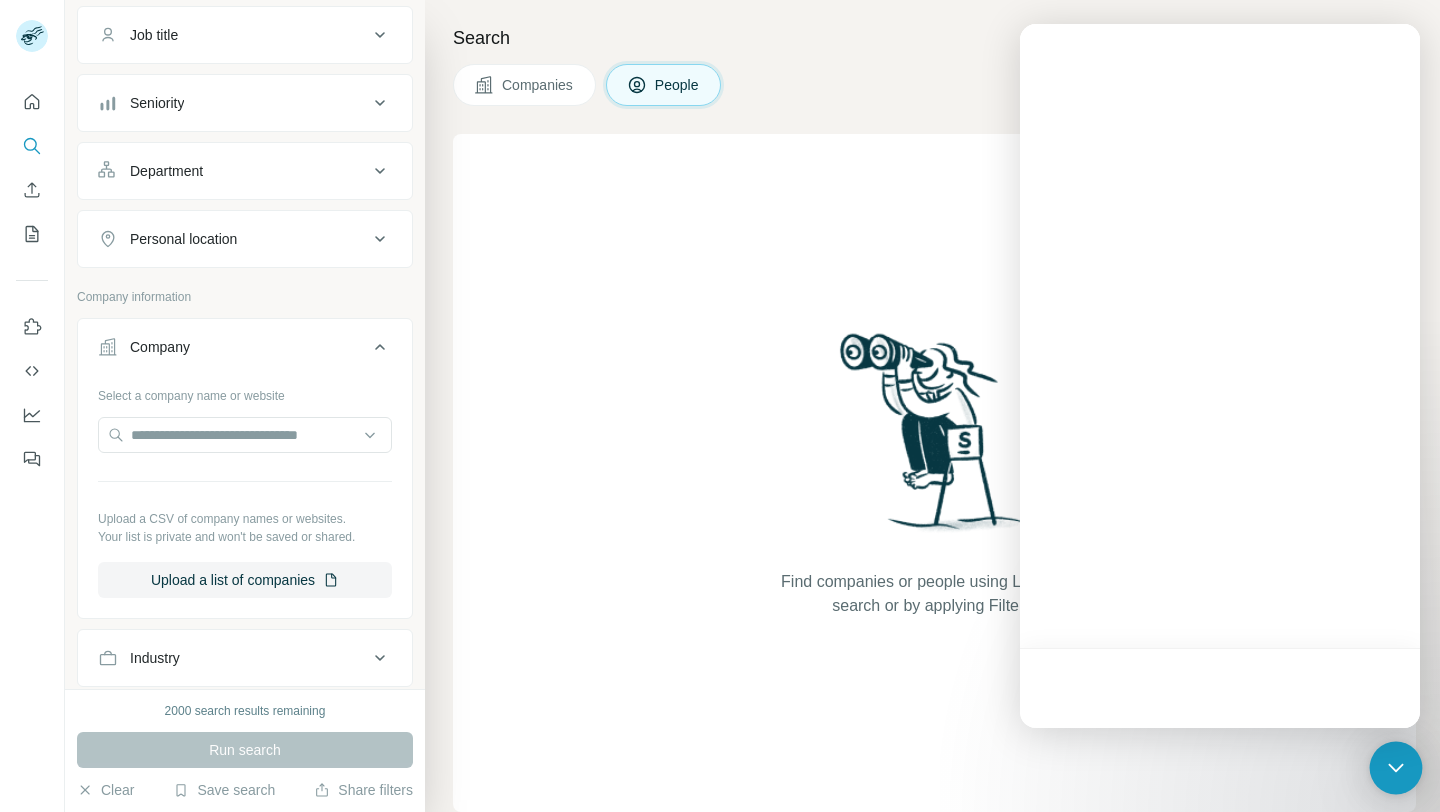 scroll, scrollTop: 0, scrollLeft: 0, axis: both 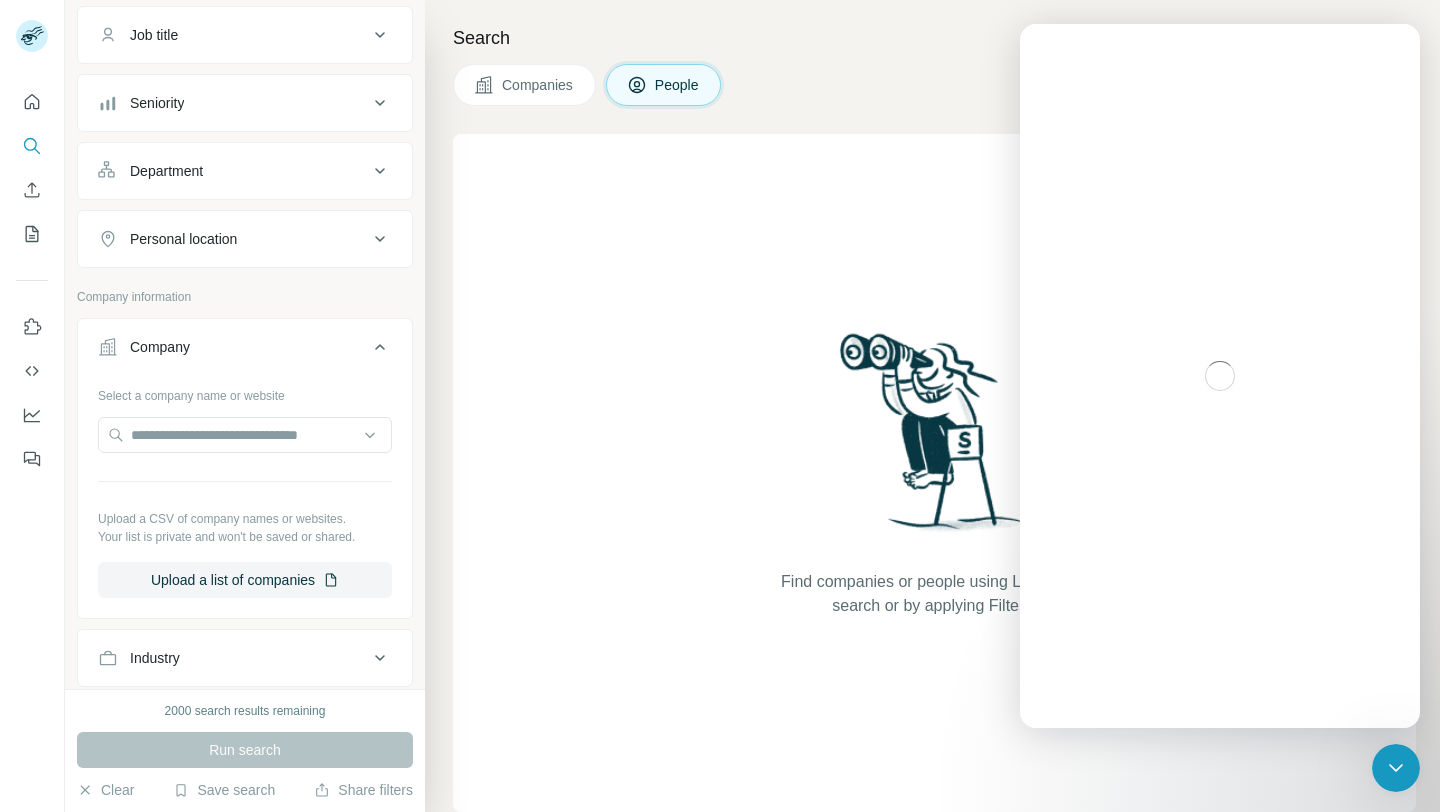 click 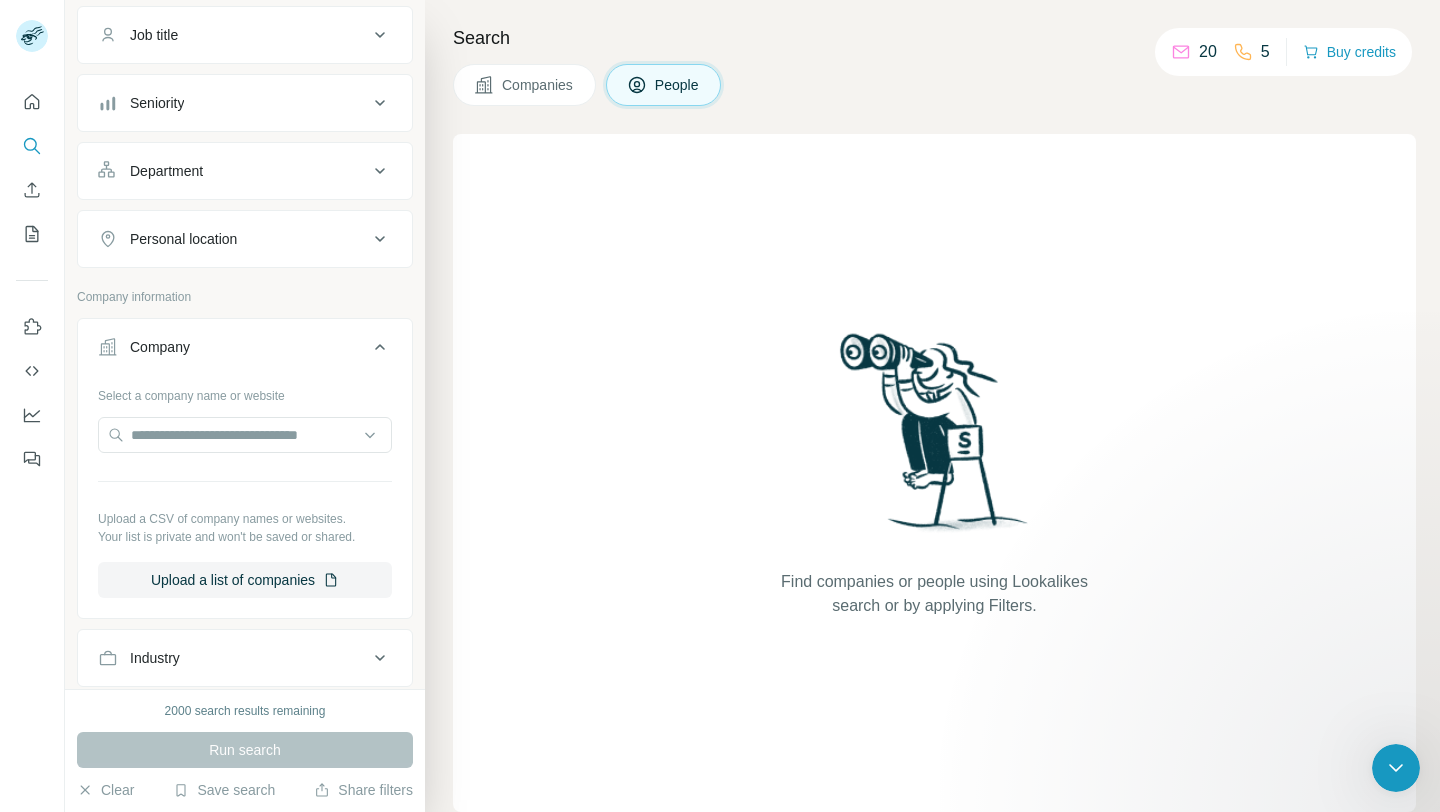 scroll, scrollTop: 0, scrollLeft: 0, axis: both 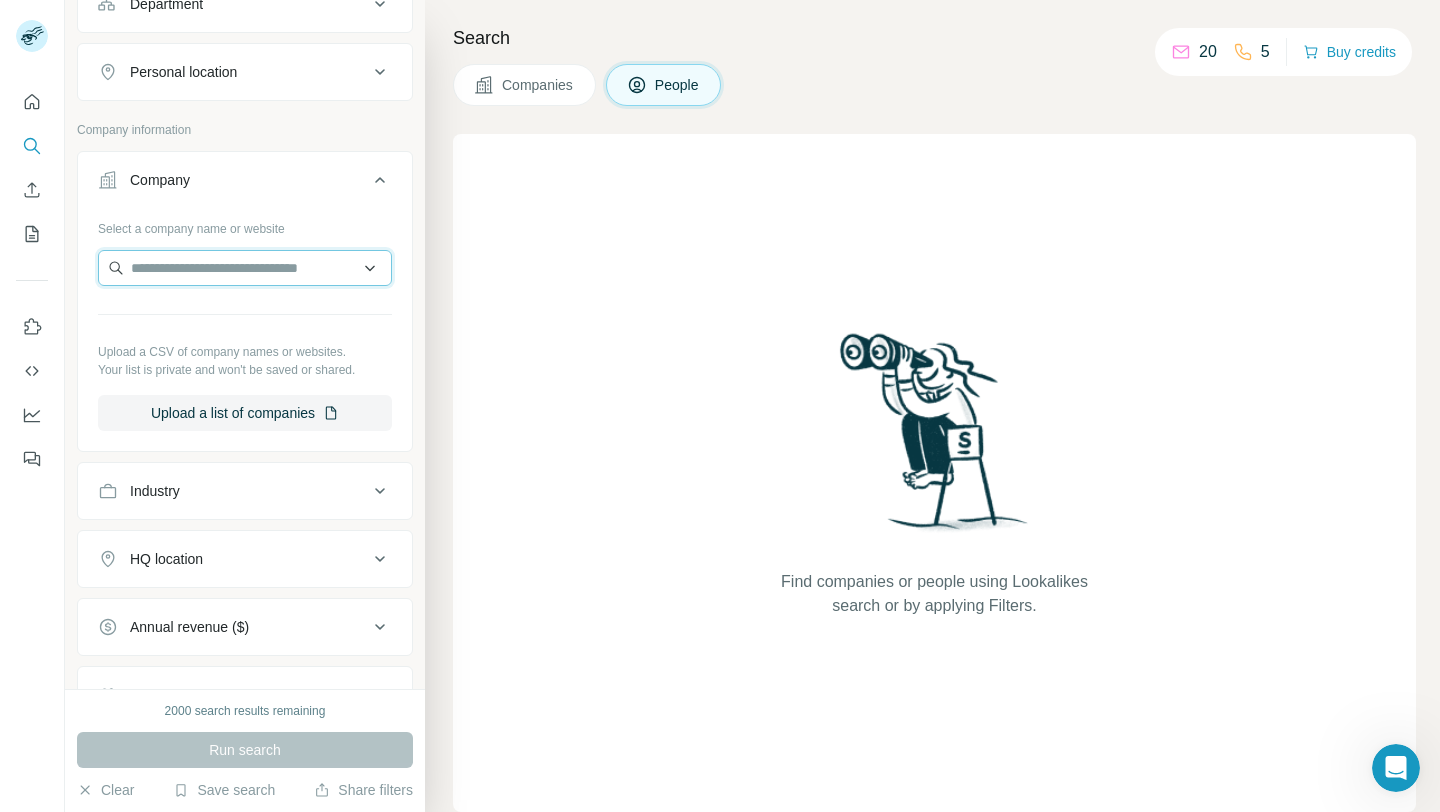 click at bounding box center (245, 268) 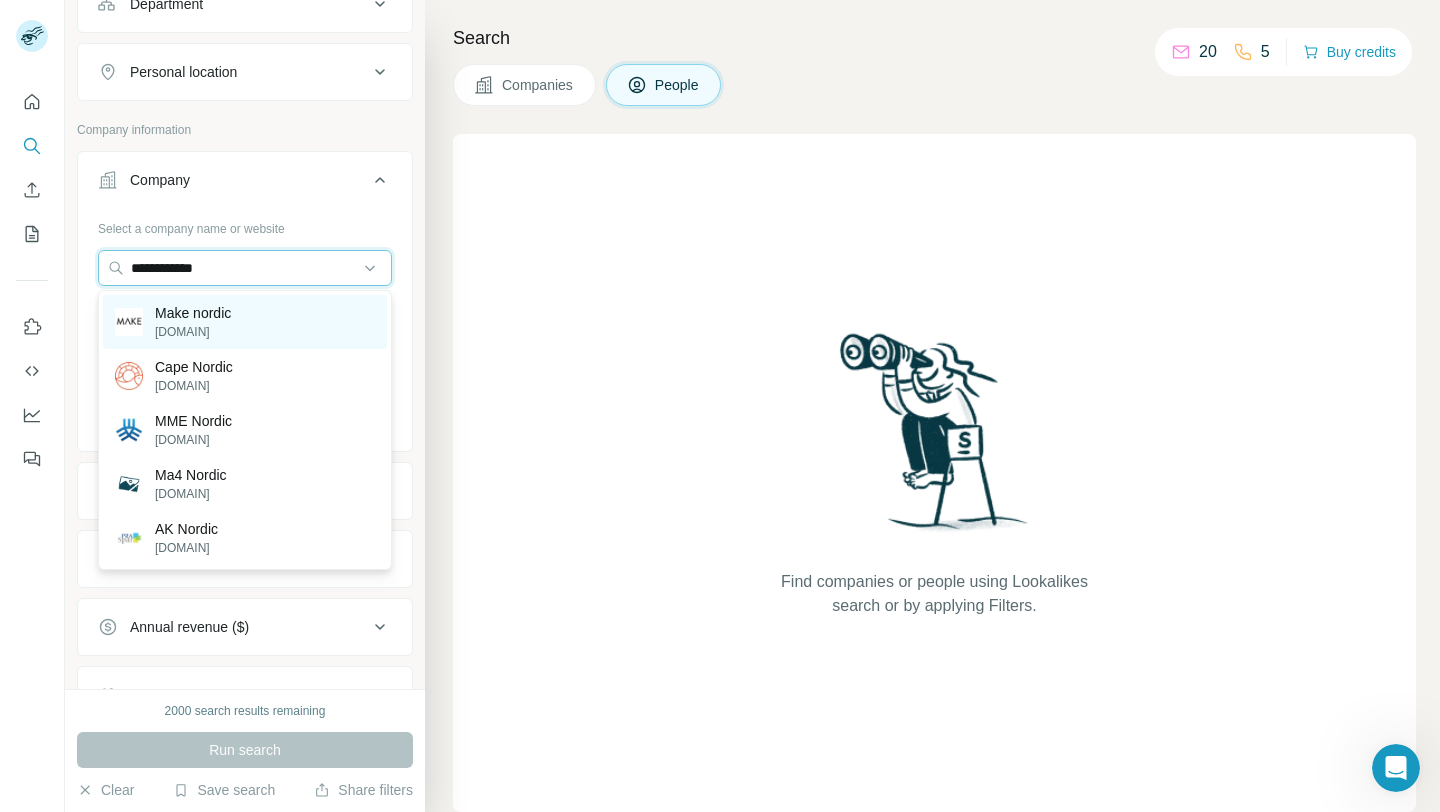 type on "**********" 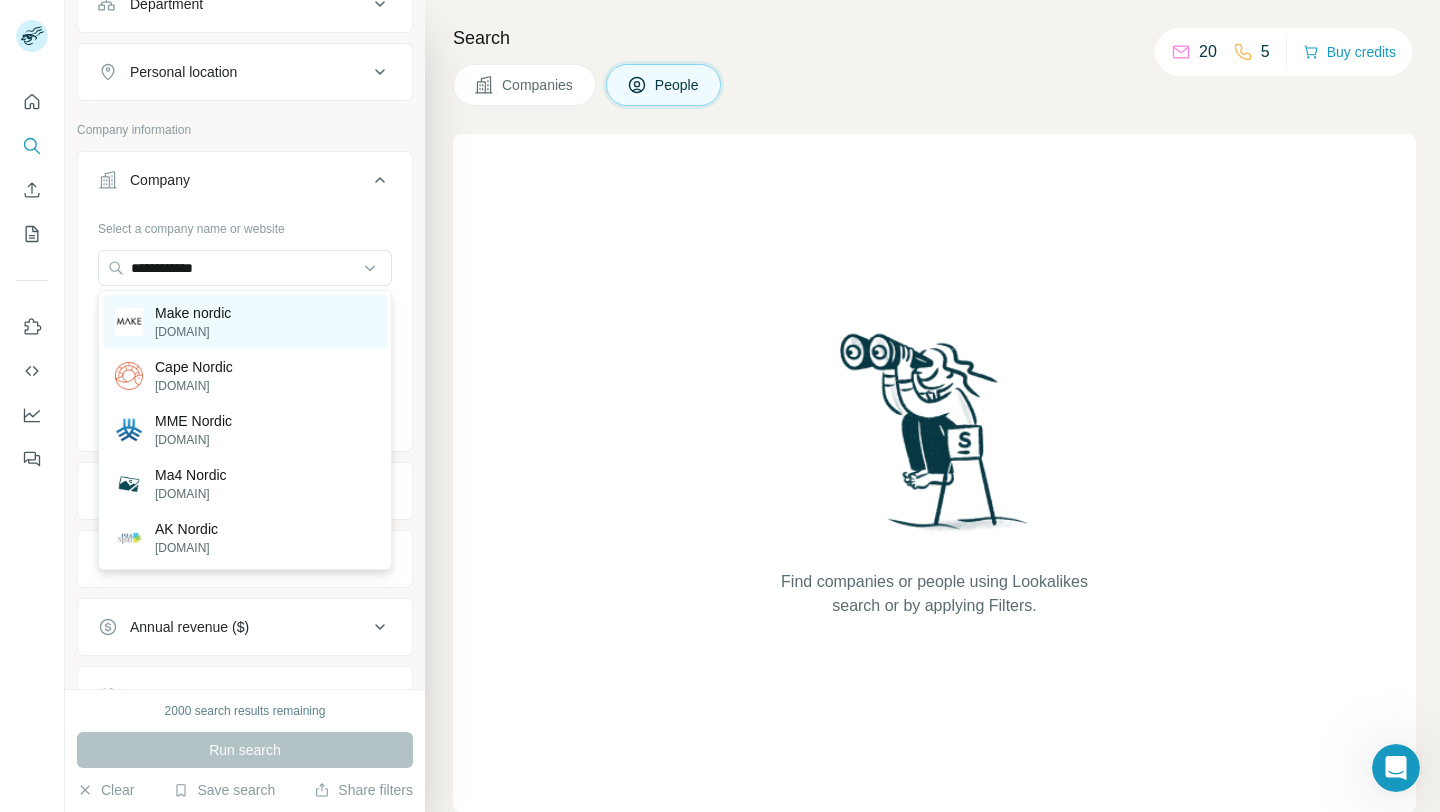 click on "Make nordic makenordic.com" at bounding box center [245, 322] 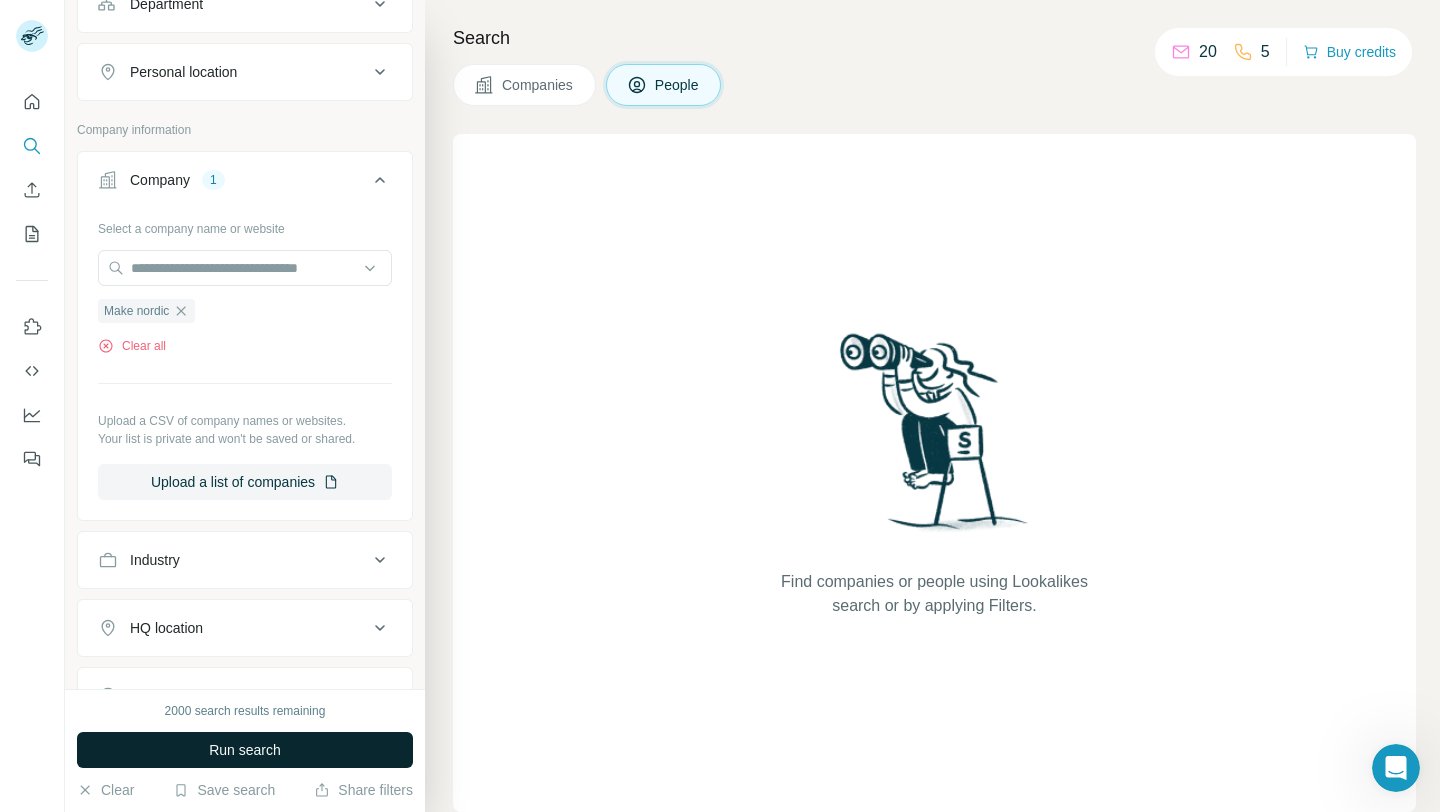 click on "Run search" at bounding box center (245, 750) 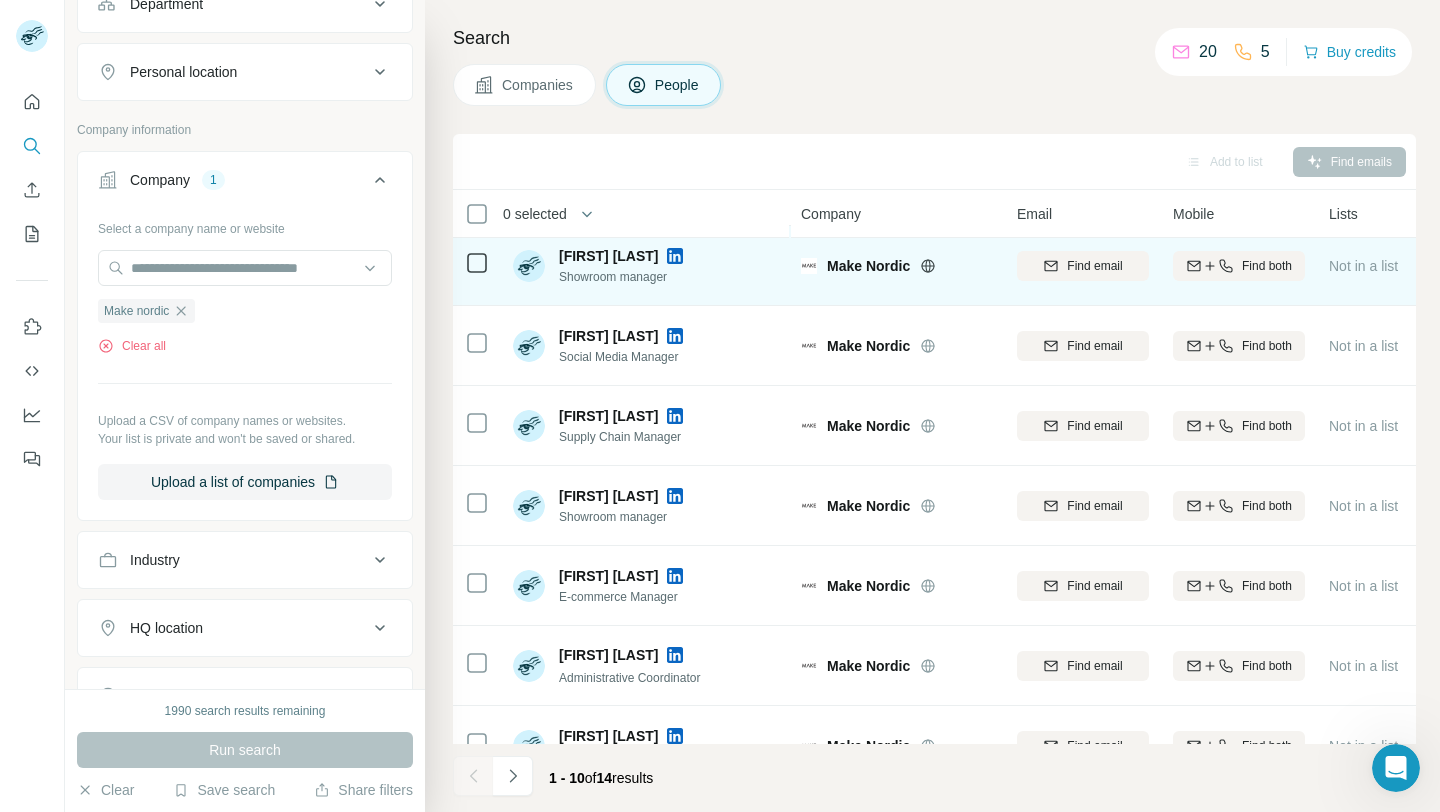 scroll, scrollTop: 294, scrollLeft: 0, axis: vertical 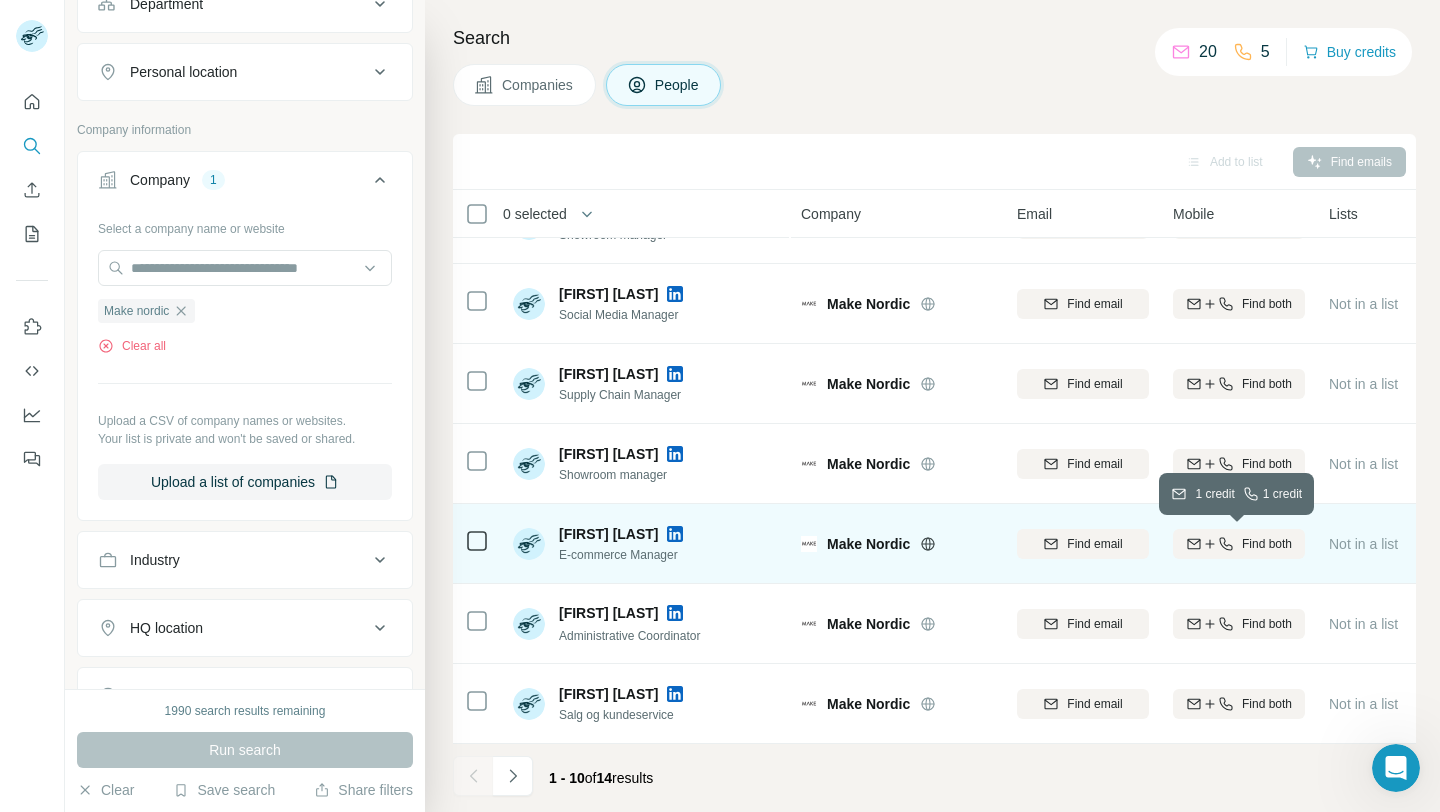 click on "Find both" at bounding box center [1267, 544] 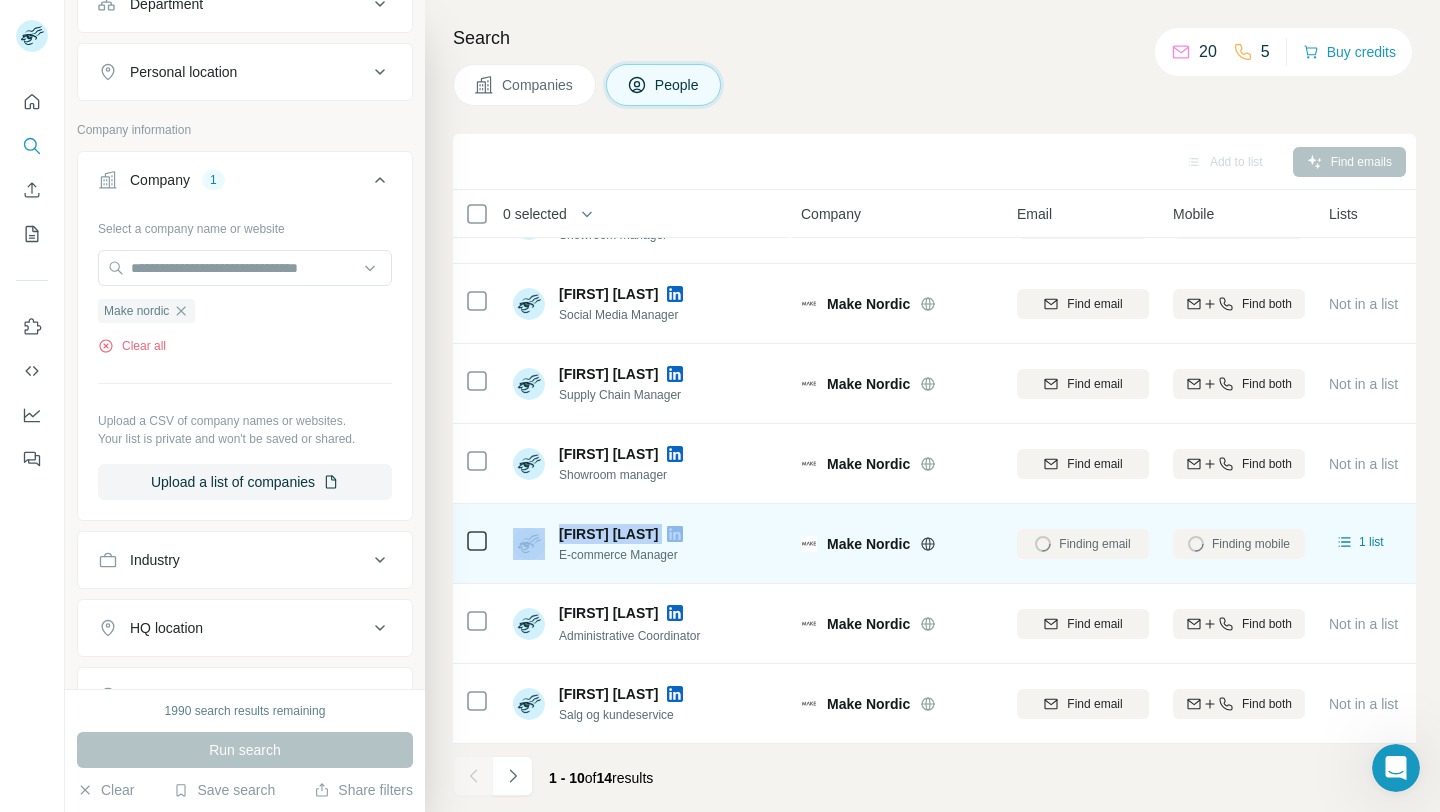 drag, startPoint x: 549, startPoint y: 529, endPoint x: 665, endPoint y: 534, distance: 116.10771 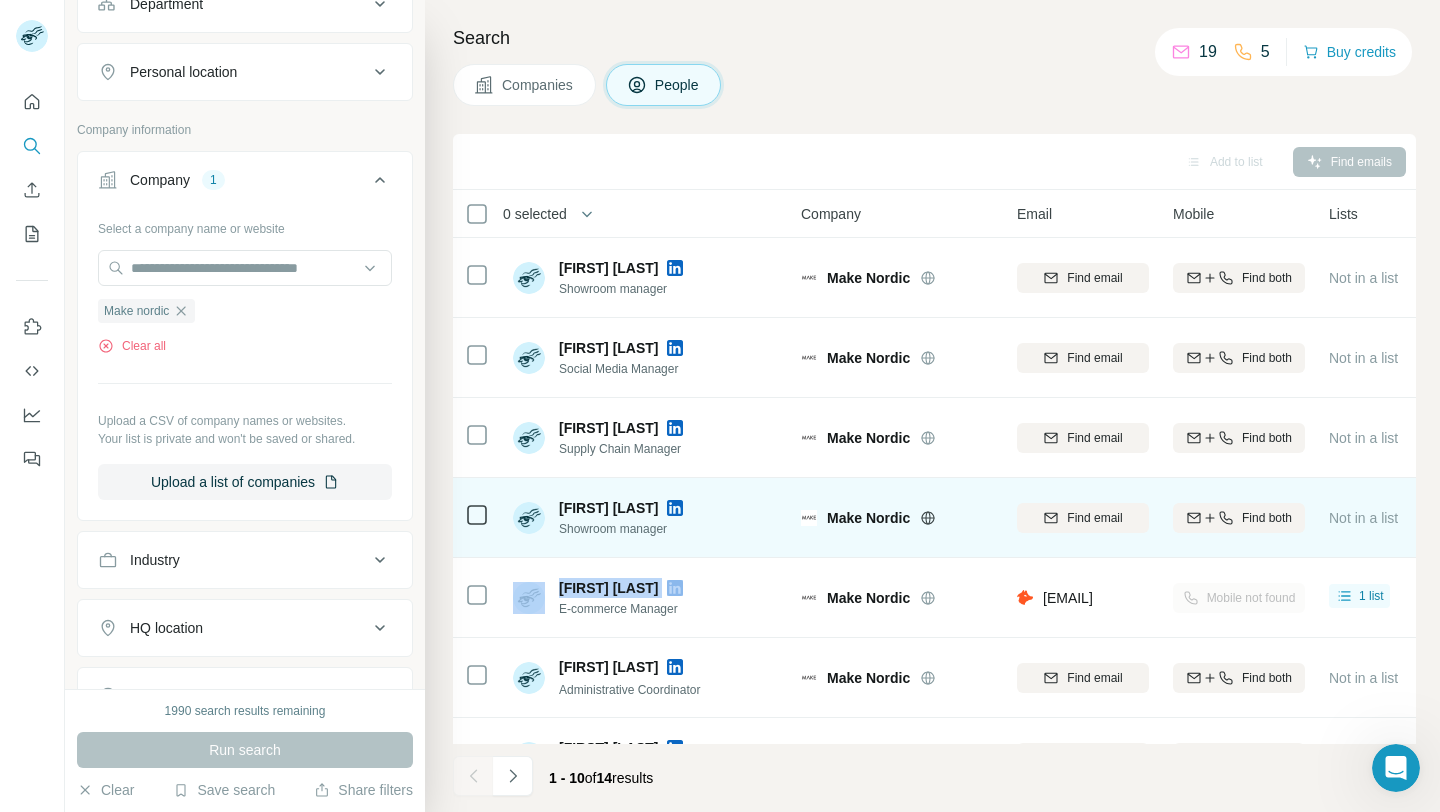 scroll, scrollTop: 294, scrollLeft: 0, axis: vertical 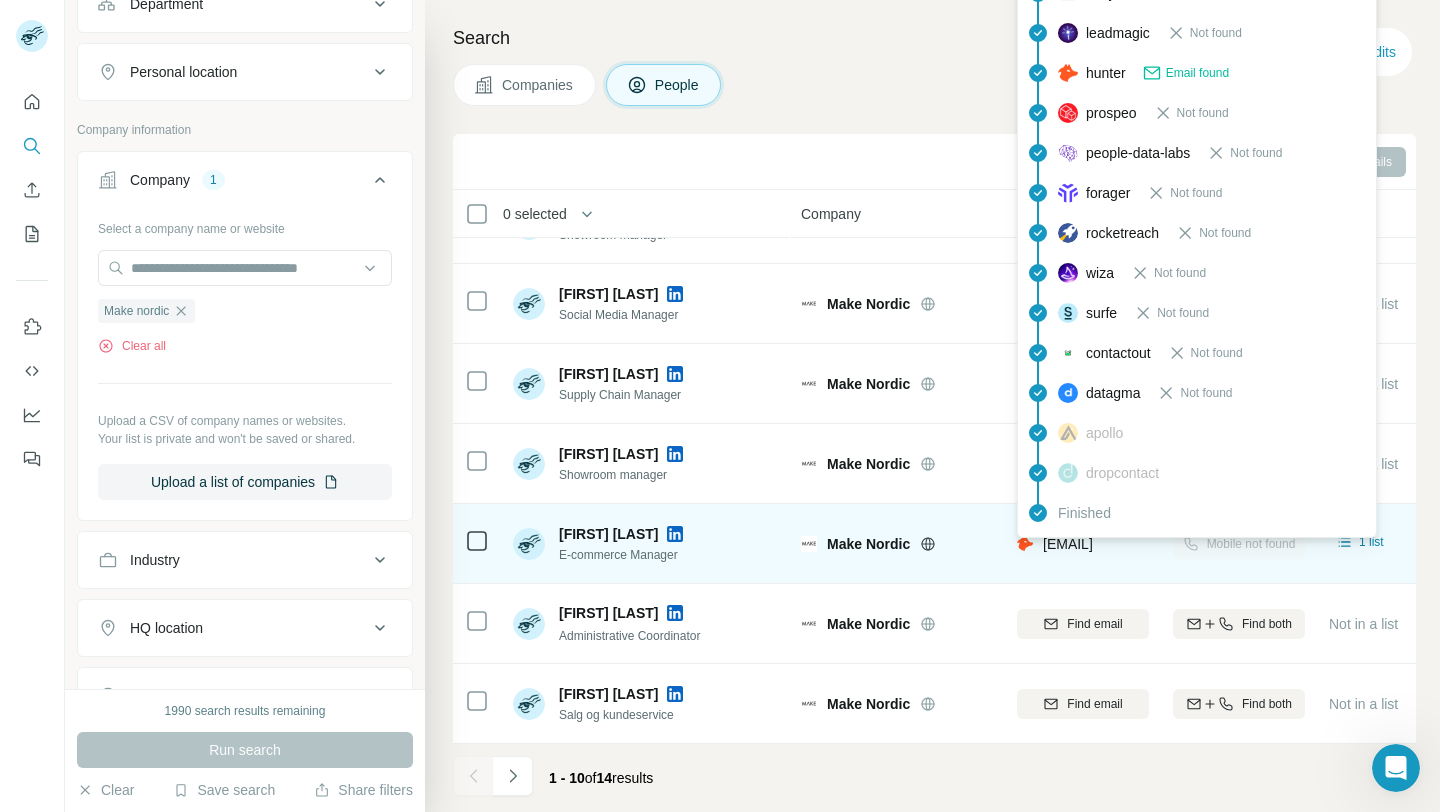 click on "soeren@makenordic.com" at bounding box center (1068, 544) 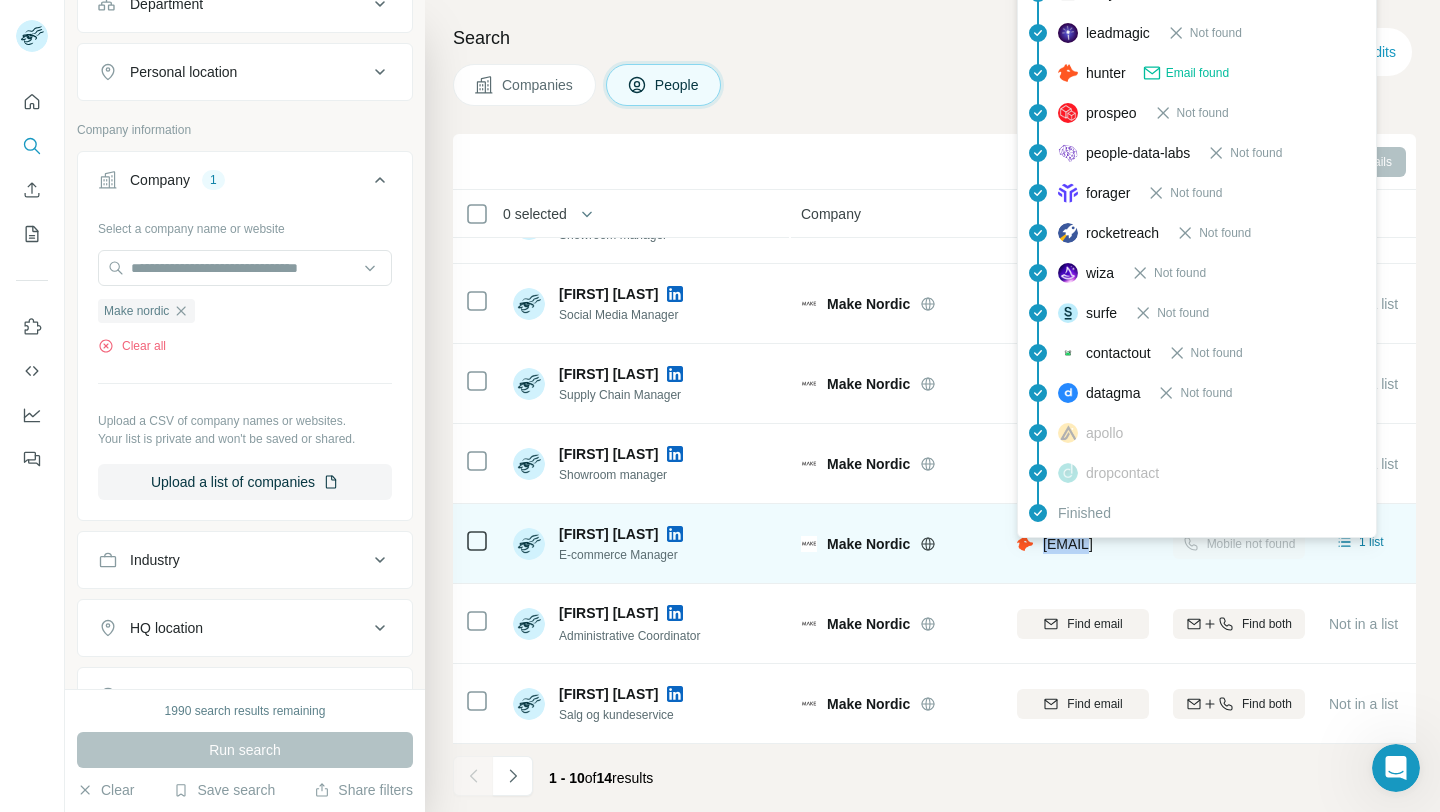 click on "soeren@makenordic.com" at bounding box center (1068, 544) 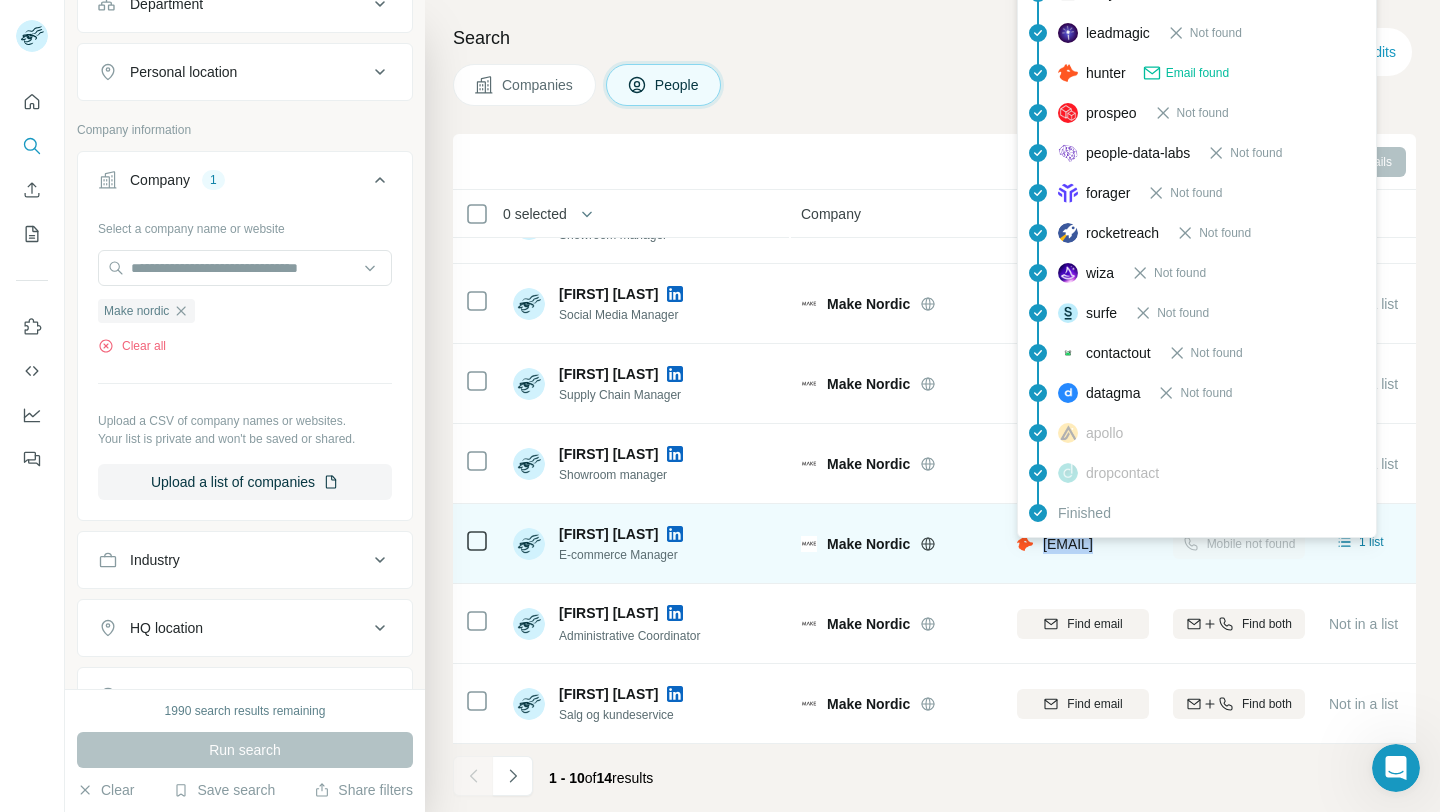 click on "soeren@makenordic.com" at bounding box center (1068, 544) 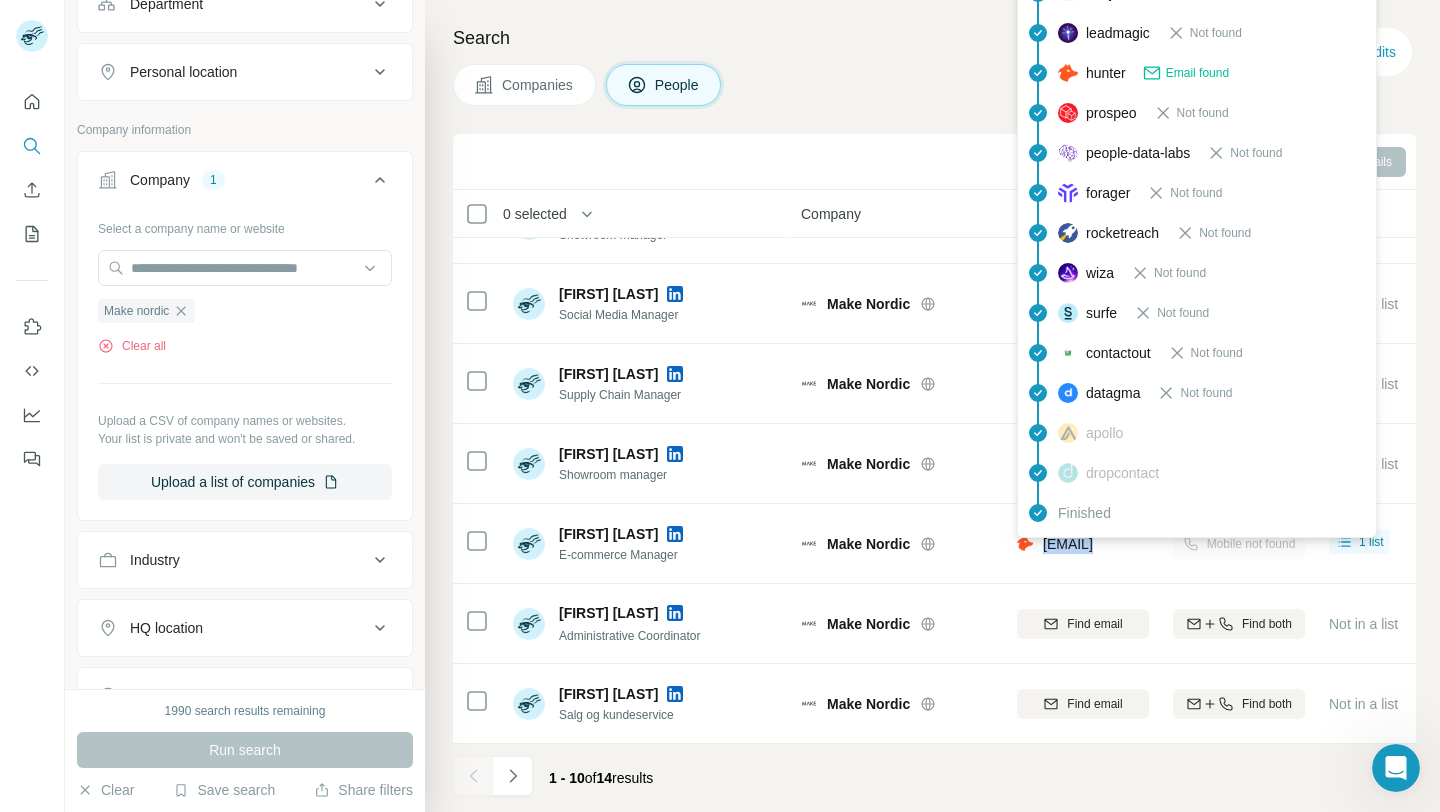 copy on "soeren@makenordic.com" 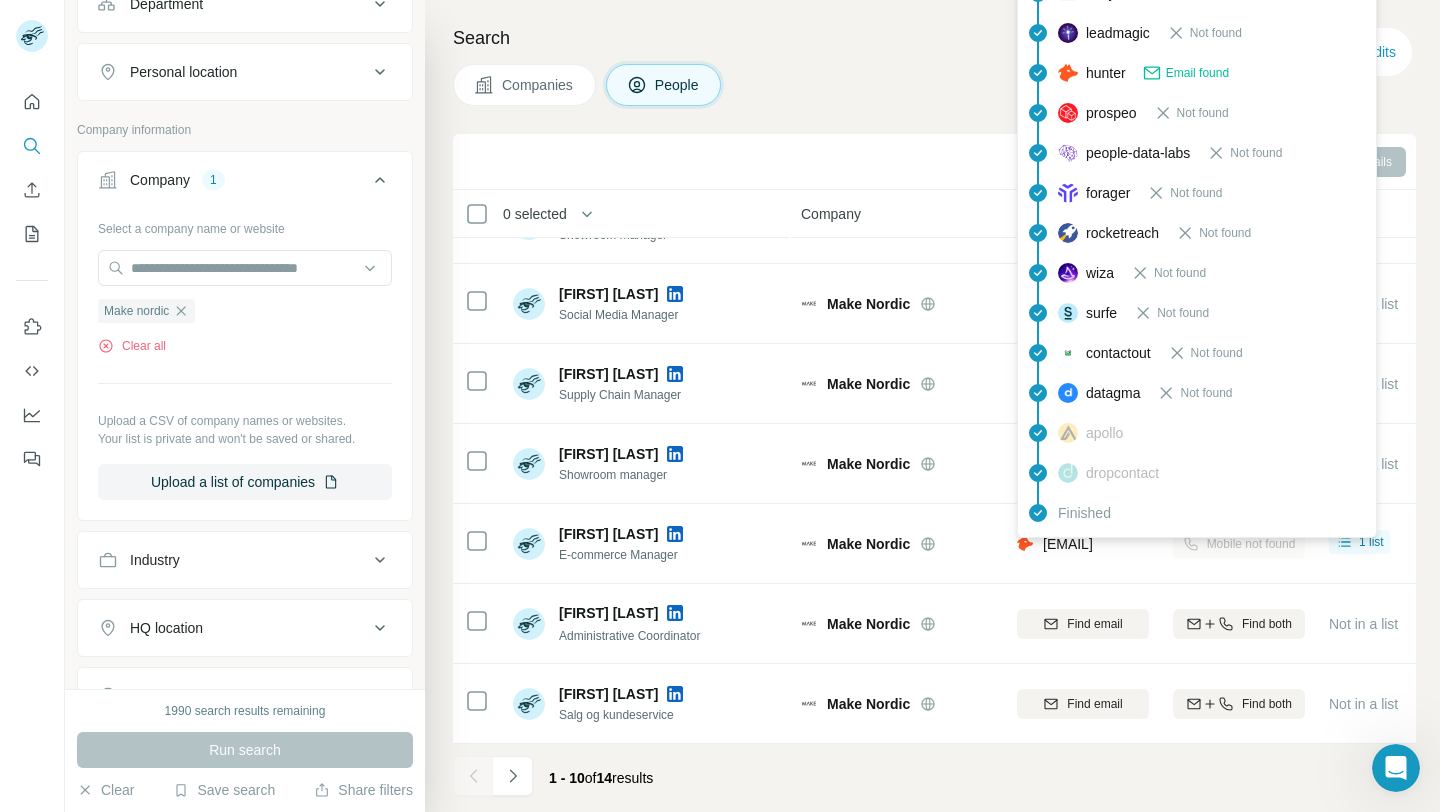 click on "1 - 10  of  14  results" at bounding box center [934, 778] 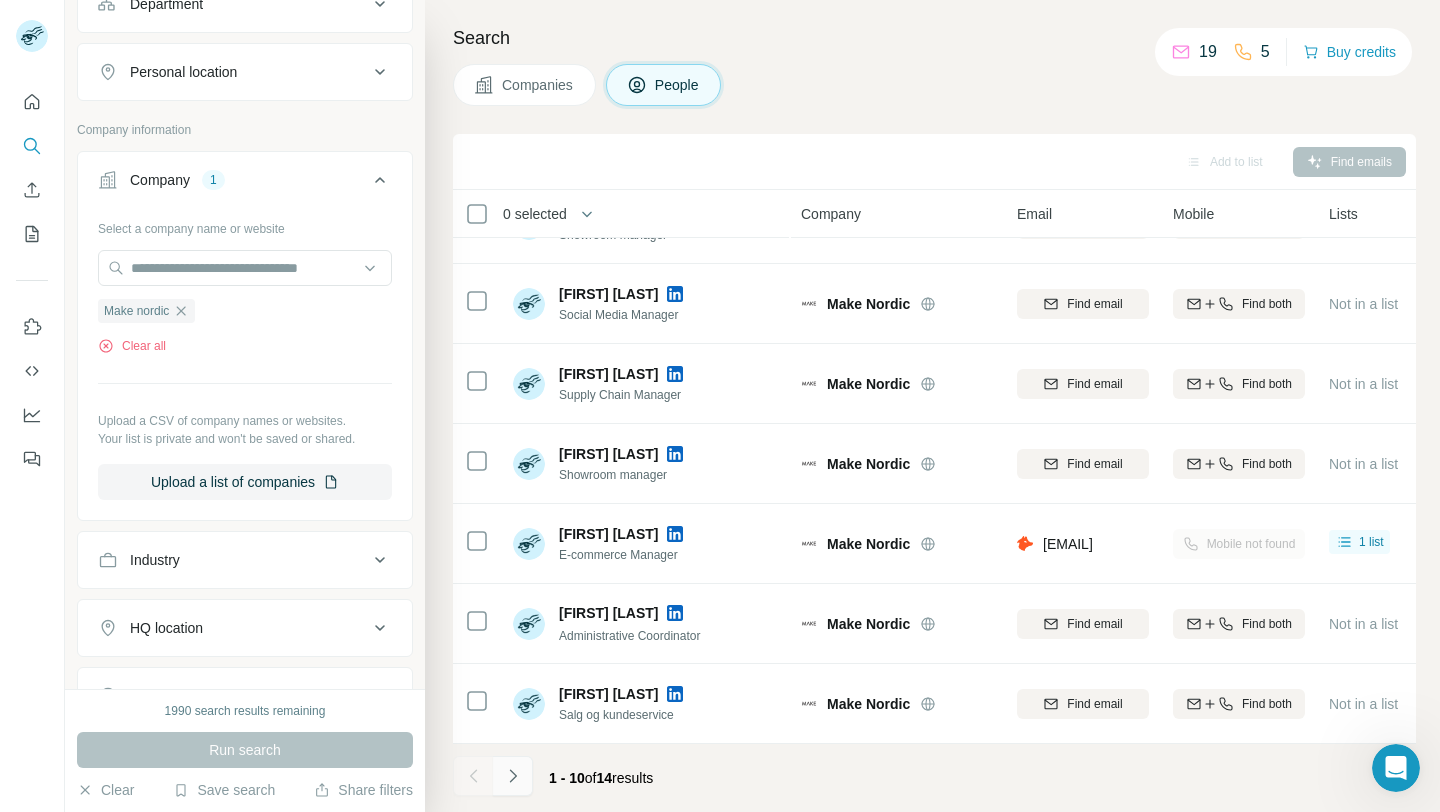 click 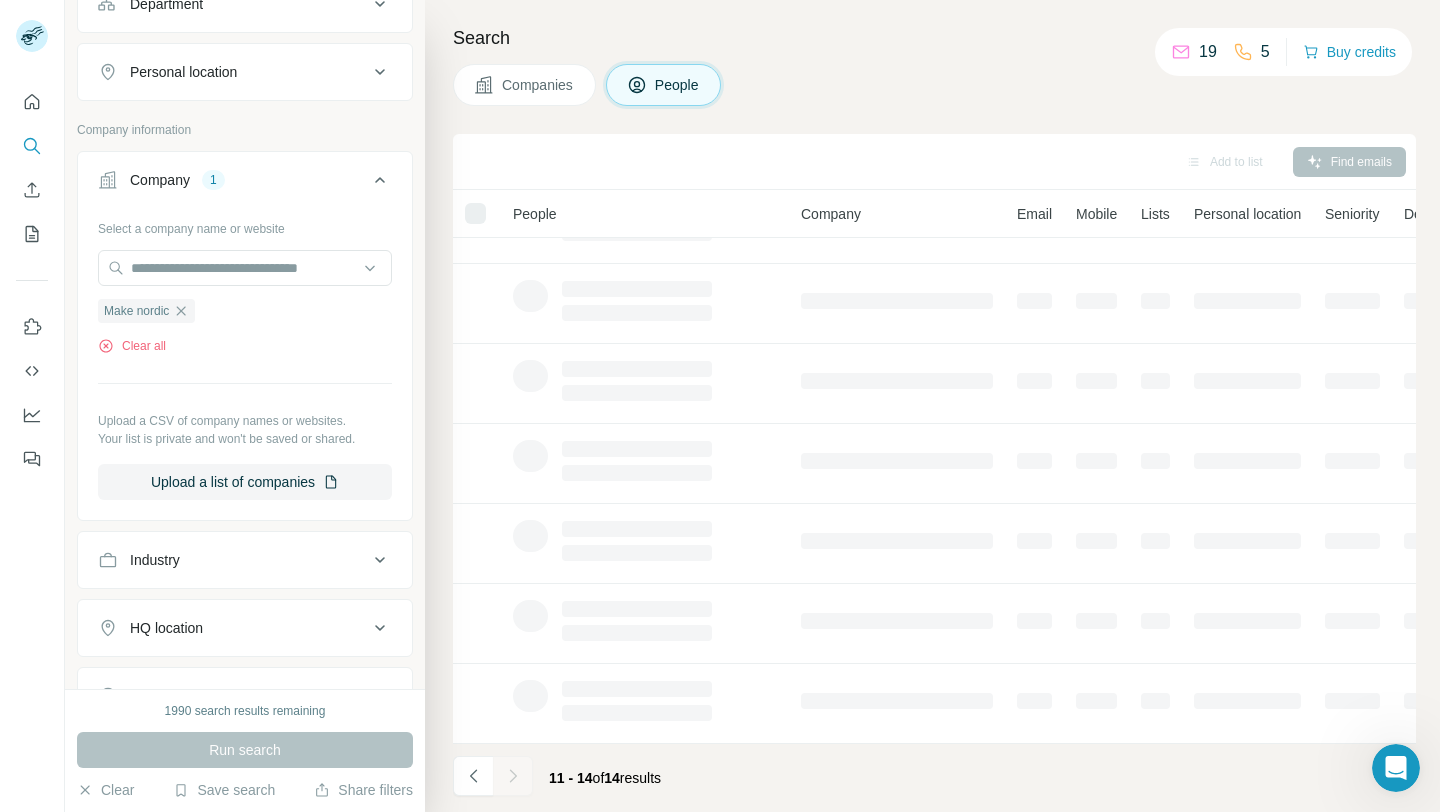scroll, scrollTop: 0, scrollLeft: 0, axis: both 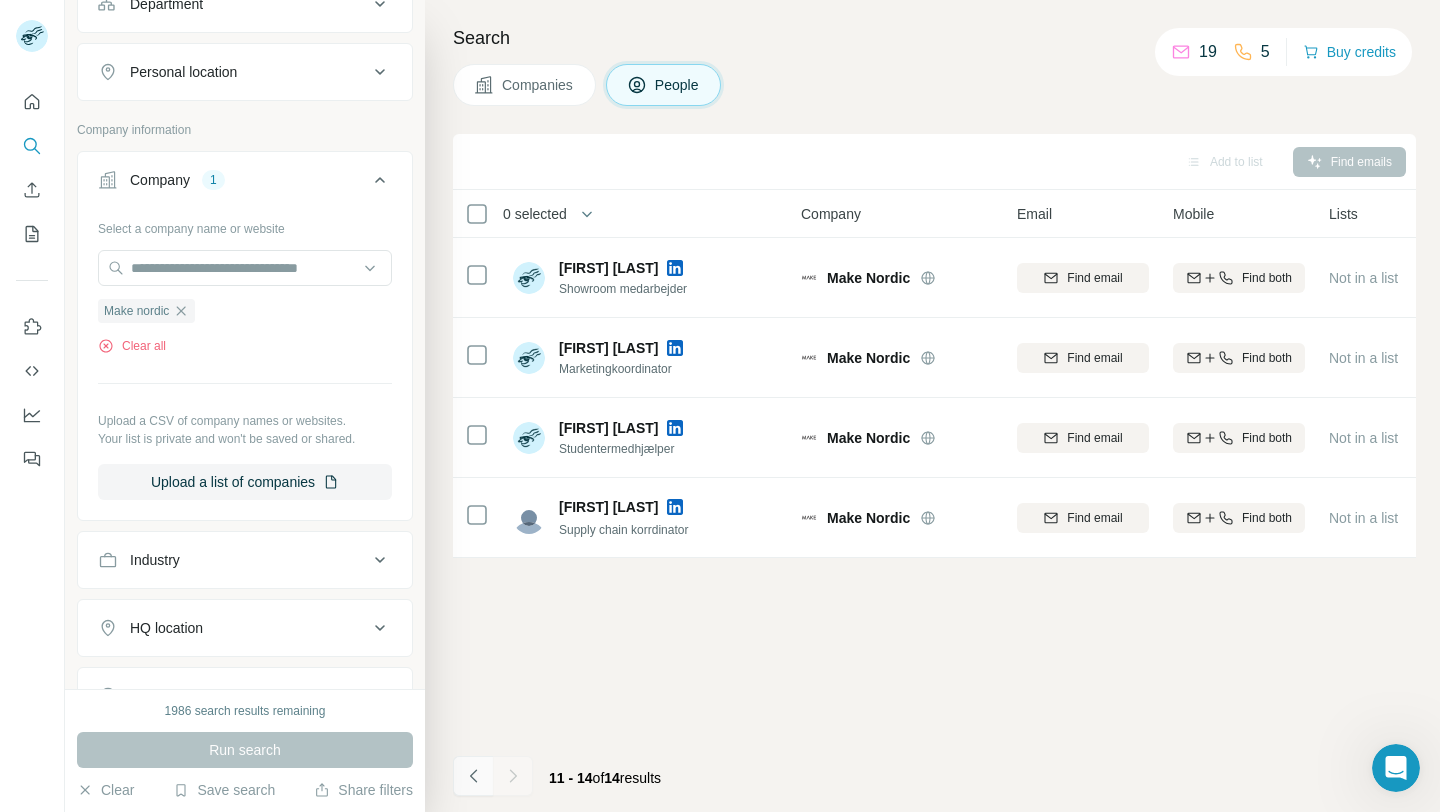 click 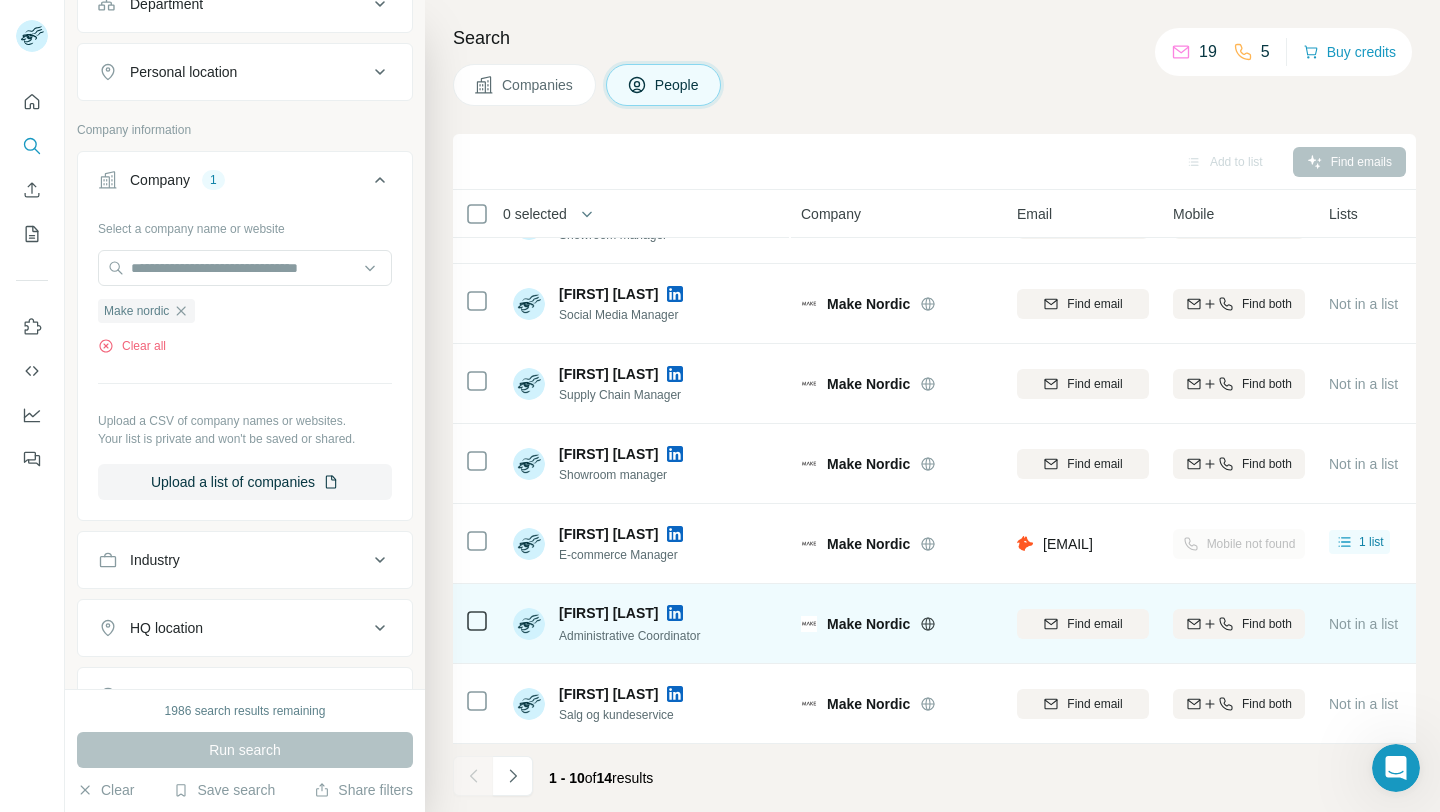 scroll, scrollTop: 0, scrollLeft: 0, axis: both 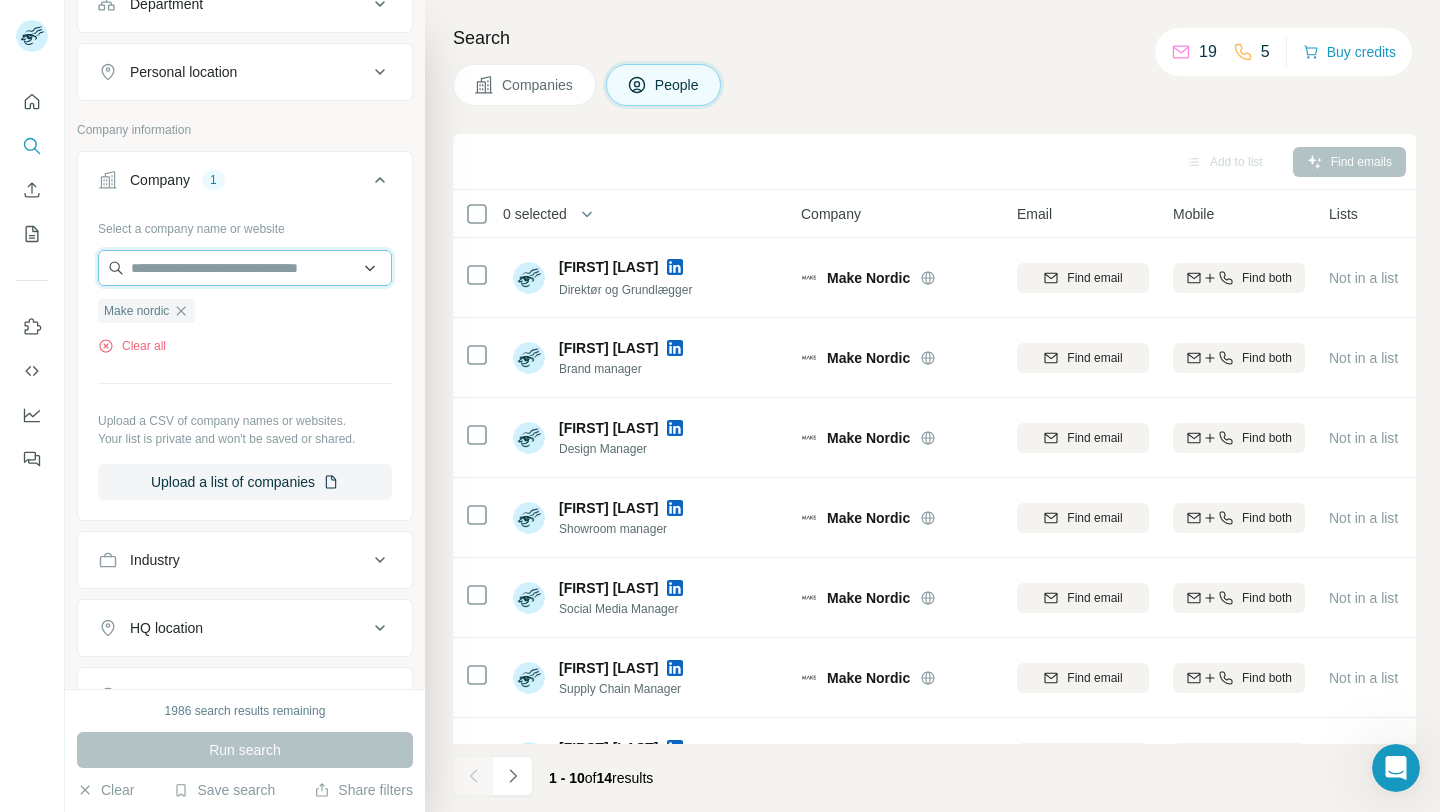 click at bounding box center [245, 268] 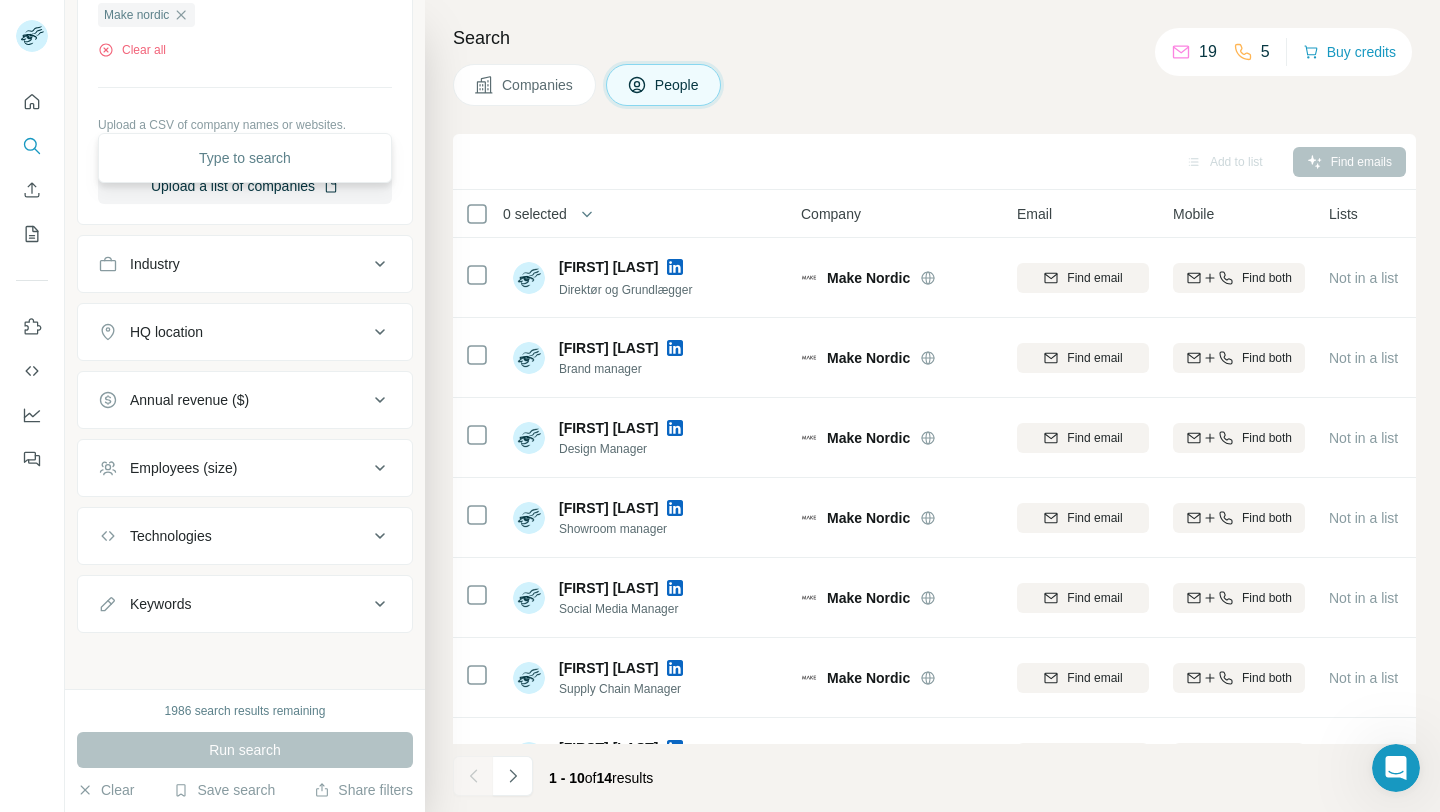 scroll, scrollTop: 0, scrollLeft: 0, axis: both 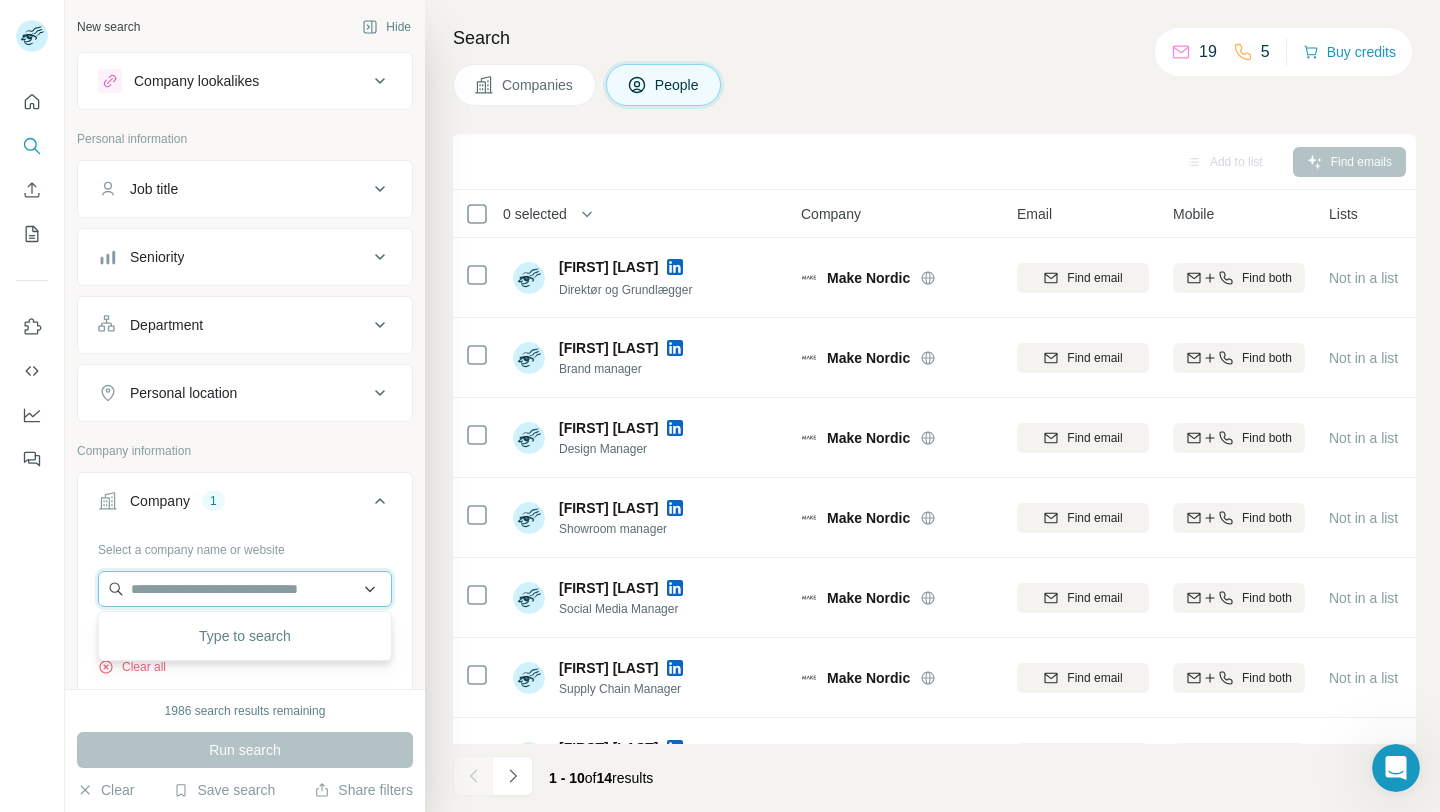 click at bounding box center [245, 589] 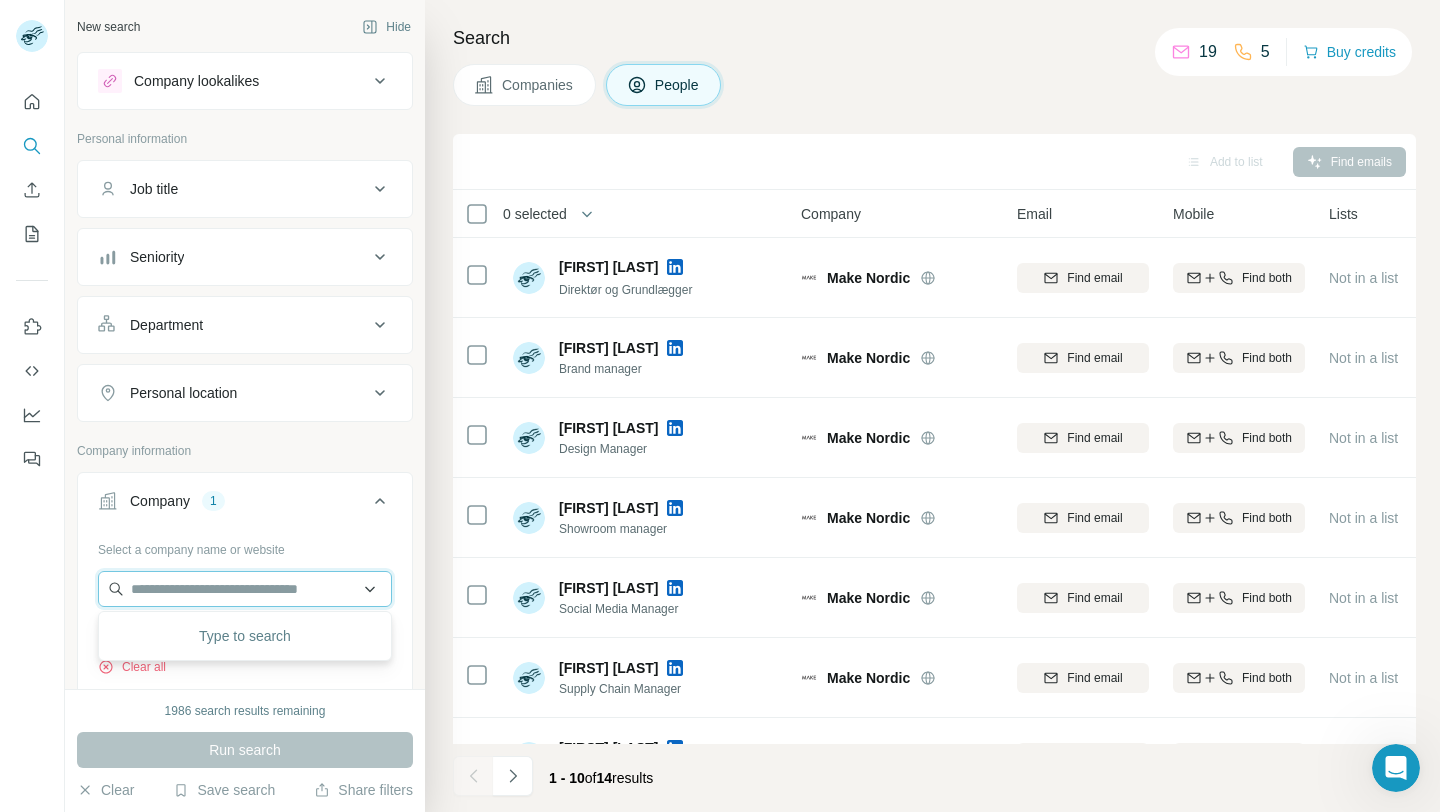 paste on "**********" 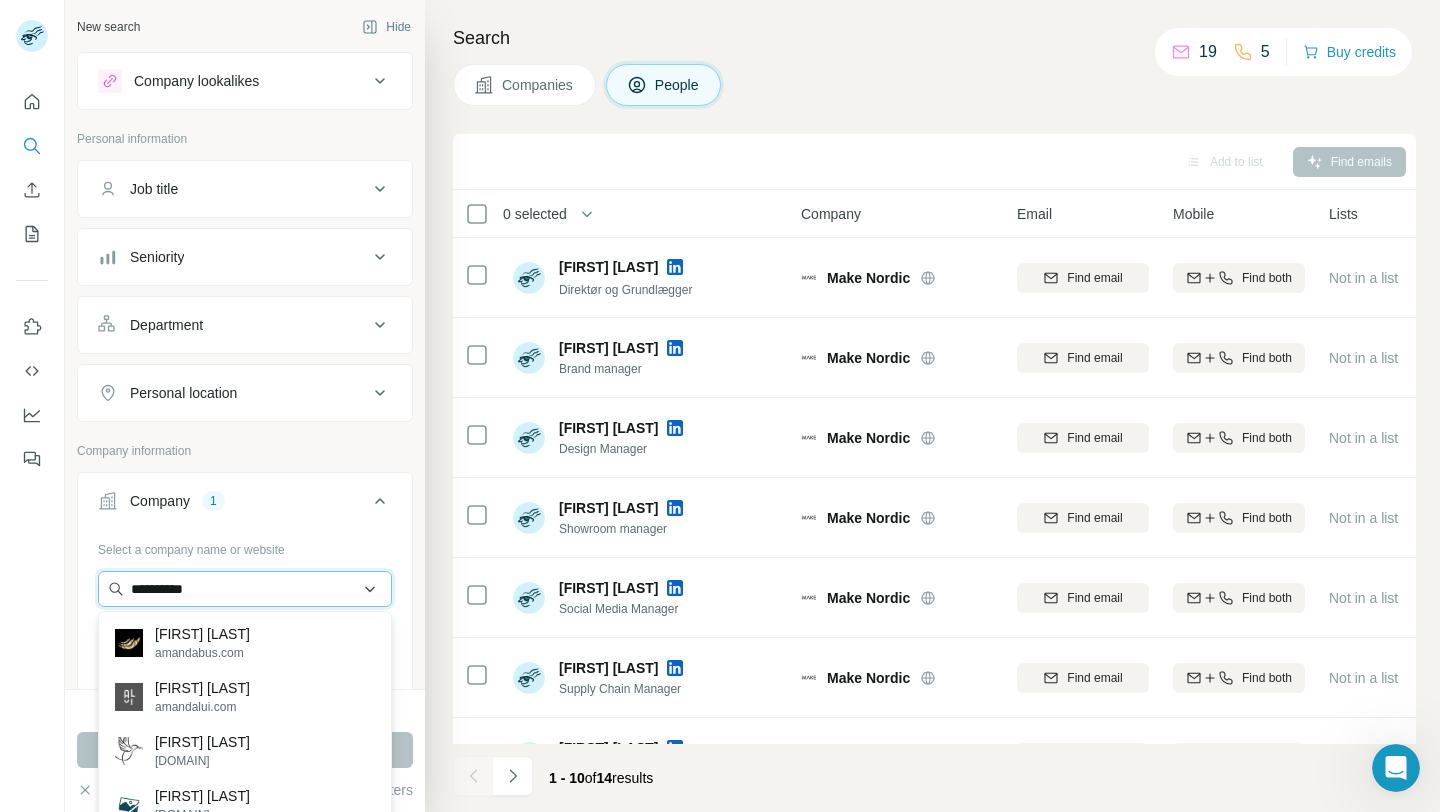 type on "**********" 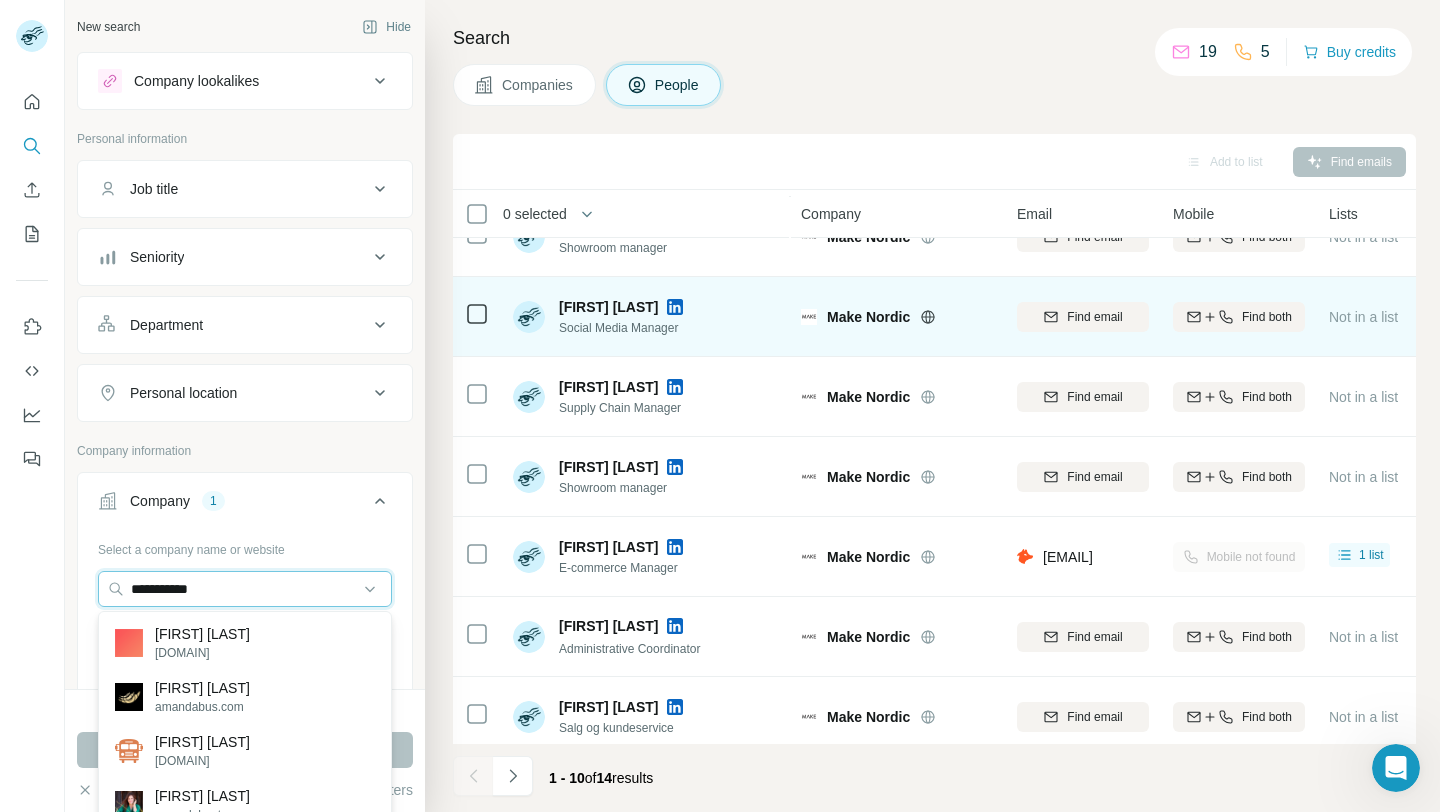 scroll, scrollTop: 294, scrollLeft: 0, axis: vertical 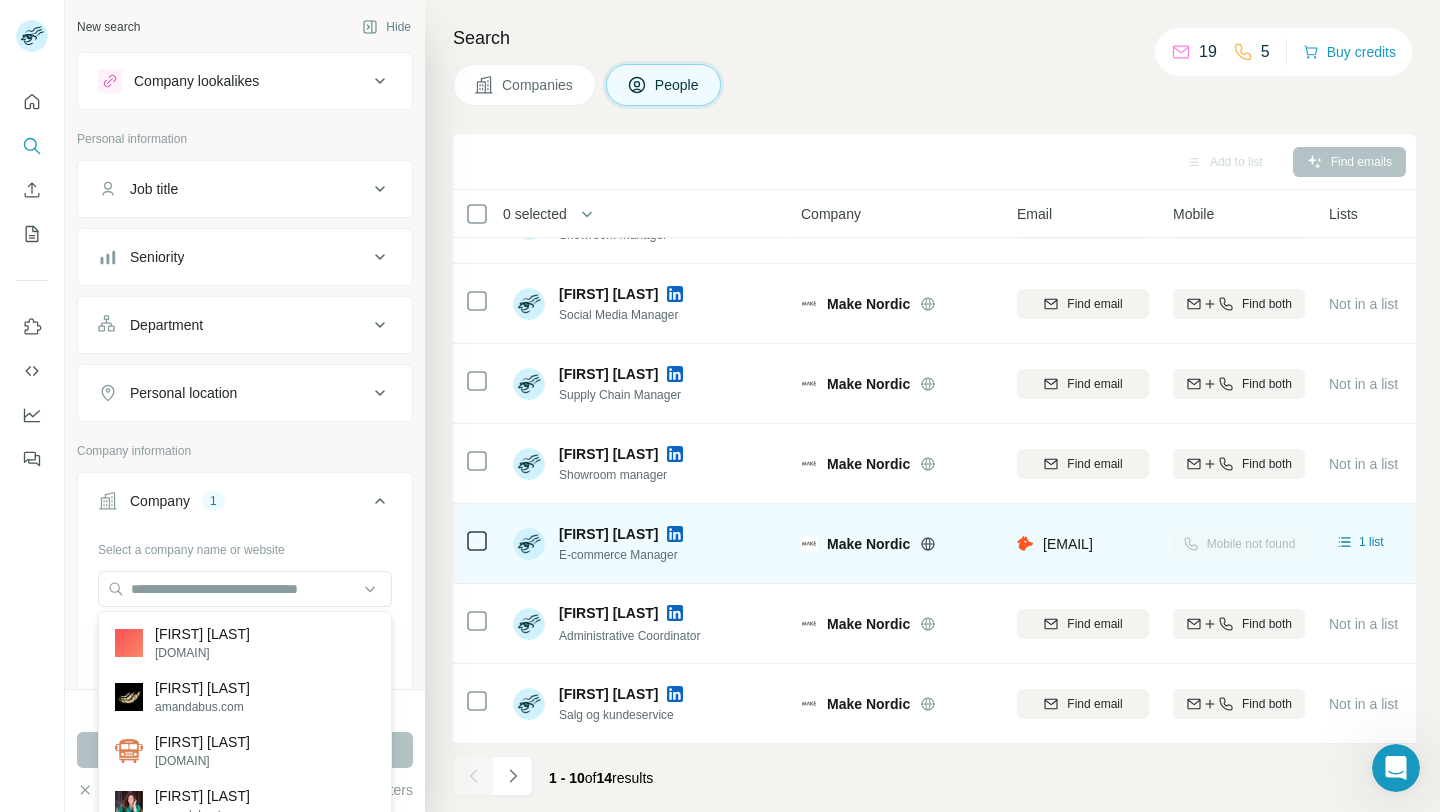 click at bounding box center [675, 534] 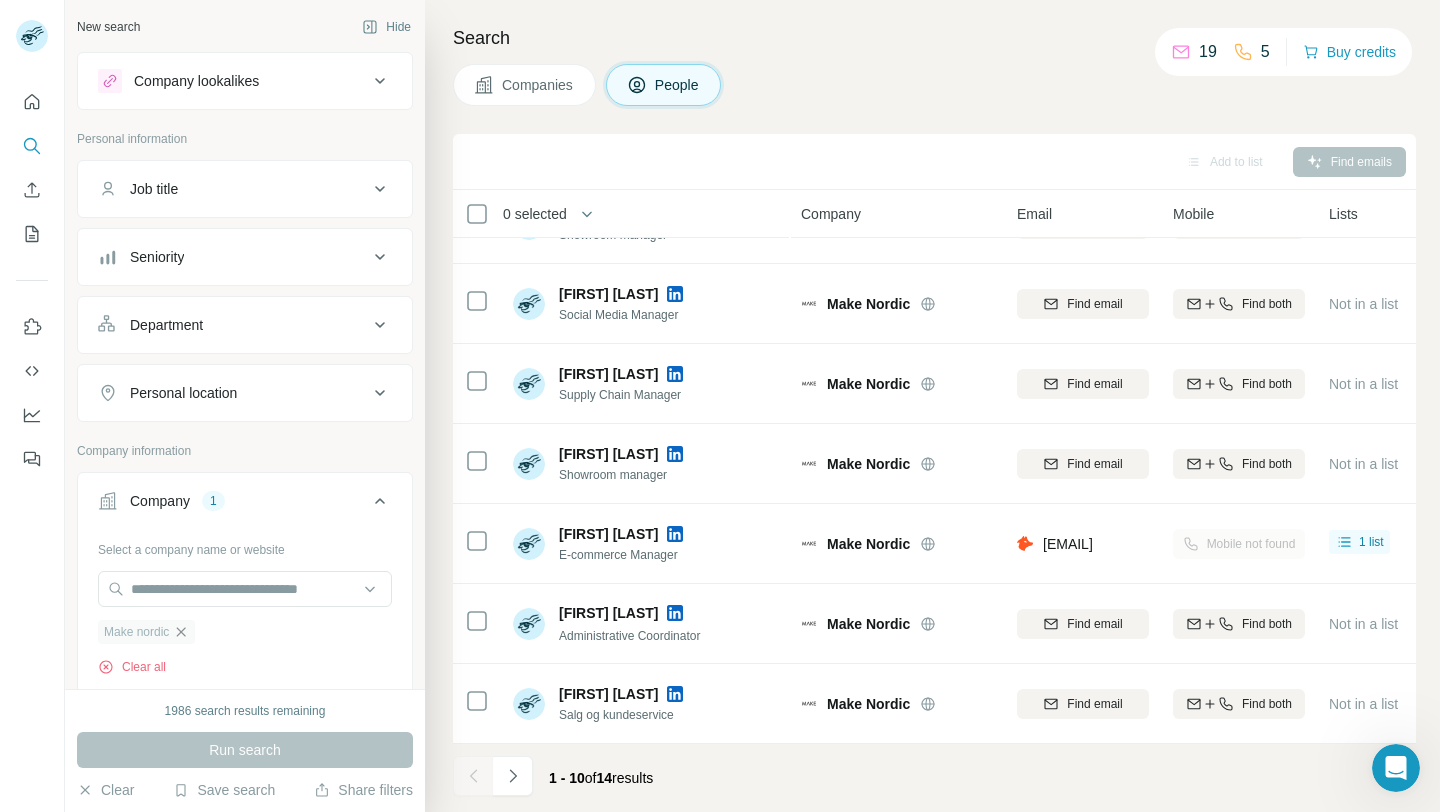 click 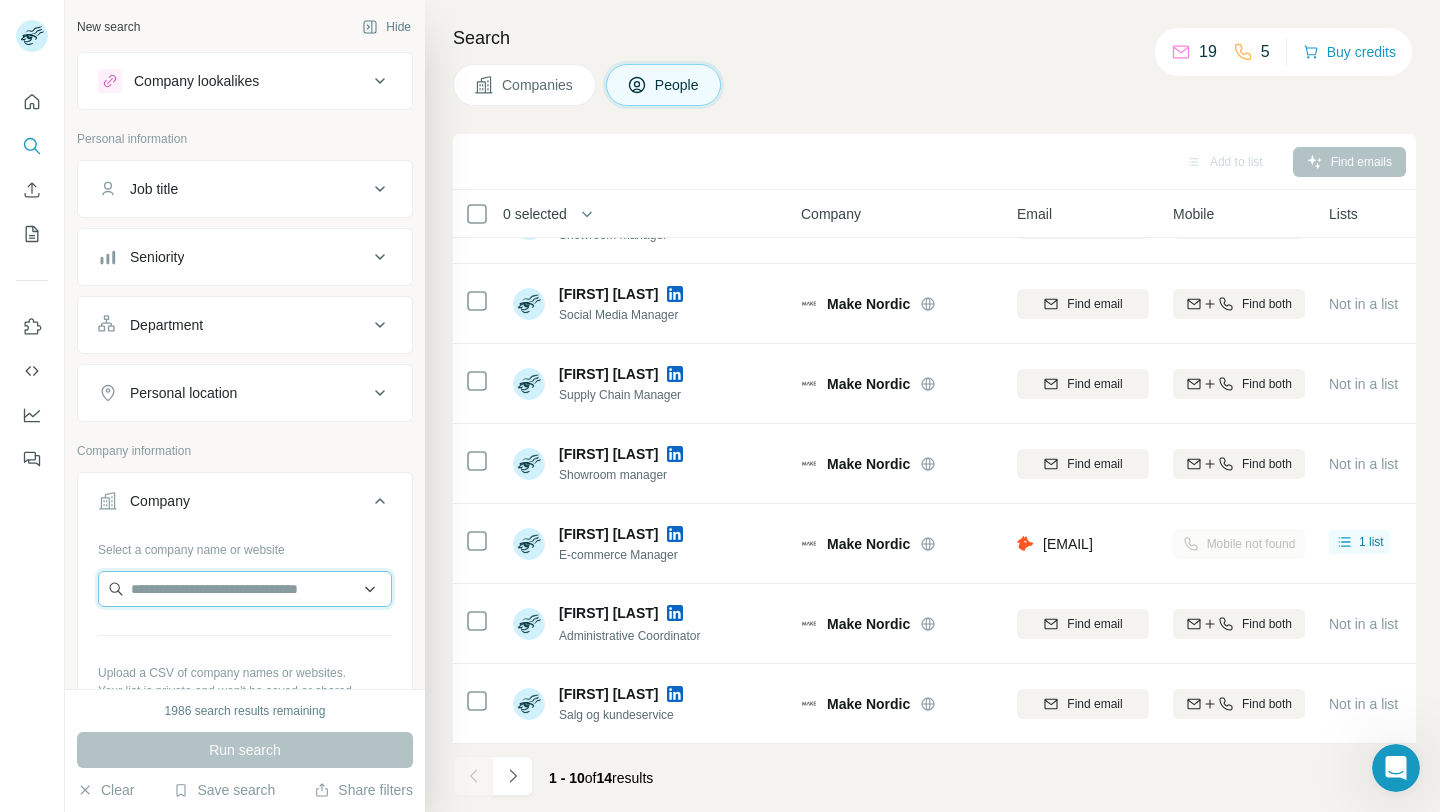 click at bounding box center (245, 589) 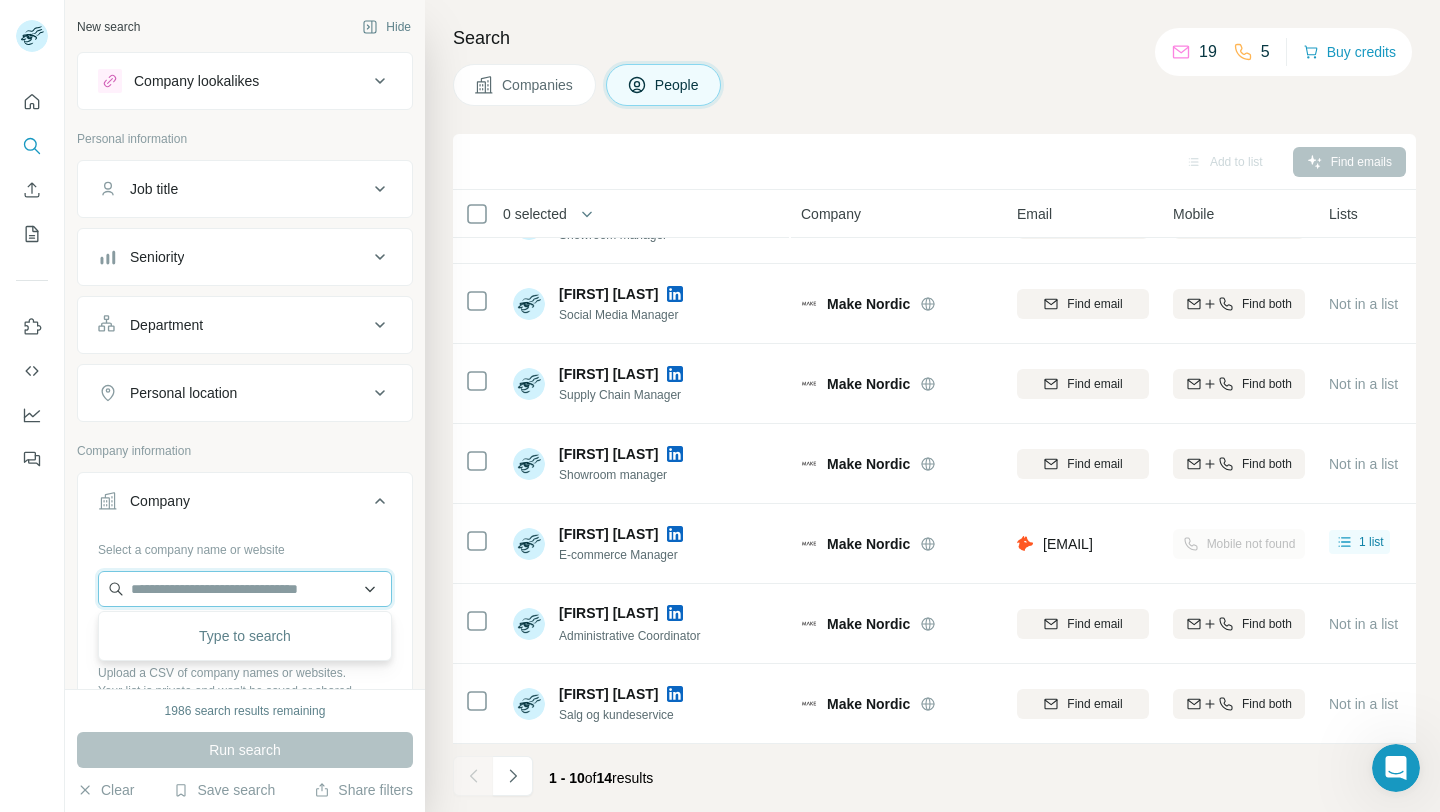 paste on "**********" 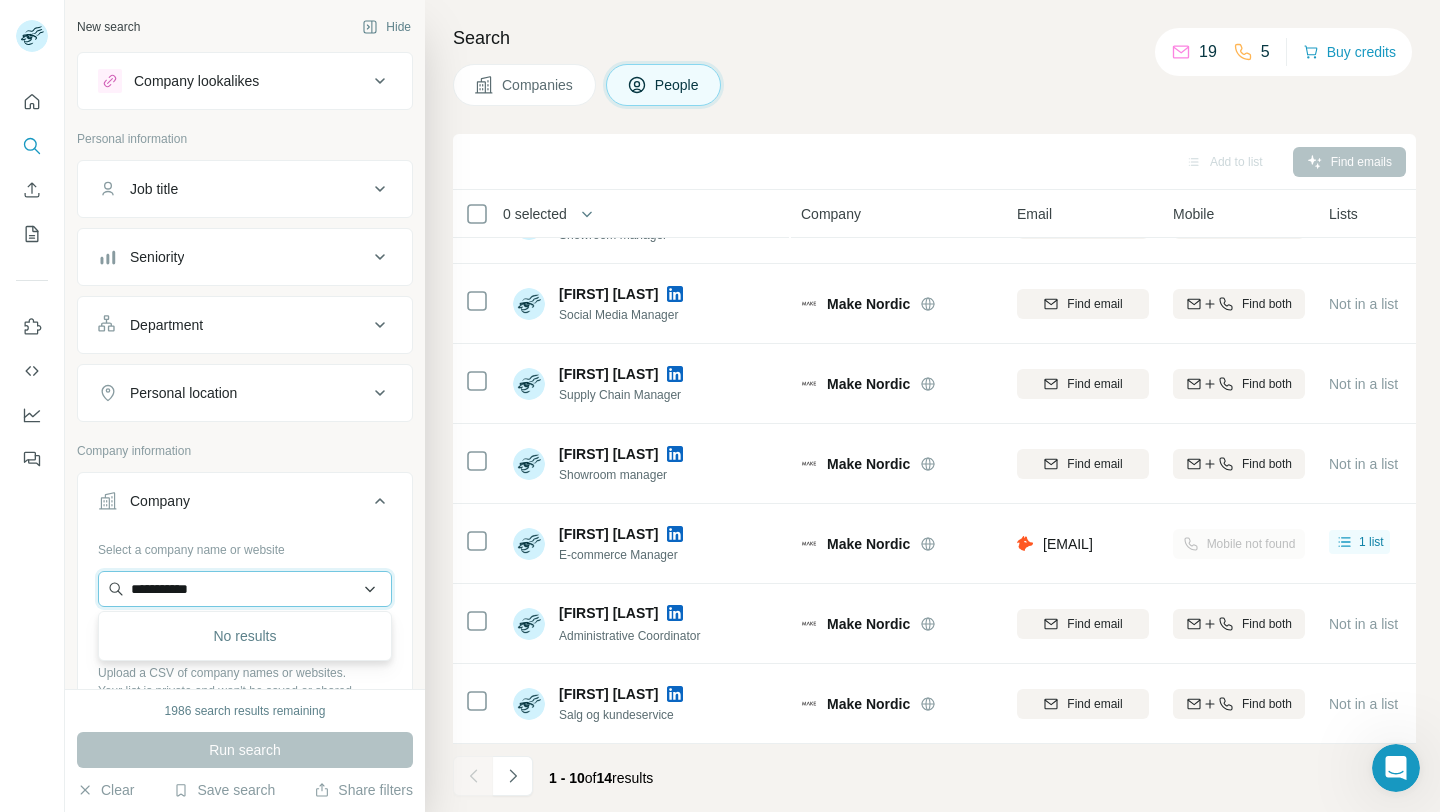 click on "**********" at bounding box center [245, 589] 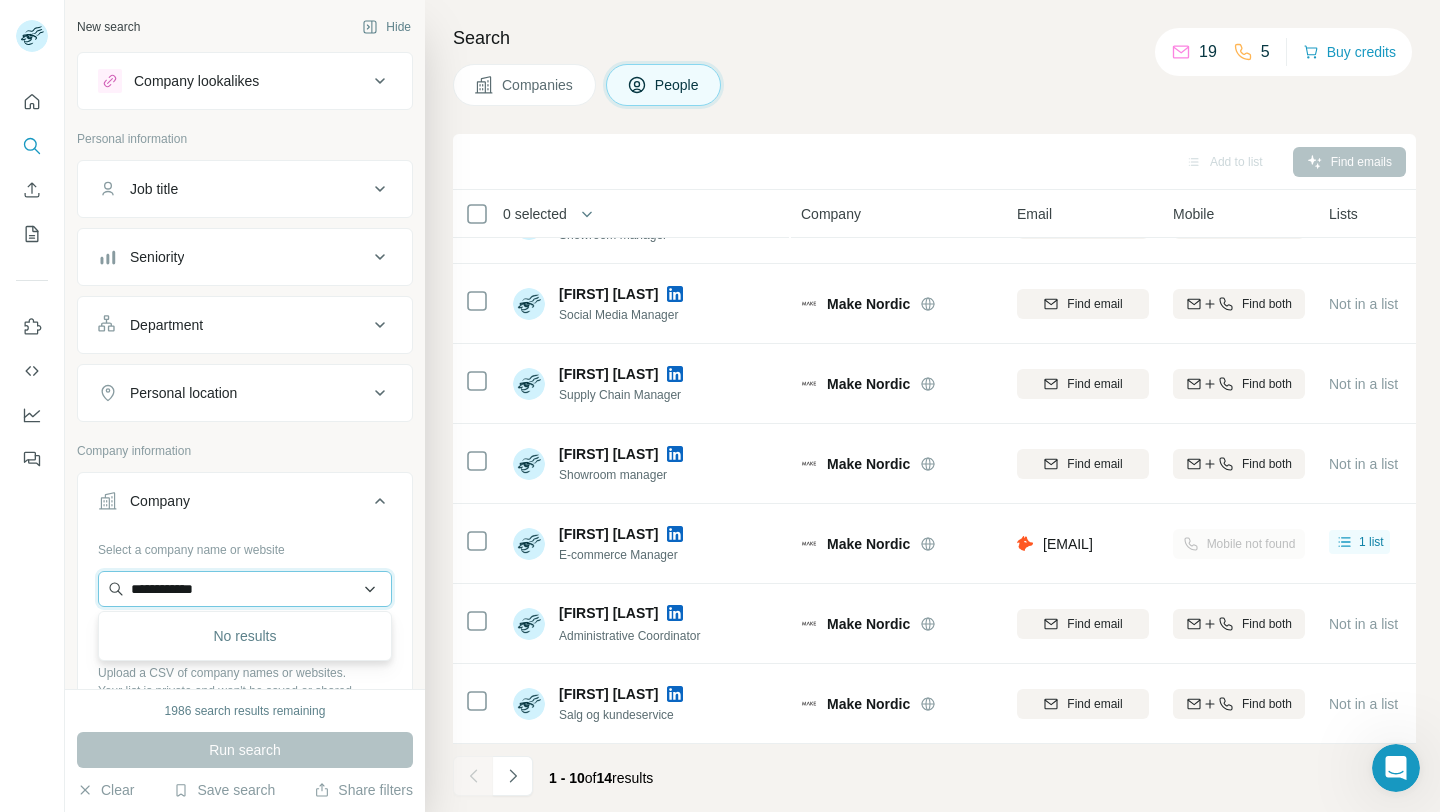 click on "**********" at bounding box center (245, 589) 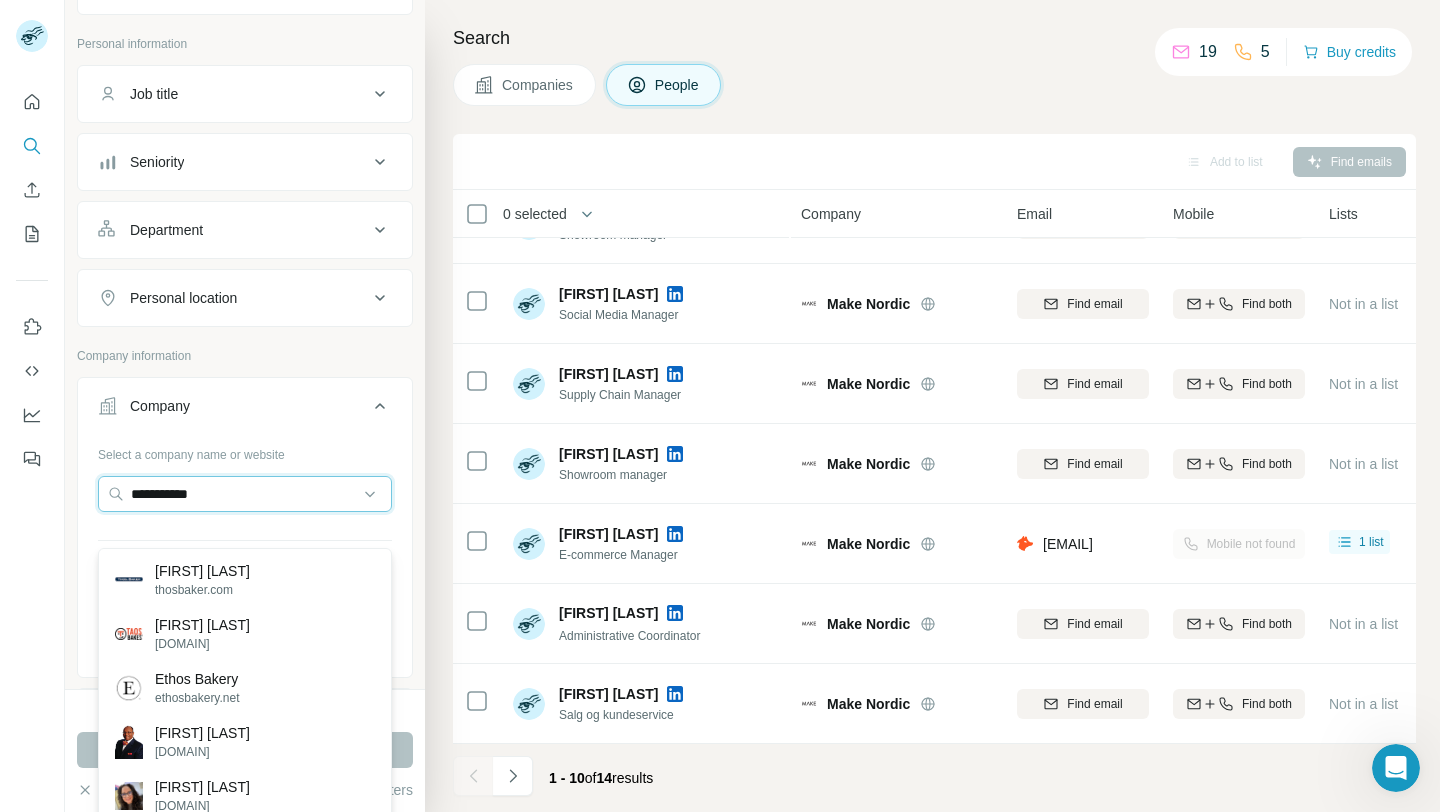 scroll, scrollTop: 96, scrollLeft: 0, axis: vertical 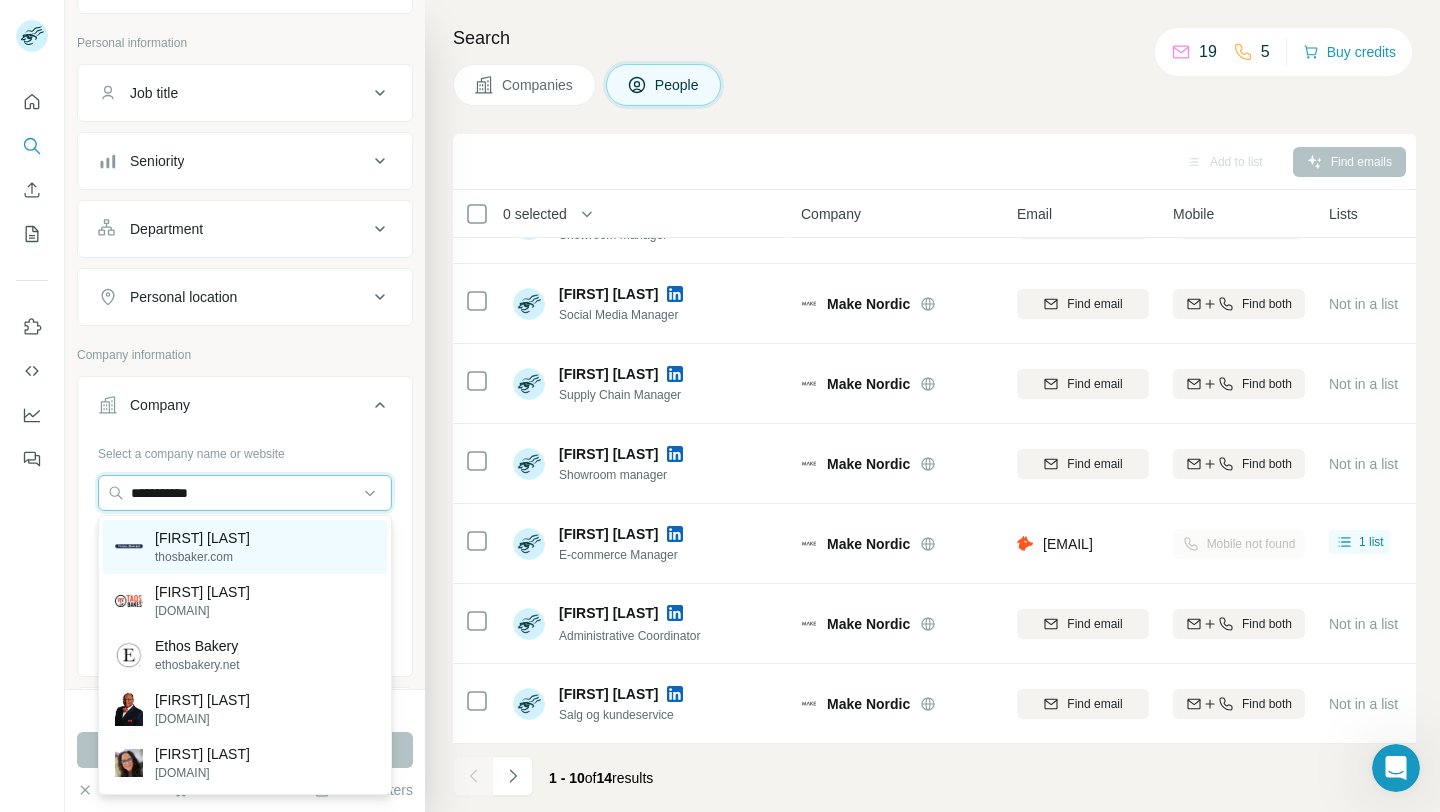 type on "**********" 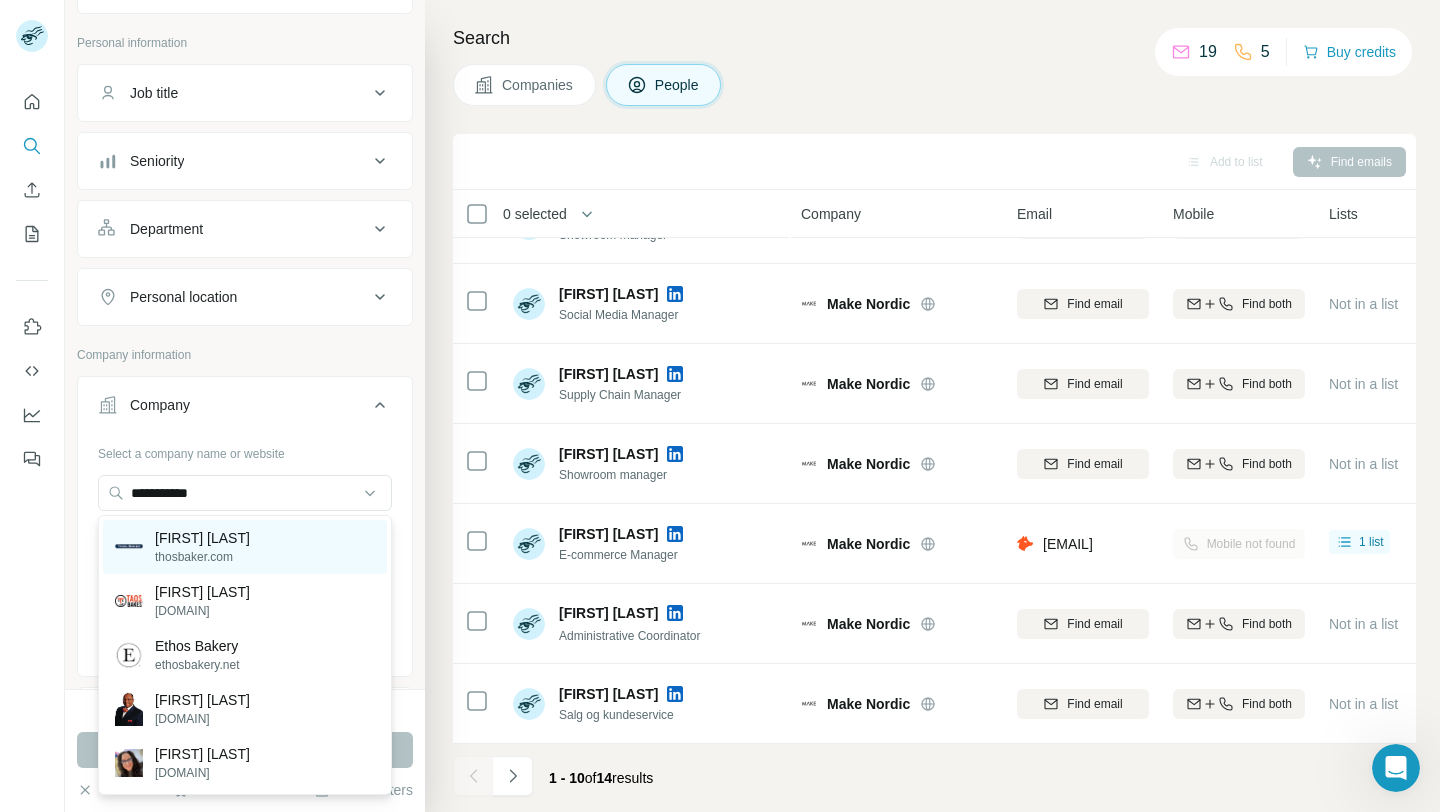 click on "Thos Baker thosbaker.com" at bounding box center [245, 547] 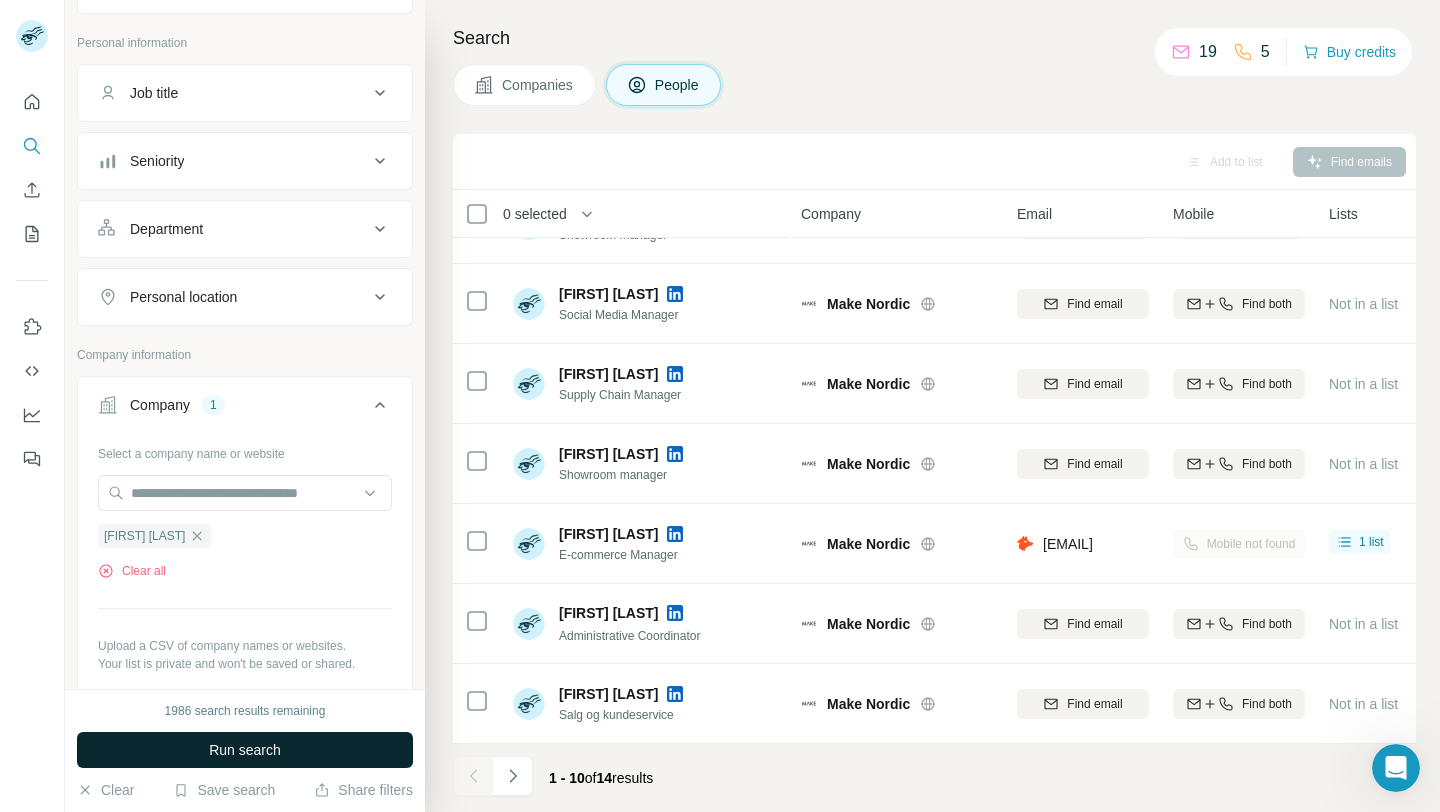 click on "Run search" at bounding box center [245, 750] 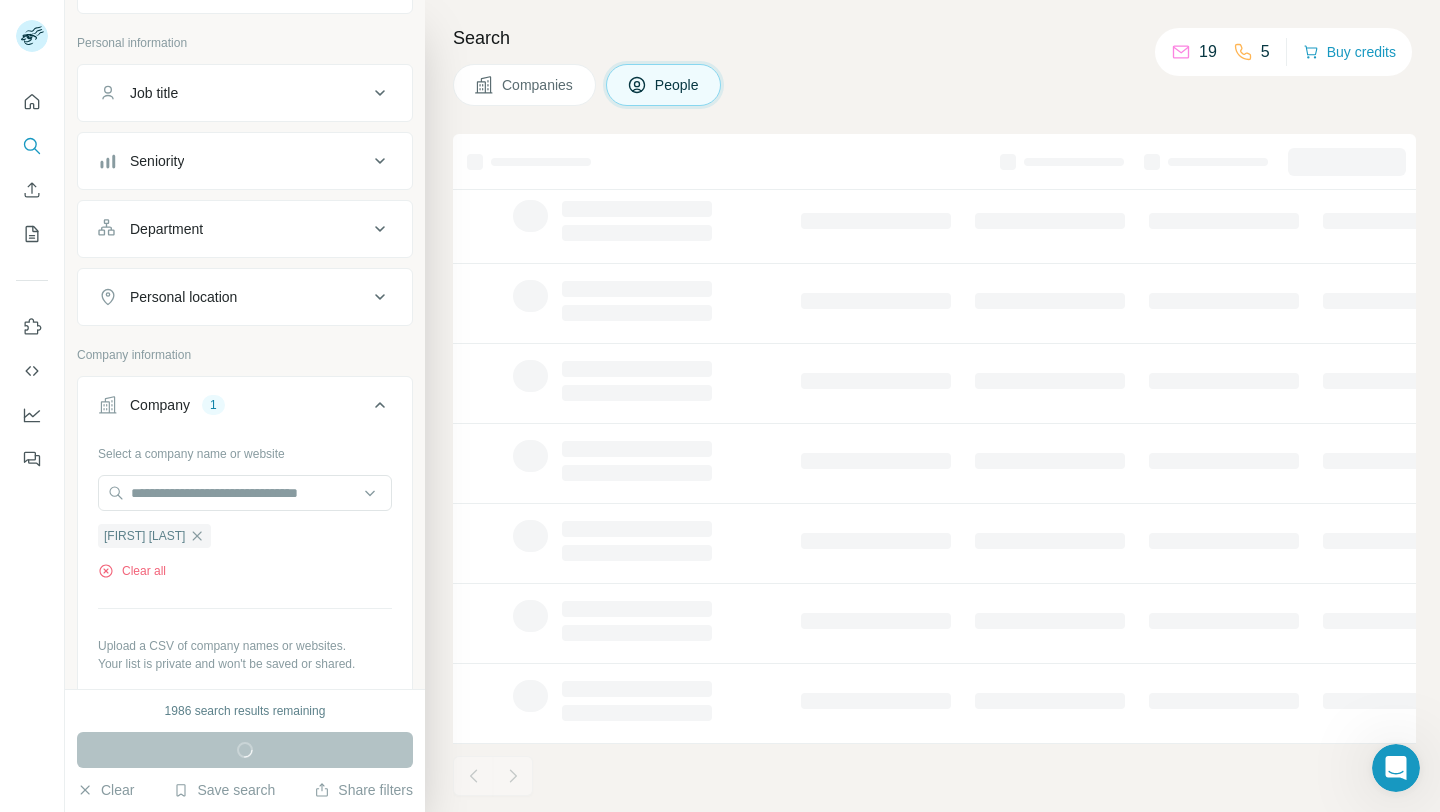 scroll, scrollTop: 0, scrollLeft: 0, axis: both 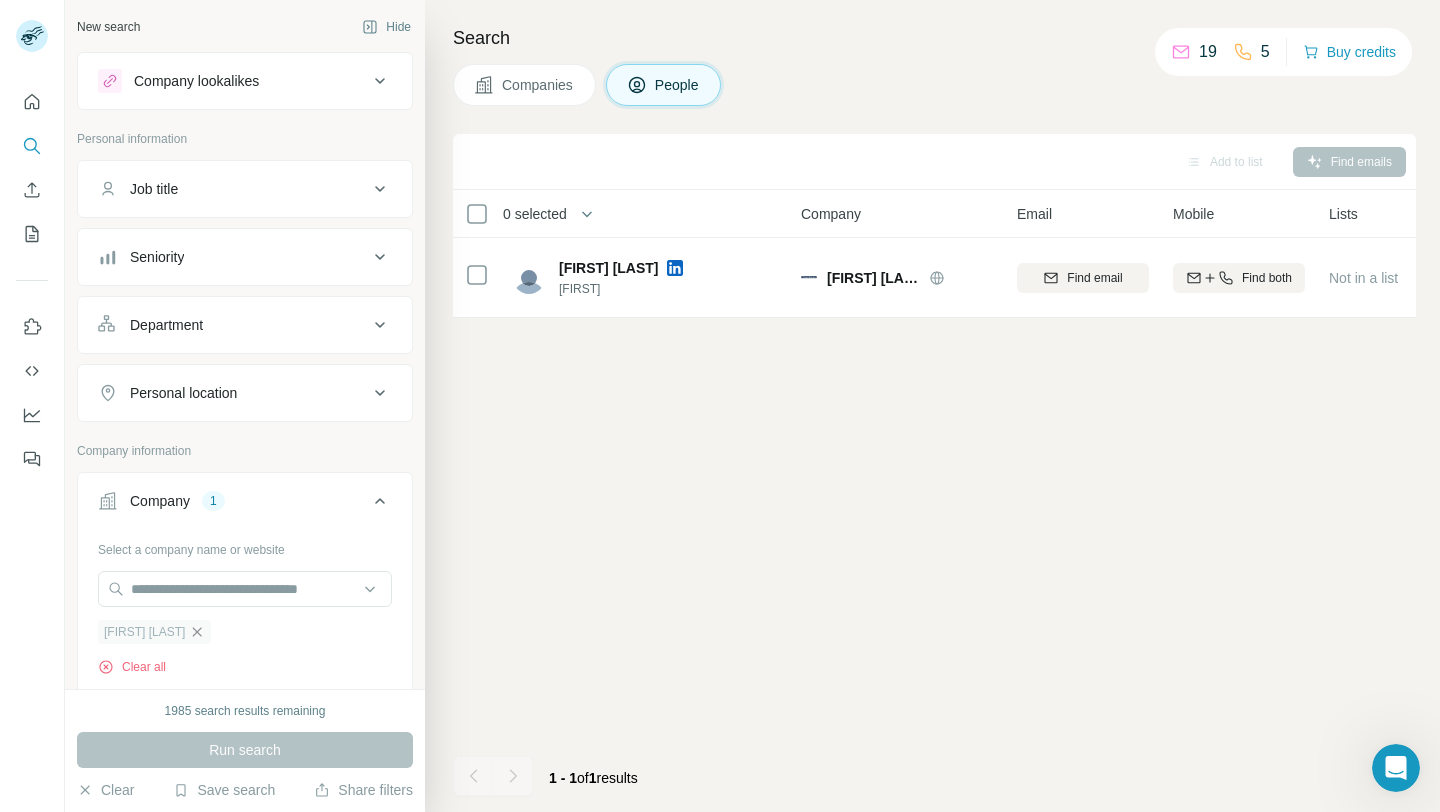 click 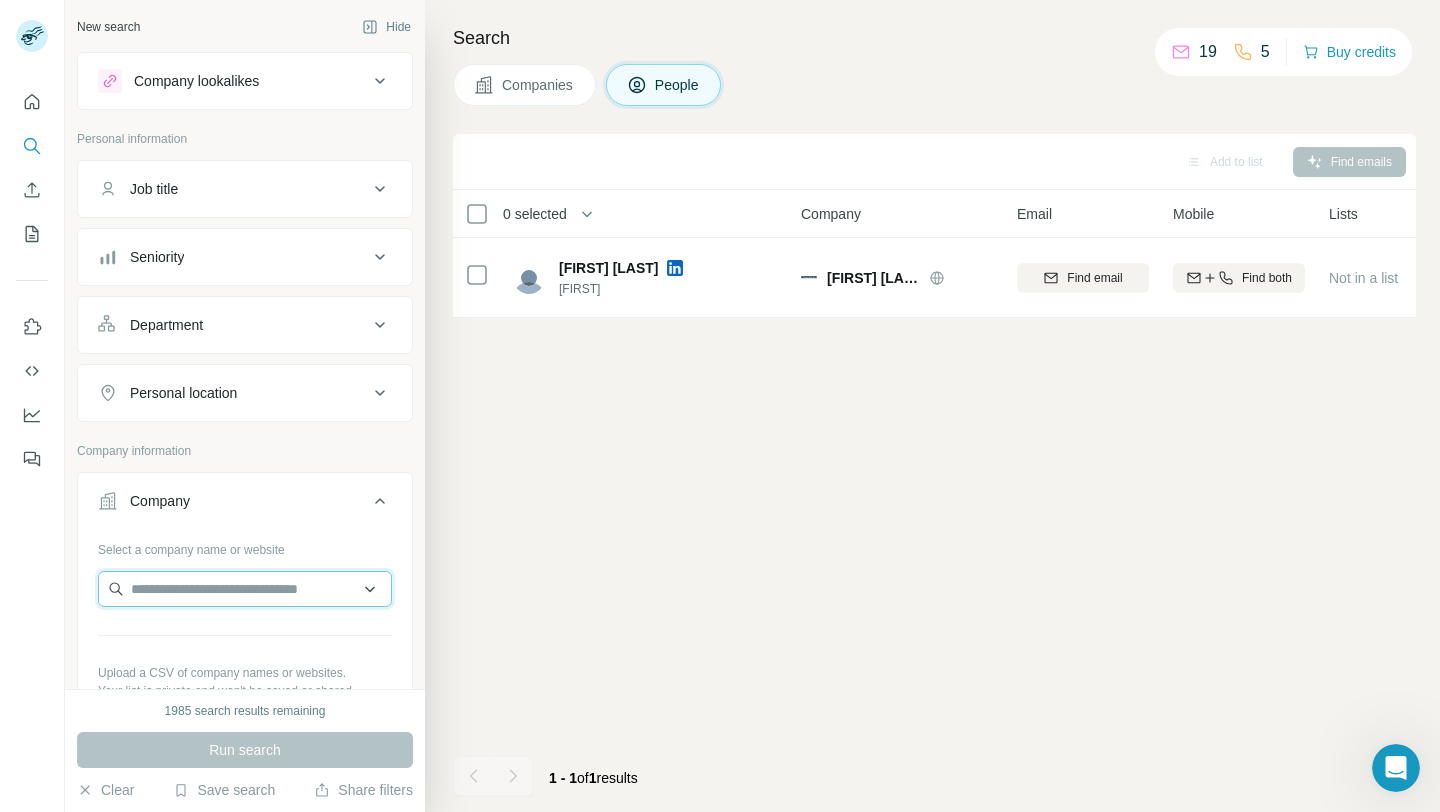 click at bounding box center (245, 589) 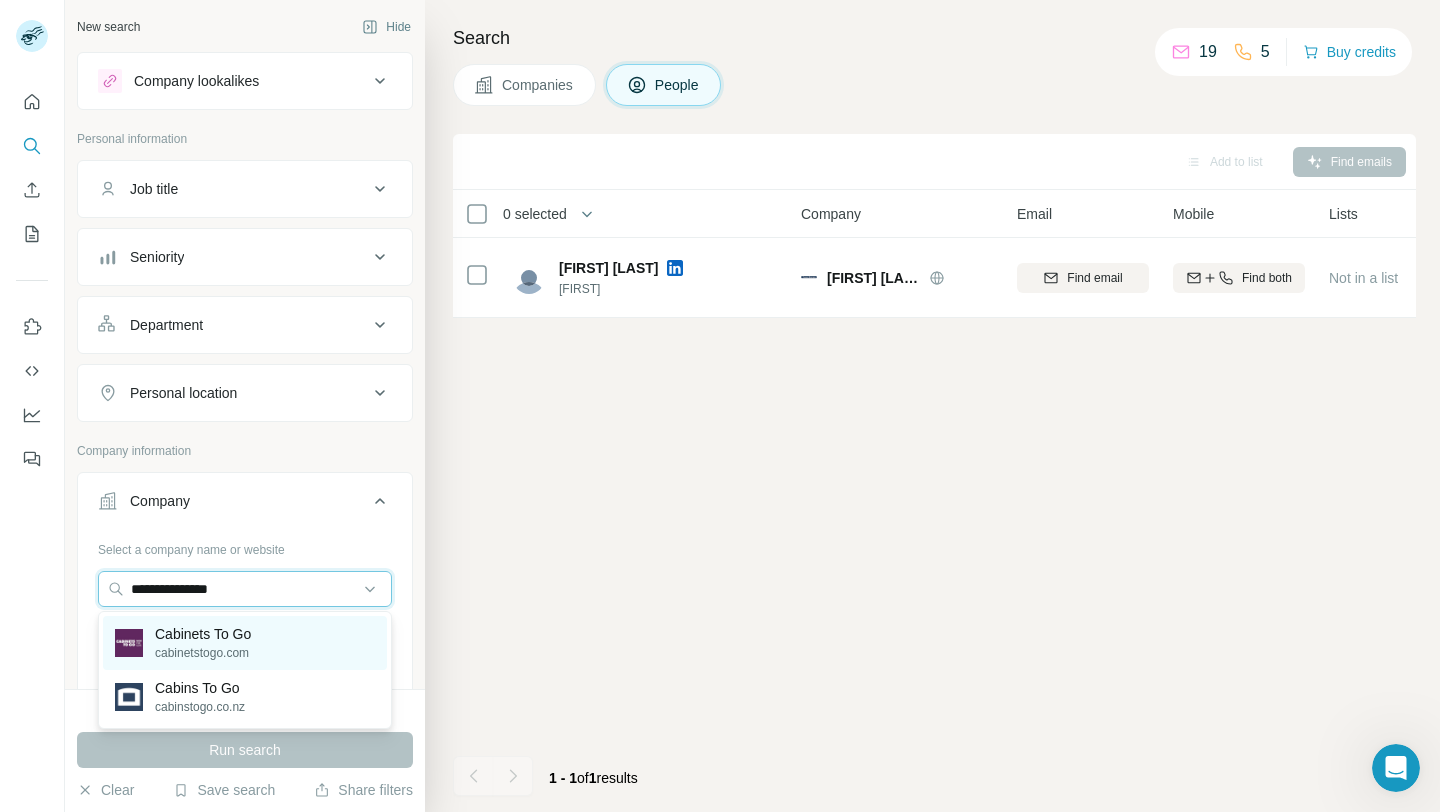 type on "**********" 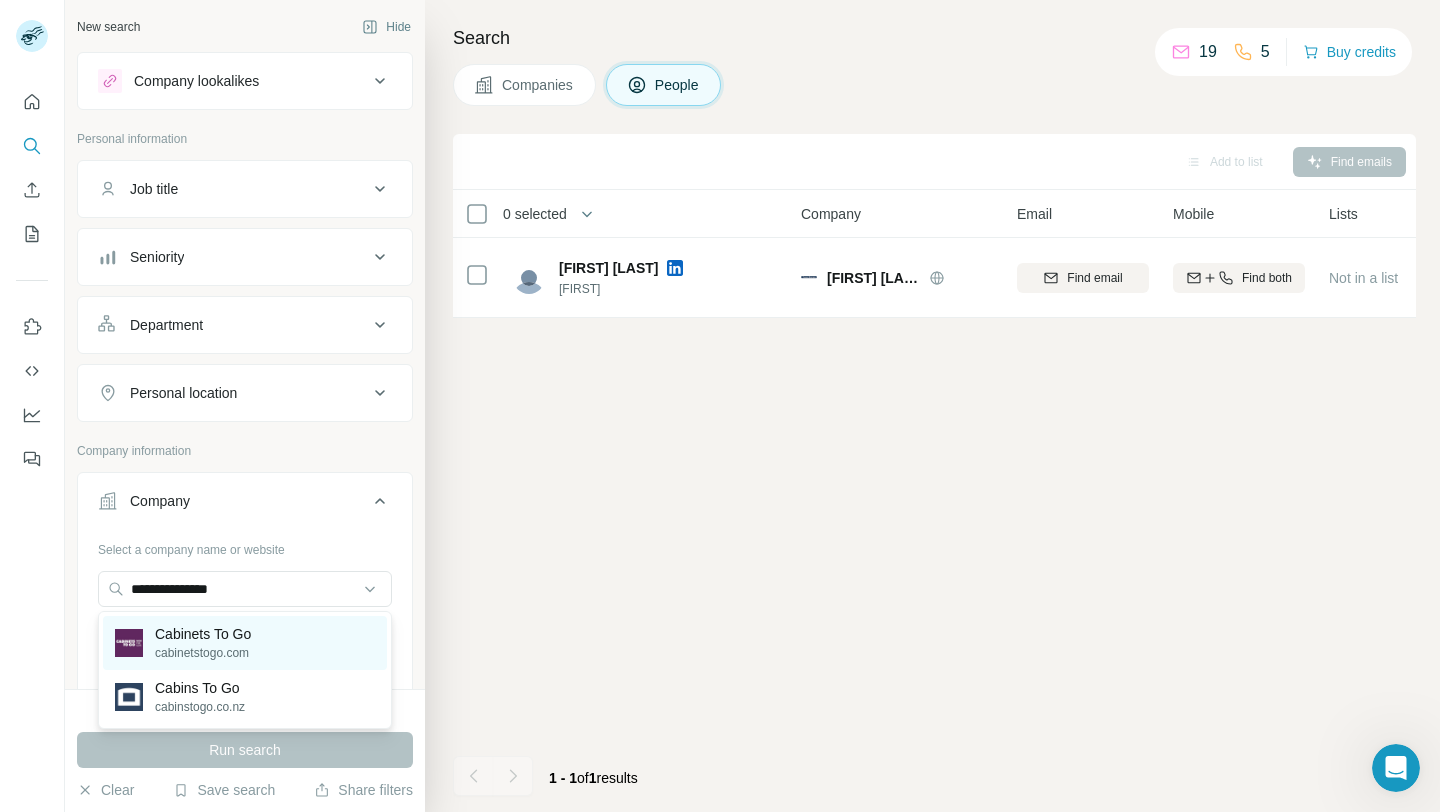 click on "Cabinets To Go cabinetstogo.com" at bounding box center (245, 643) 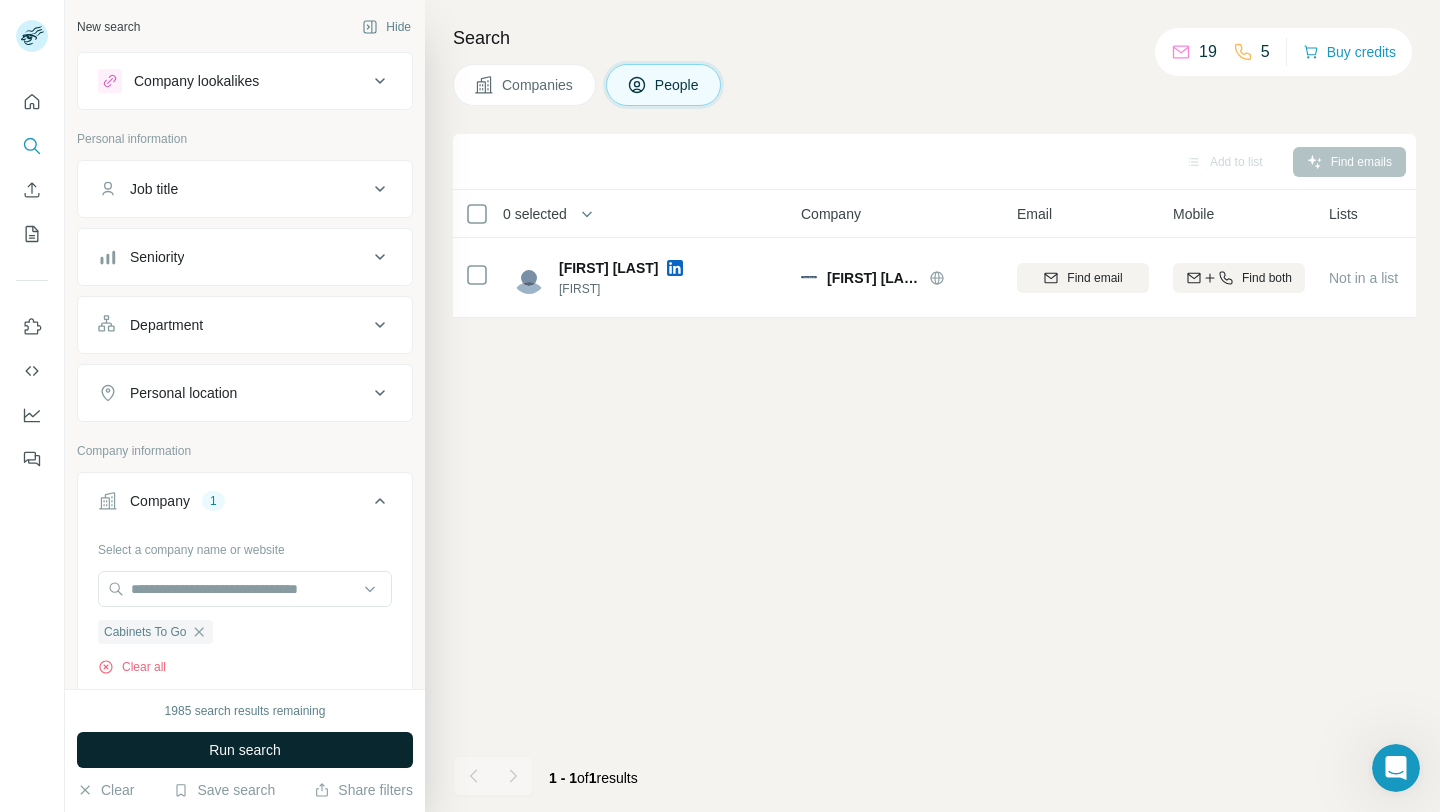 click on "Run search" at bounding box center [245, 750] 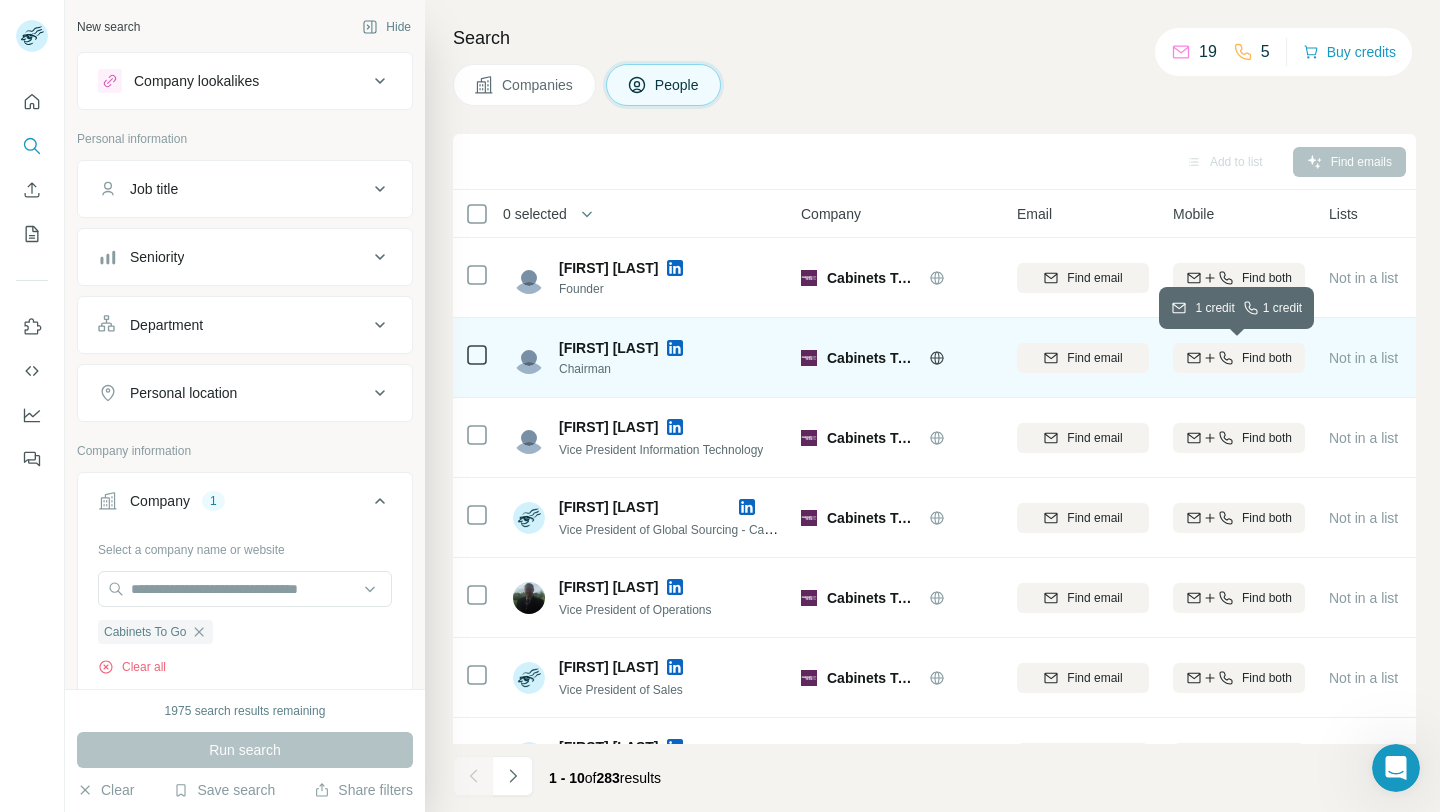 click on "Find both" at bounding box center [1267, 358] 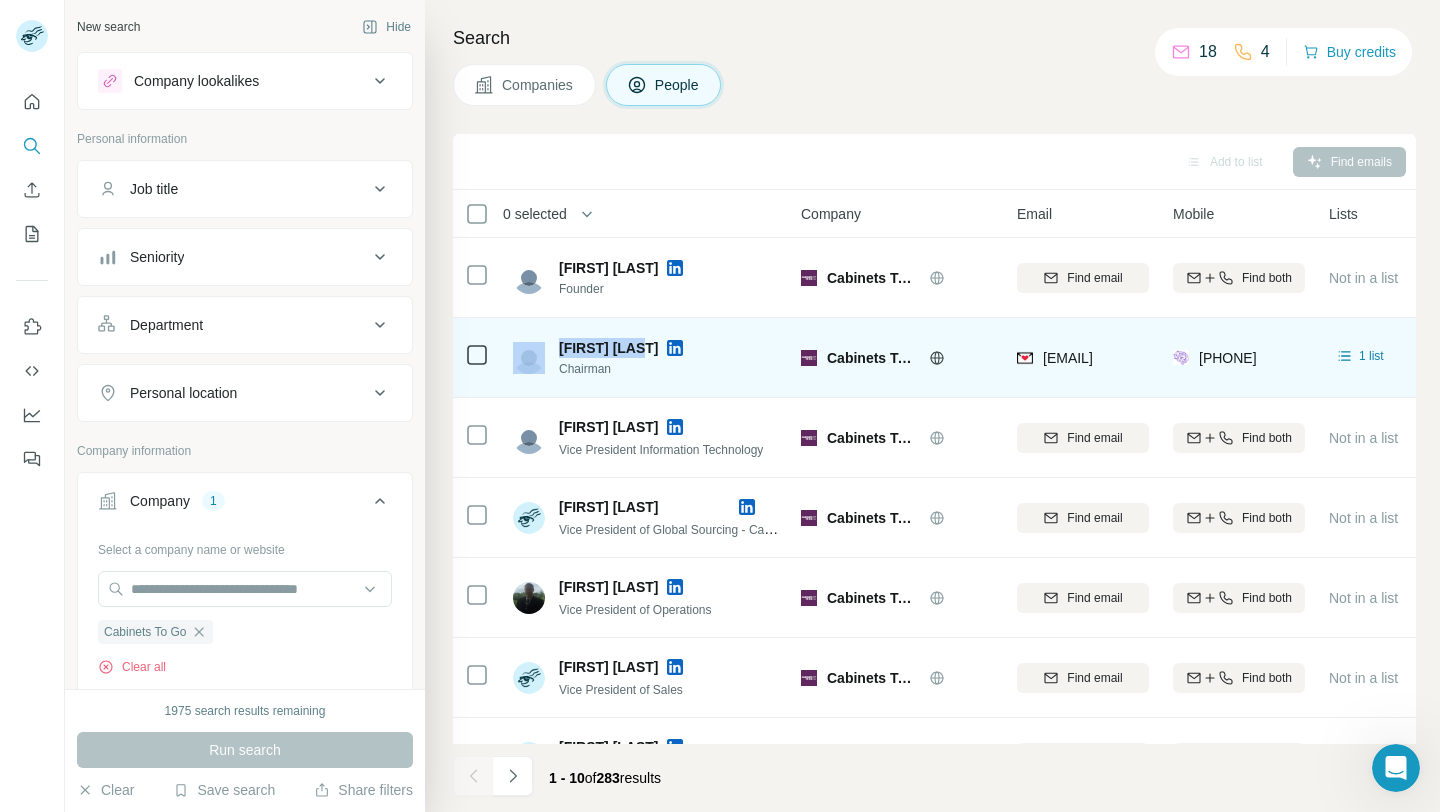 drag, startPoint x: 547, startPoint y: 343, endPoint x: 646, endPoint y: 344, distance: 99.00505 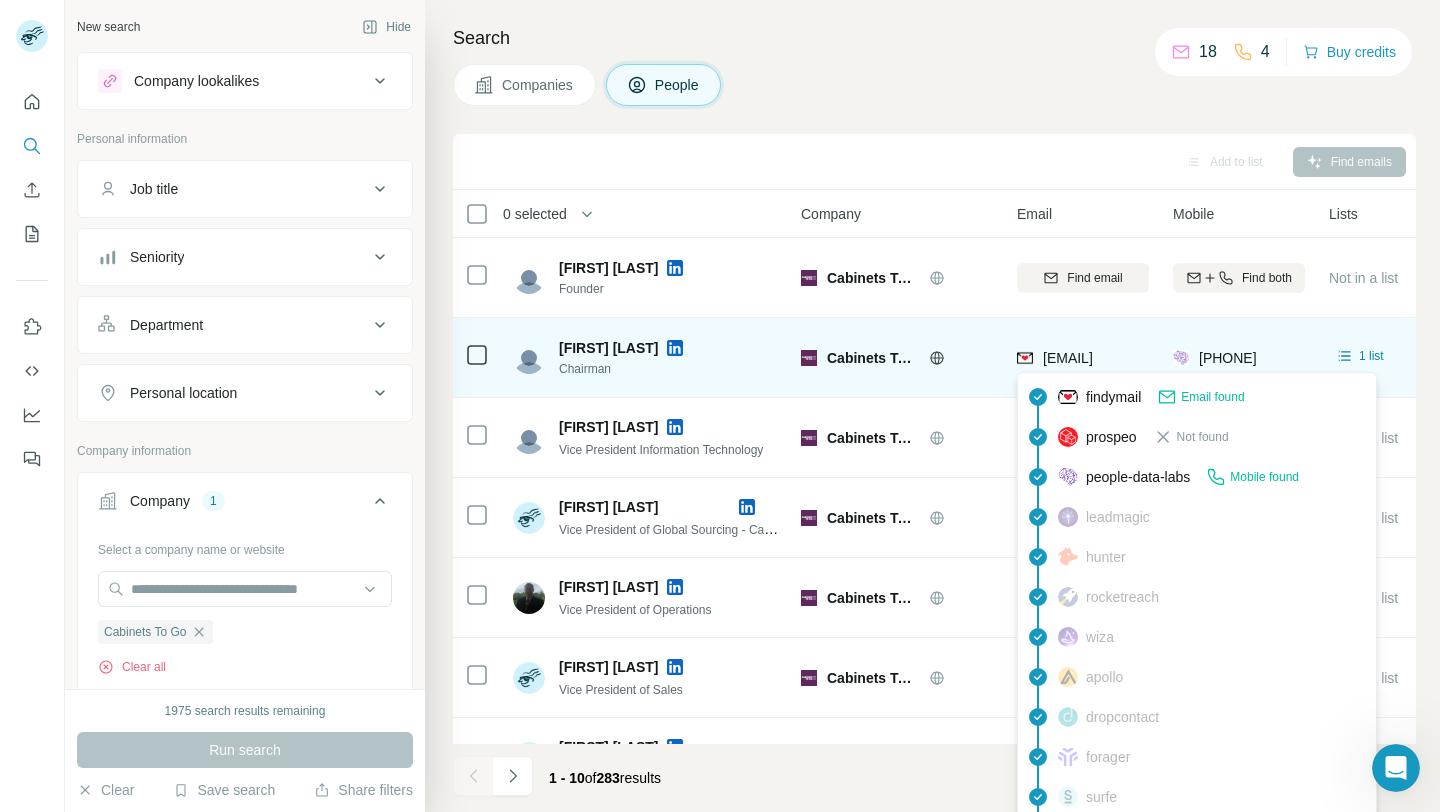 click on "ts@cabinetstogo.com" at bounding box center (1068, 358) 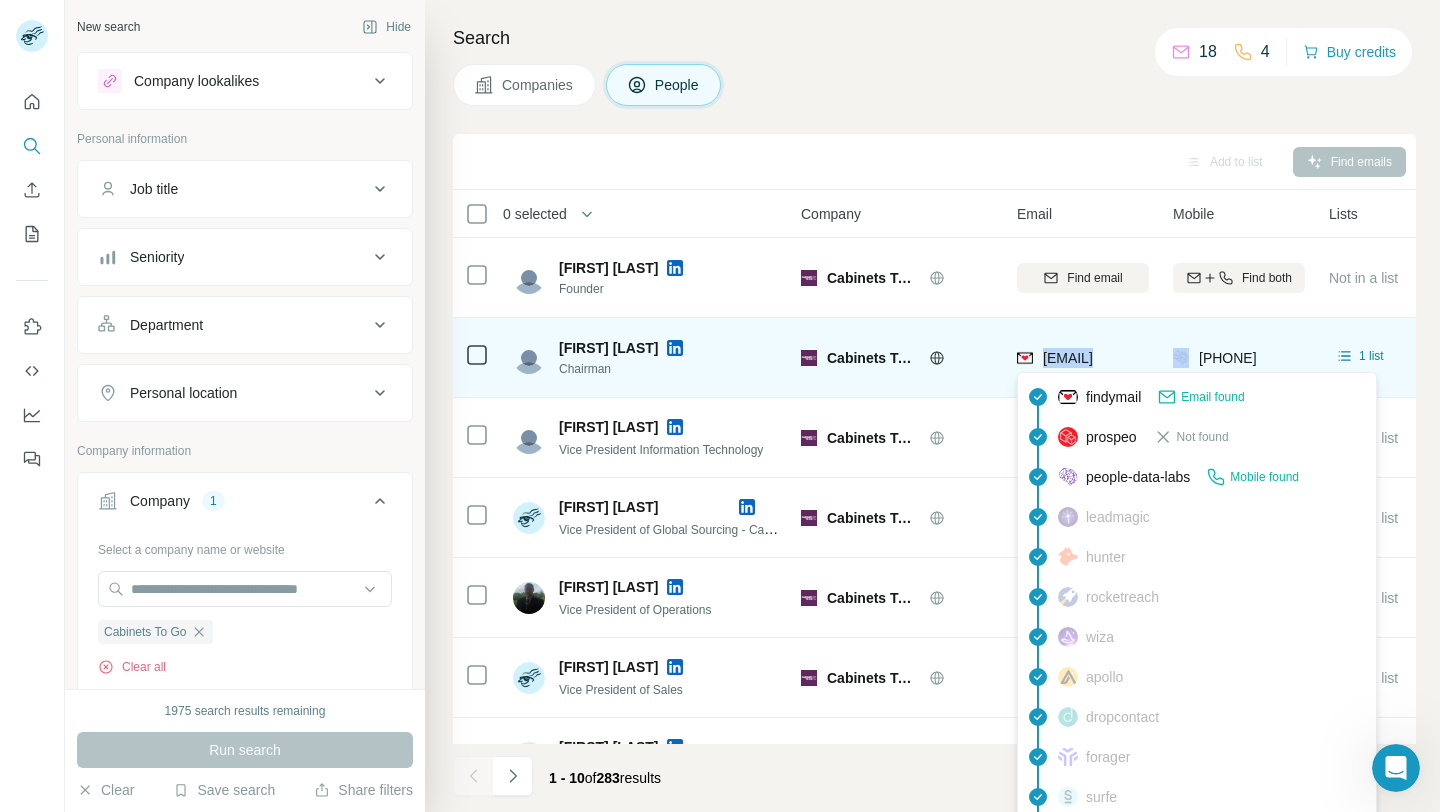 click on "ts@cabinetstogo.com" at bounding box center [1068, 358] 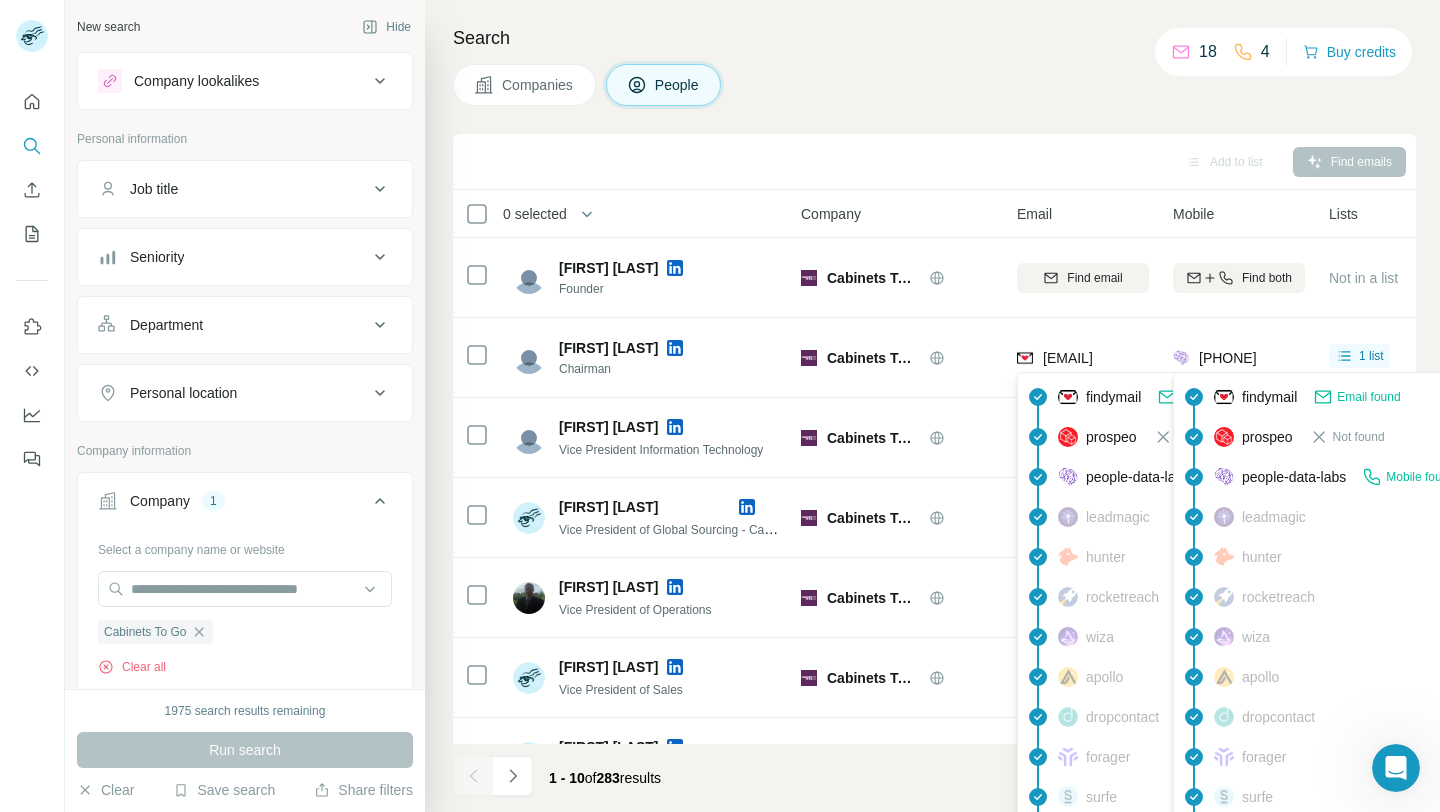 click on "+18042679182" at bounding box center (1228, 358) 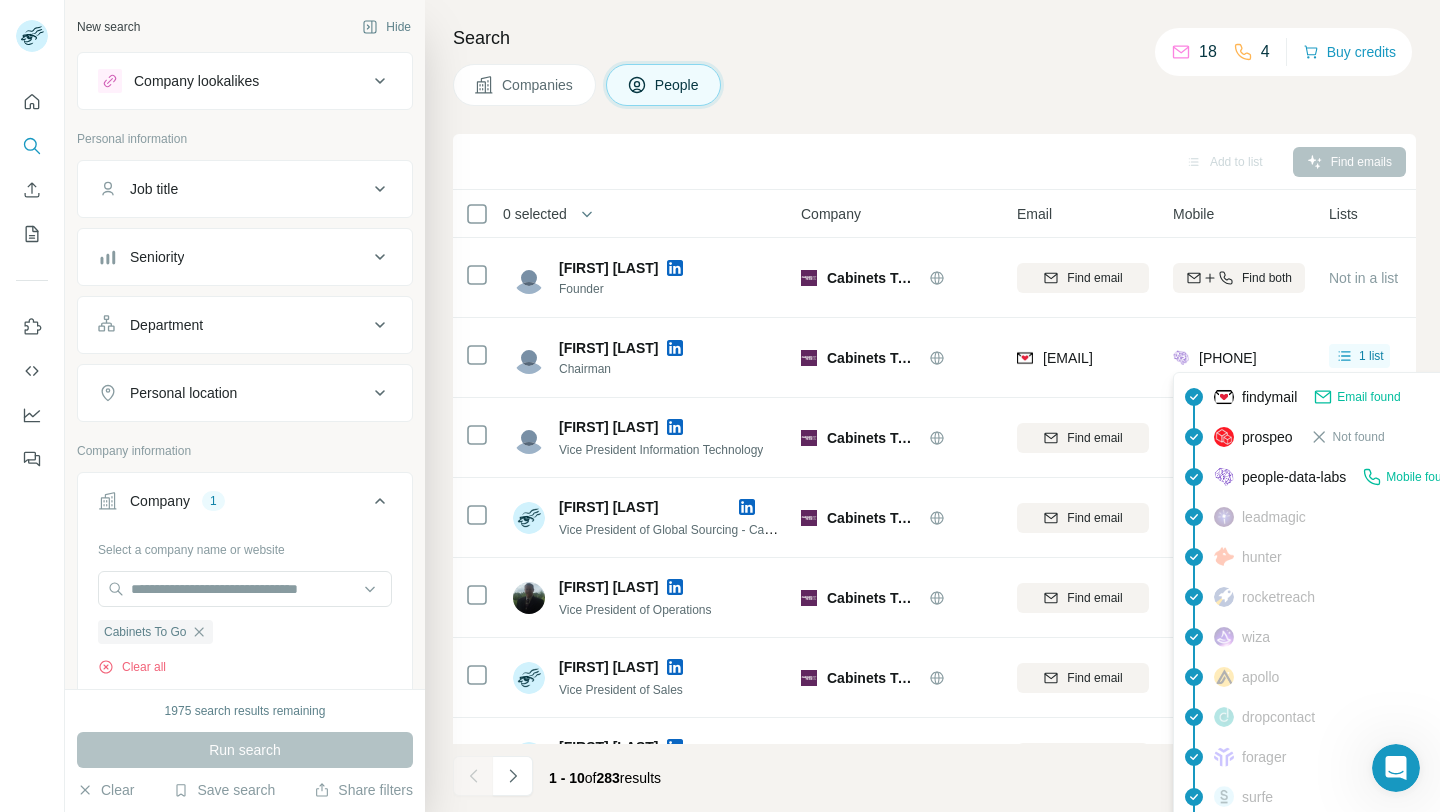 click on "+18042679182" at bounding box center (1228, 358) 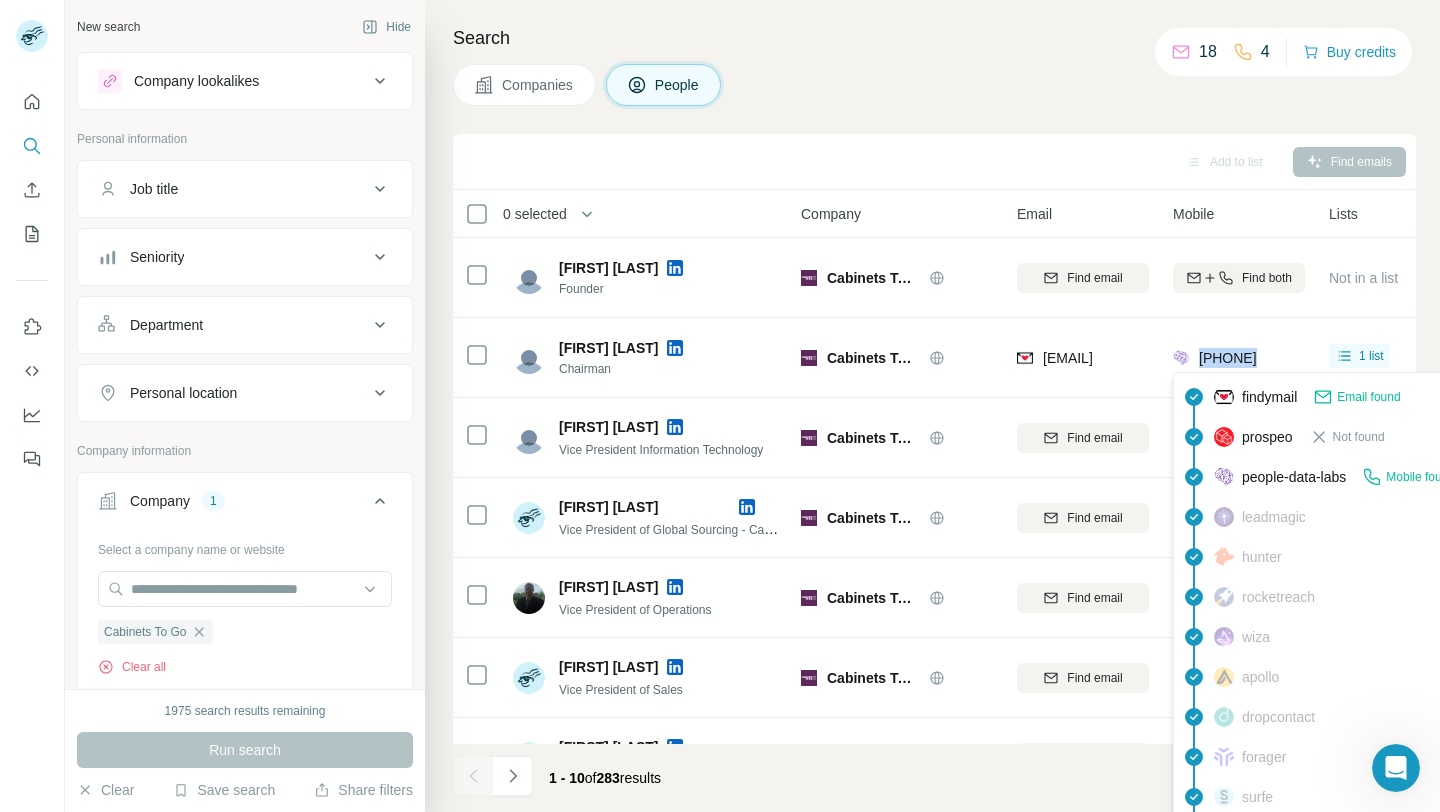 click on "+18042679182" at bounding box center (1228, 358) 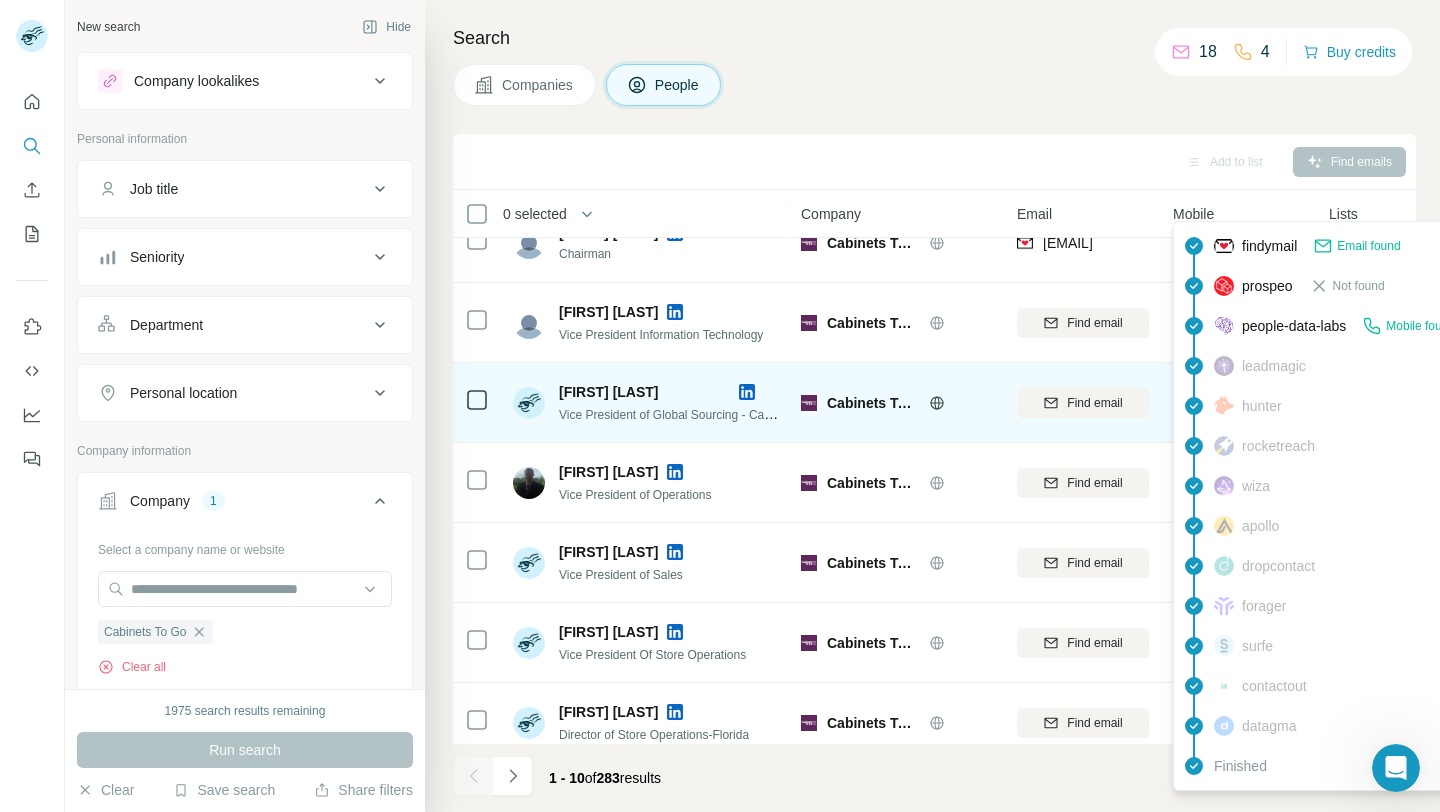 scroll, scrollTop: 114, scrollLeft: 0, axis: vertical 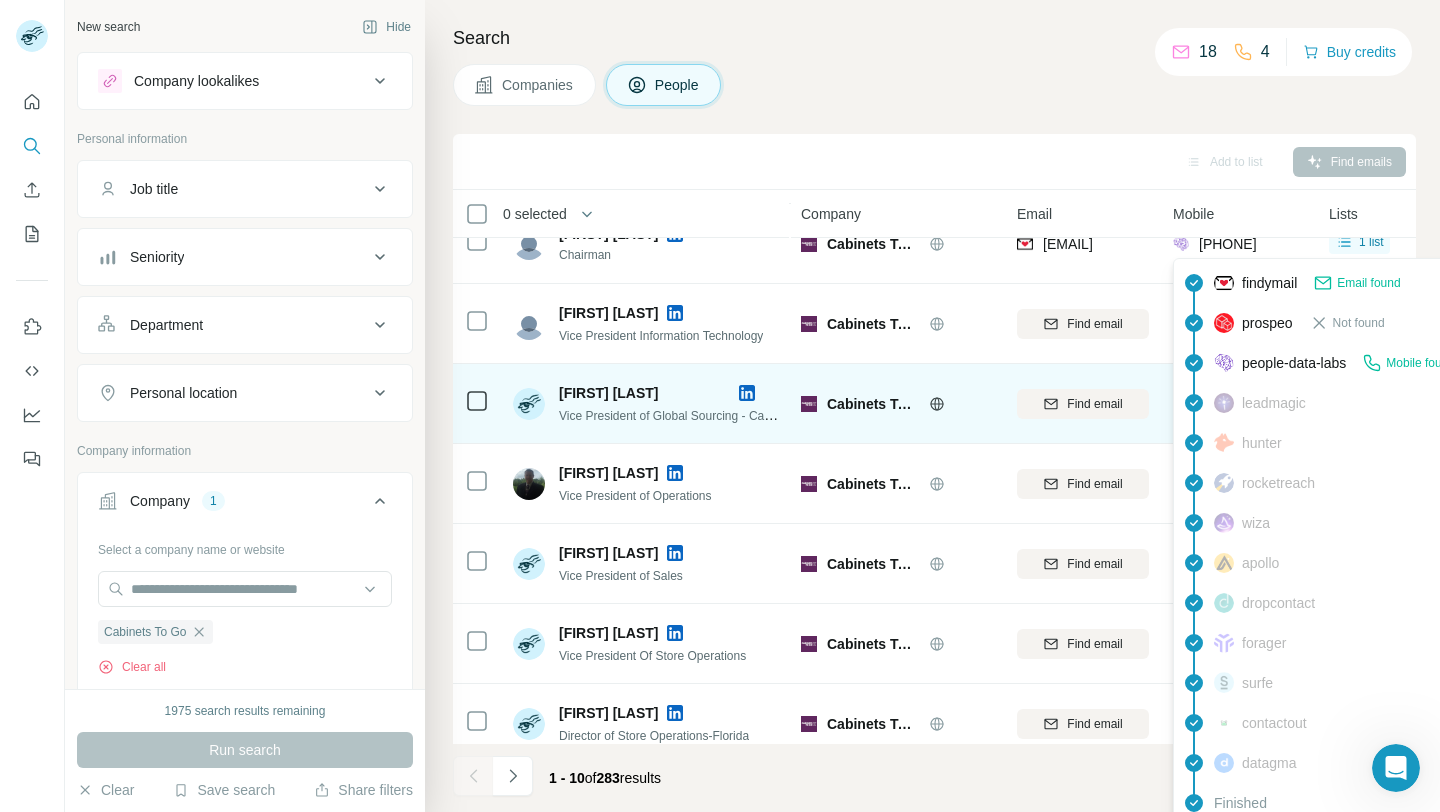click on "Cabinets To Go, Llc" at bounding box center [910, 404] 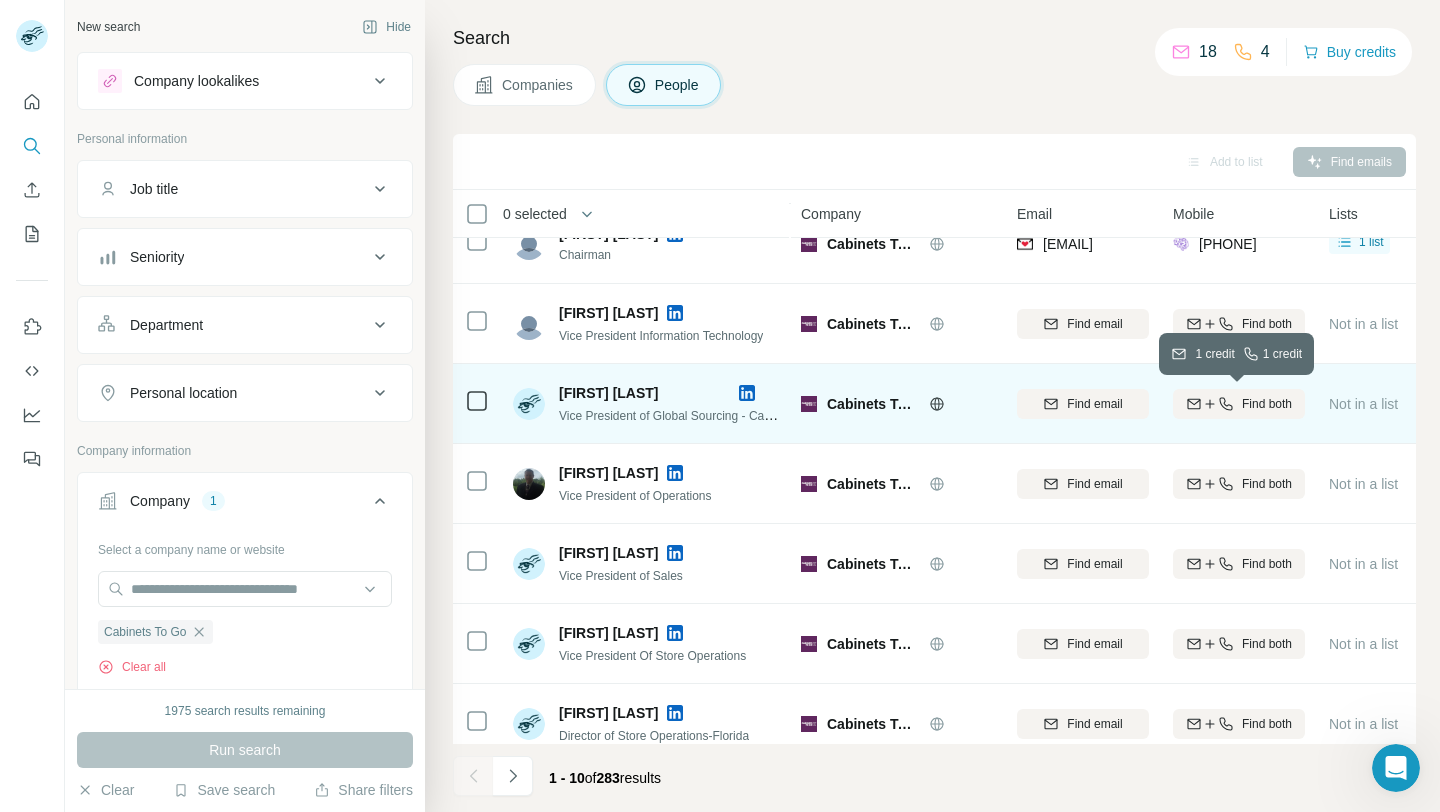 click on "Find both" at bounding box center [1267, 404] 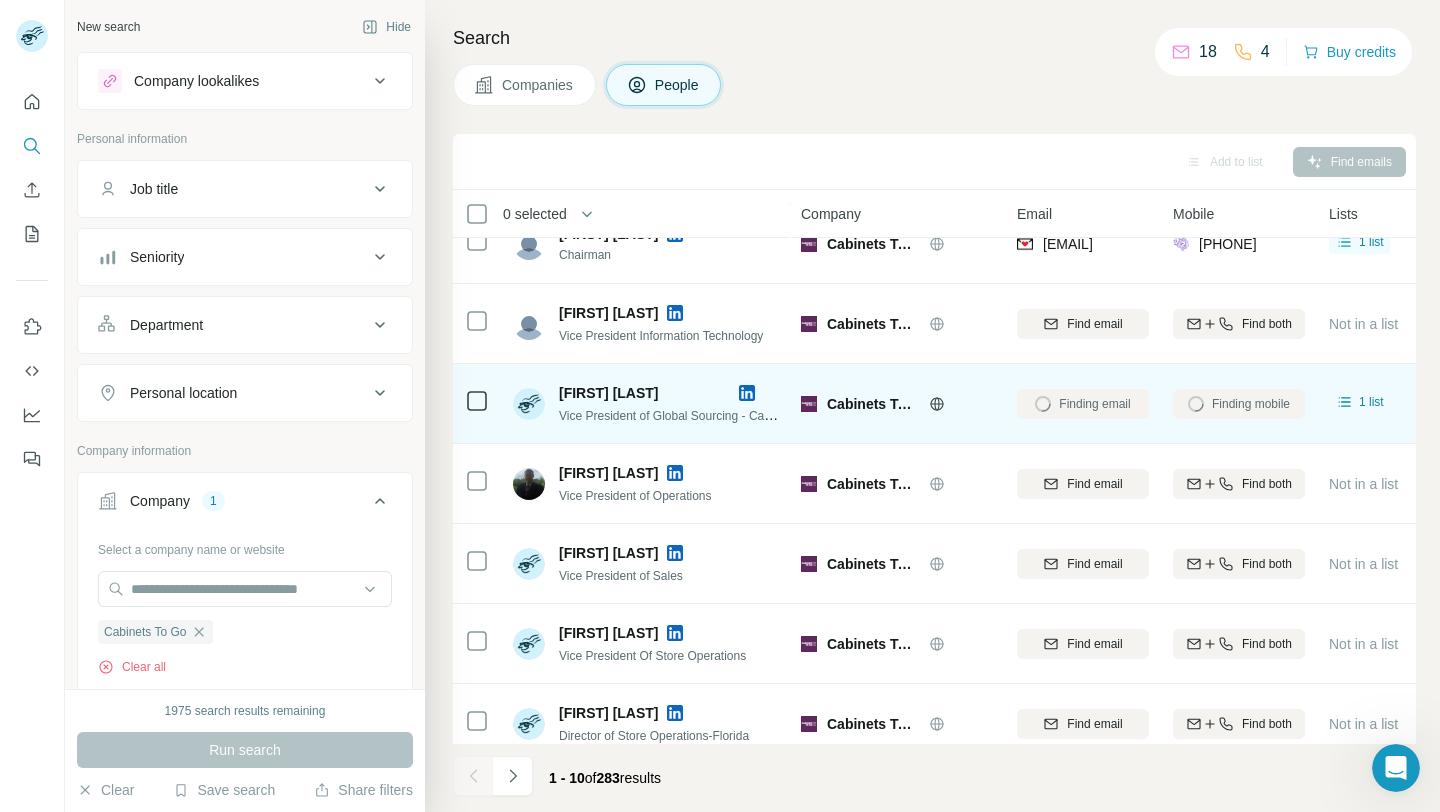 click on "Frederick Warren Poggemeyer" at bounding box center (609, 393) 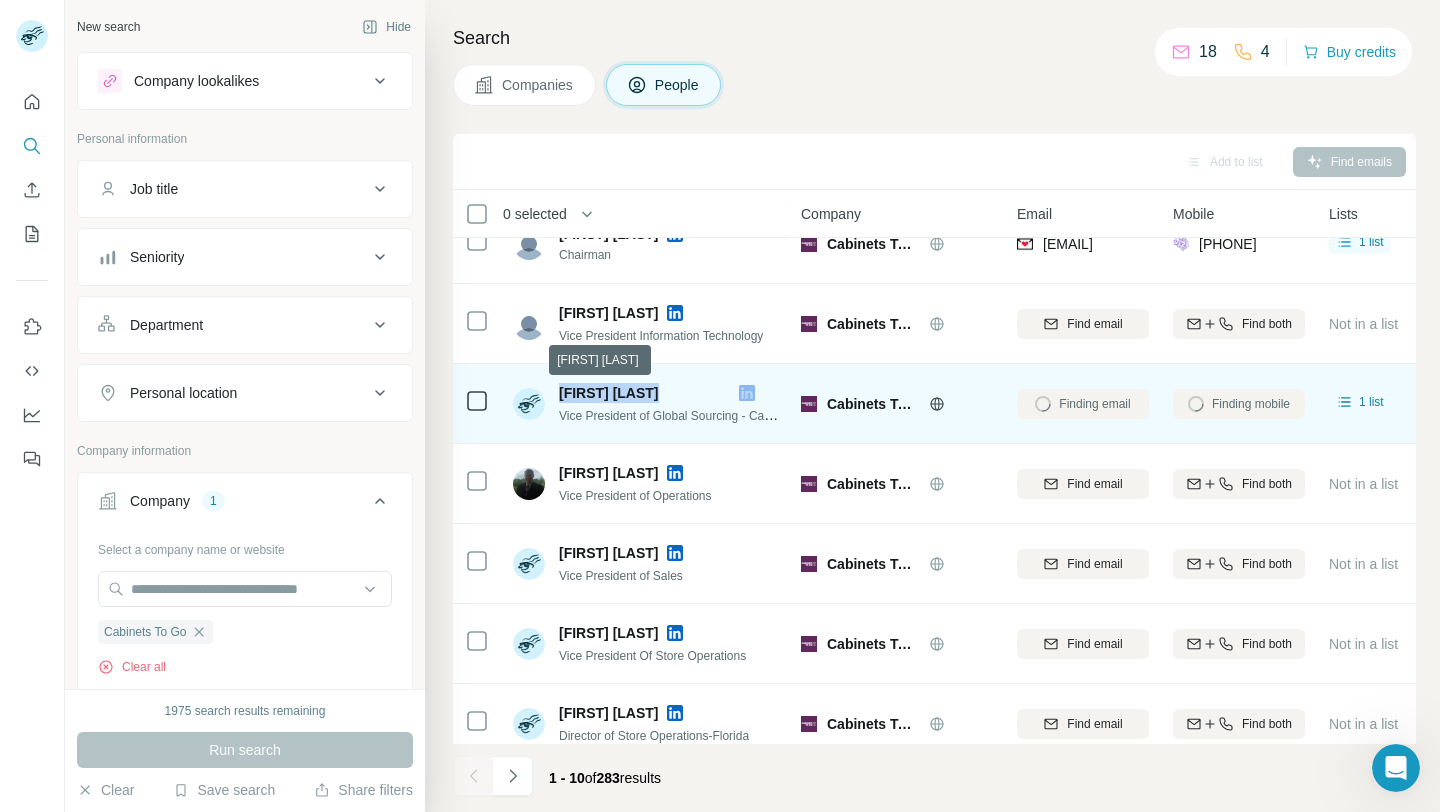 click on "Frederick Warren Poggemeyer" at bounding box center (609, 393) 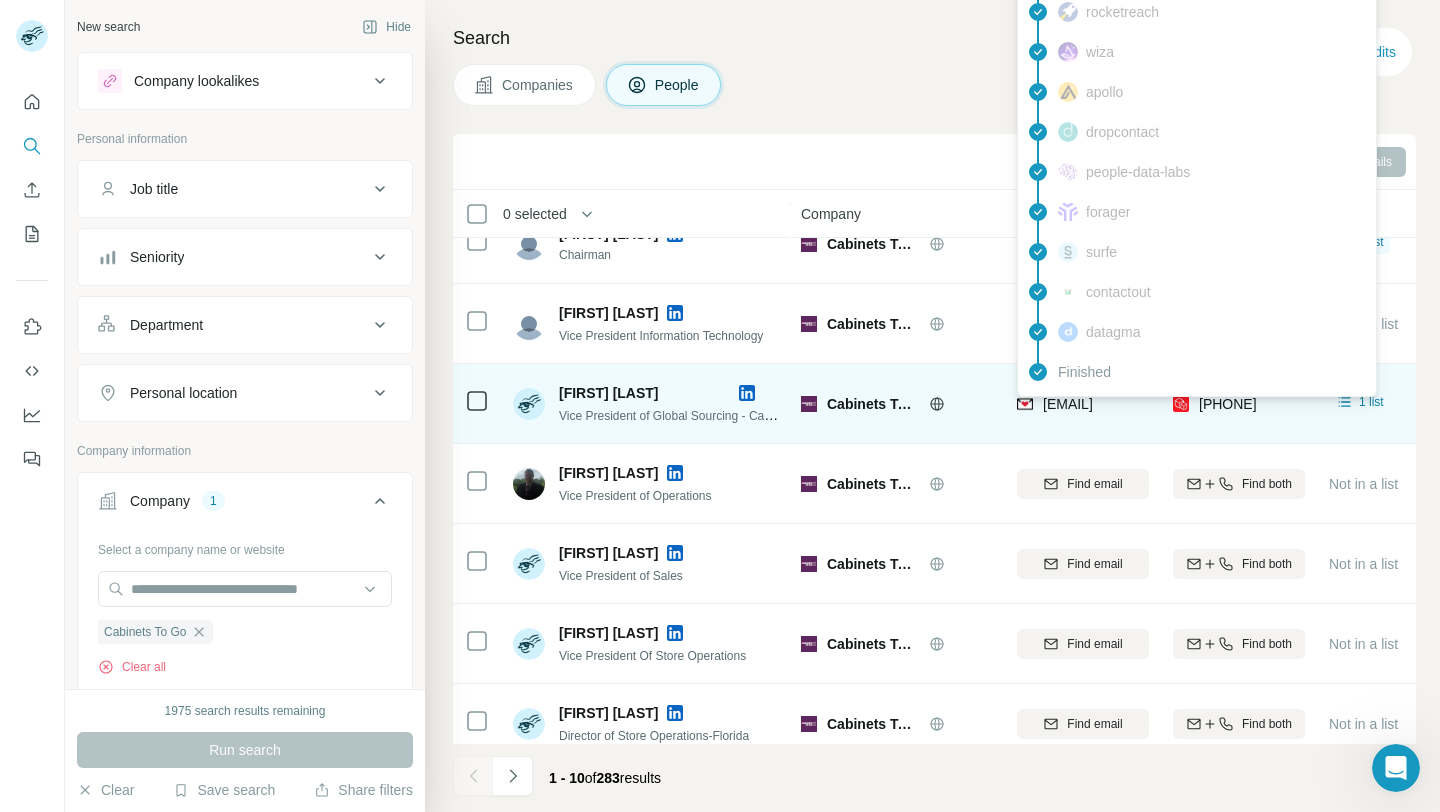 click on "fpoggemeyer@cabinetstogo.com" at bounding box center (1068, 404) 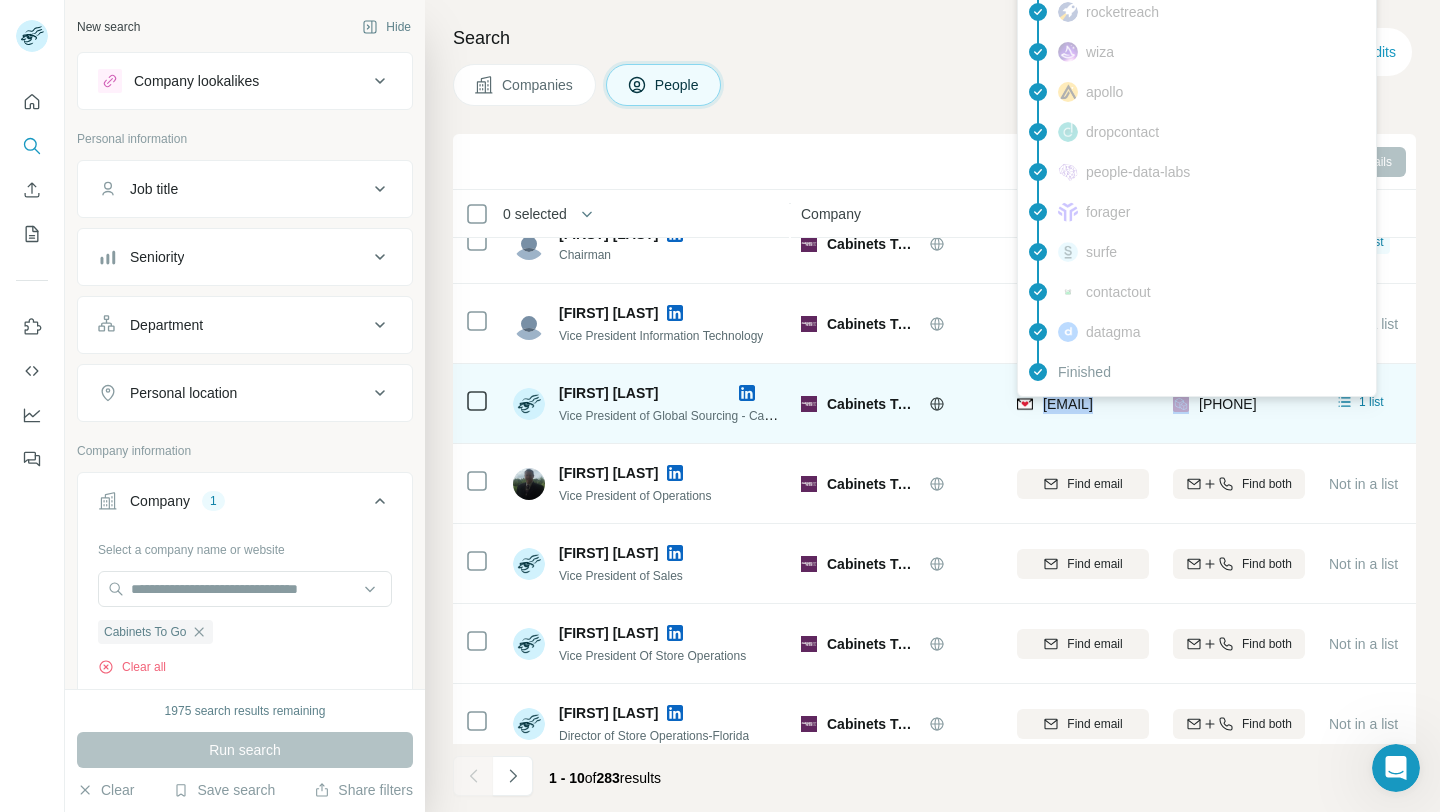 click on "fpoggemeyer@cabinetstogo.com" at bounding box center [1068, 404] 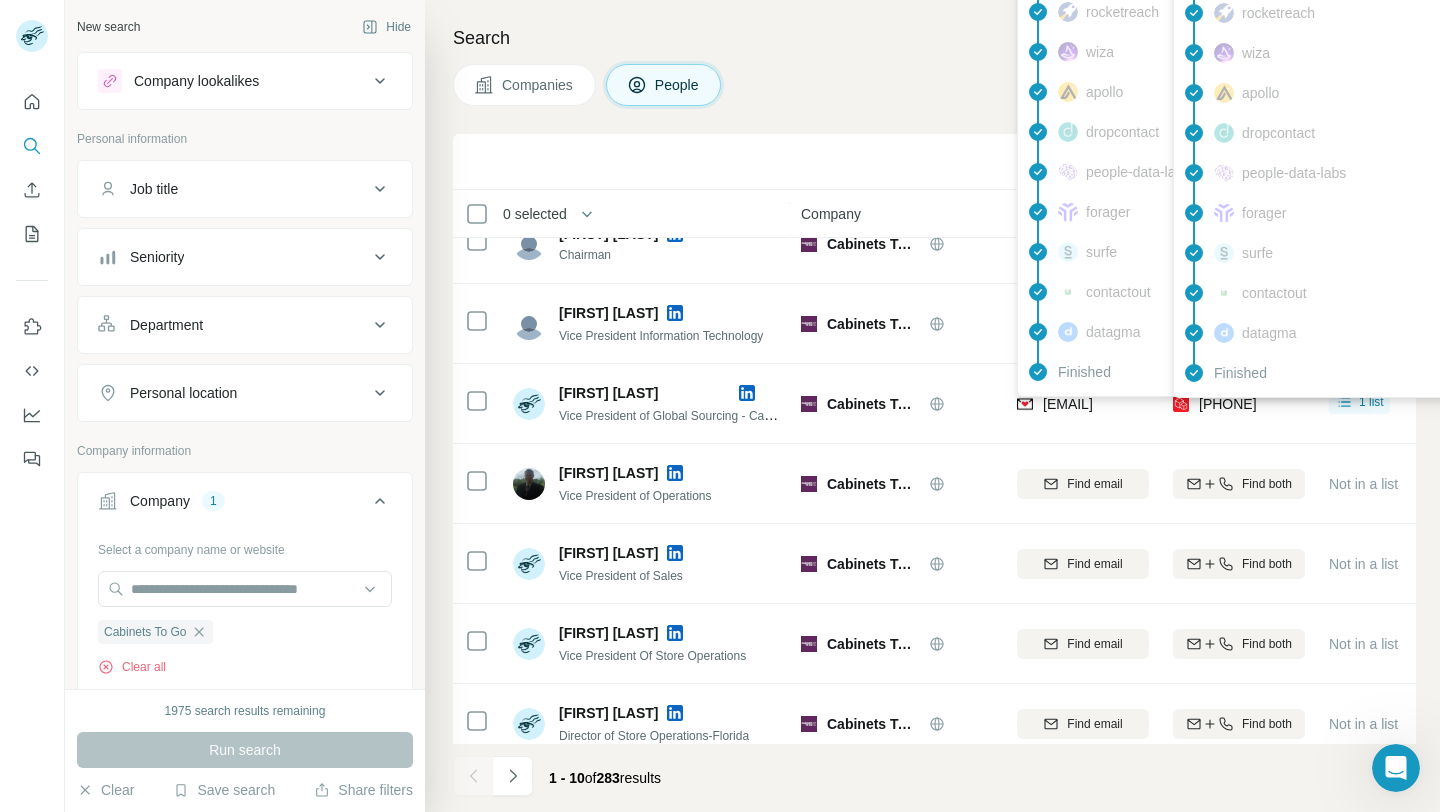 click on "+12142890300" at bounding box center [1228, 404] 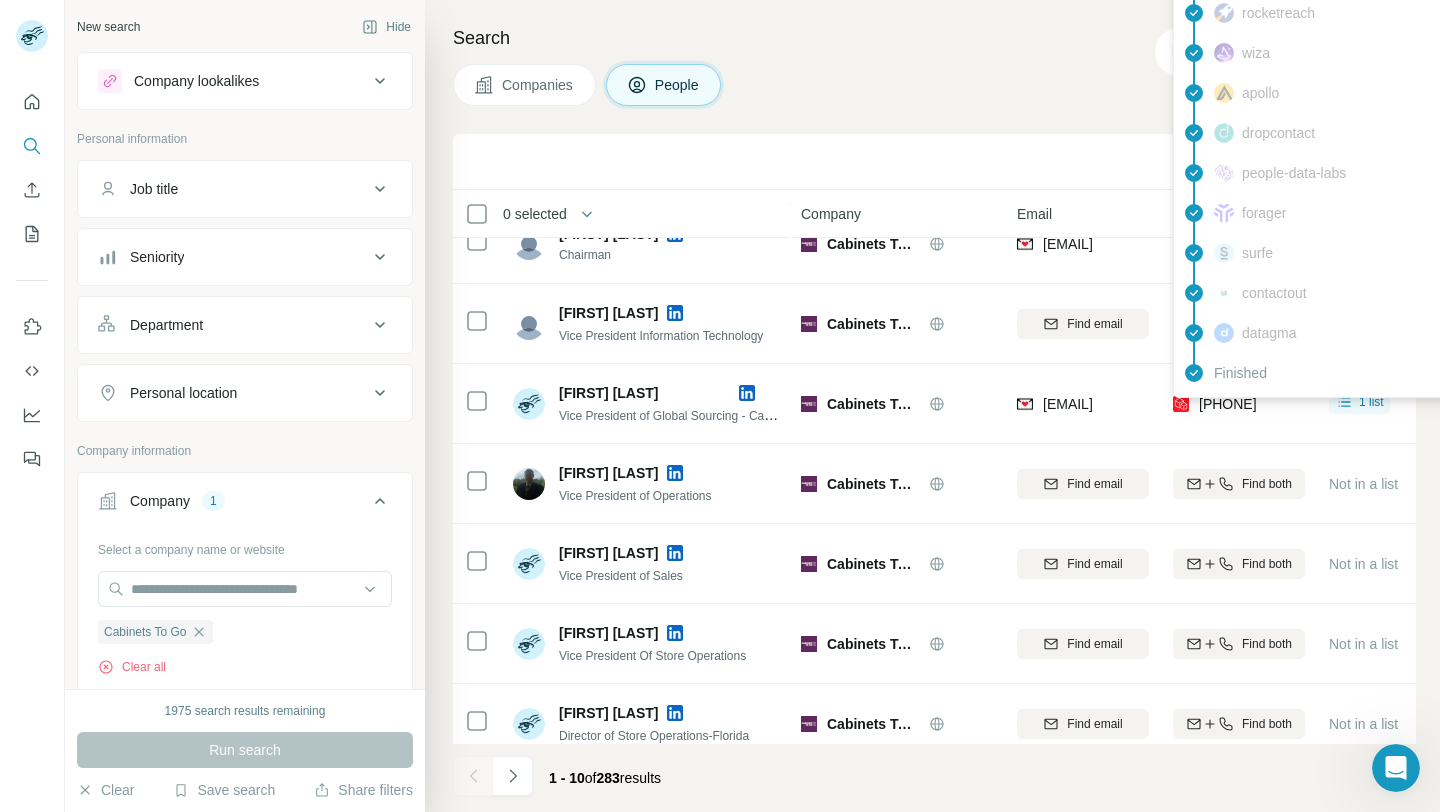 click on "+12142890300" at bounding box center [1228, 404] 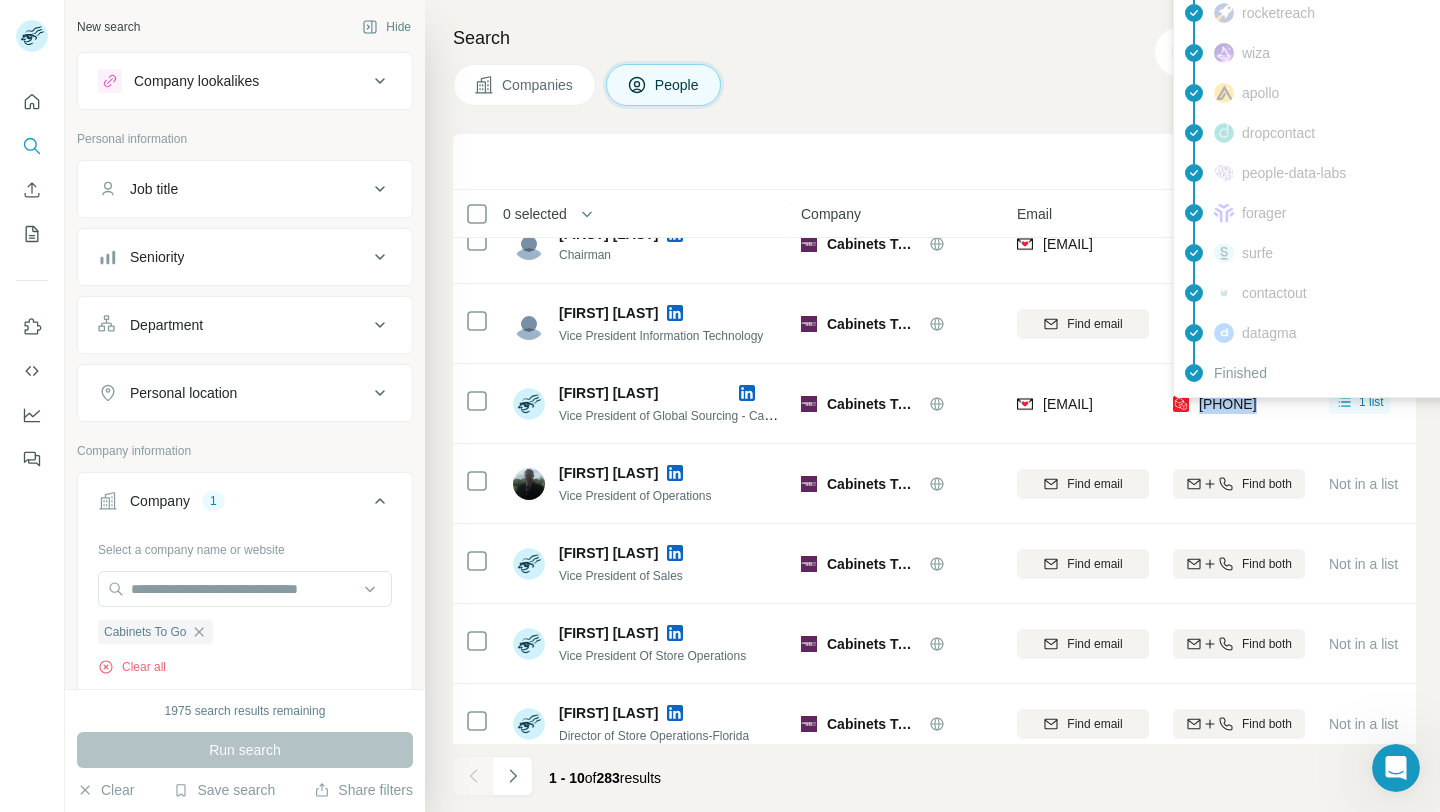 click on "+12142890300" at bounding box center (1228, 404) 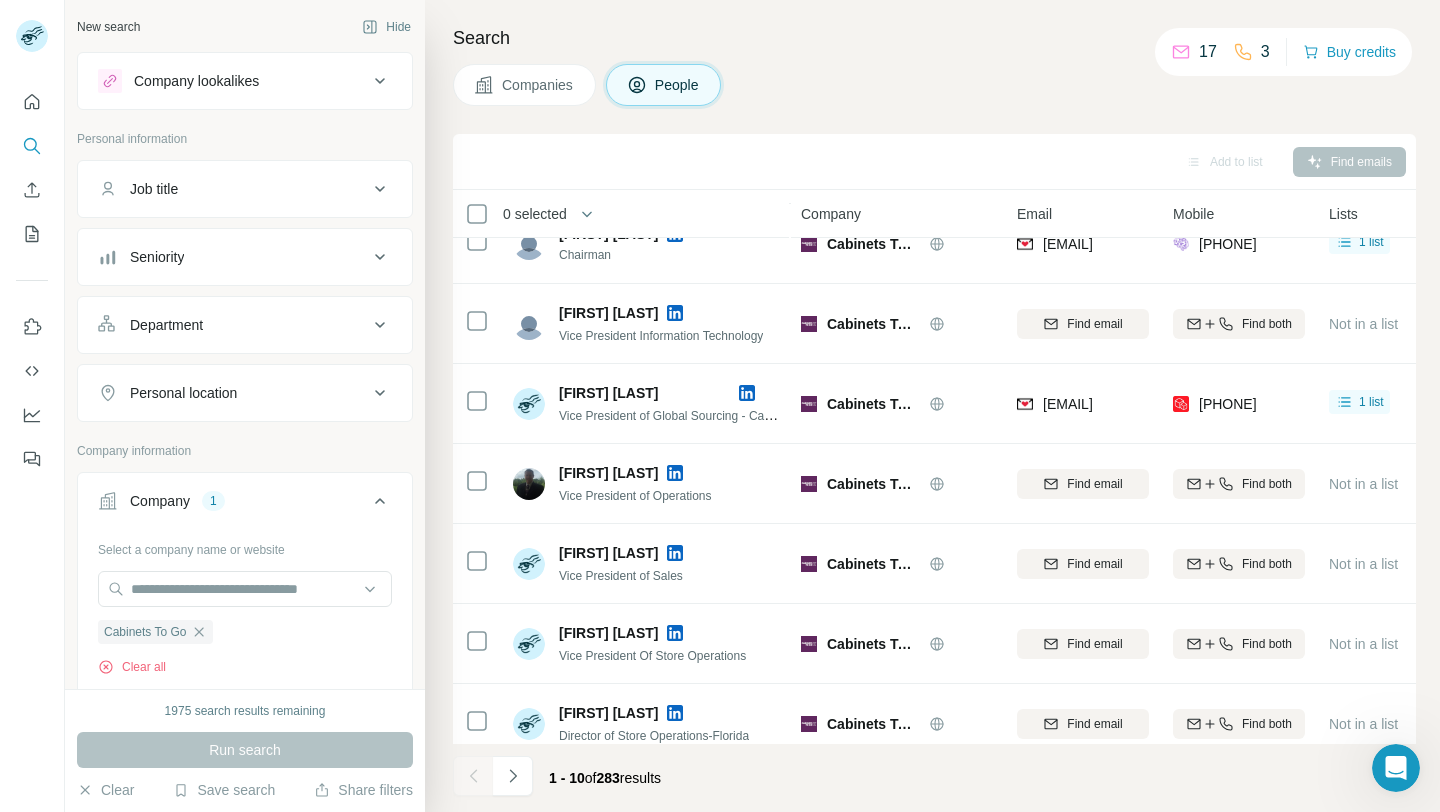 click on "Vice President of Global Sourcing - Cabinets to Go / Thos Baker Outdoor" at bounding box center [743, 415] 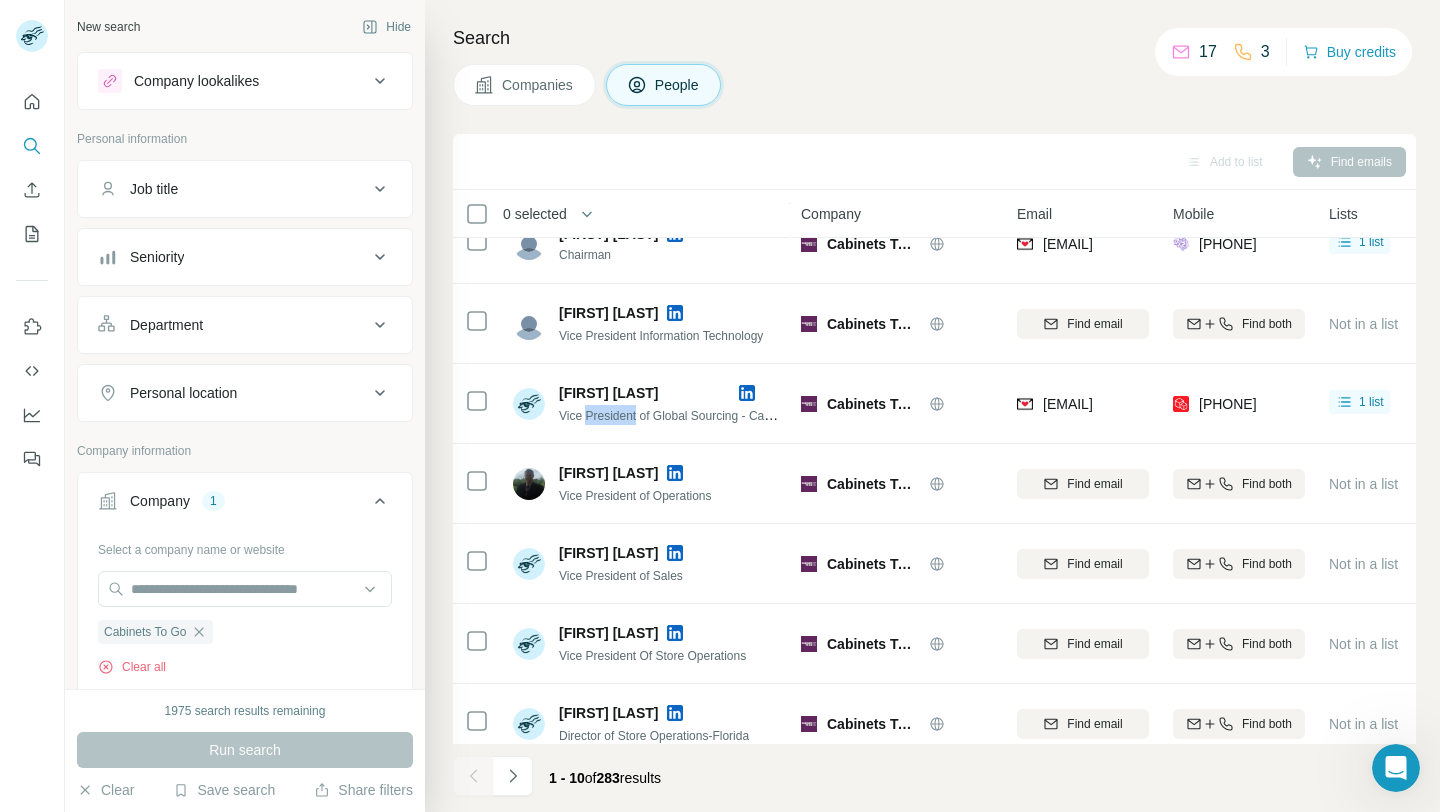 click on "Vice President of Global Sourcing - Cabinets to Go / Thos Baker Outdoor" at bounding box center (743, 415) 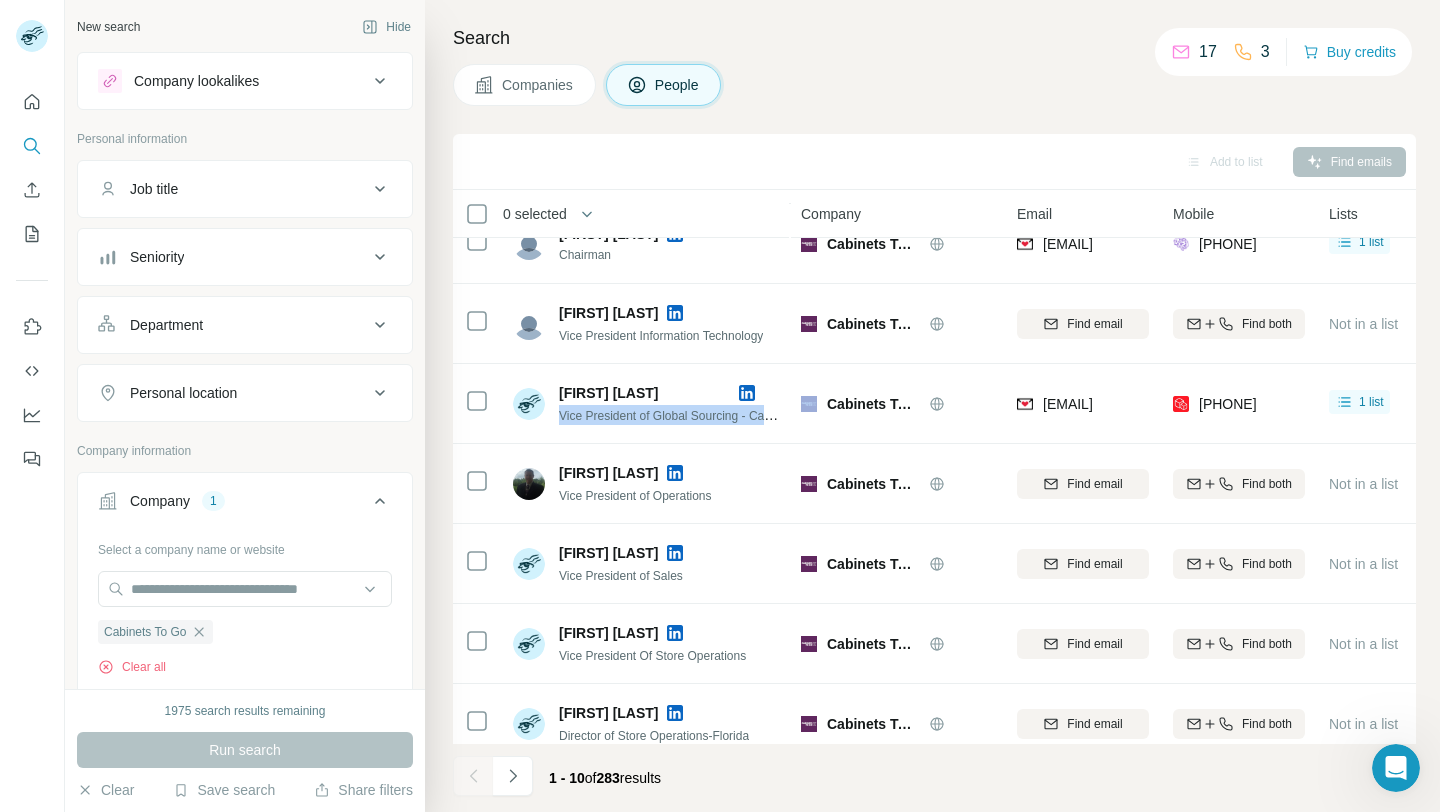 click on "Vice President of Global Sourcing - Cabinets to Go / Thos Baker Outdoor" at bounding box center [743, 415] 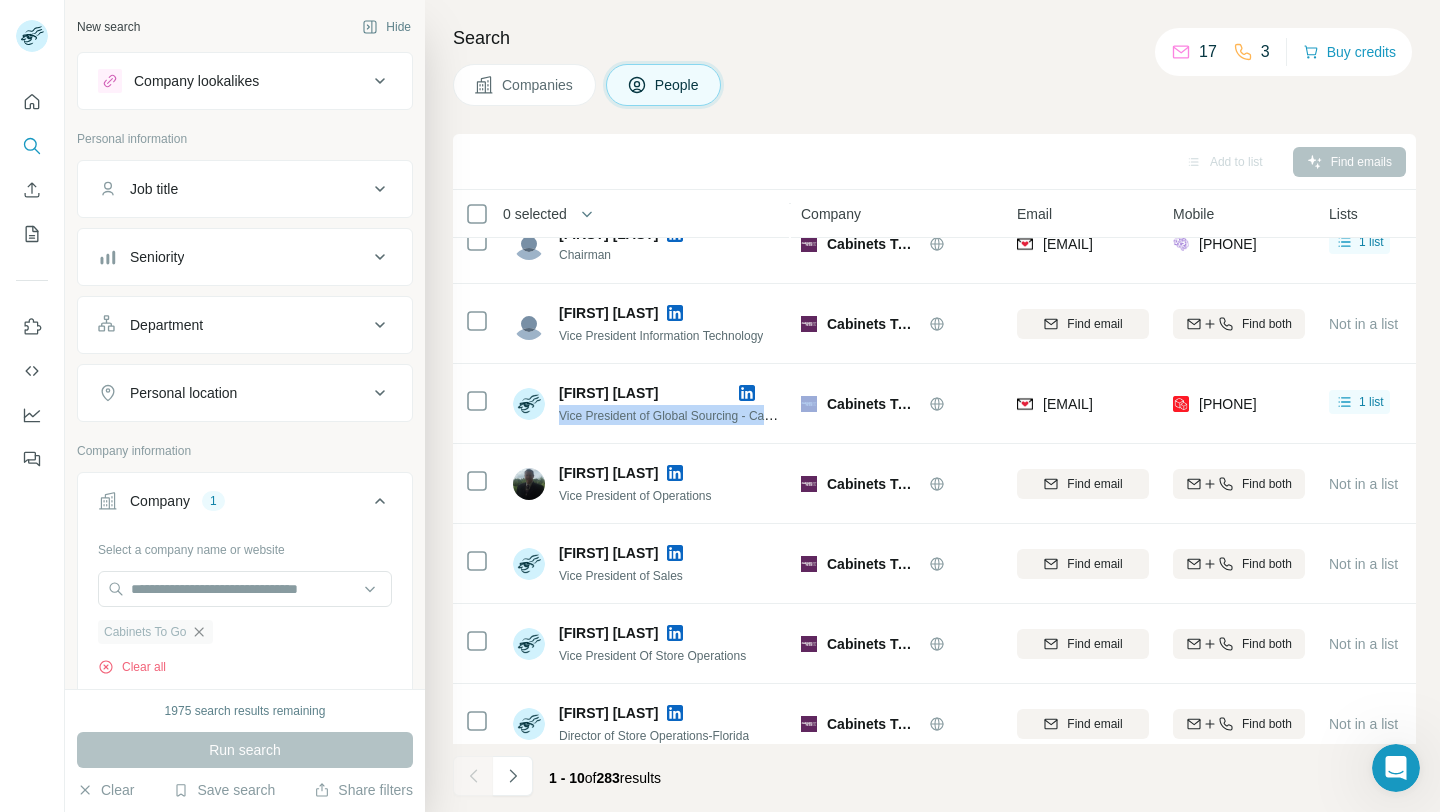 click 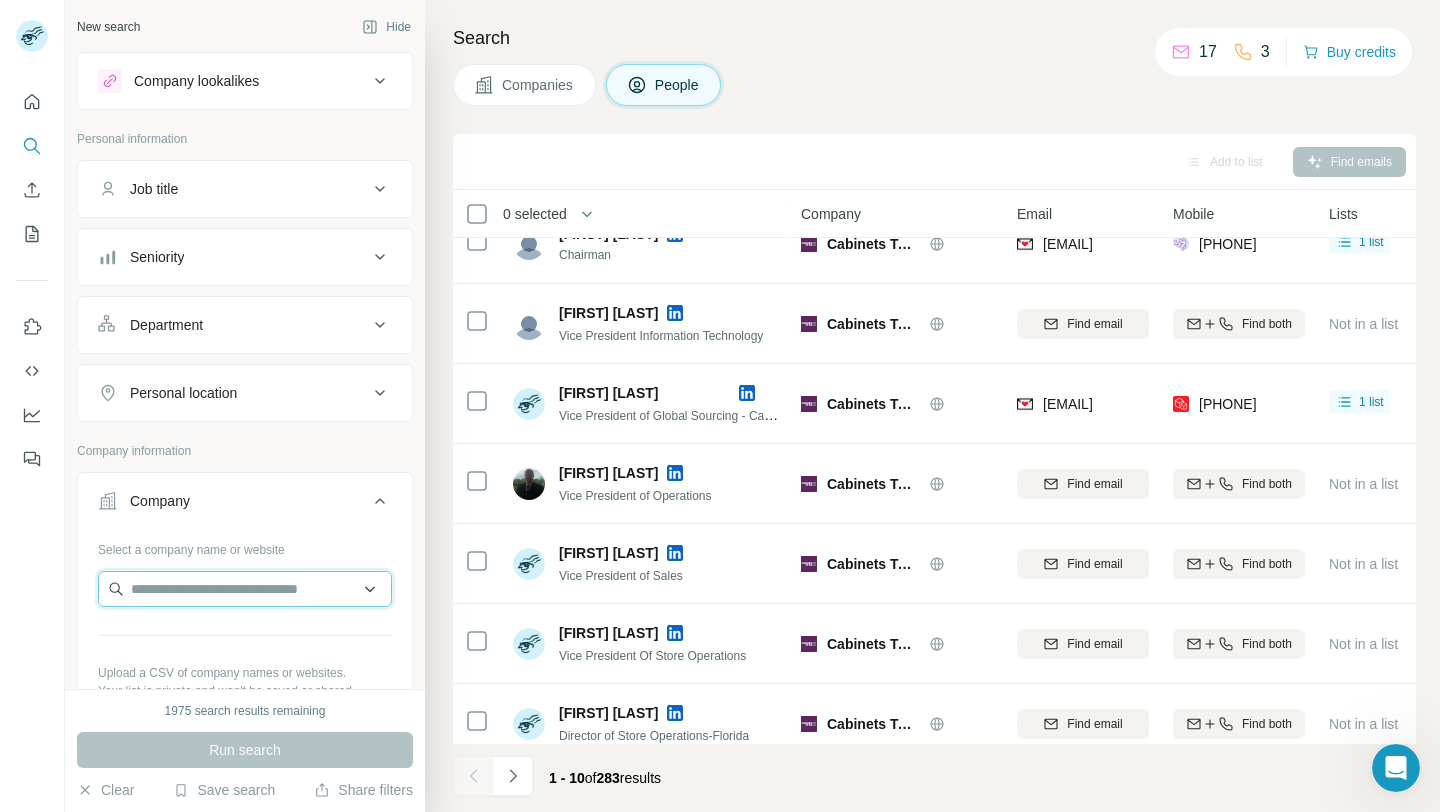 click at bounding box center (245, 589) 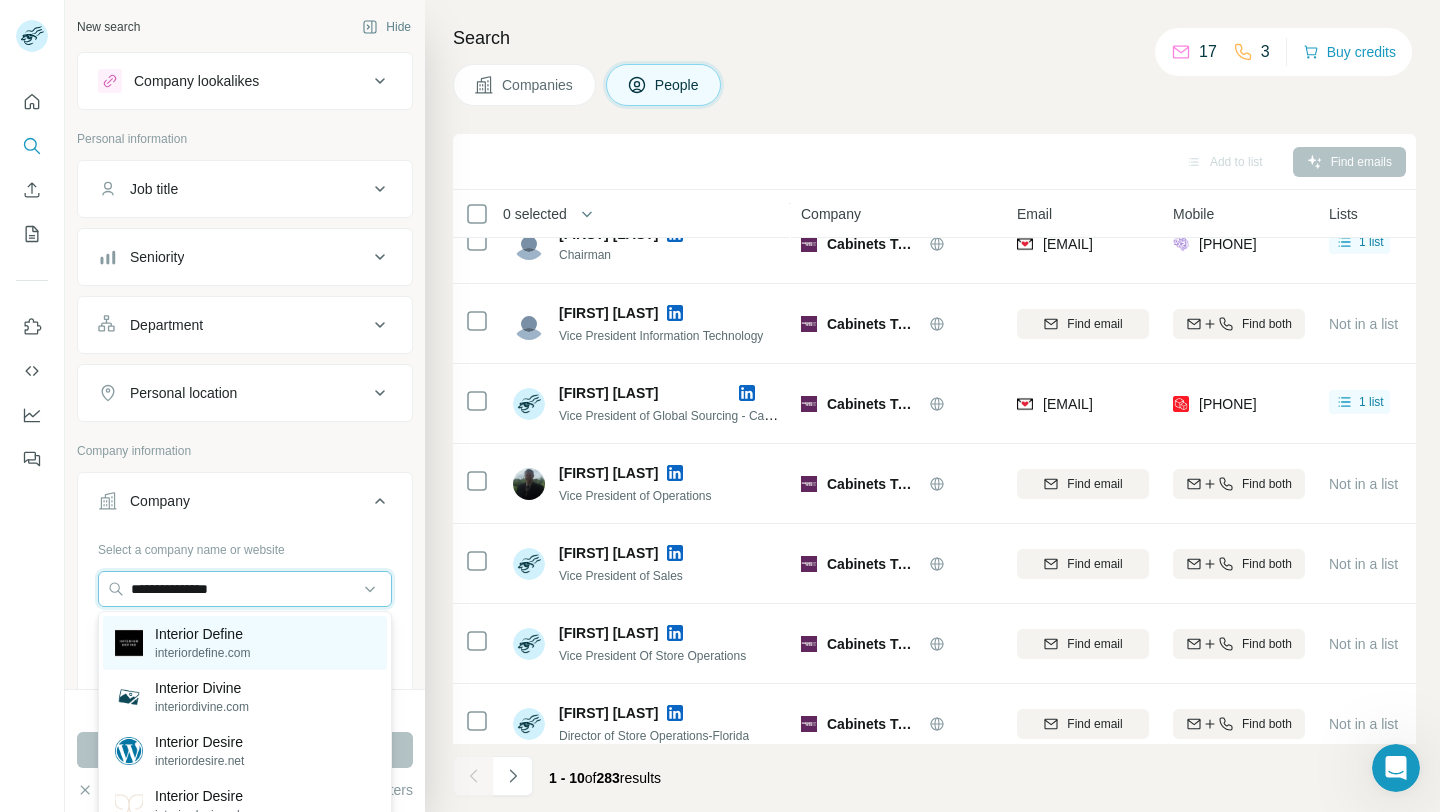 type on "**********" 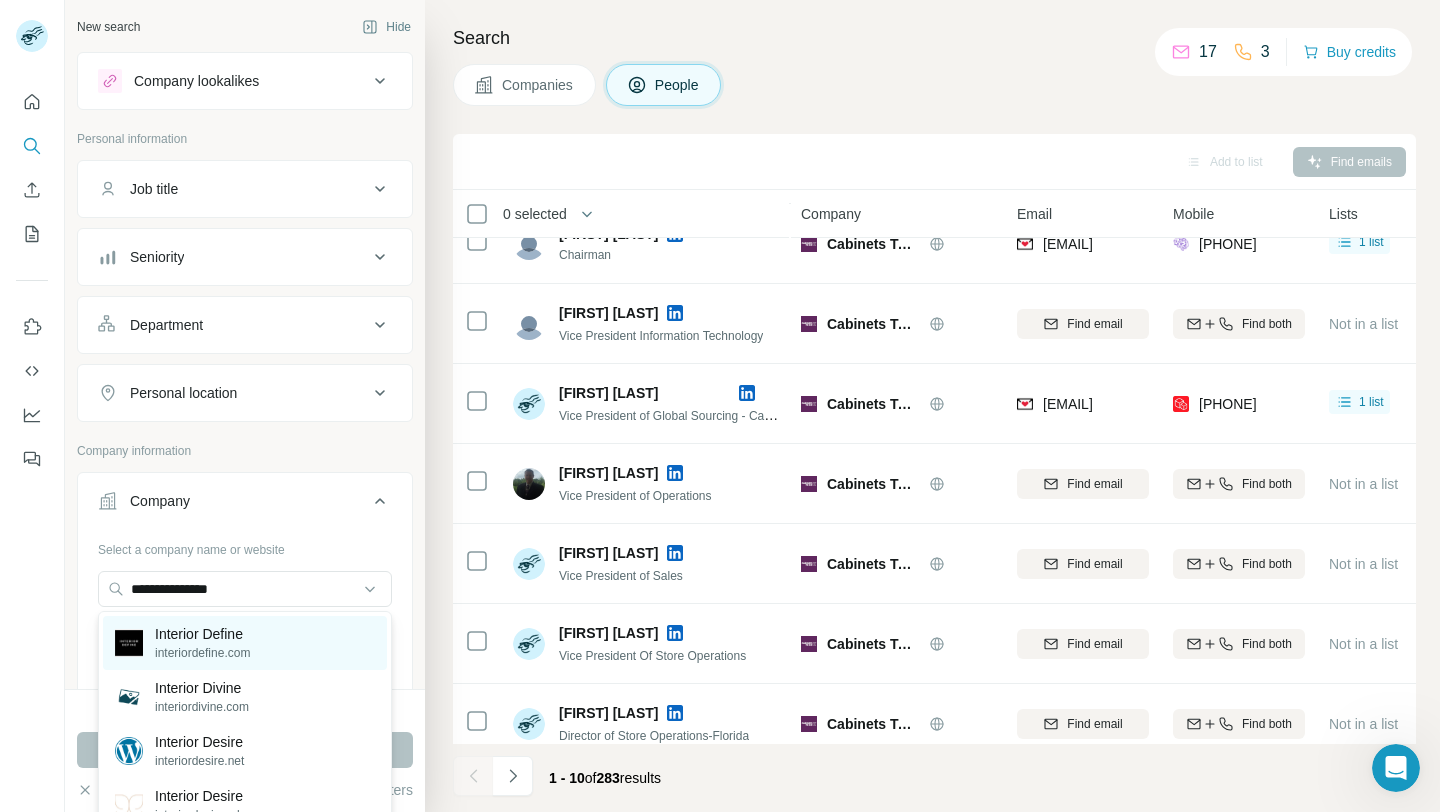 click on "Interior Define interiordefine.com" at bounding box center [245, 643] 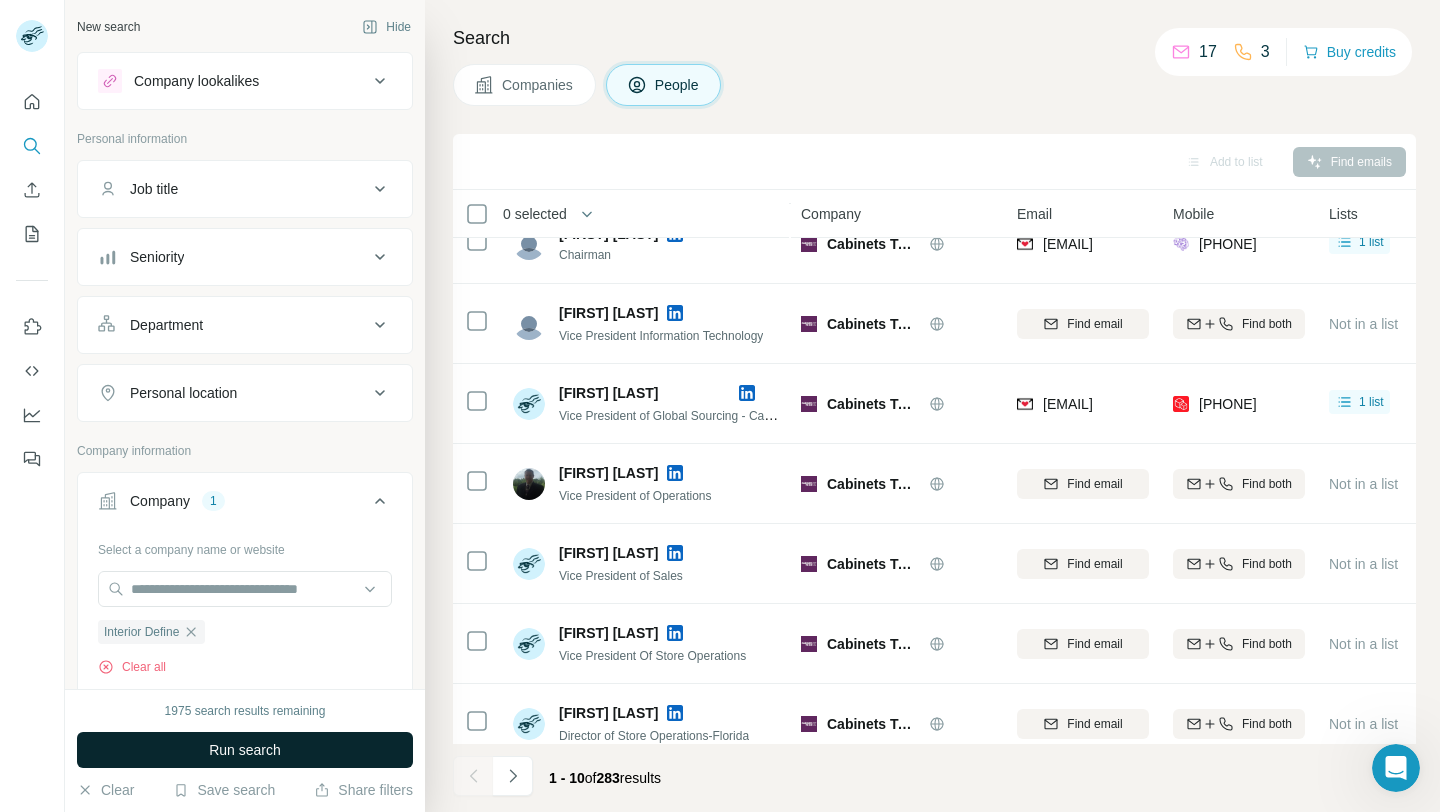 click on "Run search" at bounding box center [245, 750] 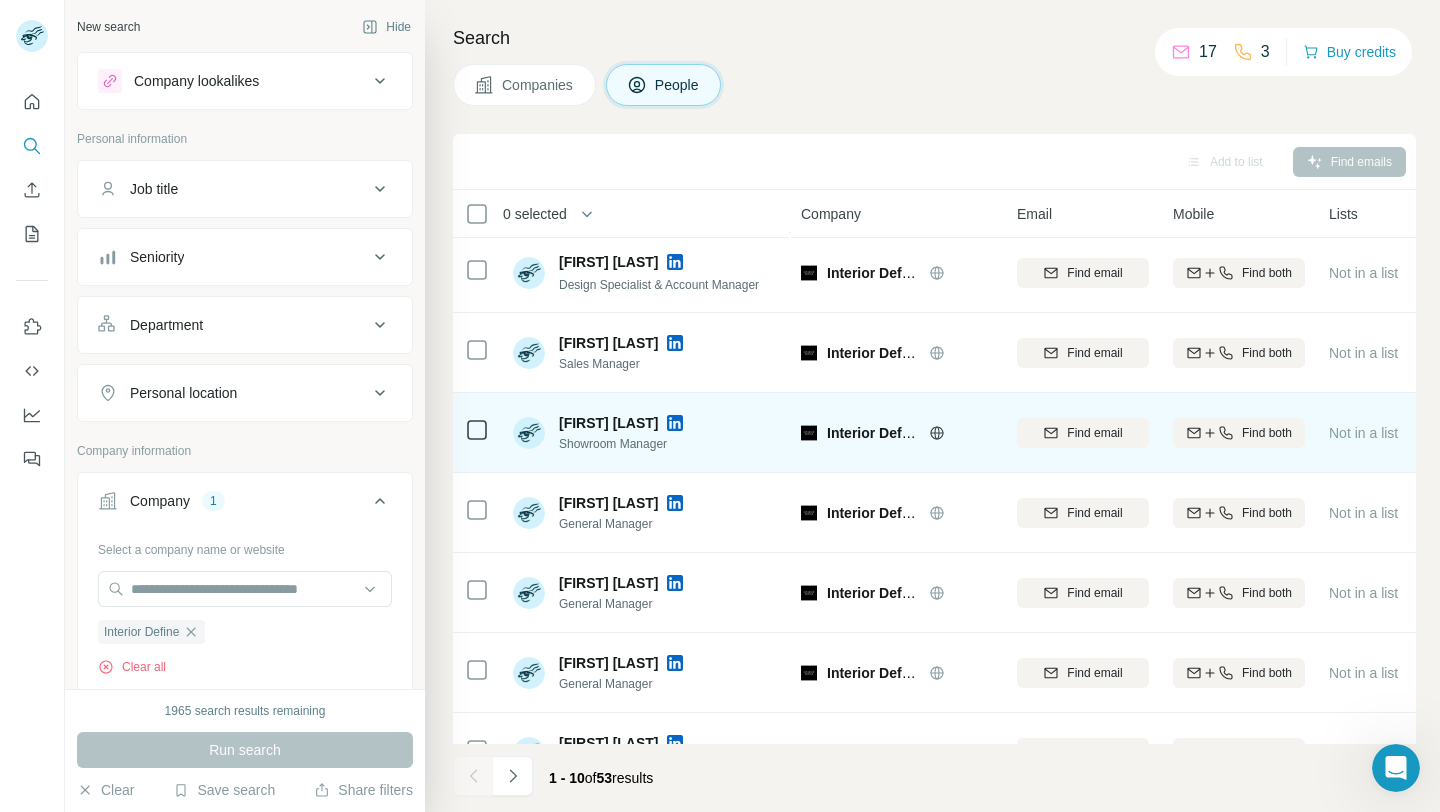 scroll, scrollTop: 294, scrollLeft: 0, axis: vertical 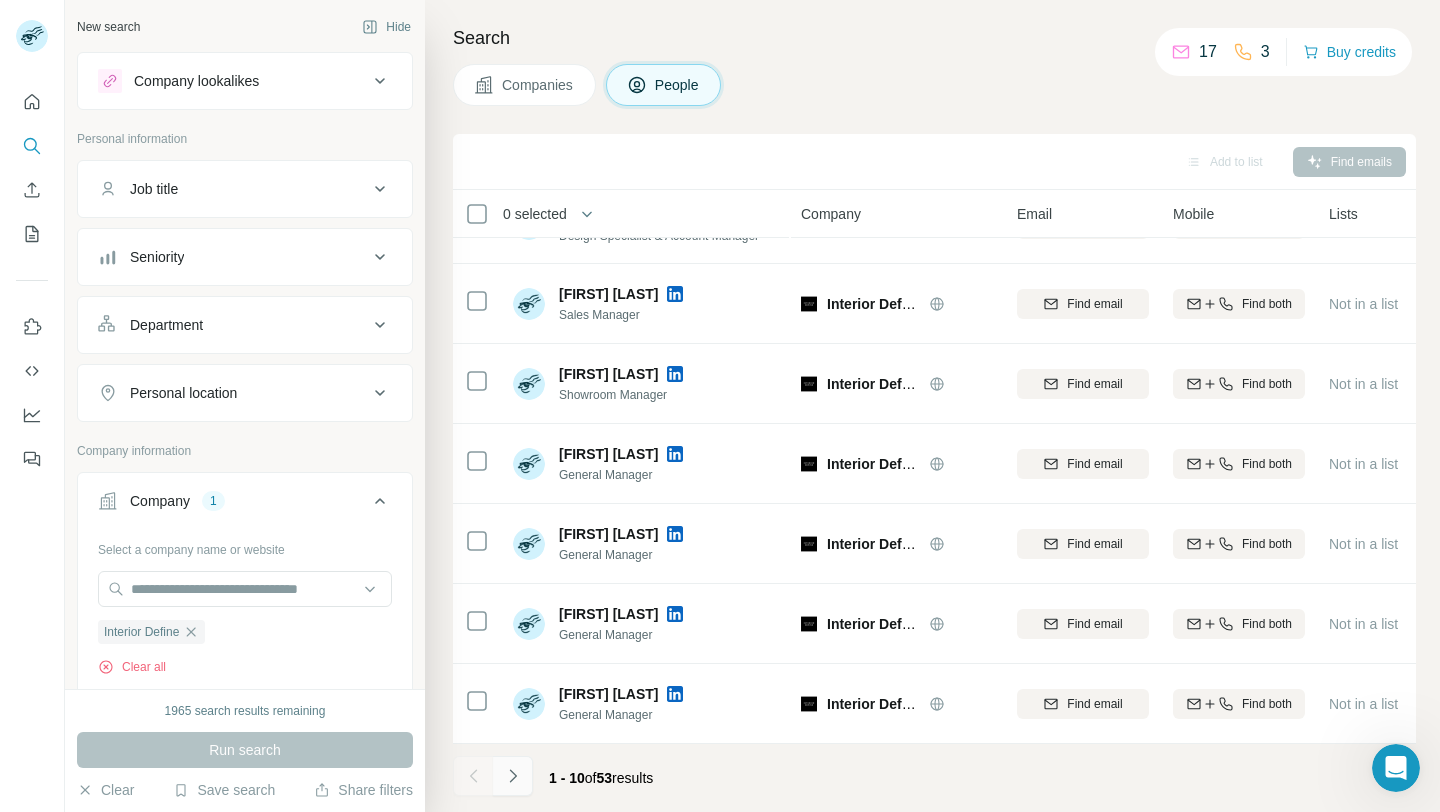 click 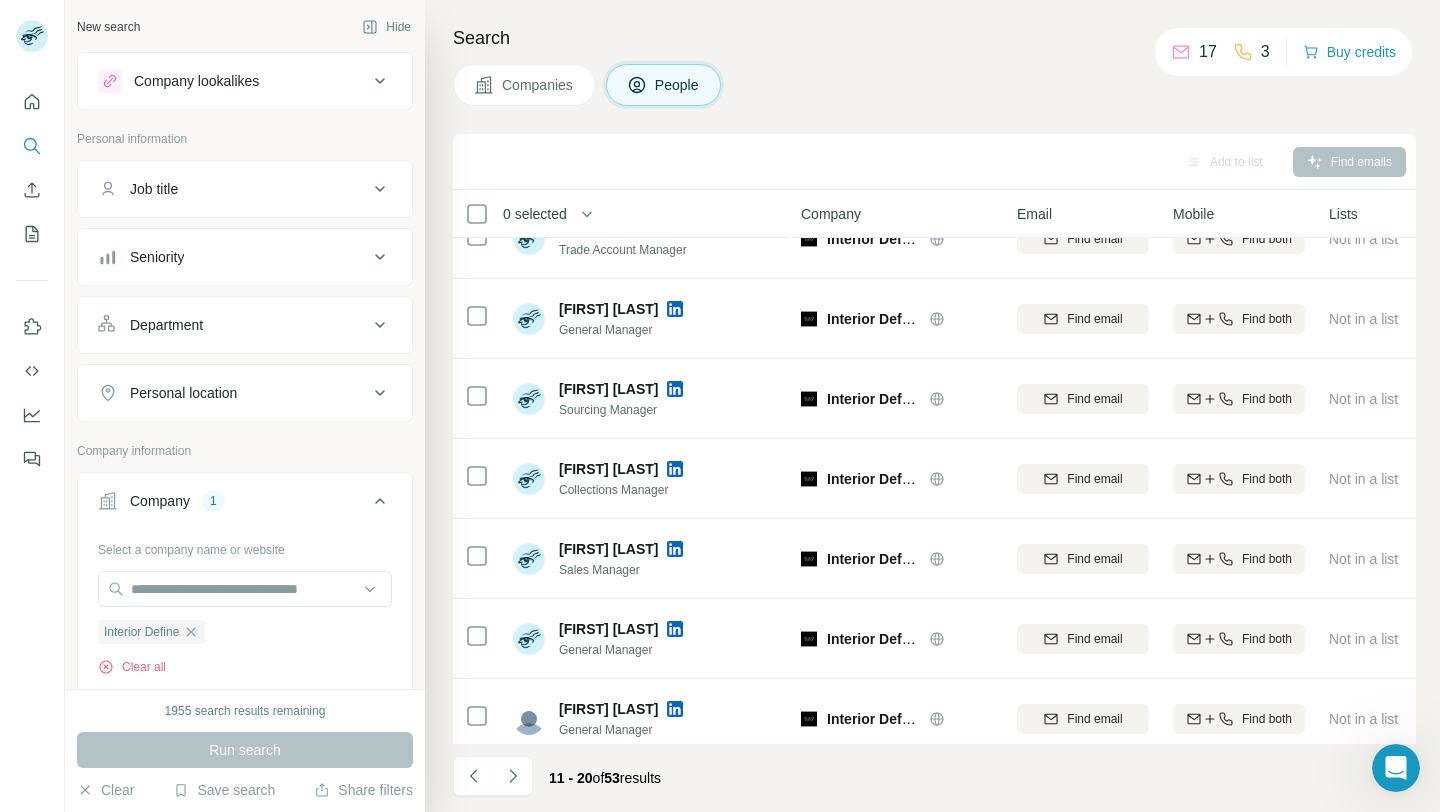 scroll, scrollTop: 0, scrollLeft: 0, axis: both 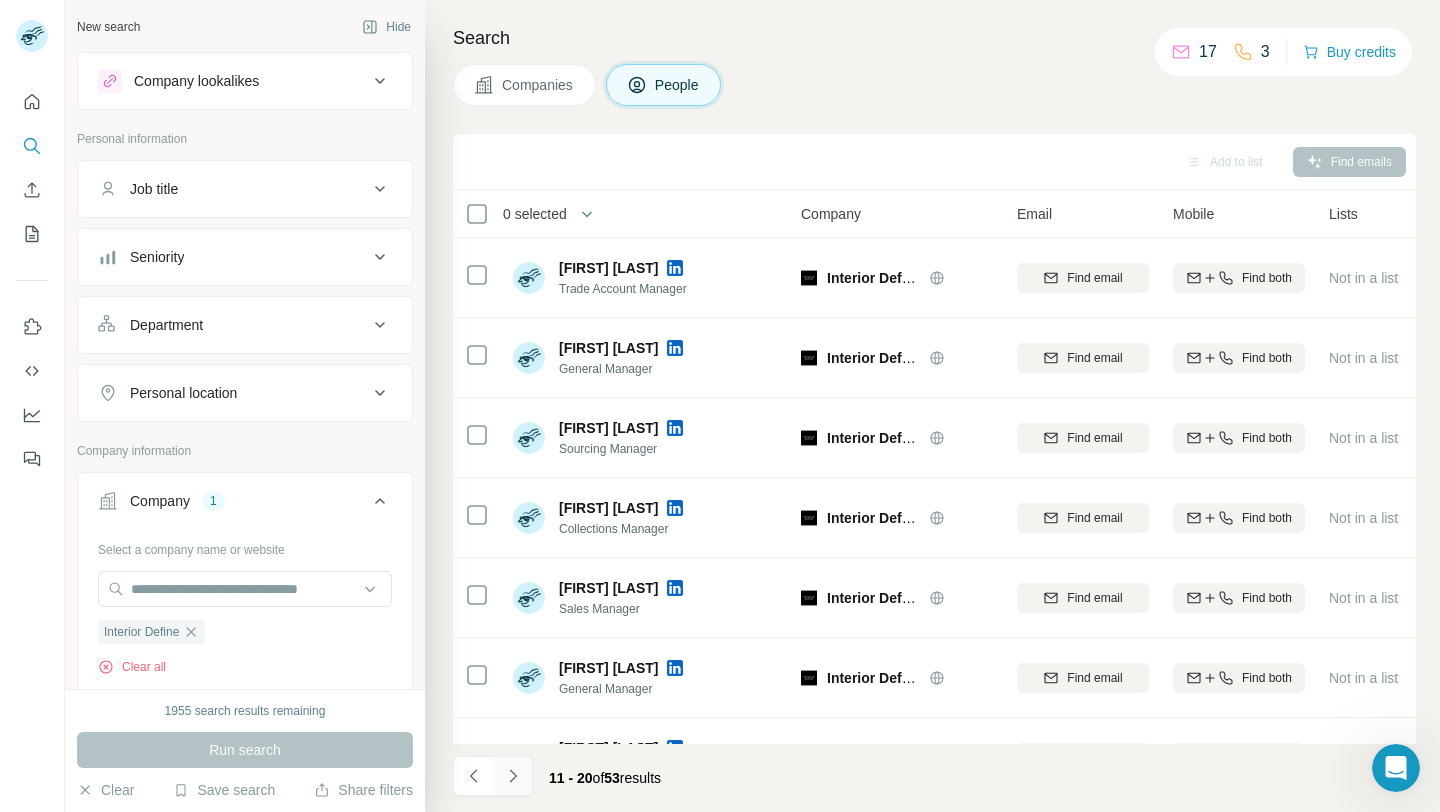 click 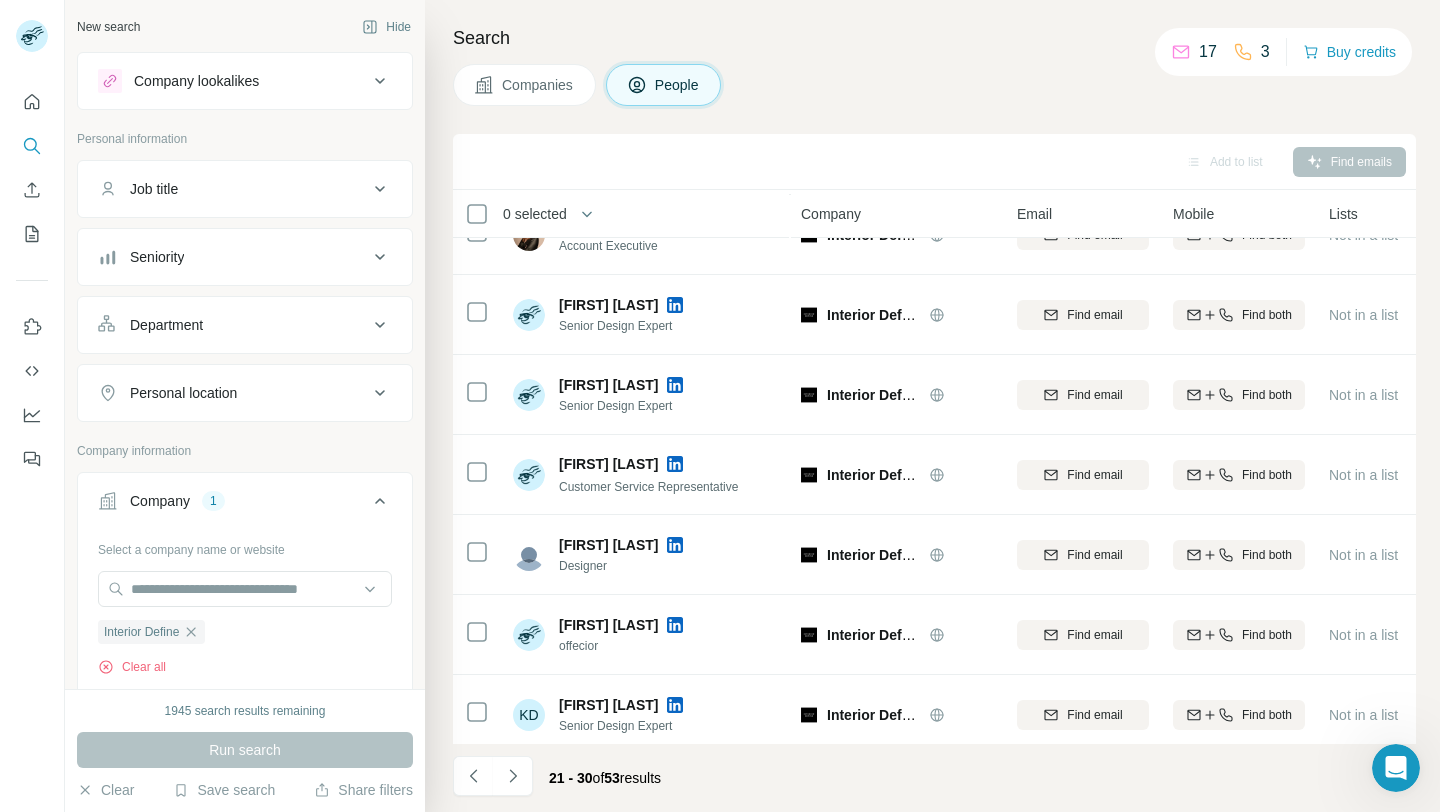 scroll, scrollTop: 294, scrollLeft: 0, axis: vertical 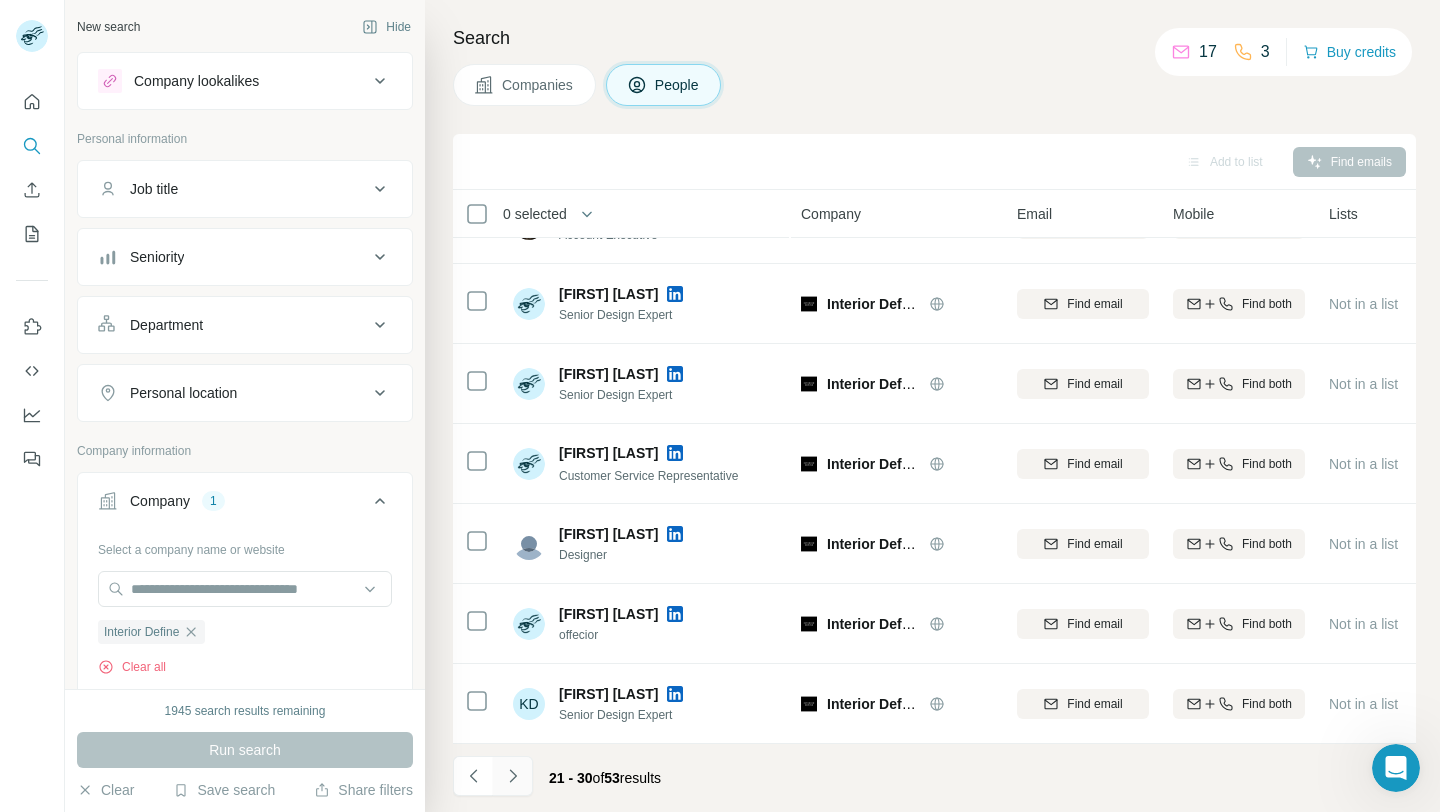 click 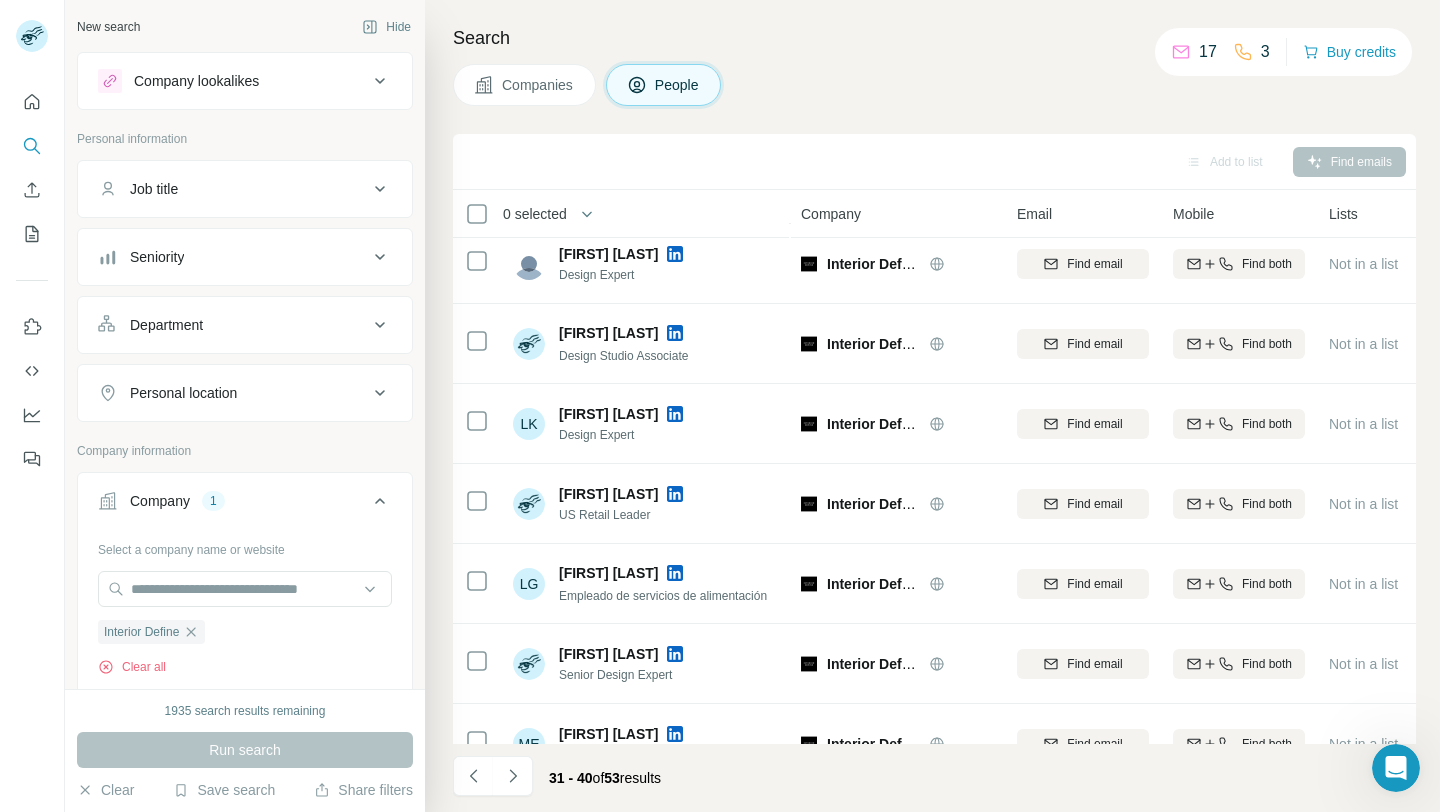 scroll, scrollTop: 294, scrollLeft: 0, axis: vertical 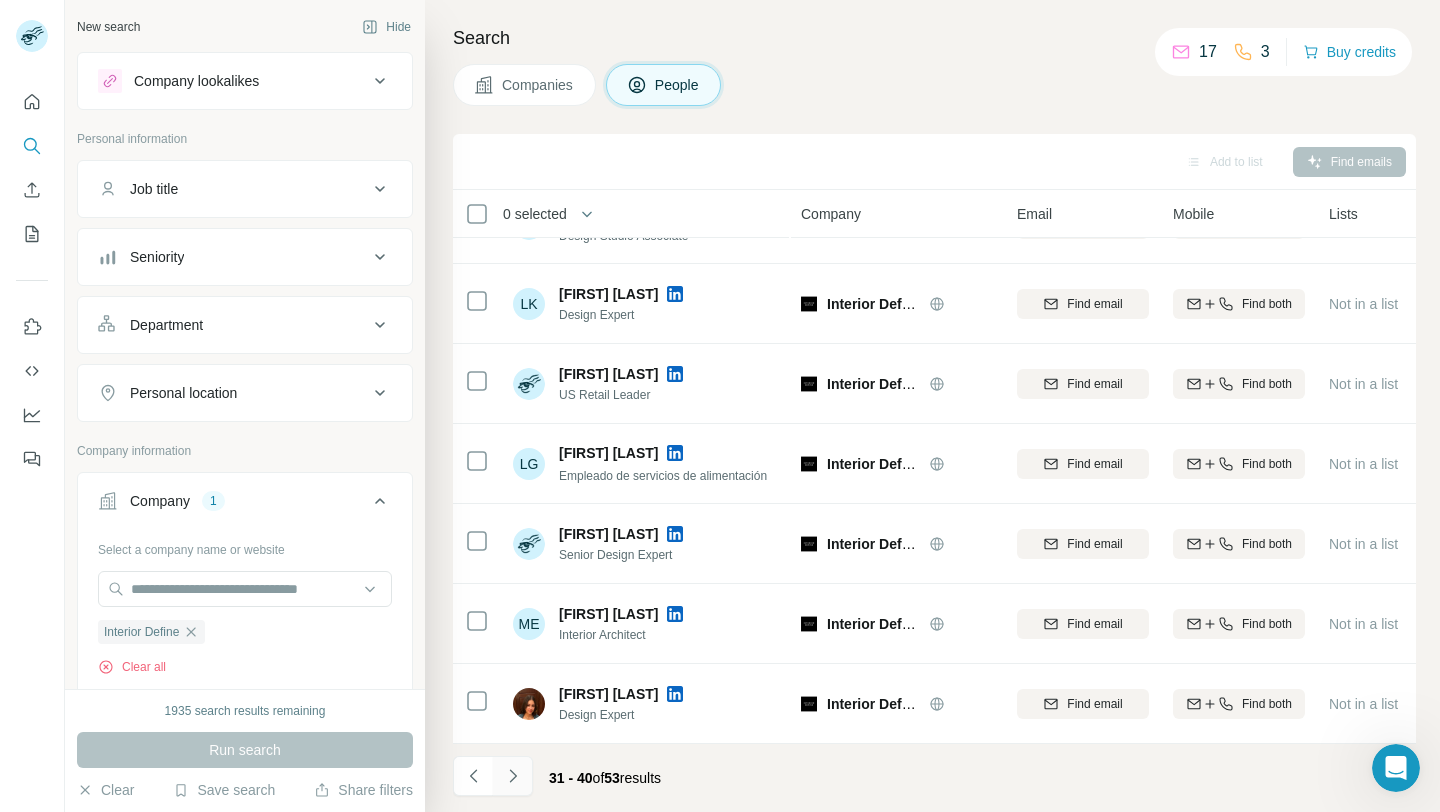 click 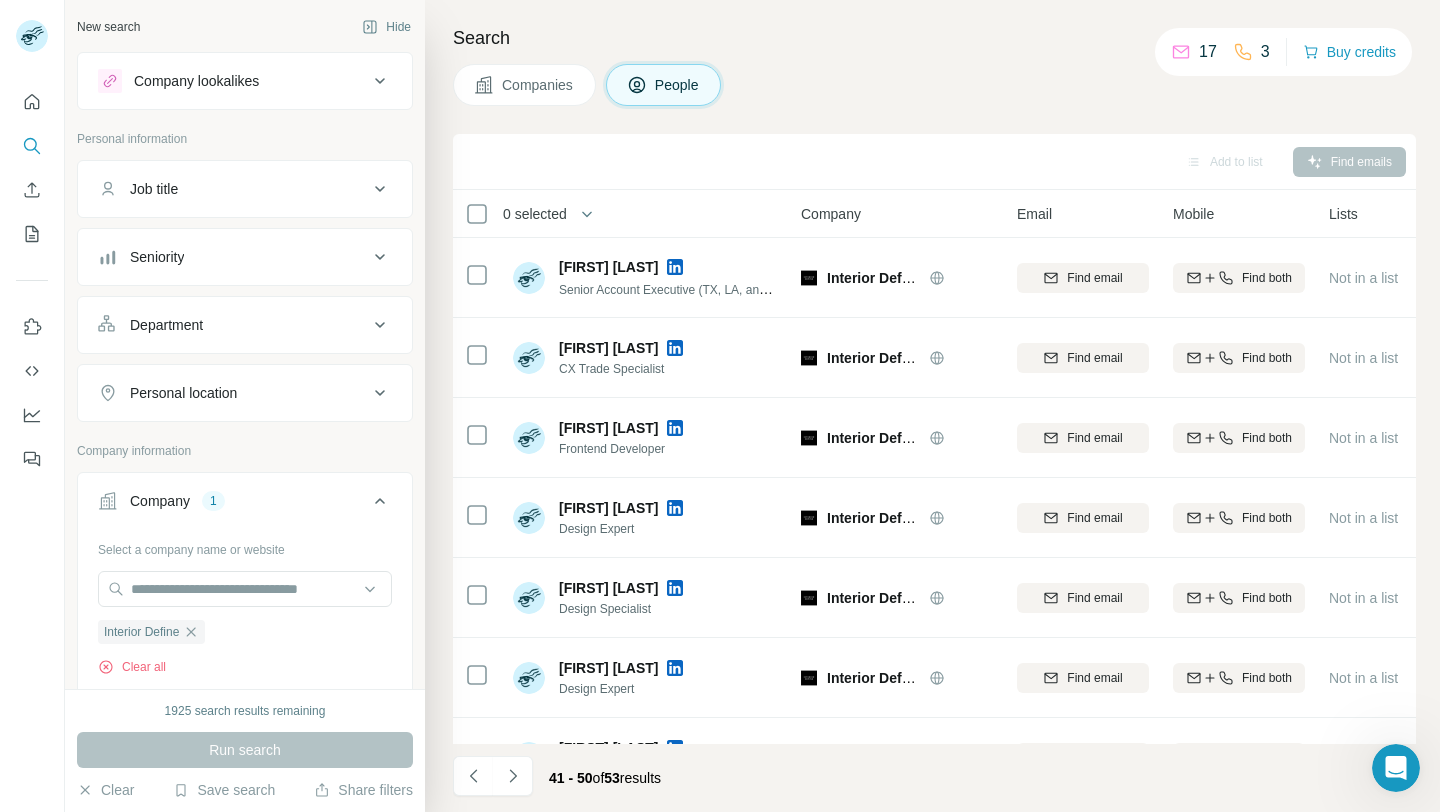 scroll, scrollTop: 294, scrollLeft: 0, axis: vertical 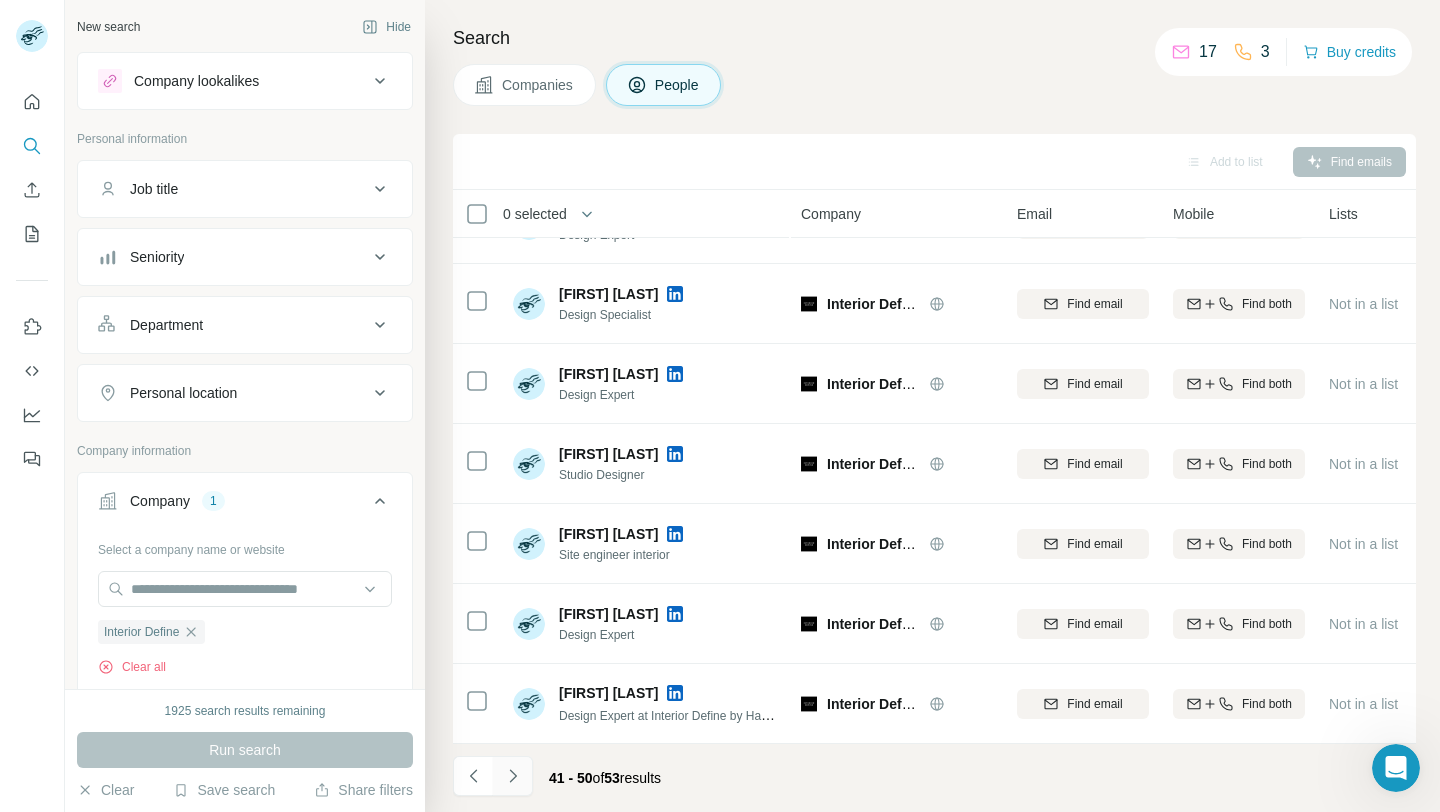 click 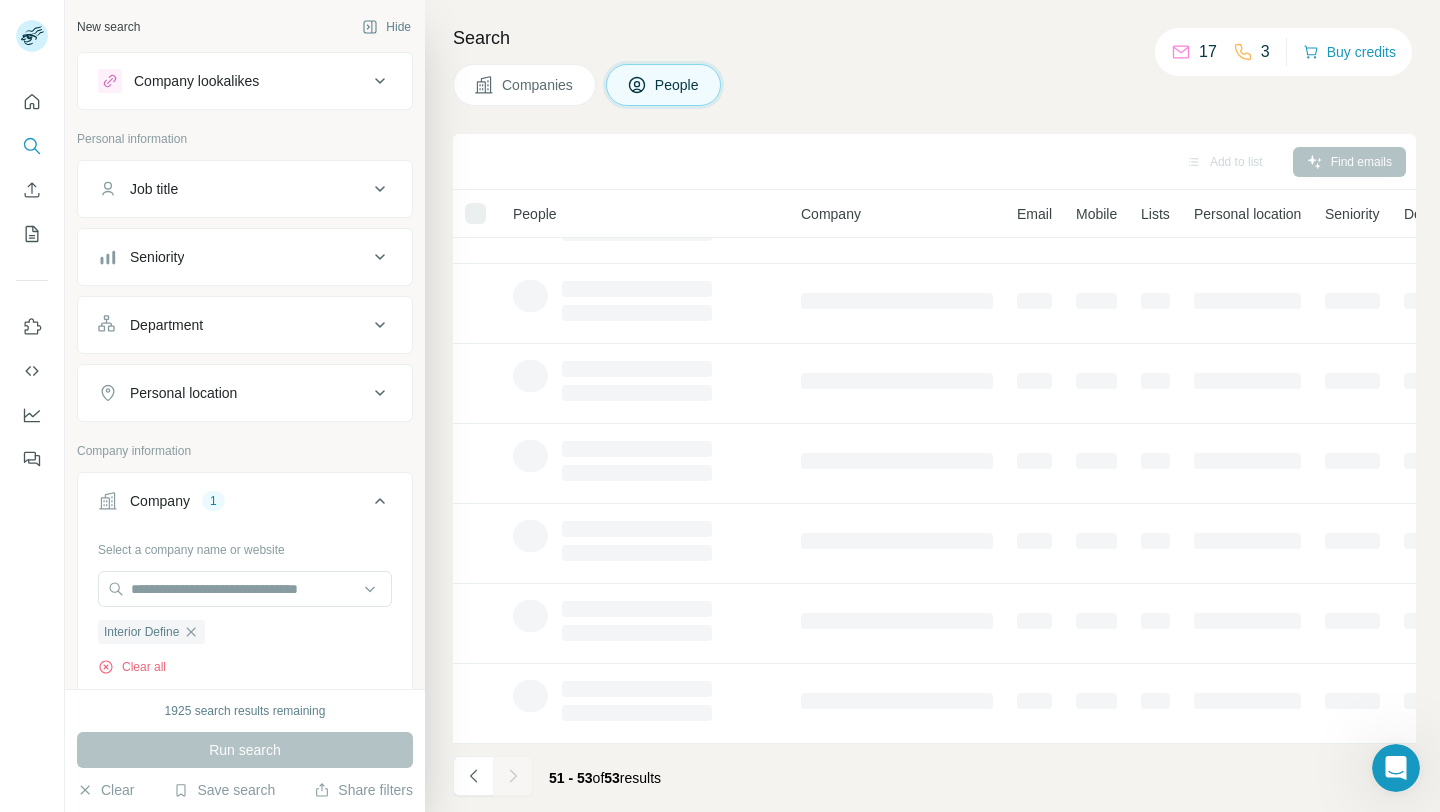 scroll, scrollTop: 0, scrollLeft: 0, axis: both 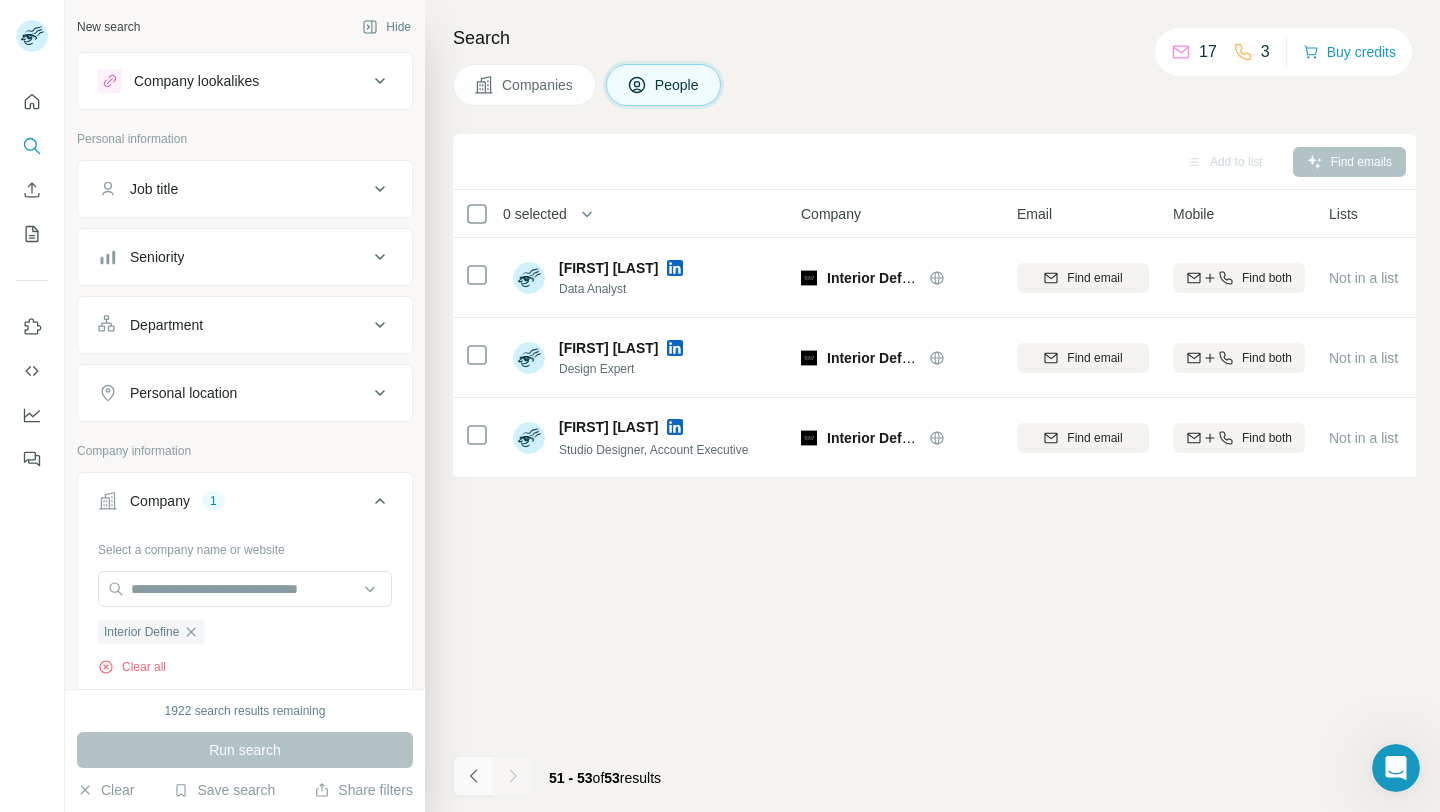 click 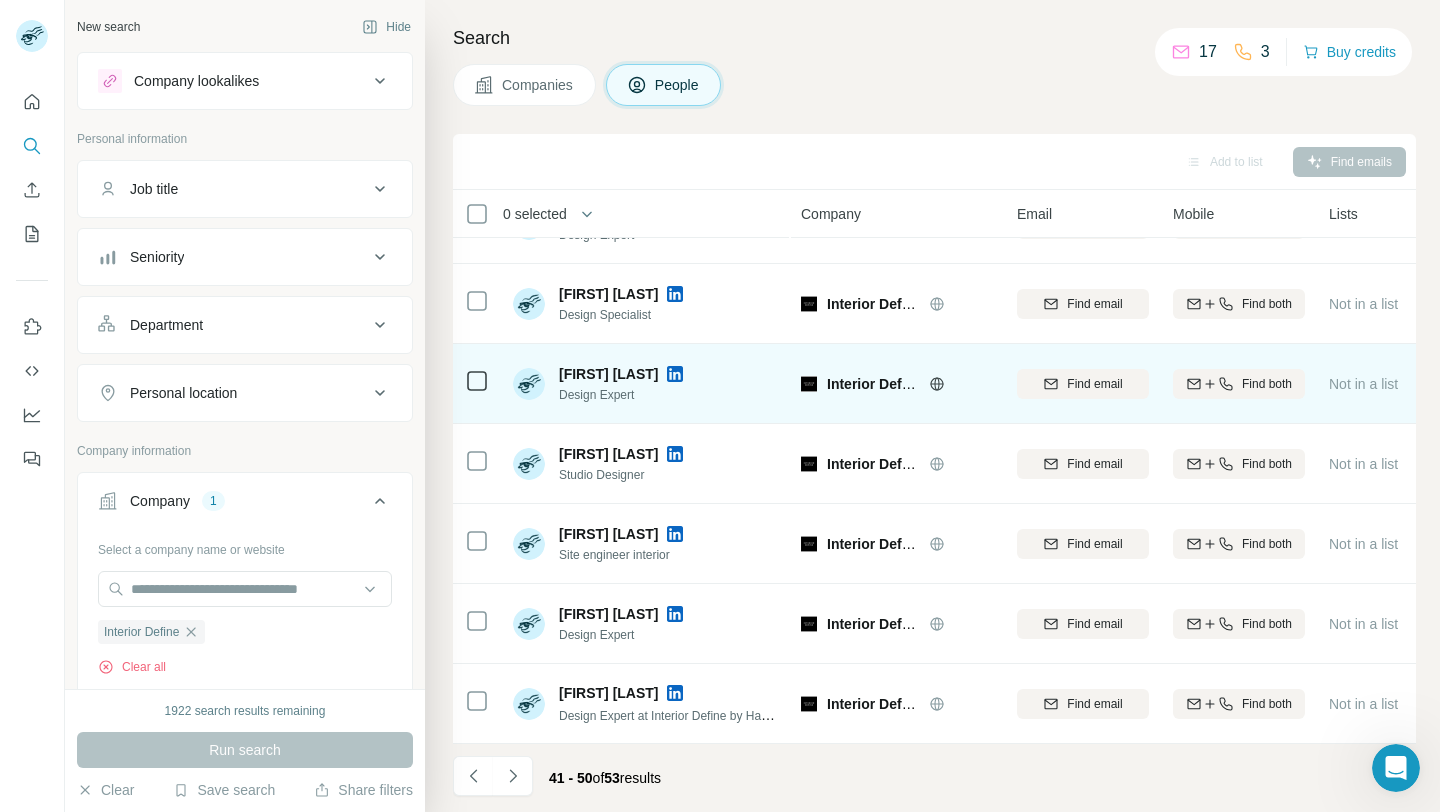 scroll, scrollTop: 0, scrollLeft: 0, axis: both 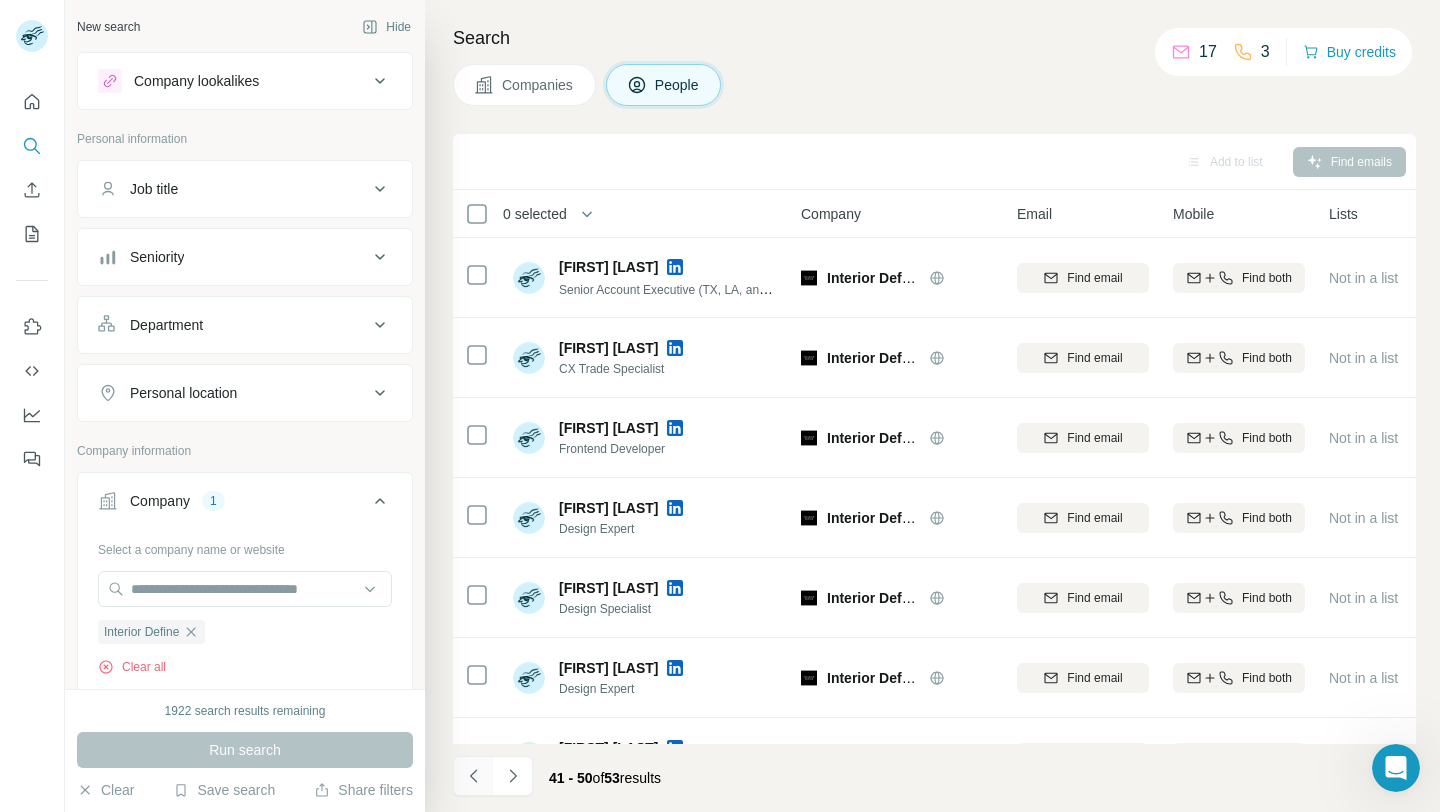 click 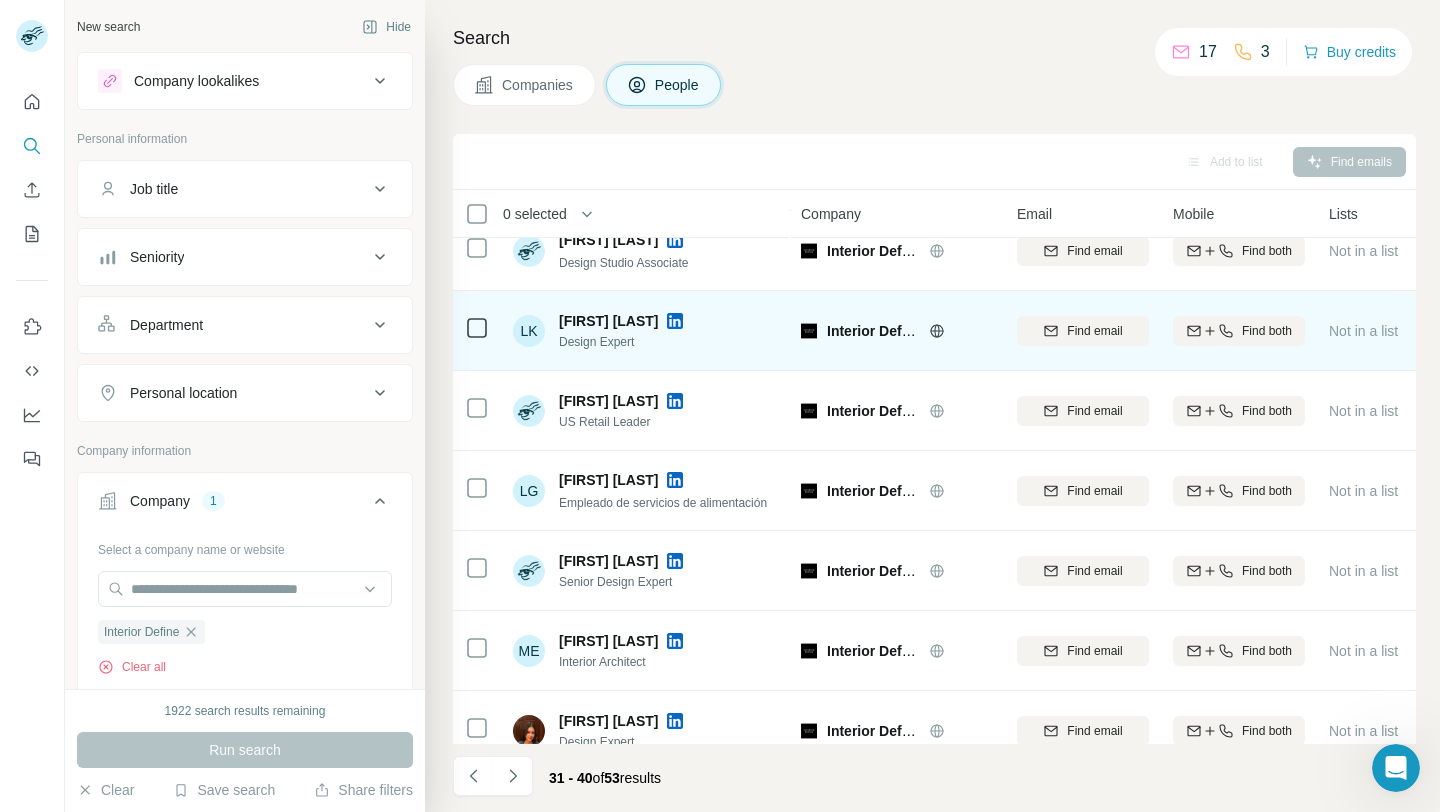 scroll, scrollTop: 294, scrollLeft: 0, axis: vertical 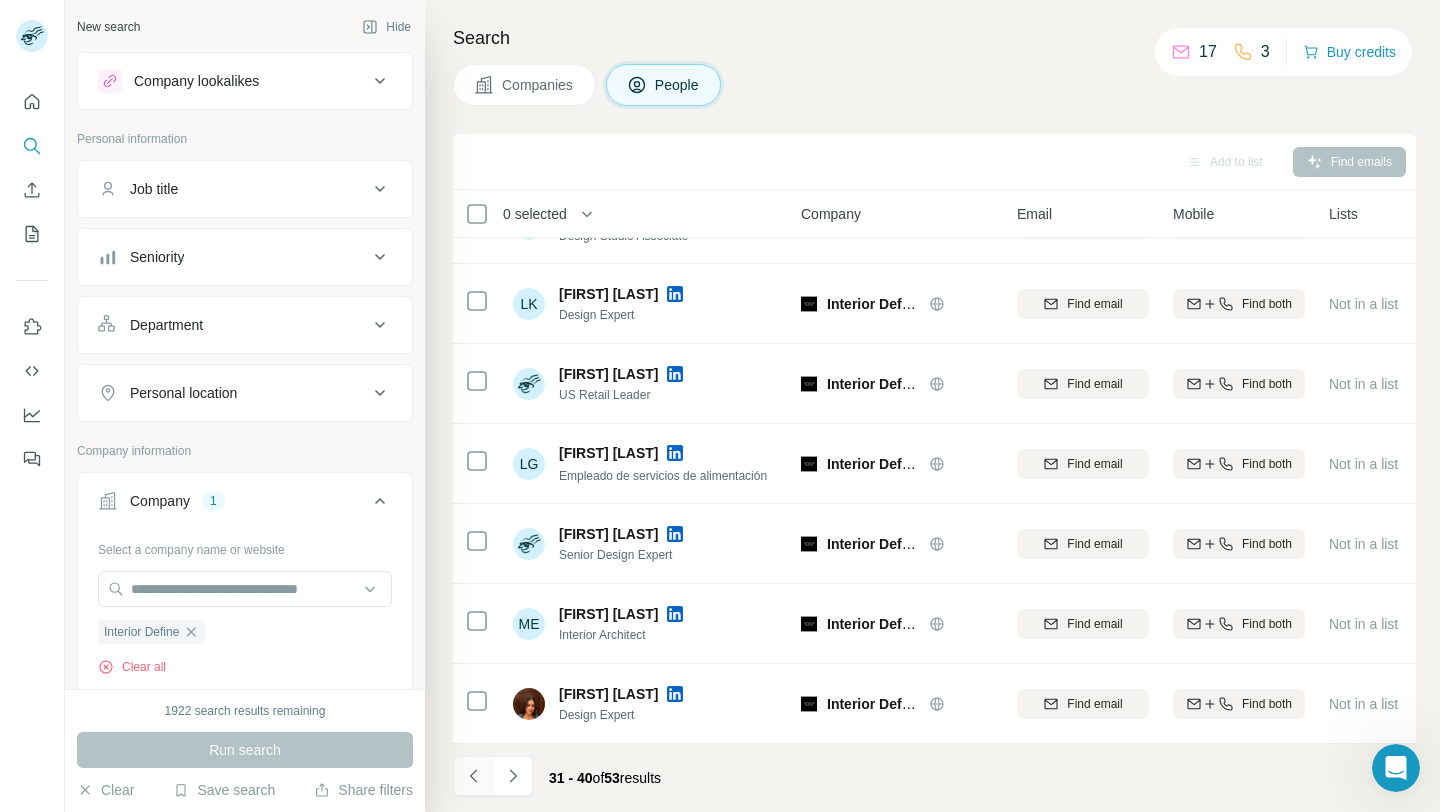 click 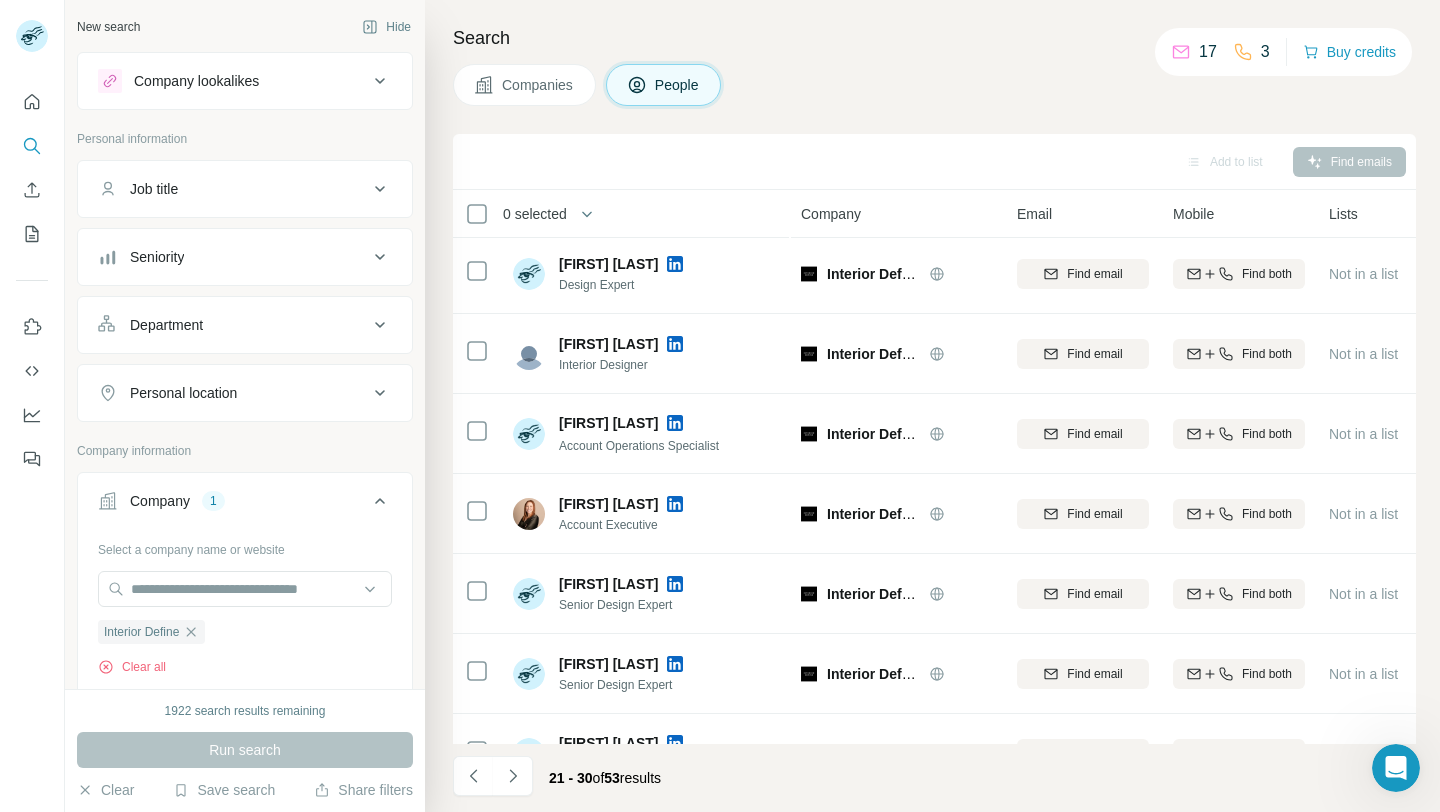 scroll, scrollTop: 0, scrollLeft: 0, axis: both 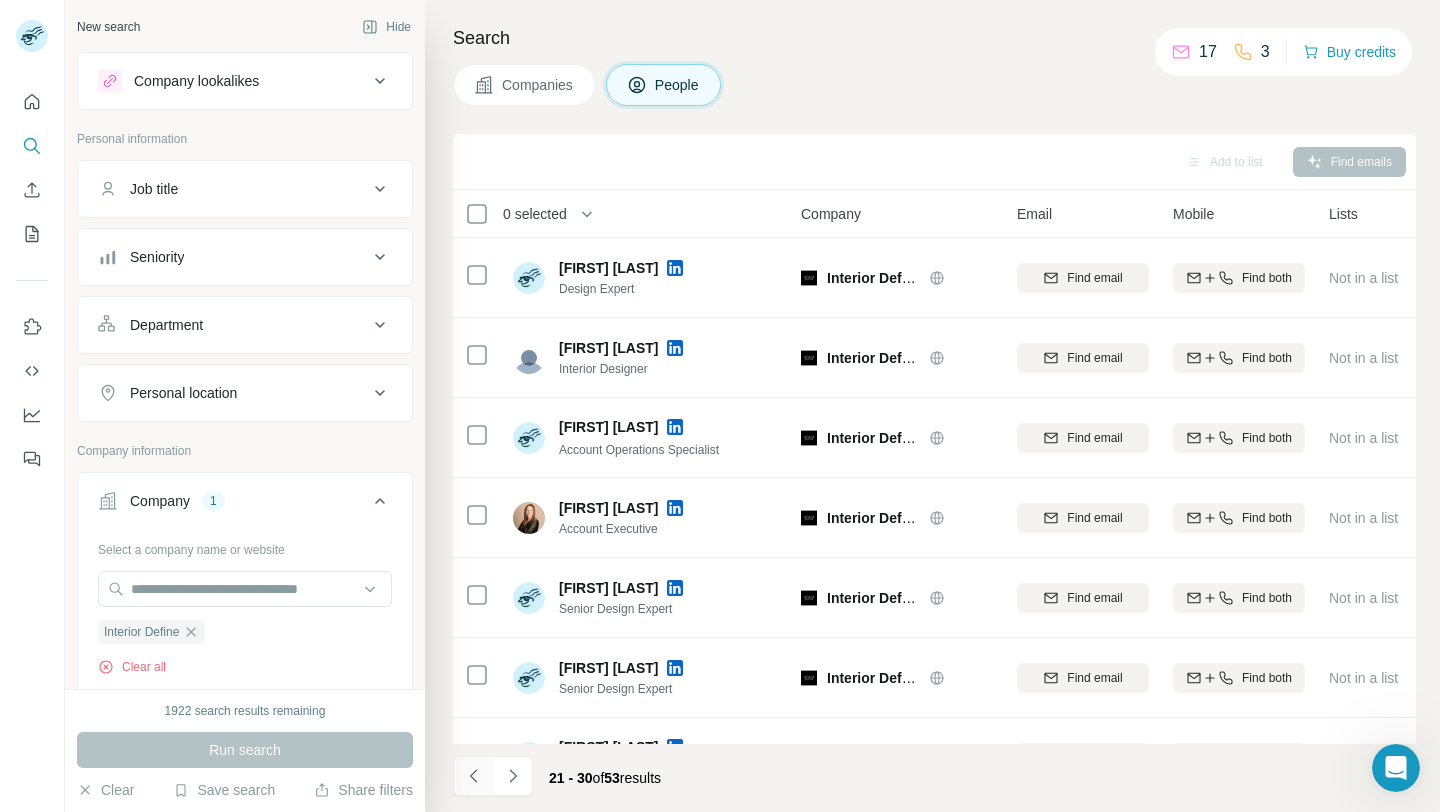 click at bounding box center [473, 776] 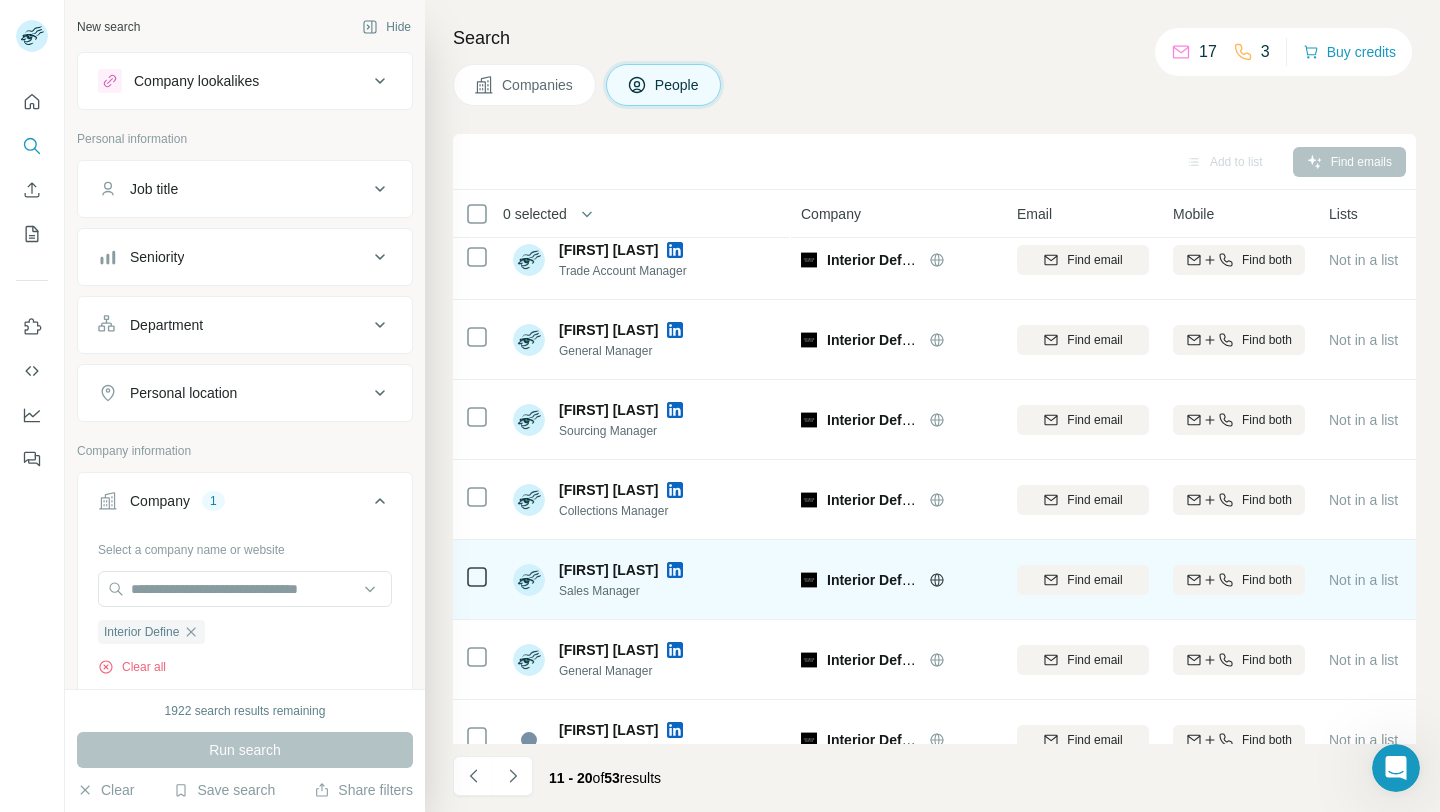 scroll, scrollTop: 0, scrollLeft: 0, axis: both 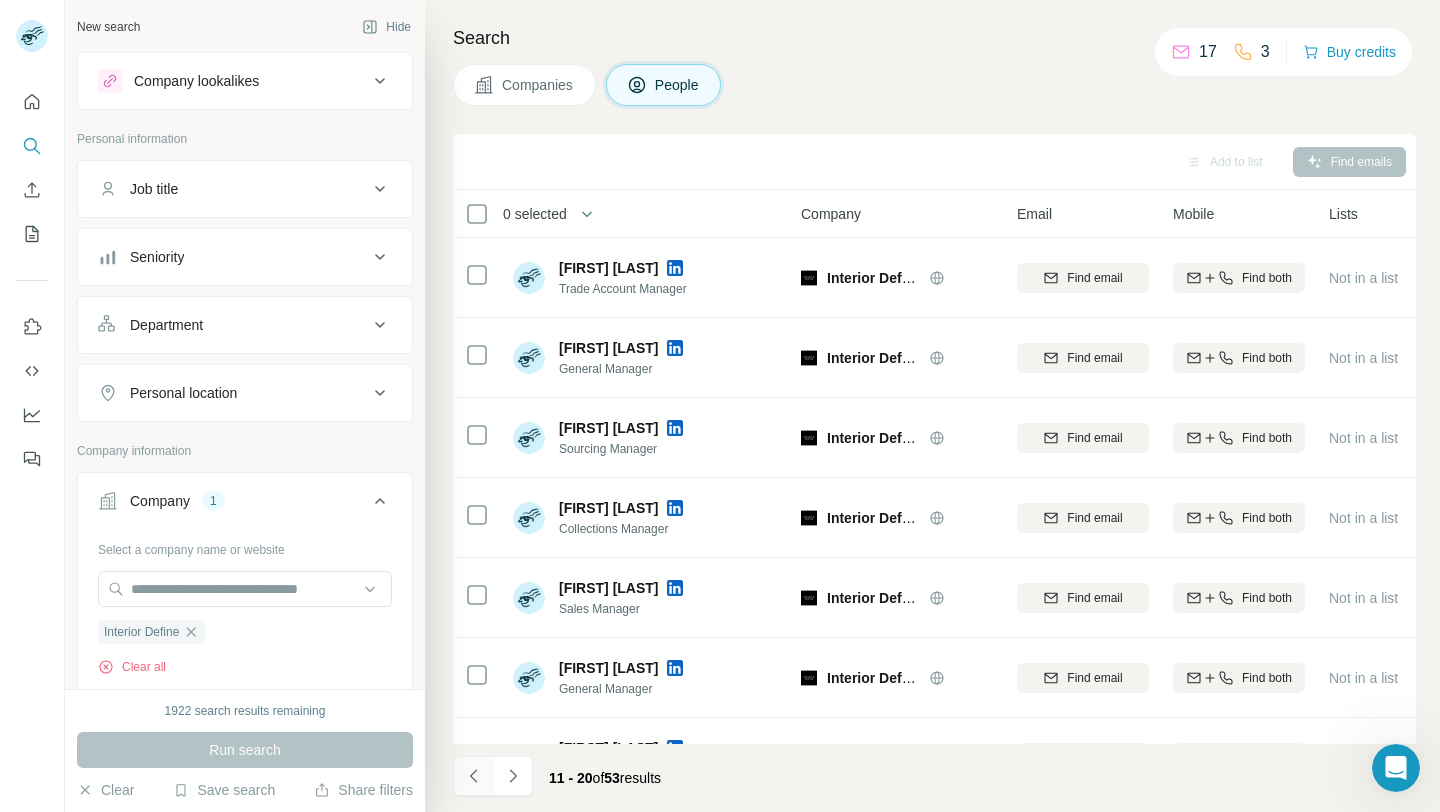 click 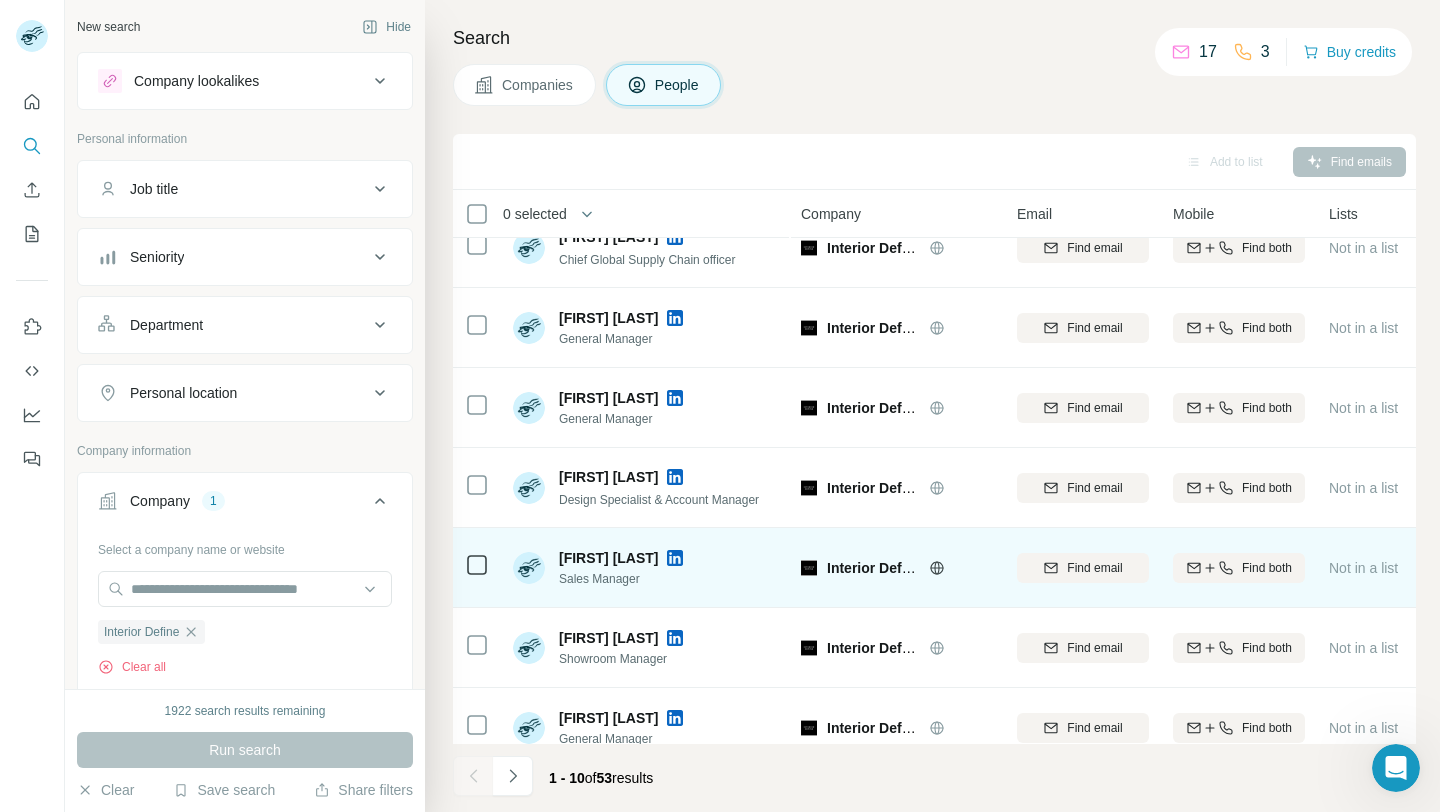 scroll, scrollTop: 0, scrollLeft: 0, axis: both 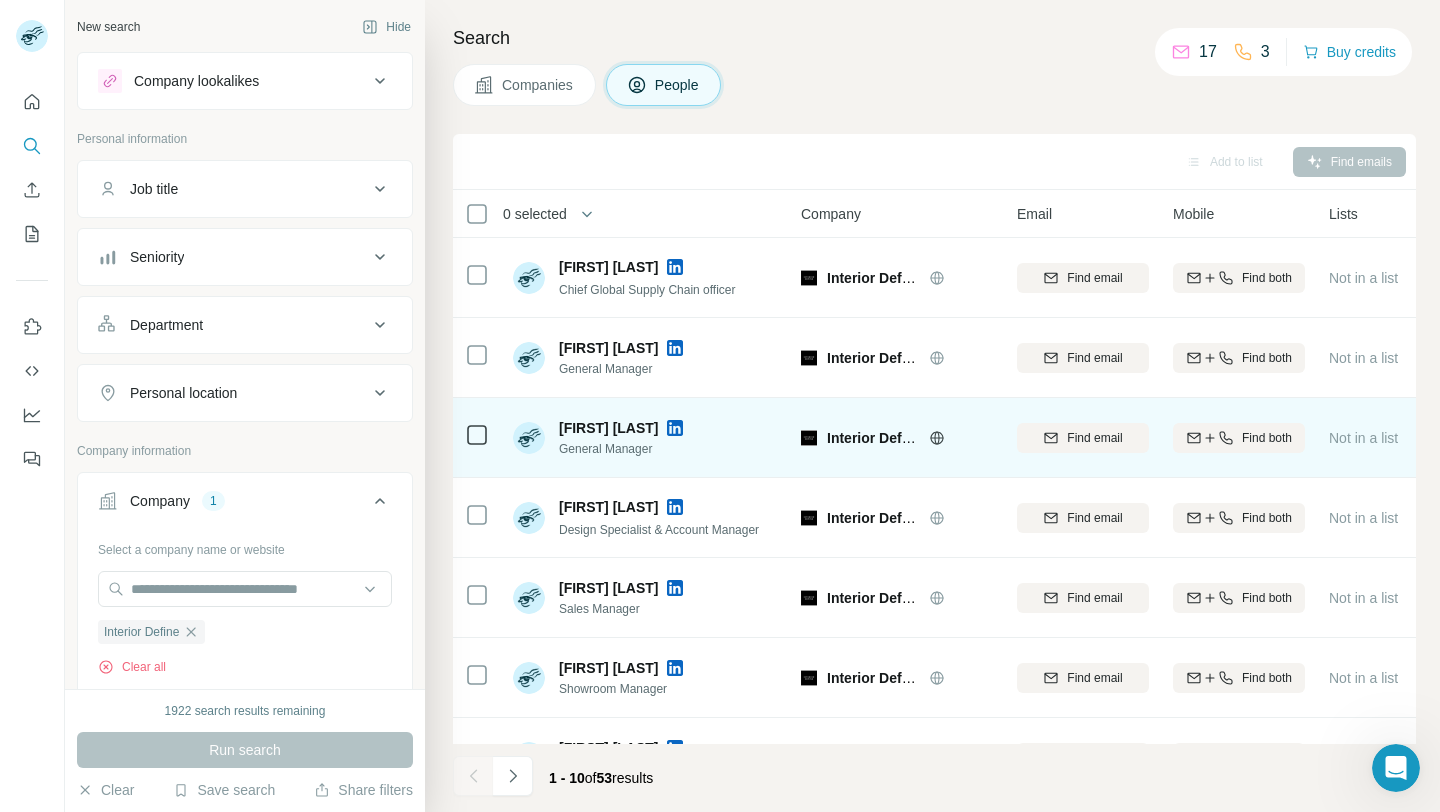 click at bounding box center (675, 428) 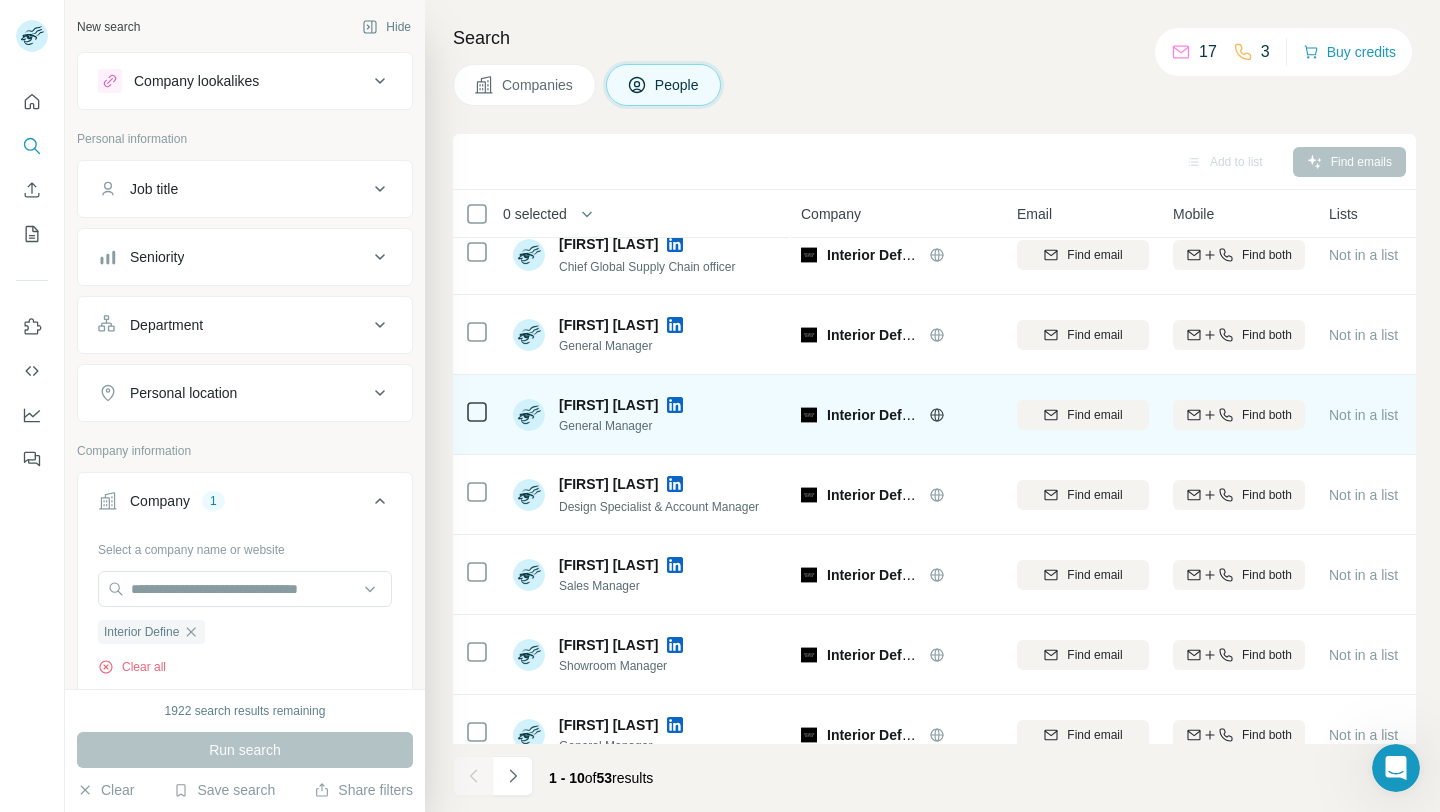 scroll, scrollTop: 29, scrollLeft: 0, axis: vertical 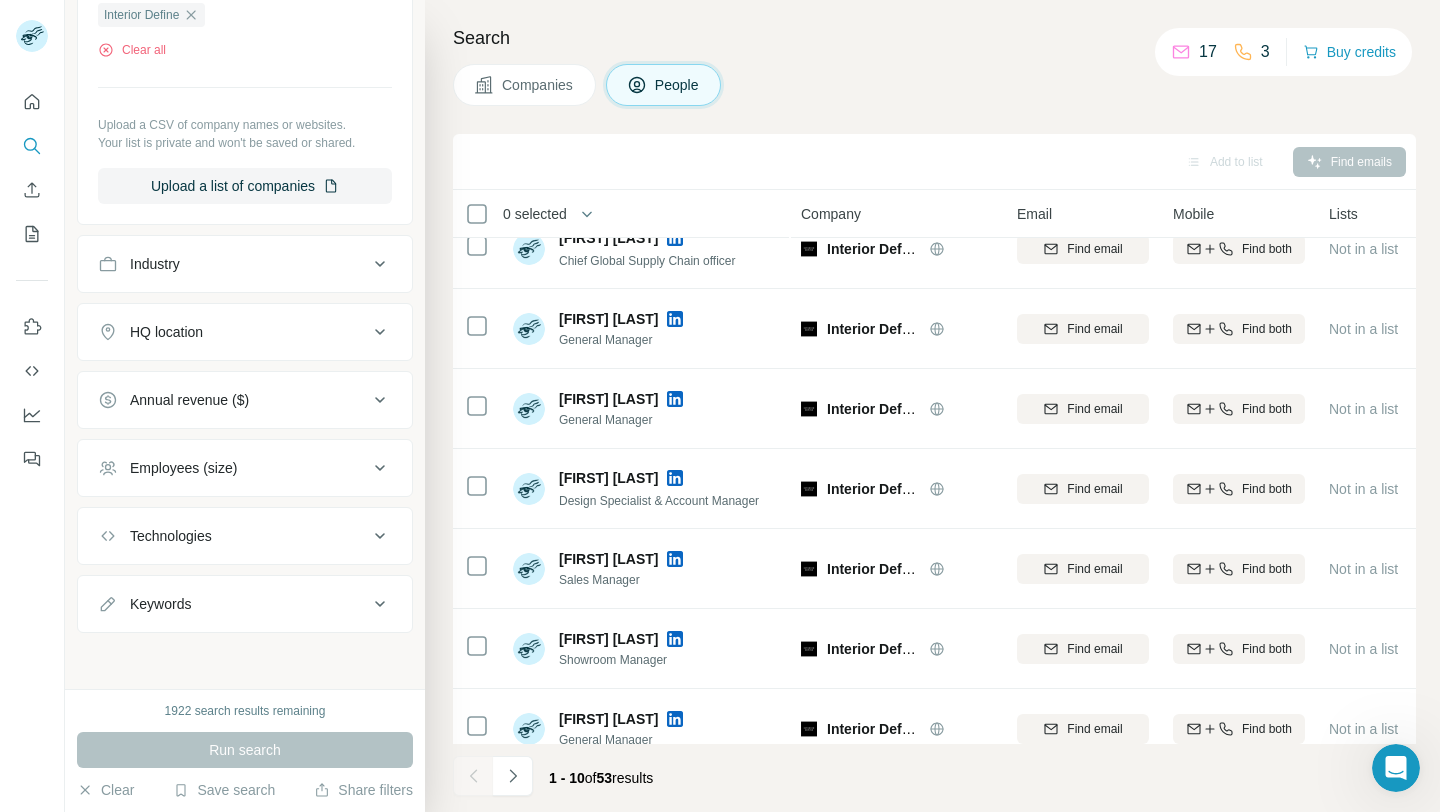 click on "Keywords" at bounding box center [233, 604] 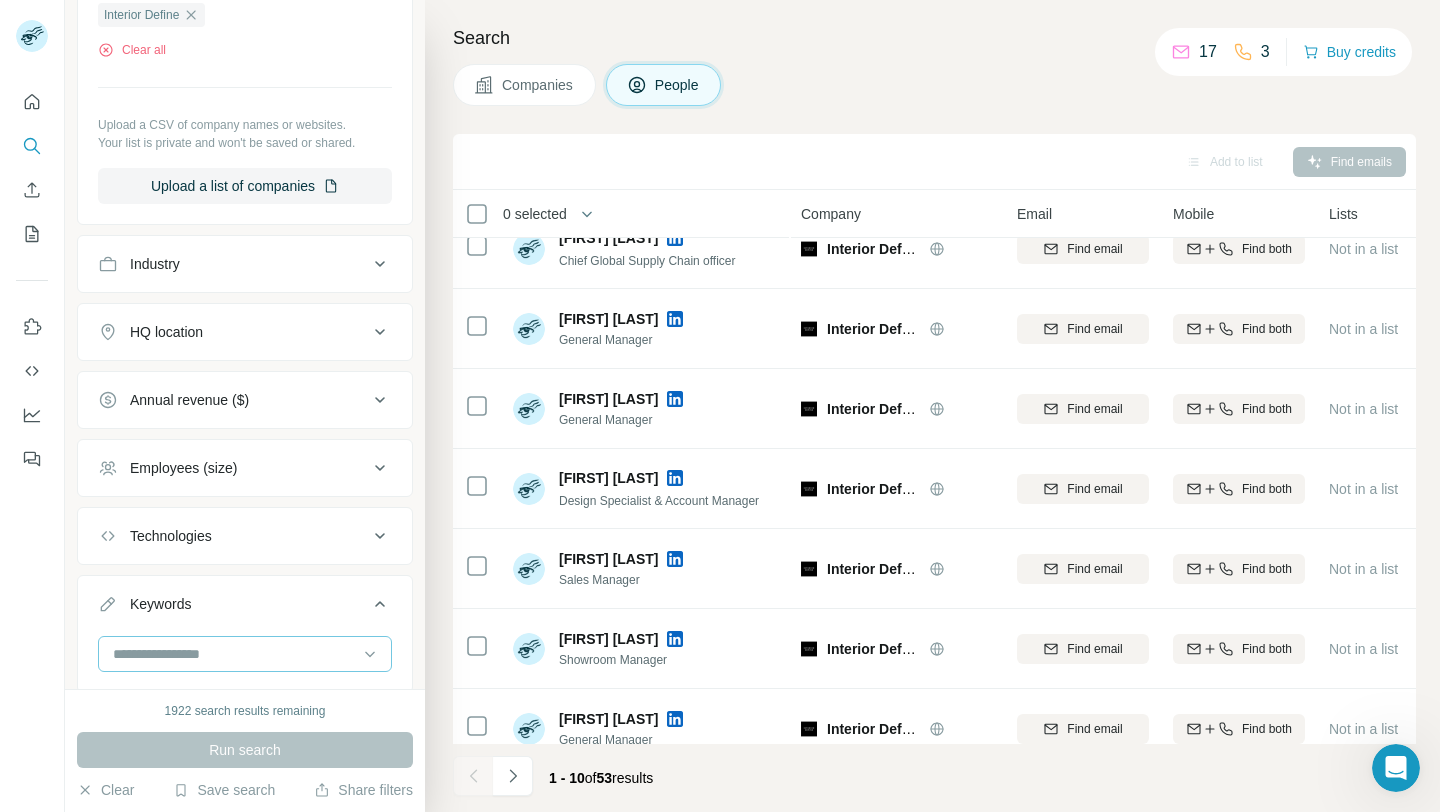 click at bounding box center (234, 654) 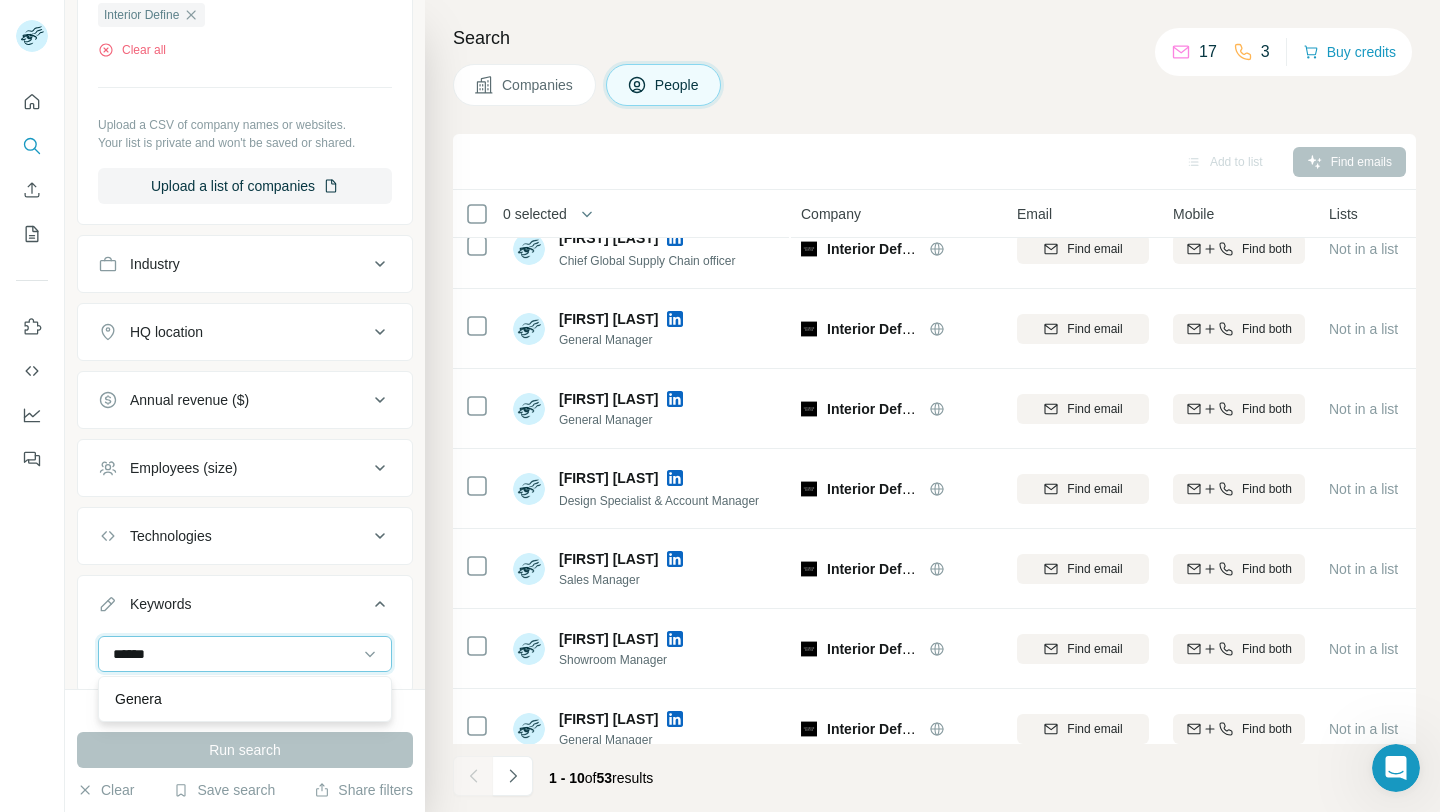 type on "*******" 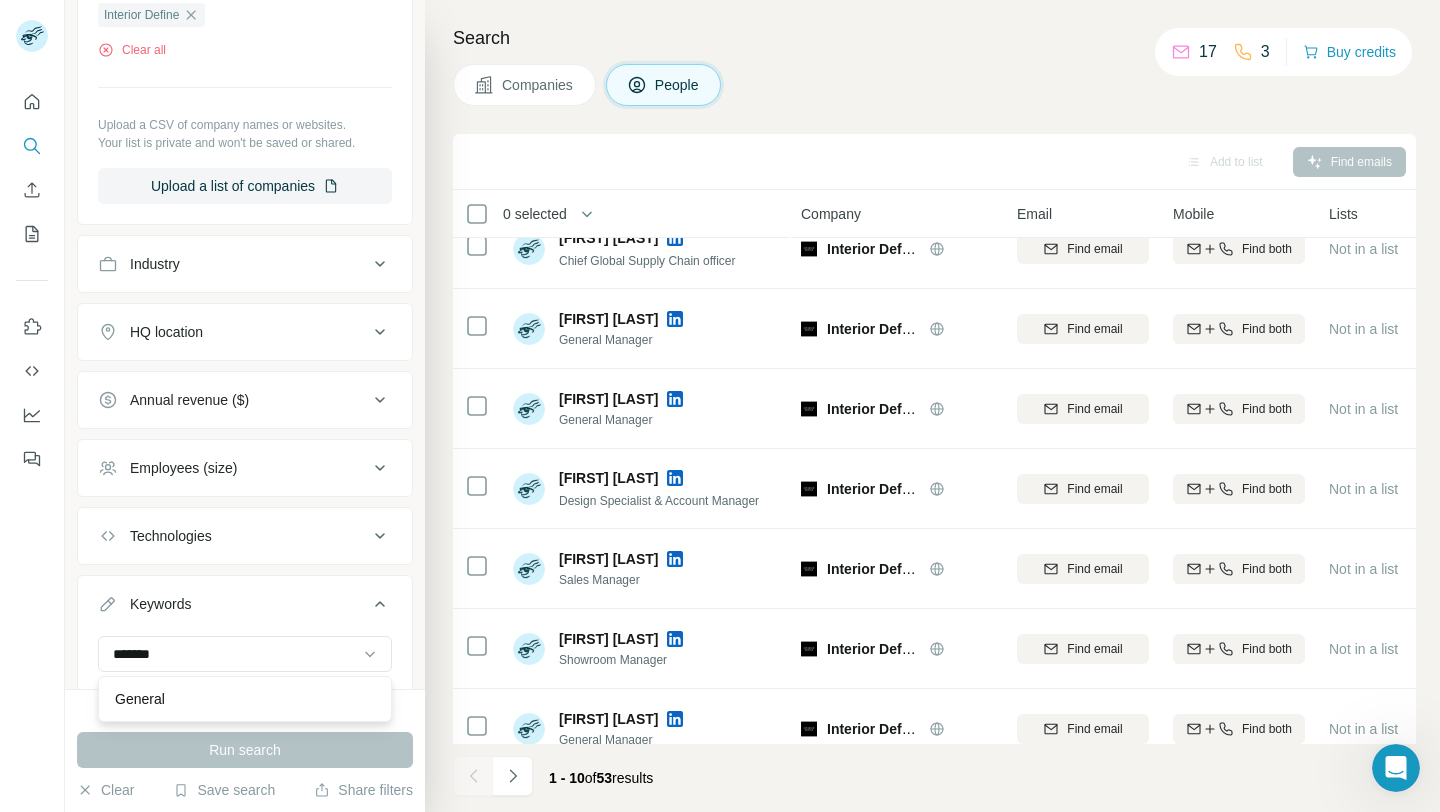 type 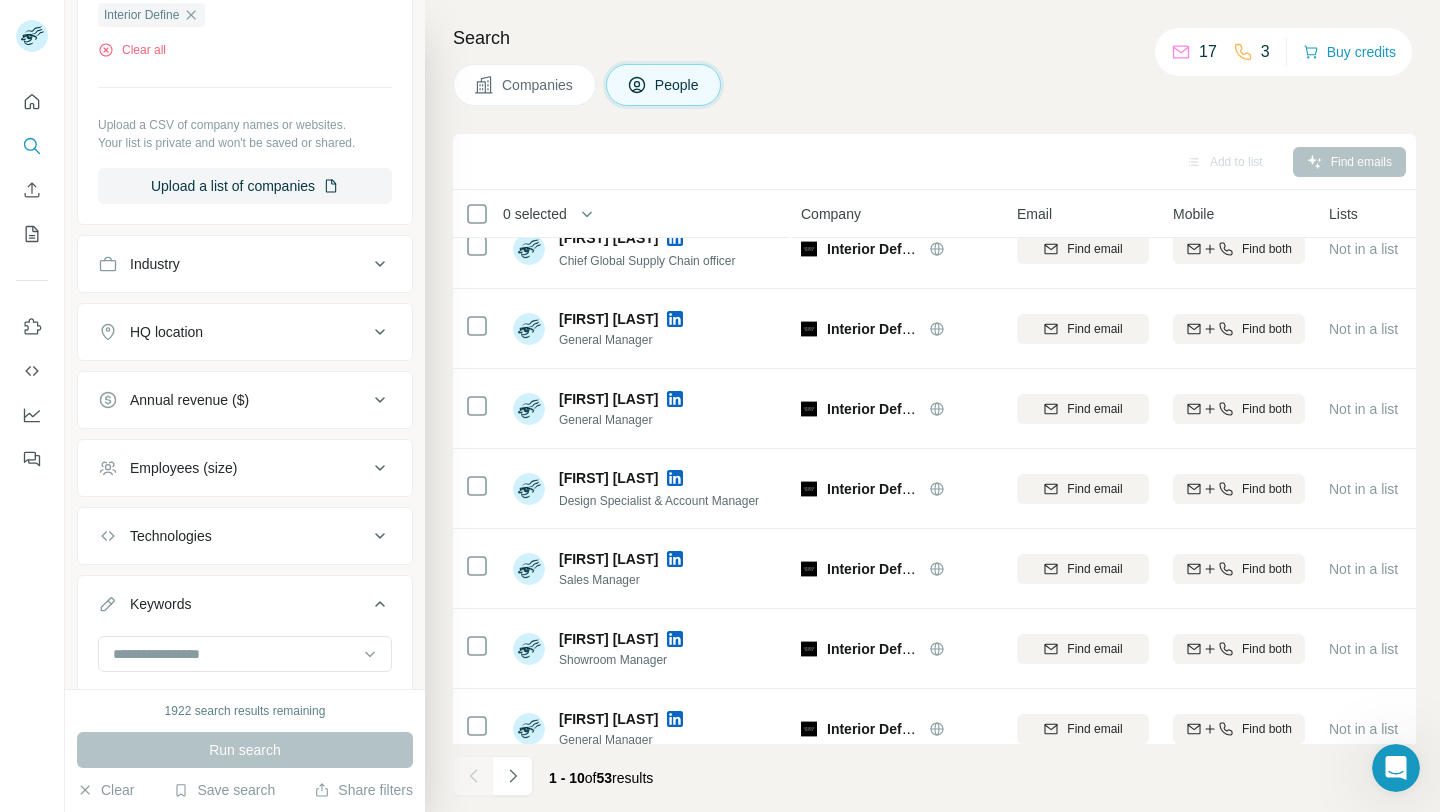 click on "Run search" at bounding box center [245, 750] 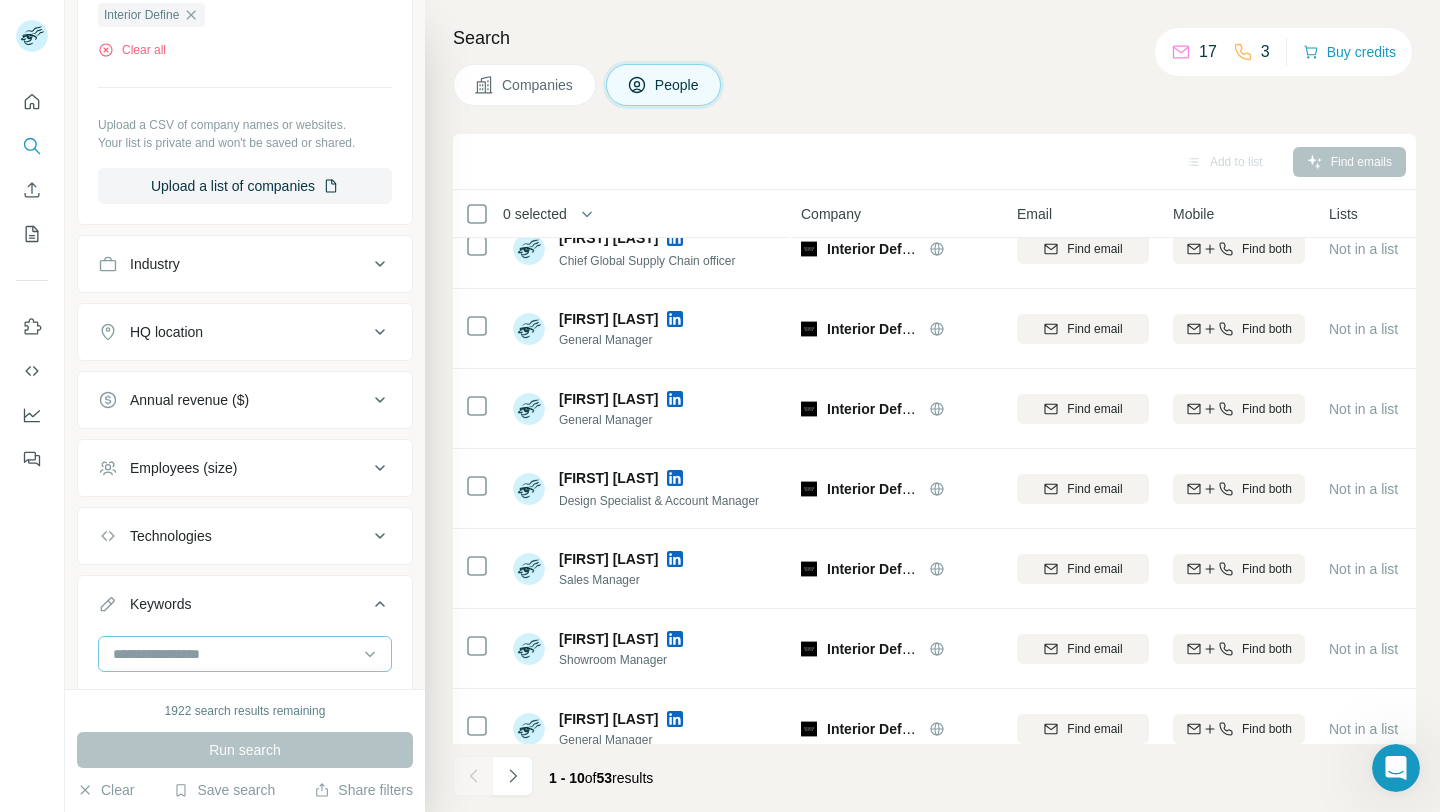 click at bounding box center (234, 654) 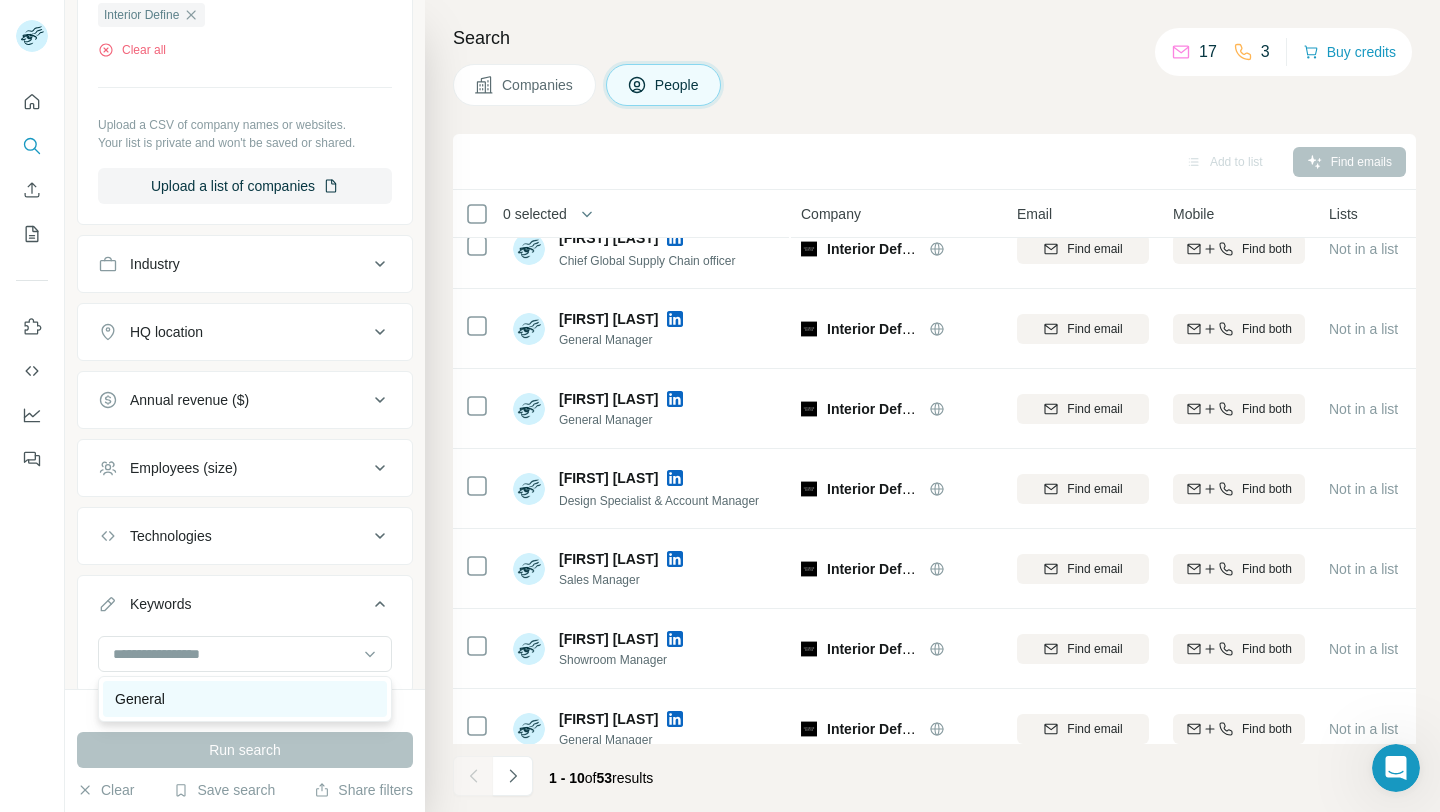 click on "General" at bounding box center [140, 699] 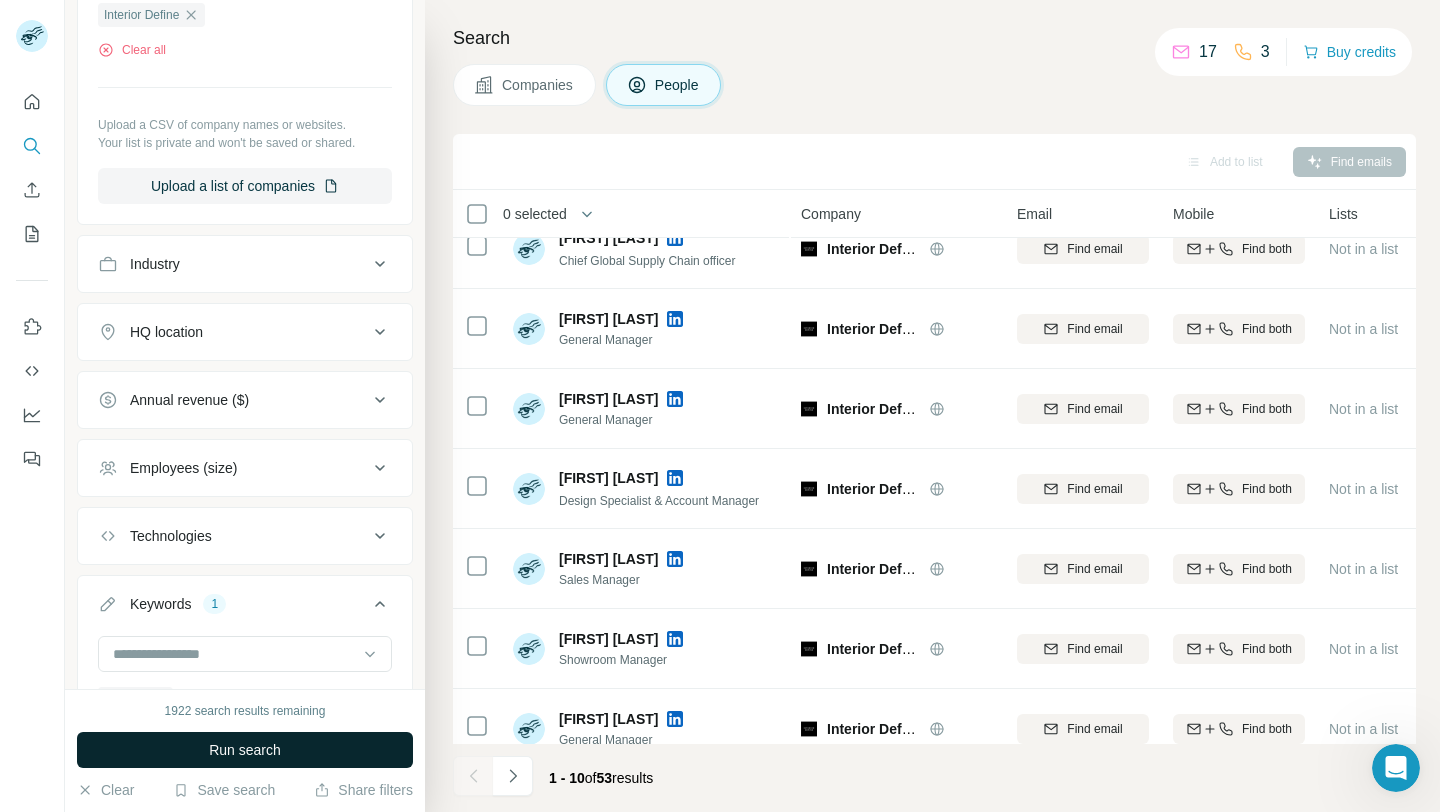 click on "Run search" at bounding box center (245, 750) 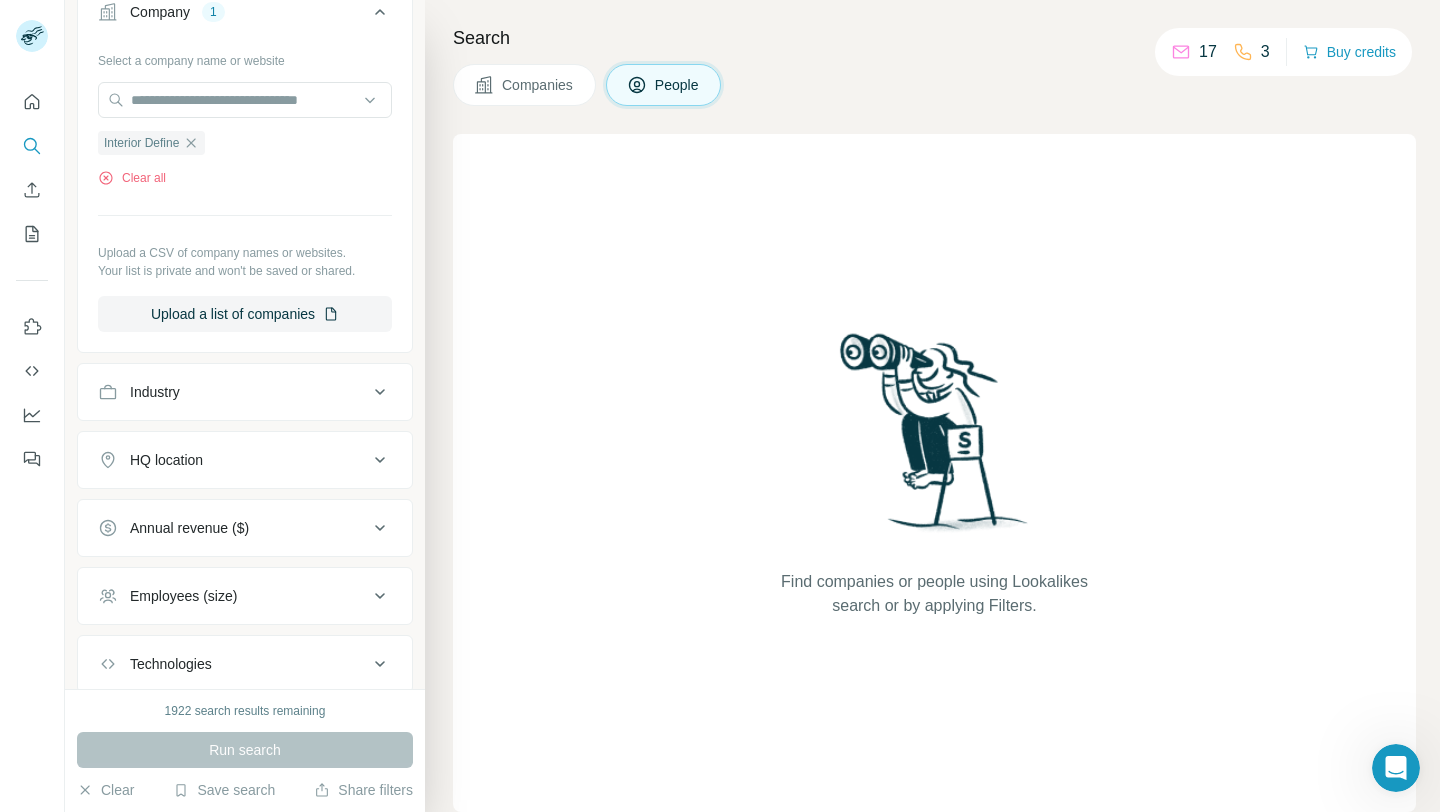 scroll, scrollTop: 749, scrollLeft: 0, axis: vertical 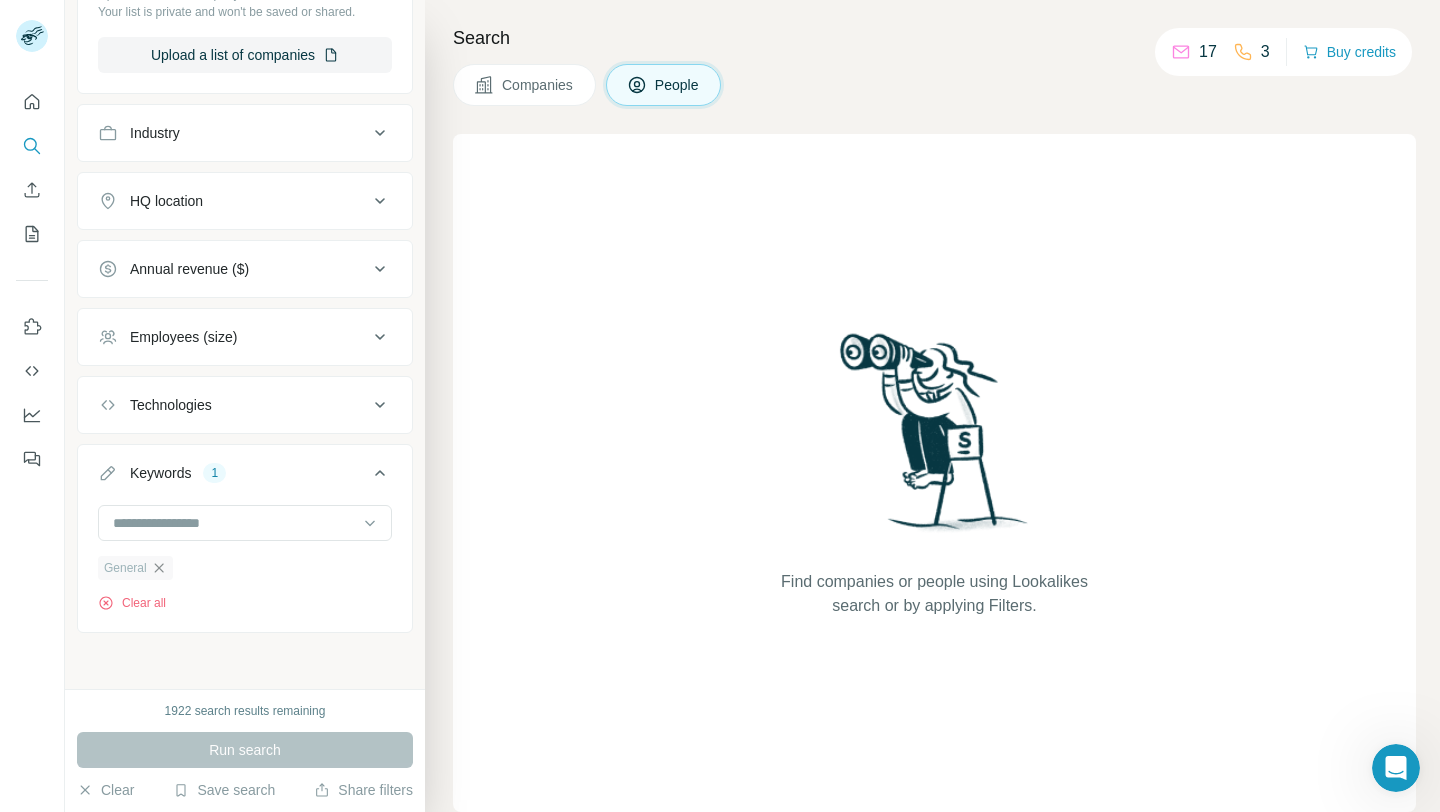click 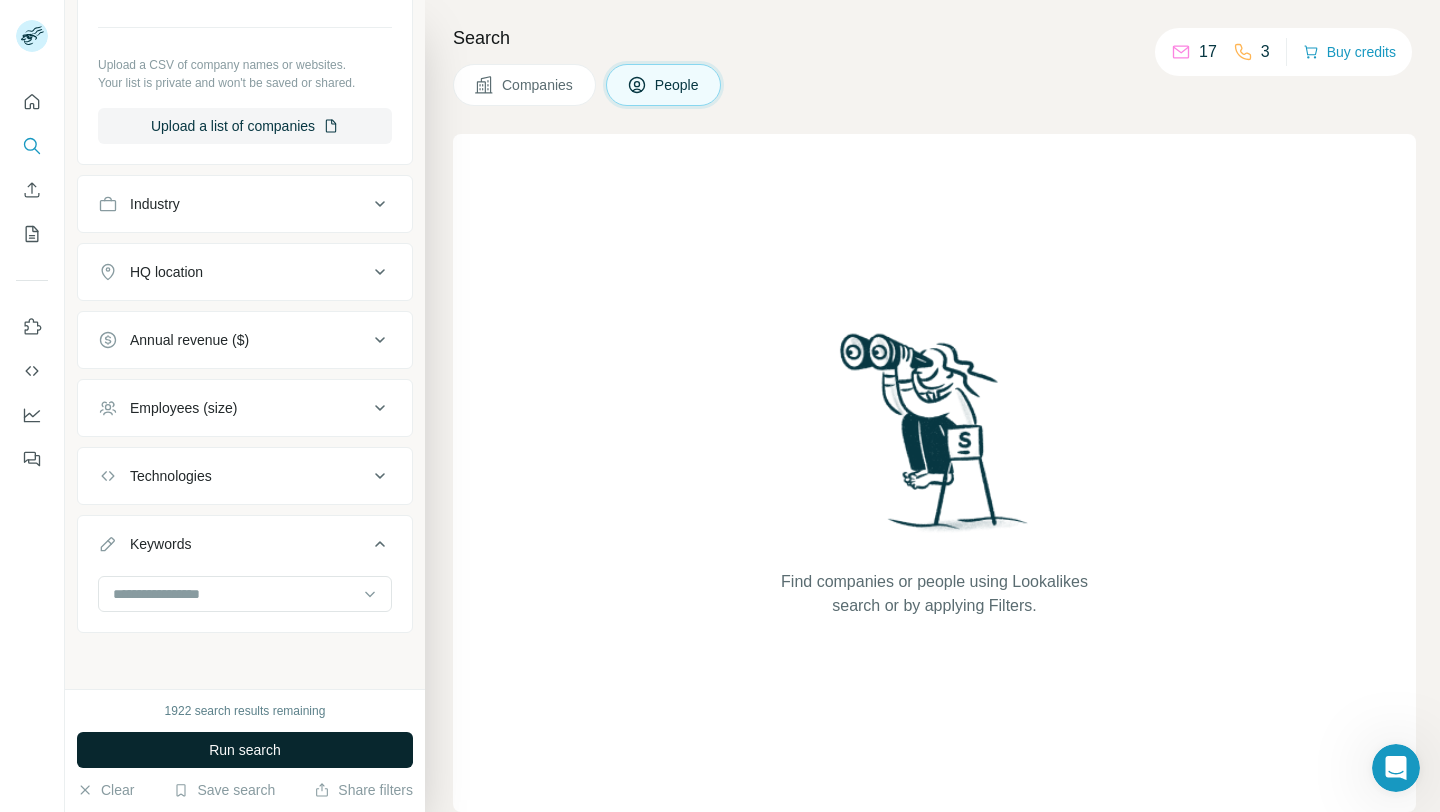 click on "Run search" at bounding box center [245, 750] 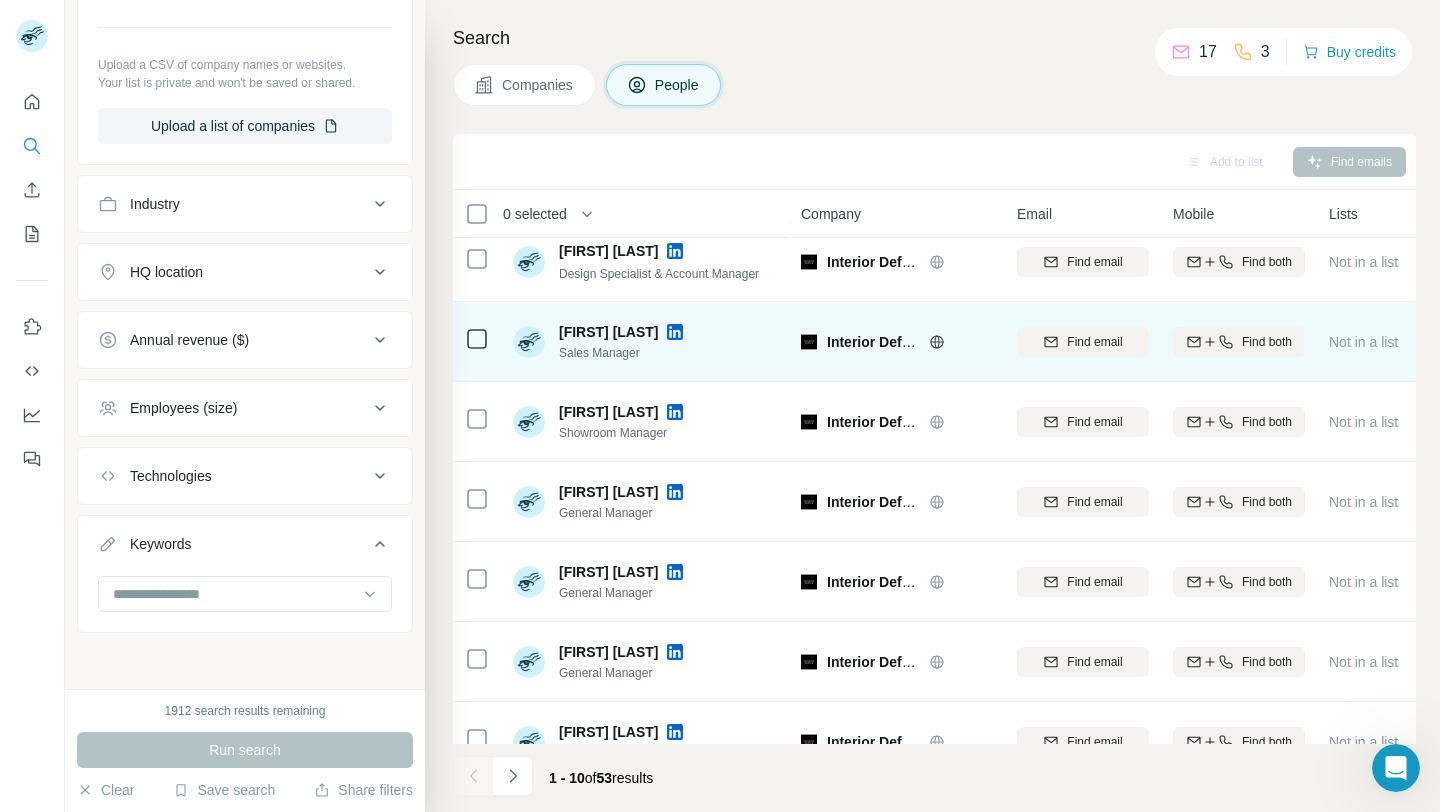 scroll, scrollTop: 294, scrollLeft: 0, axis: vertical 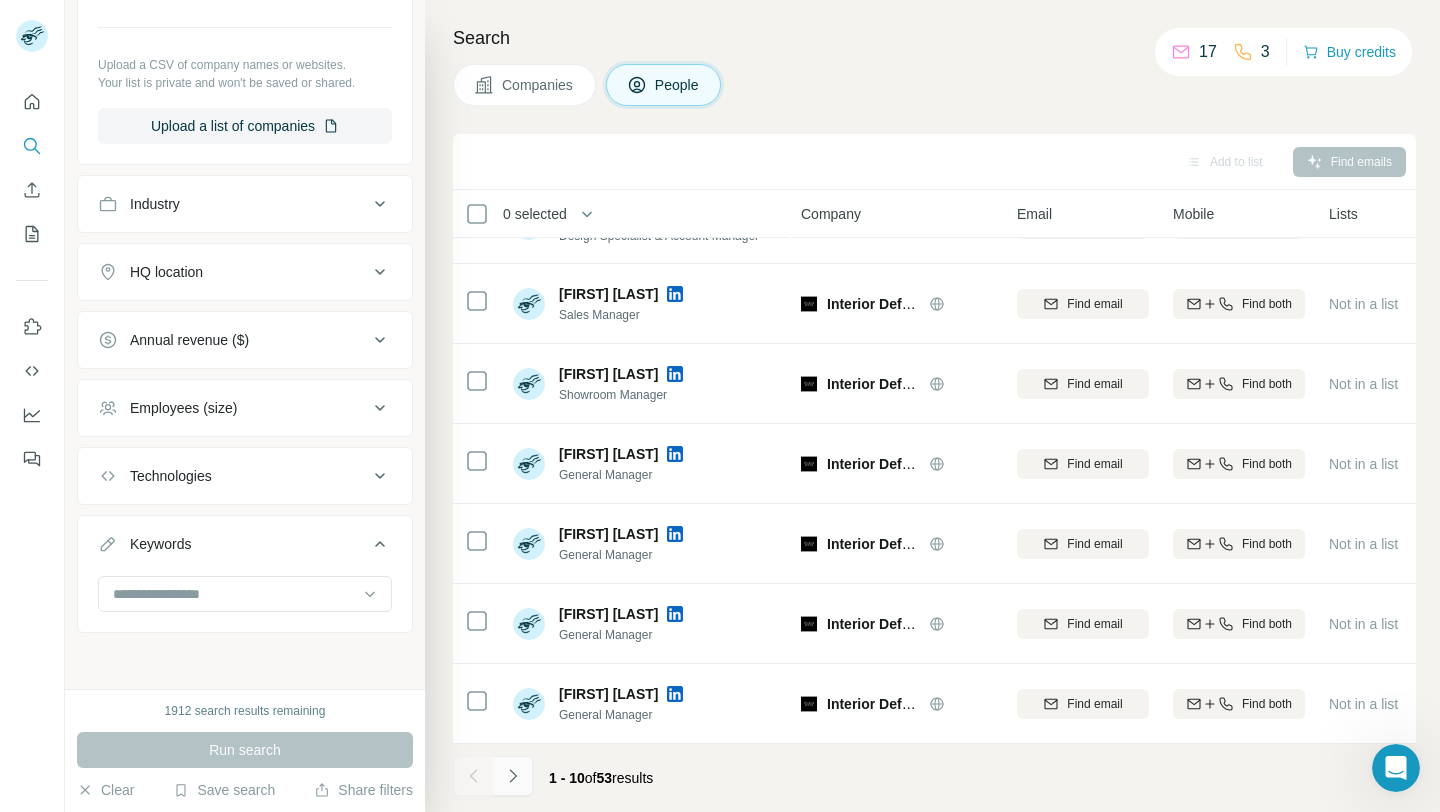 click 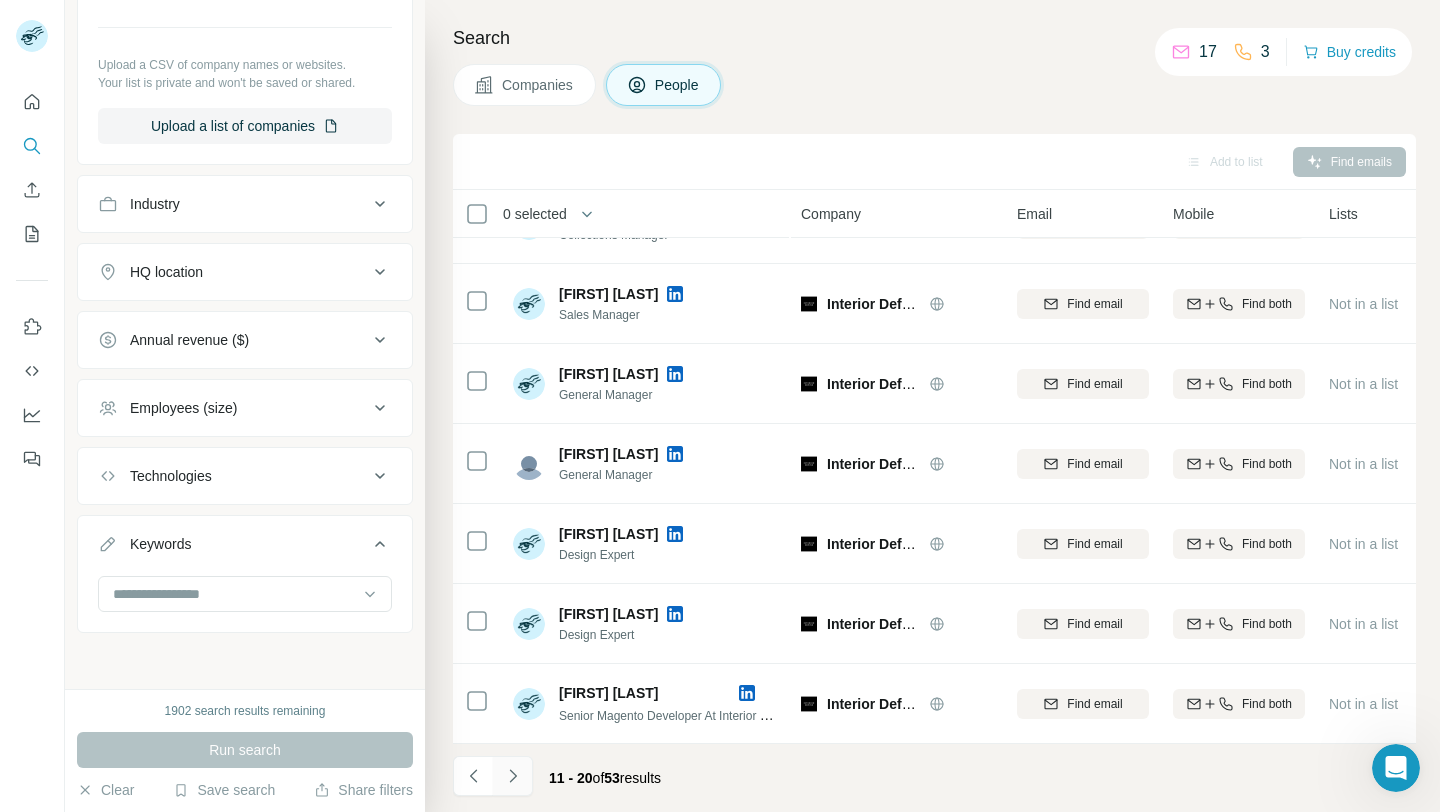 click 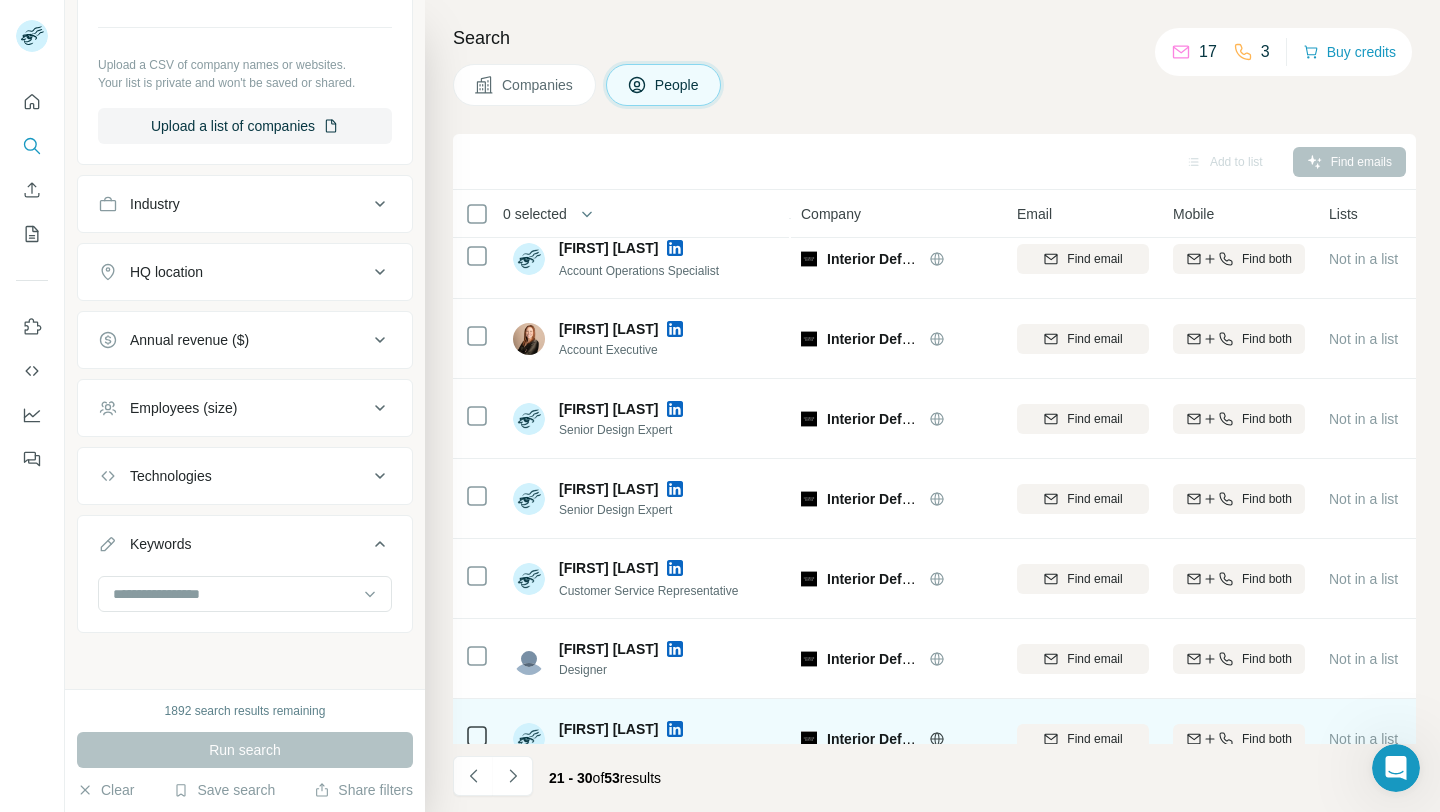 scroll, scrollTop: 294, scrollLeft: 0, axis: vertical 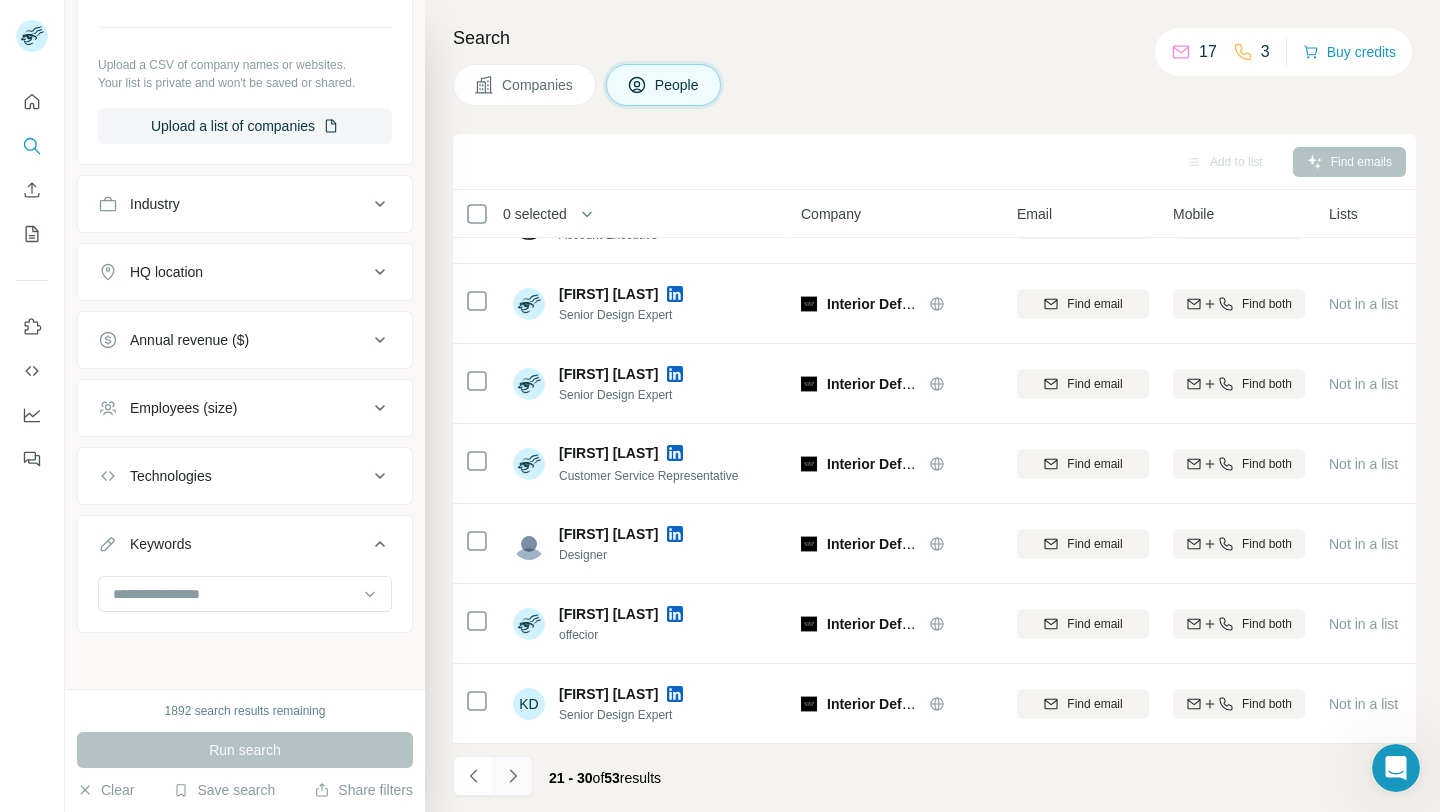 click at bounding box center [513, 776] 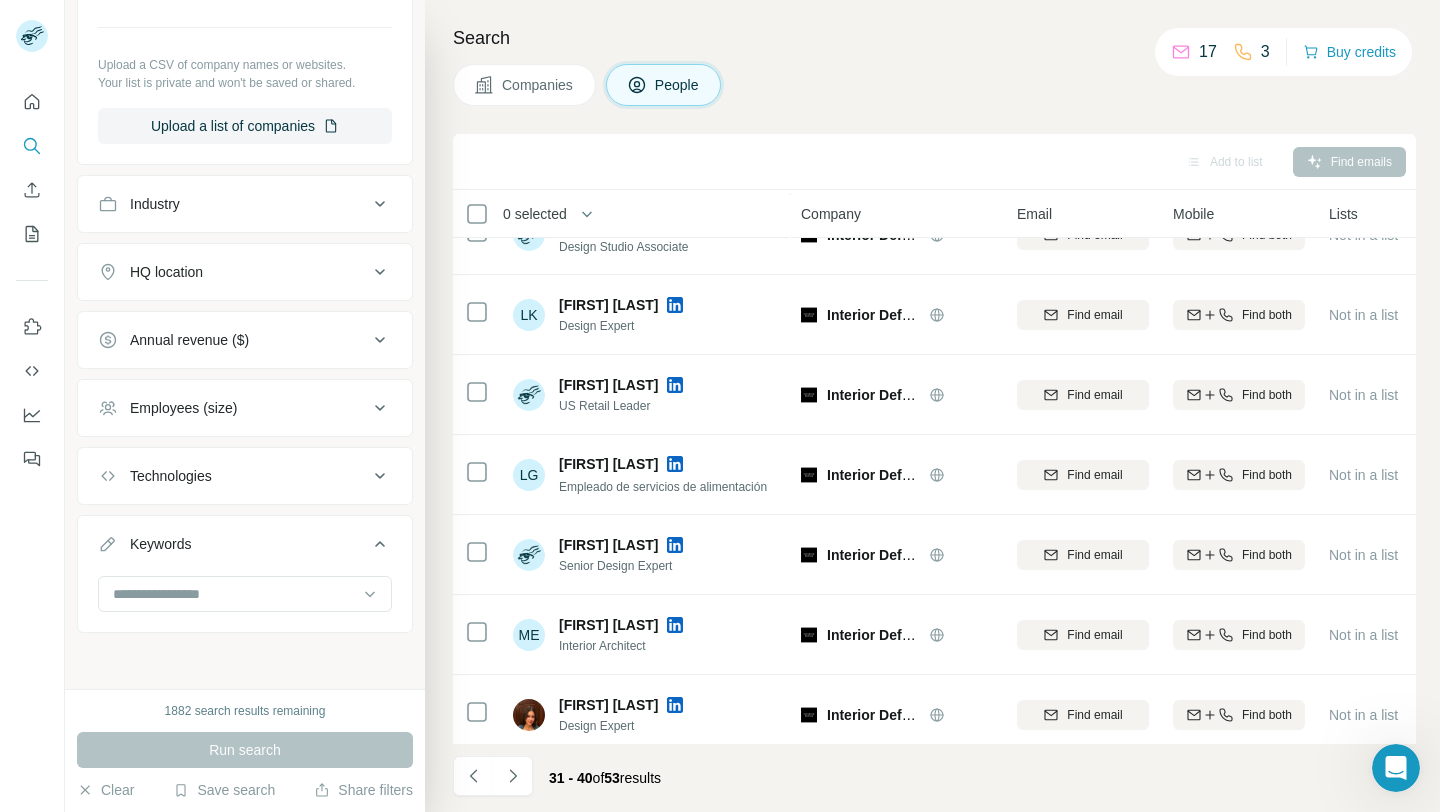 scroll, scrollTop: 294, scrollLeft: 0, axis: vertical 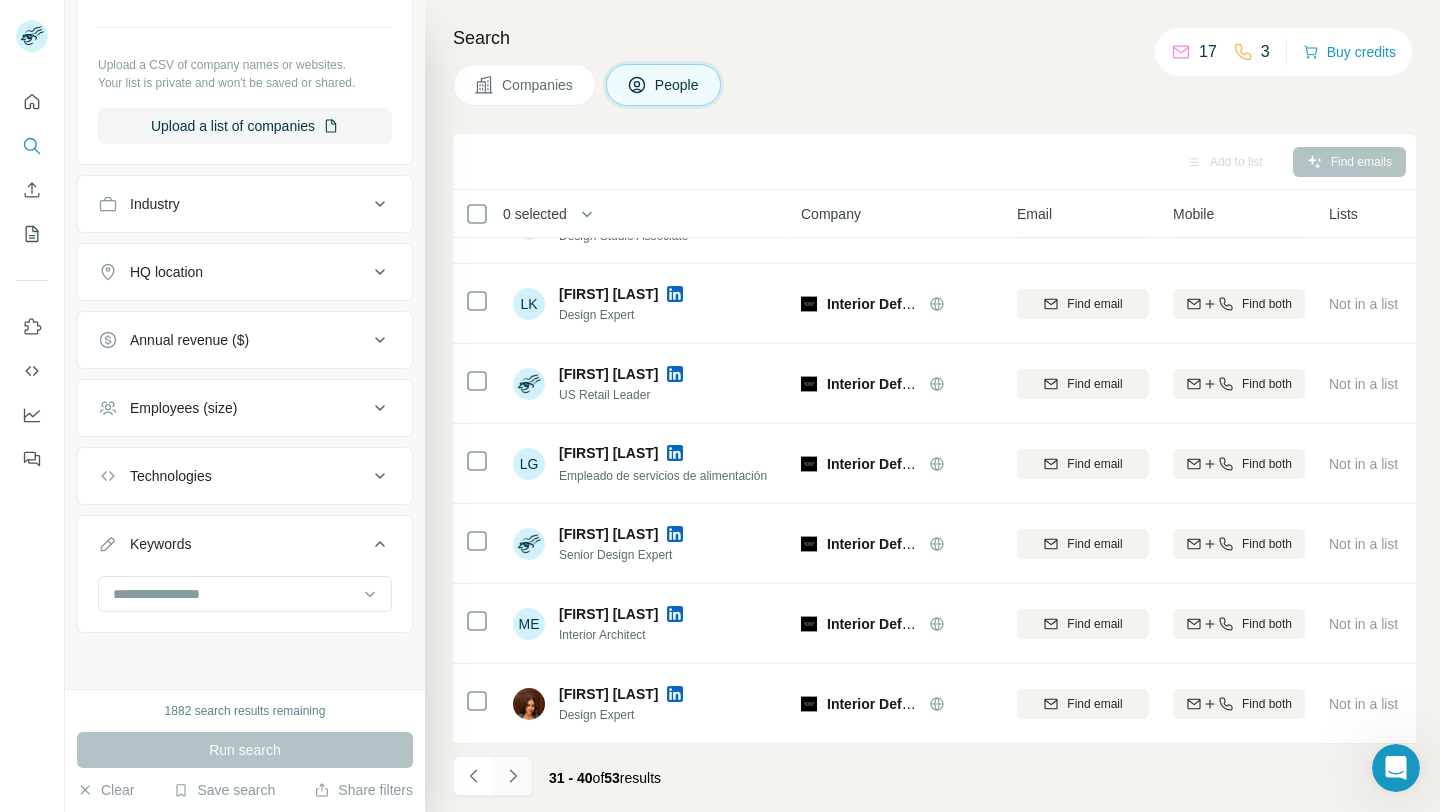 click 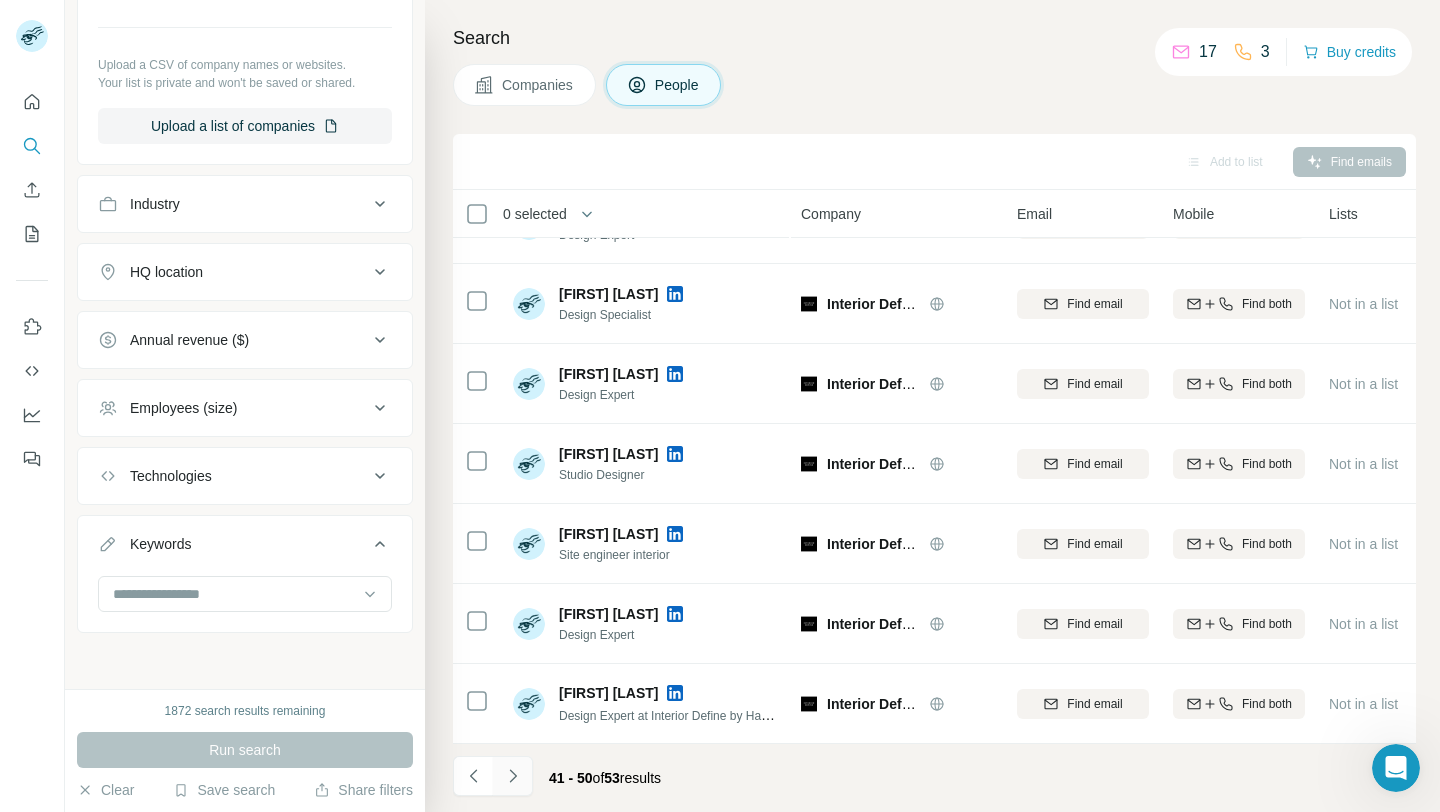 click 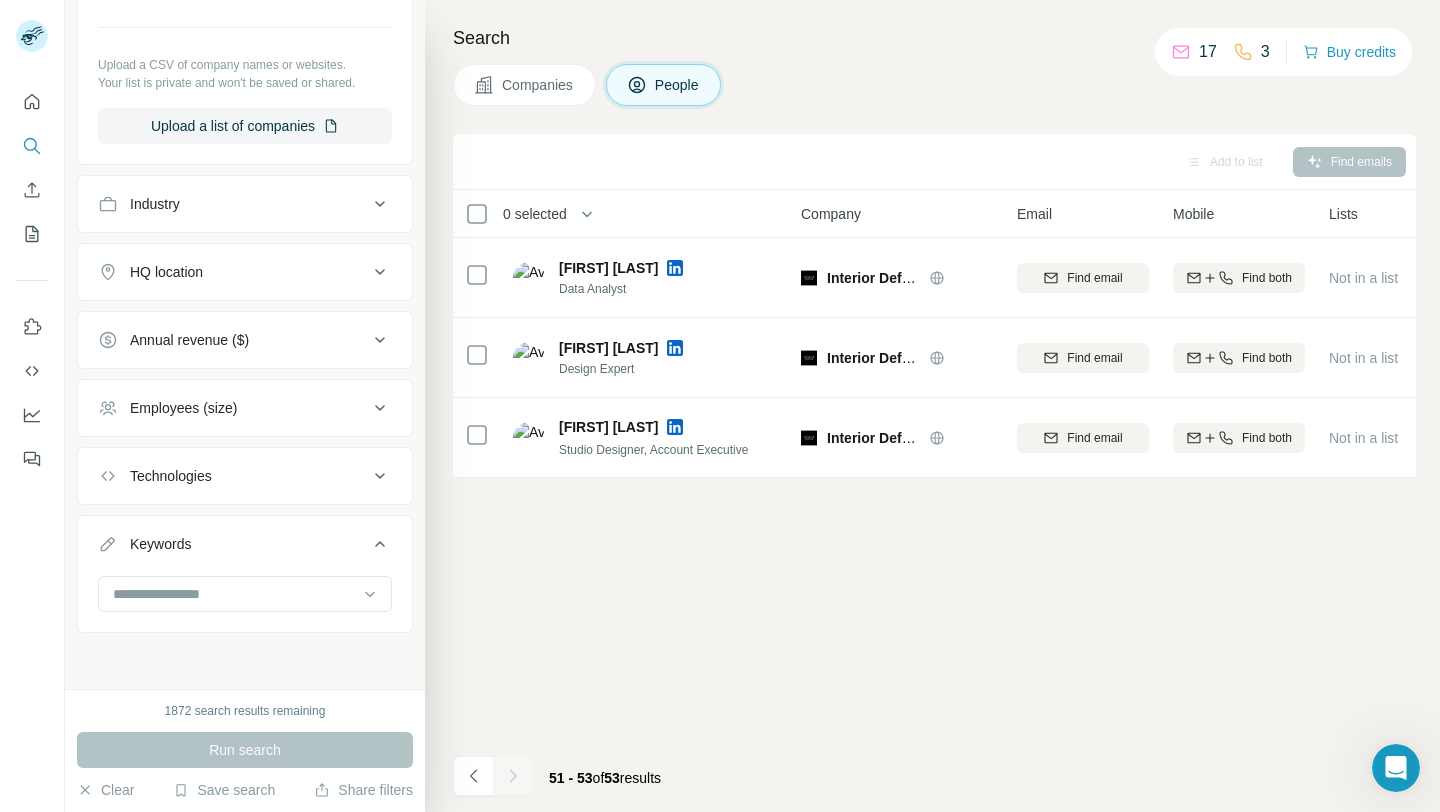 scroll, scrollTop: 0, scrollLeft: 0, axis: both 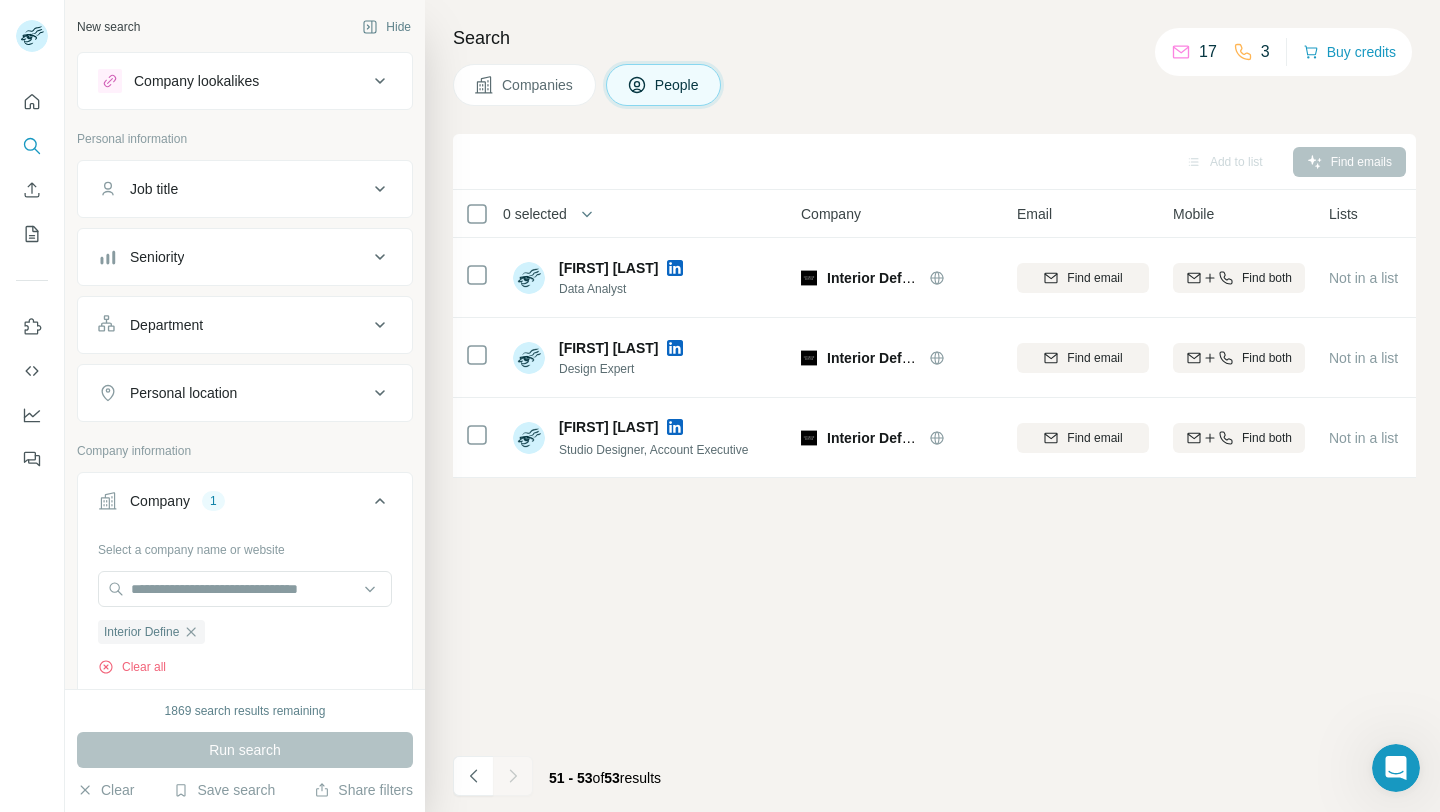 click on "Job title" at bounding box center (233, 189) 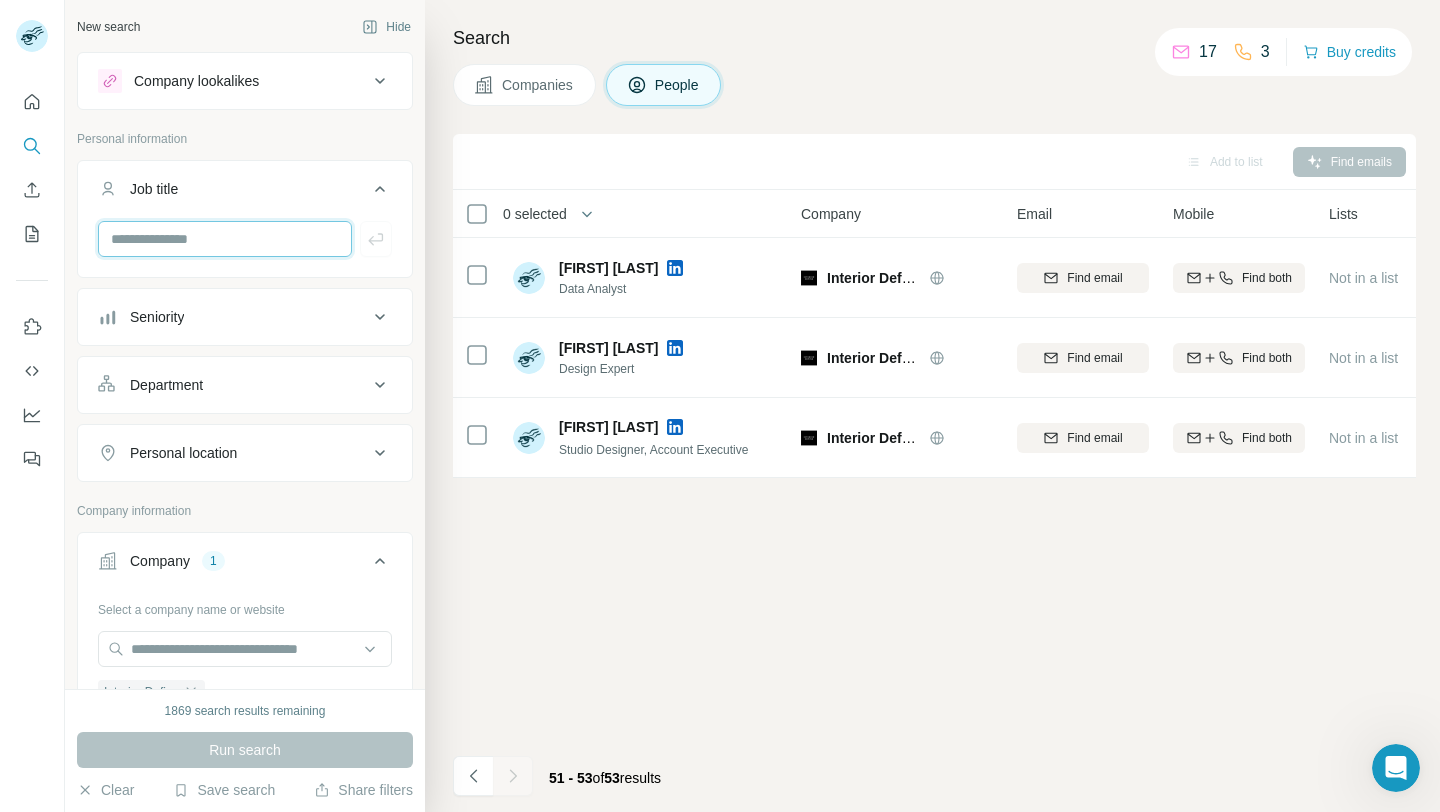 click at bounding box center (225, 239) 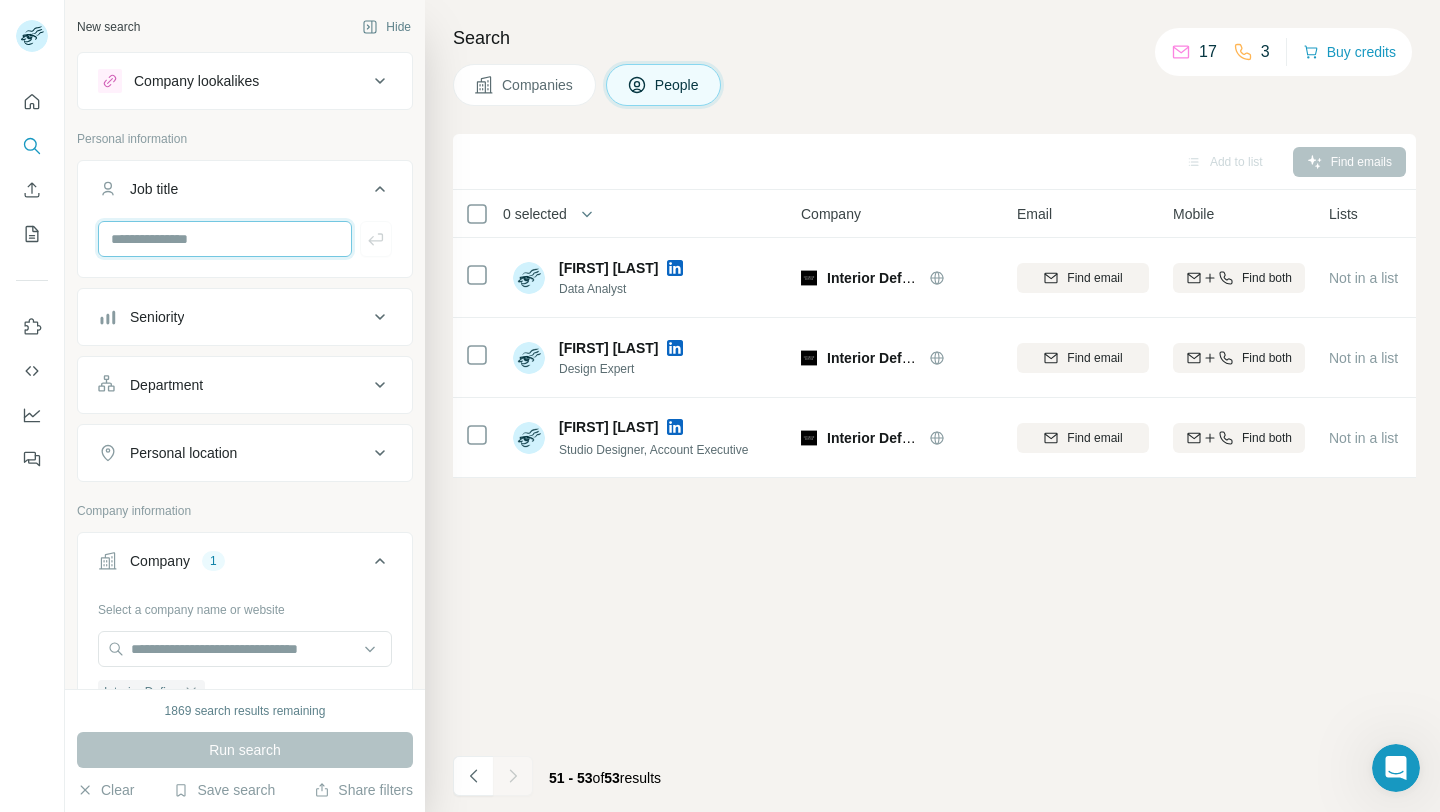 paste on "**********" 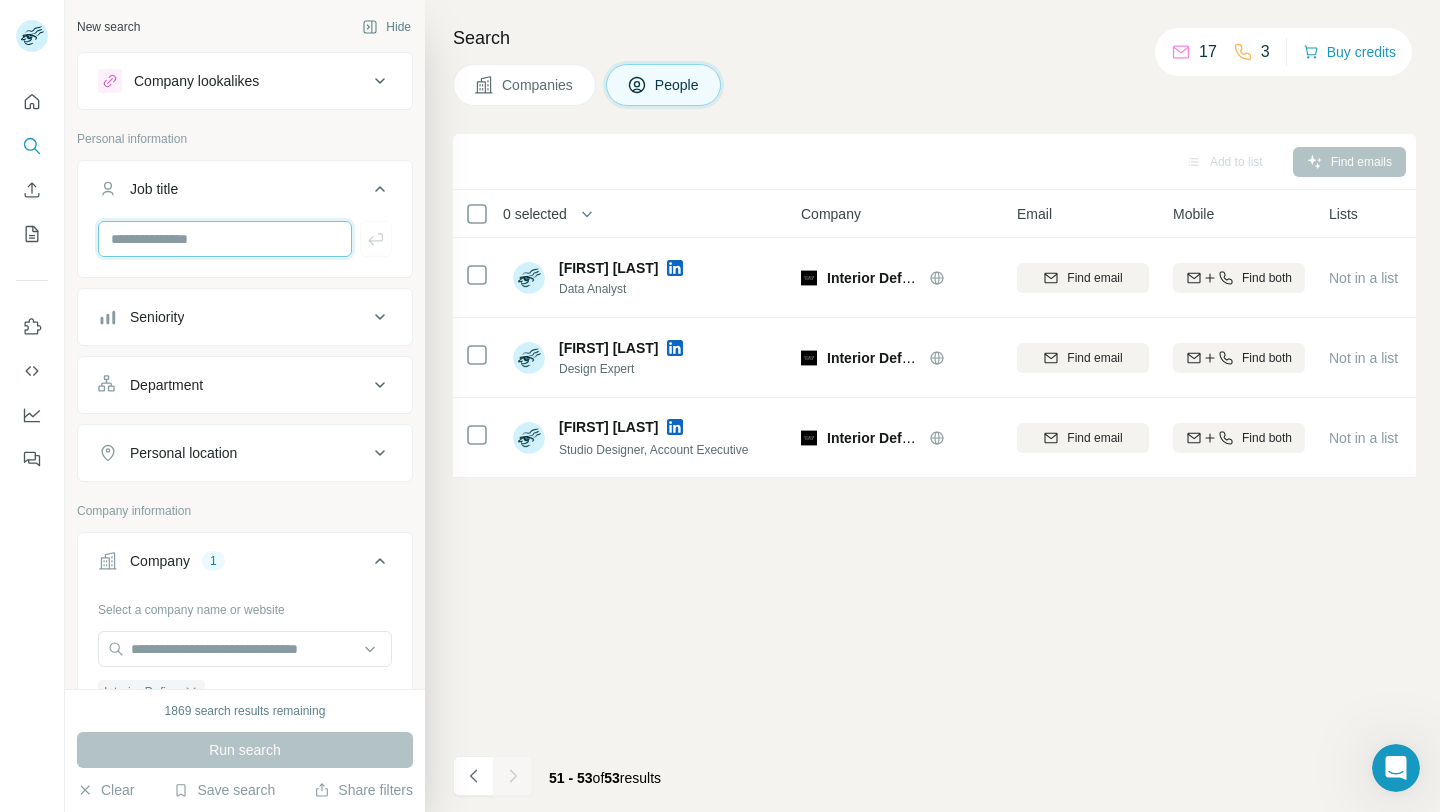 type on "**********" 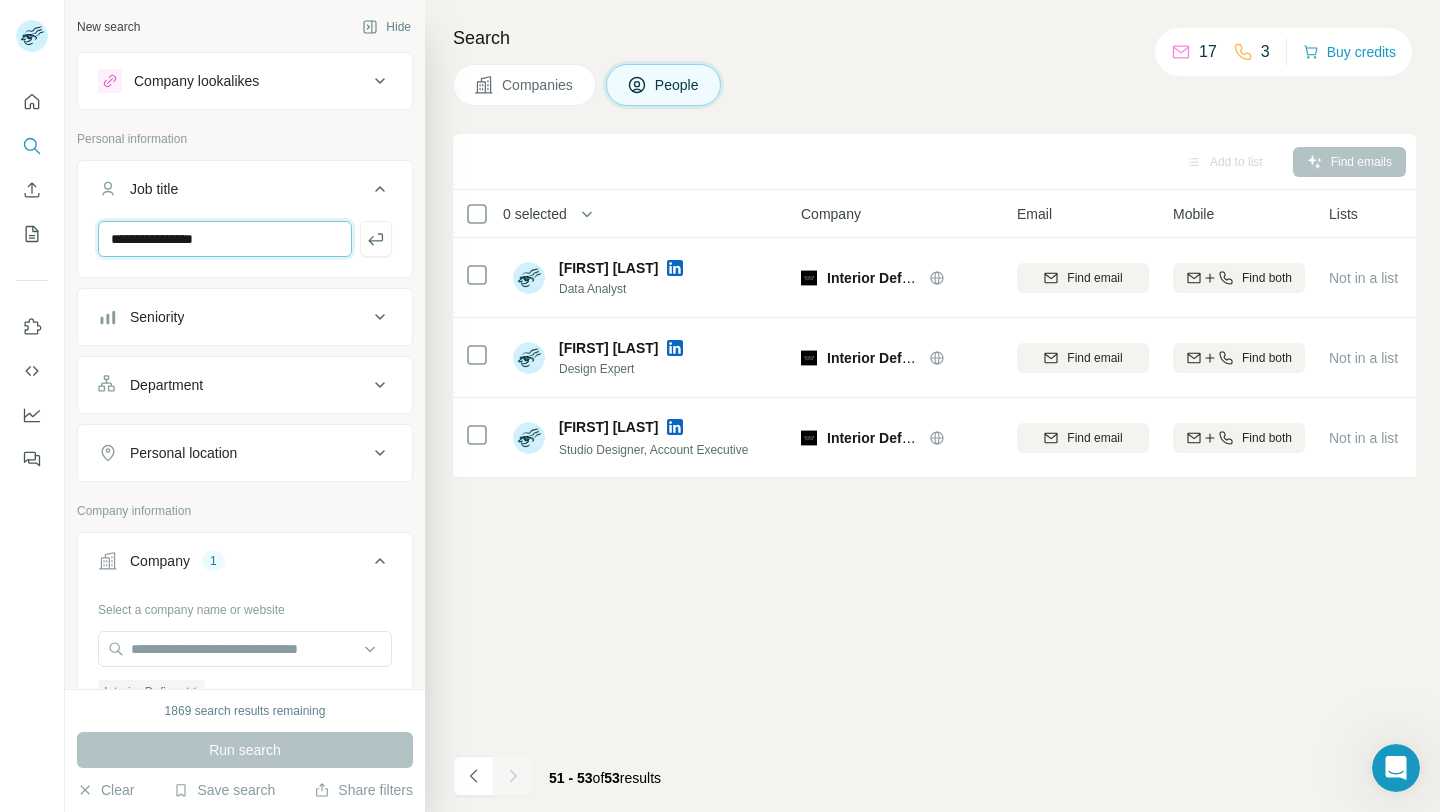 type 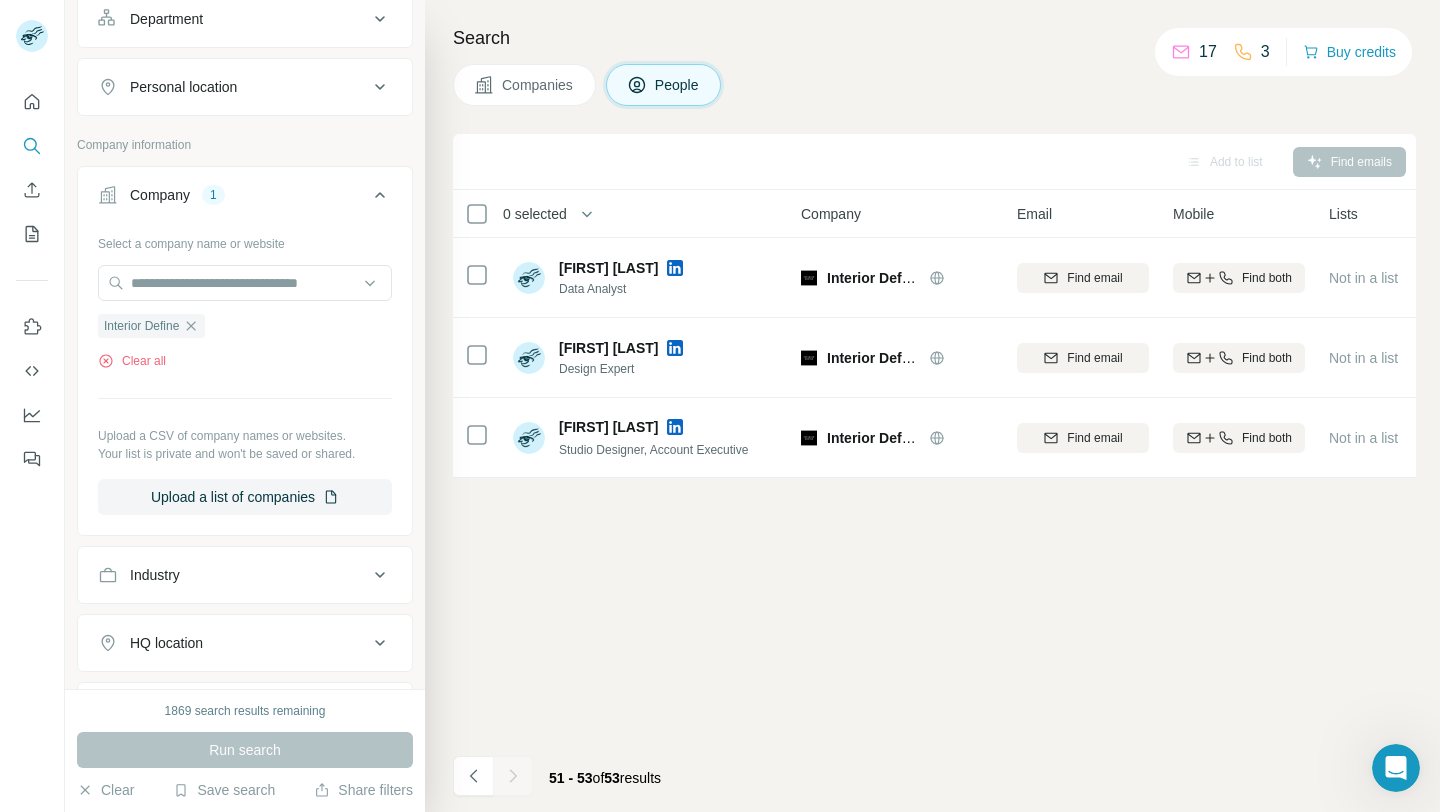 scroll, scrollTop: 360, scrollLeft: 0, axis: vertical 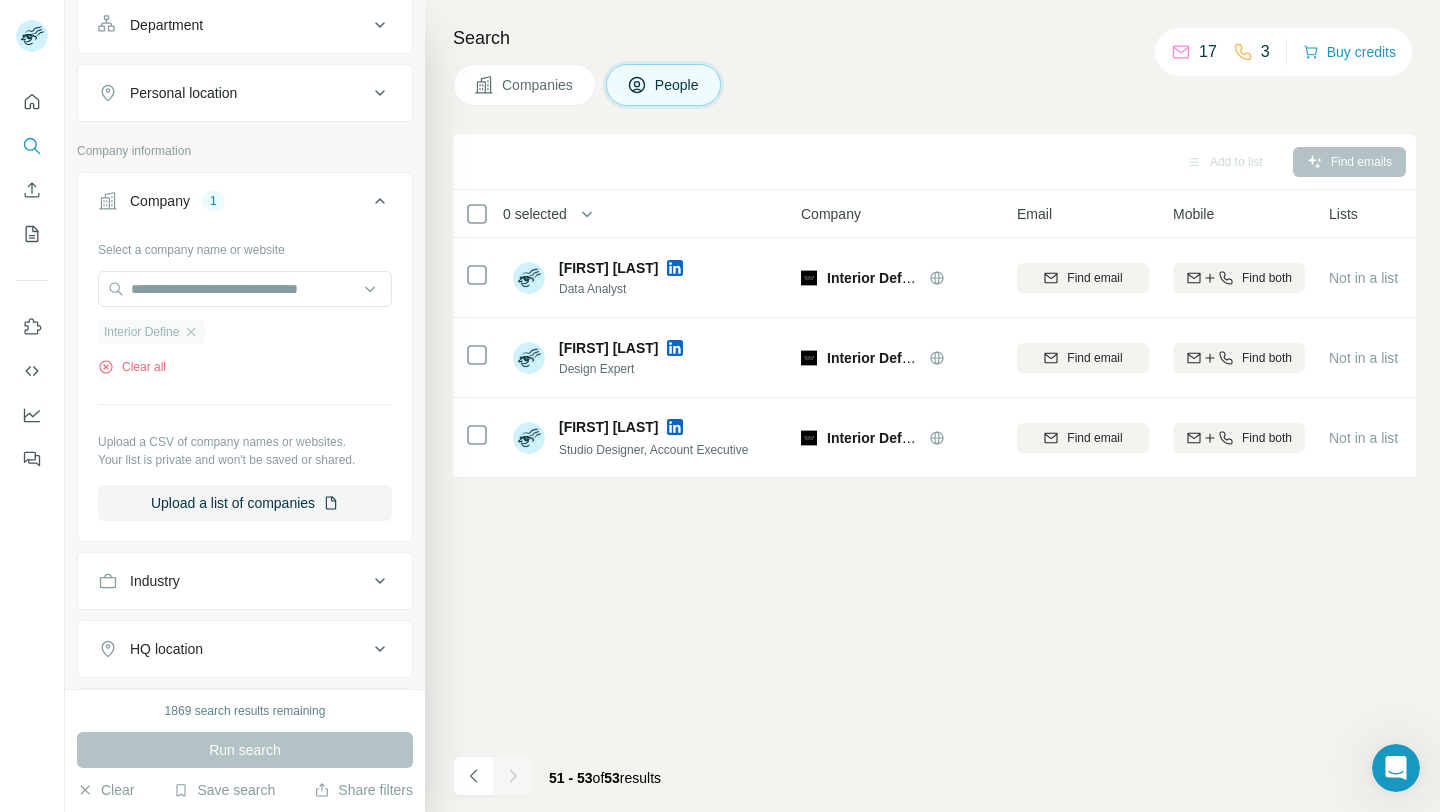 click on "Interior Define" at bounding box center (151, 332) 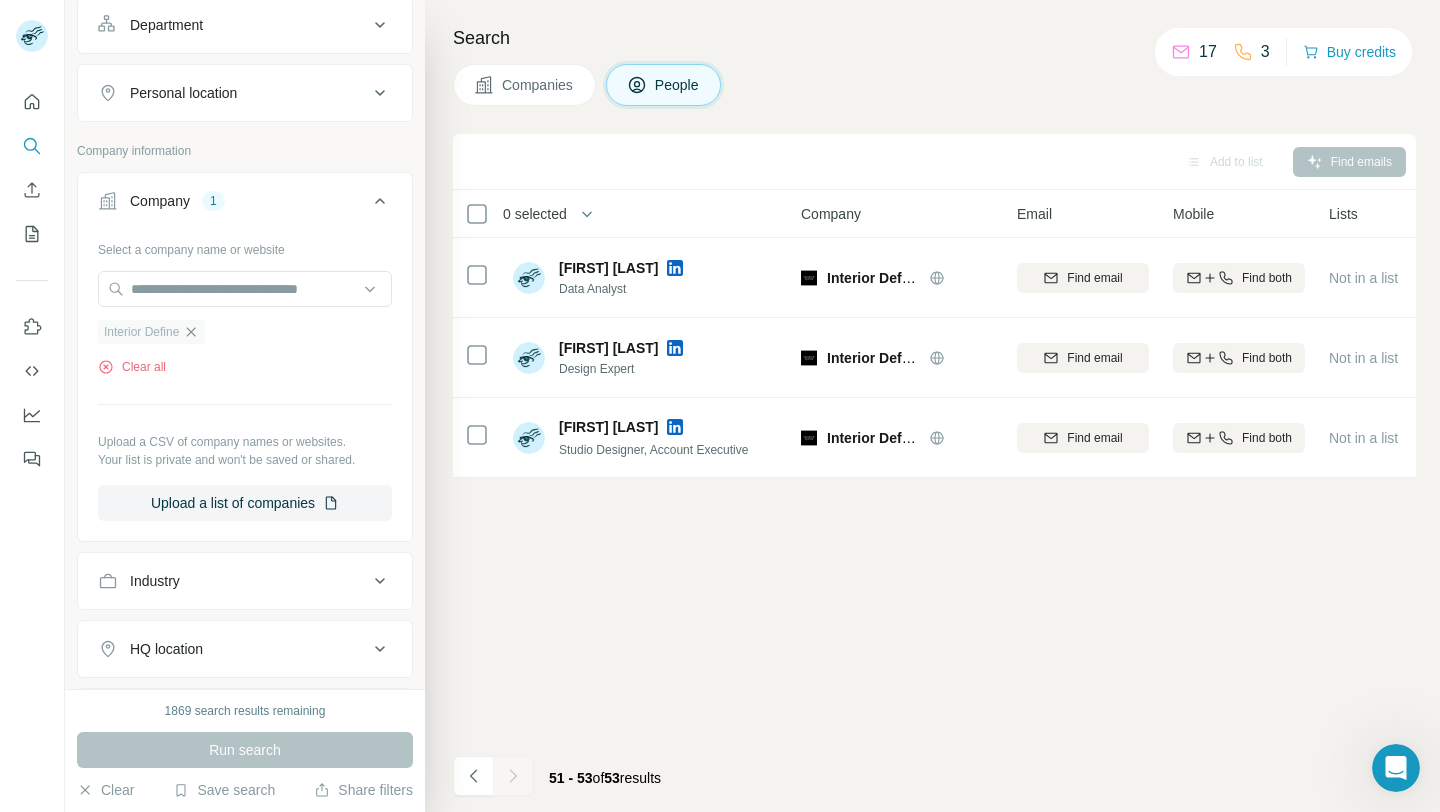 click 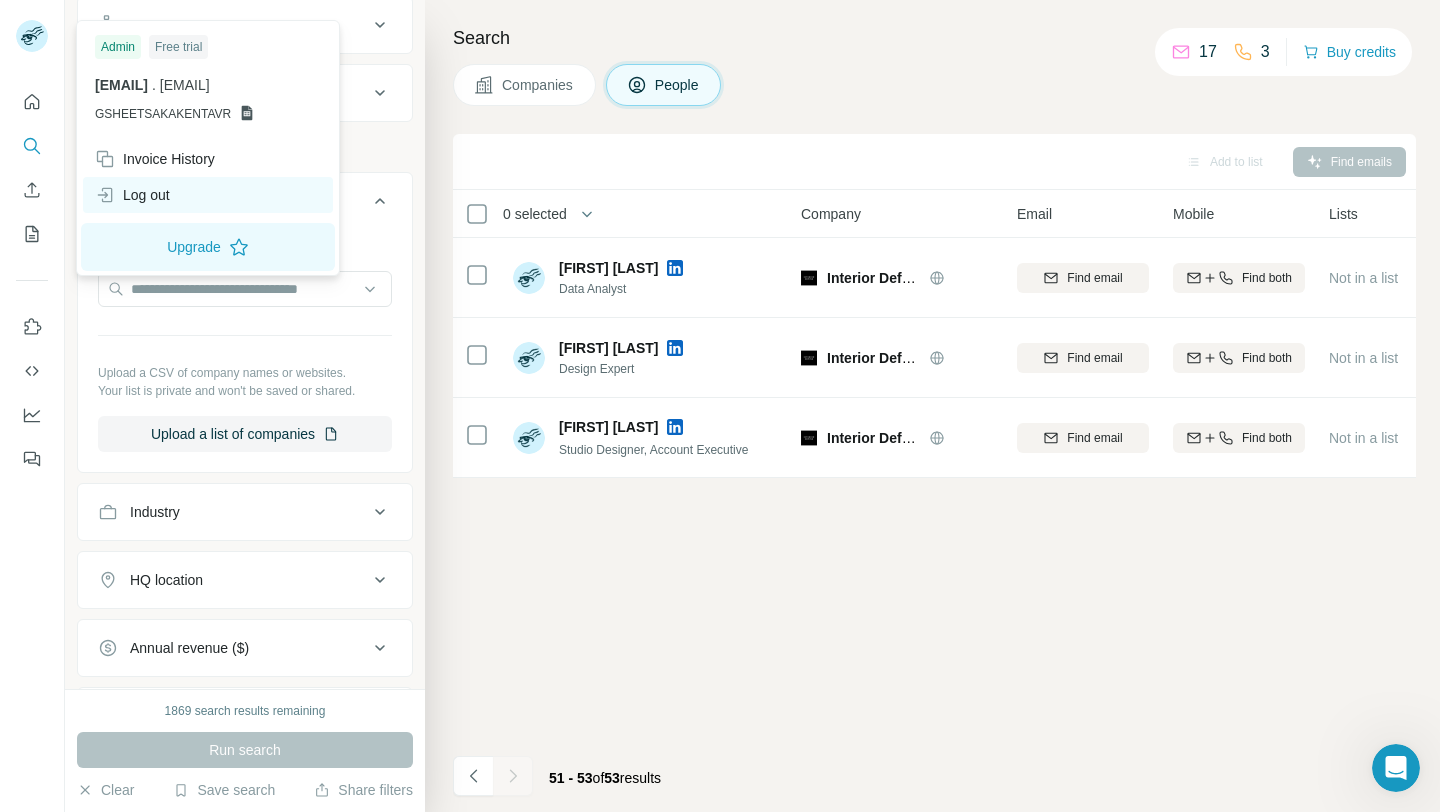 click on "Log out" at bounding box center (132, 195) 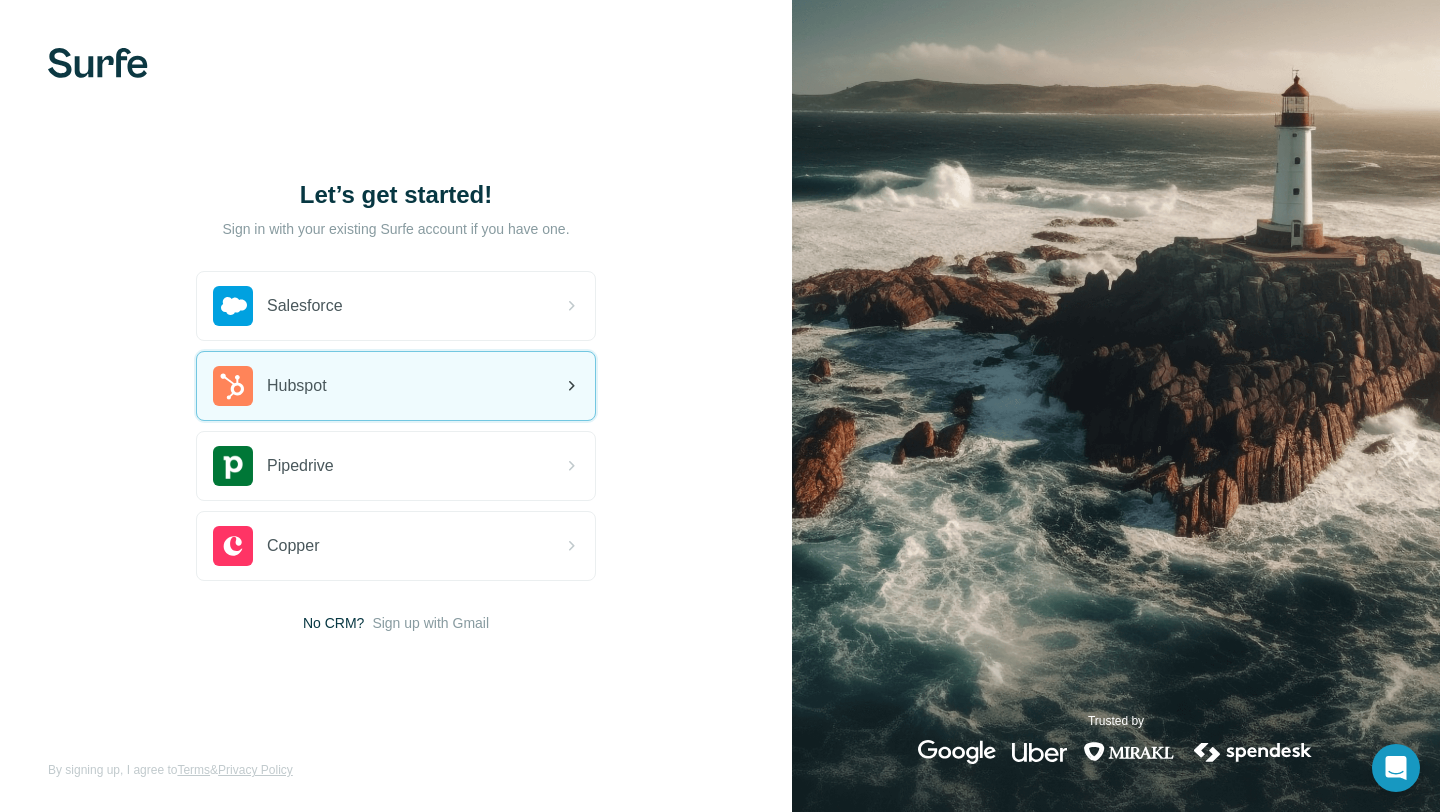click on "Hubspot" at bounding box center (396, 386) 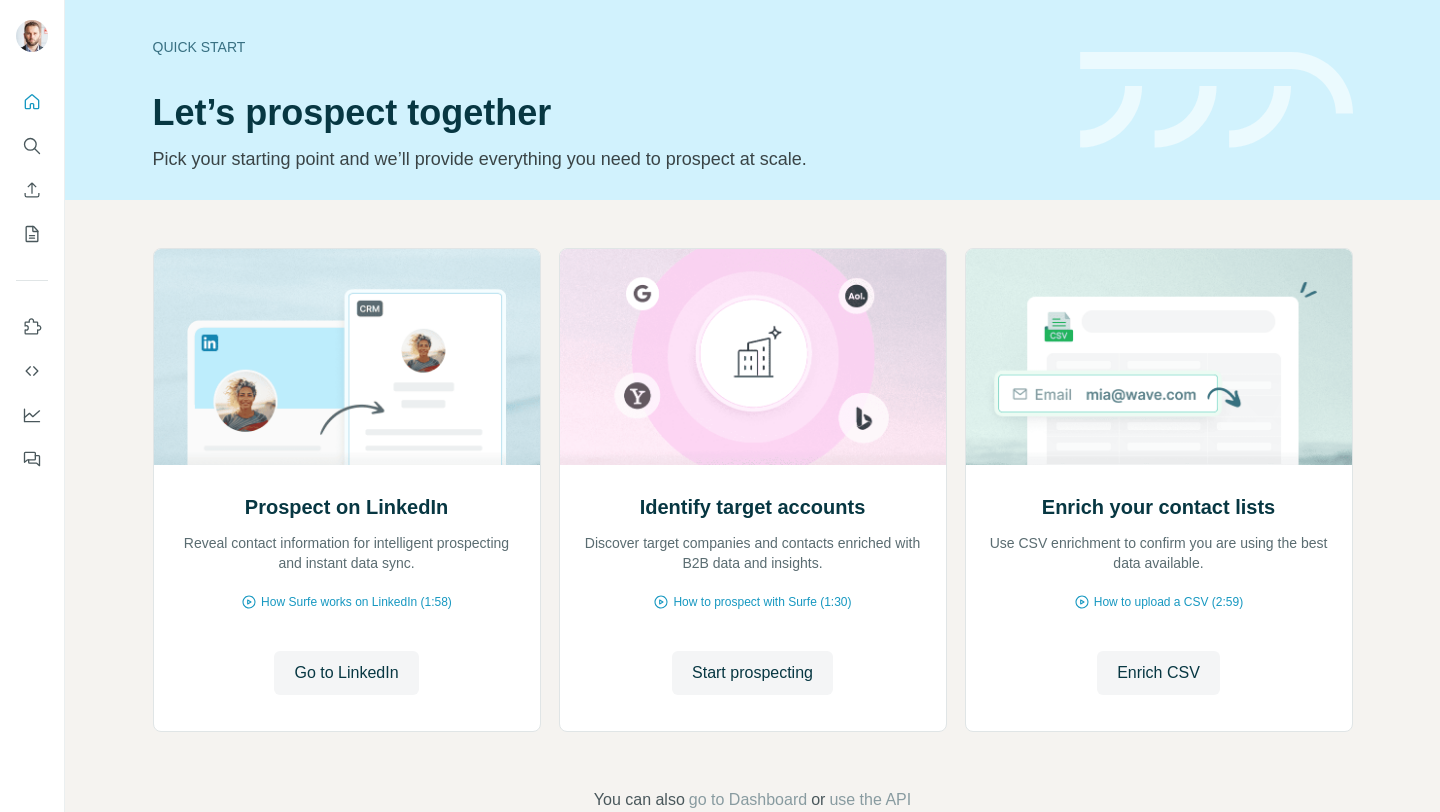 scroll, scrollTop: 0, scrollLeft: 0, axis: both 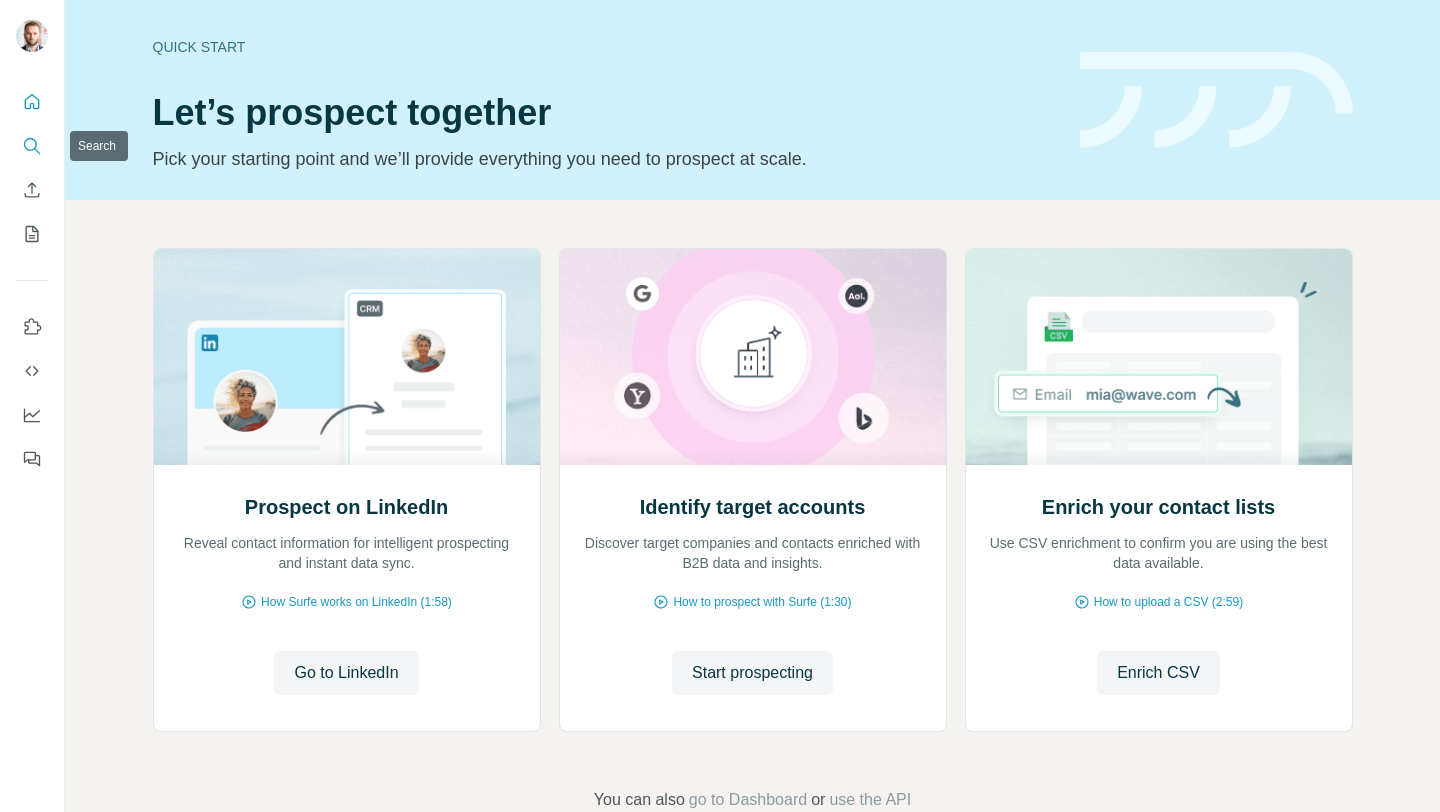 click 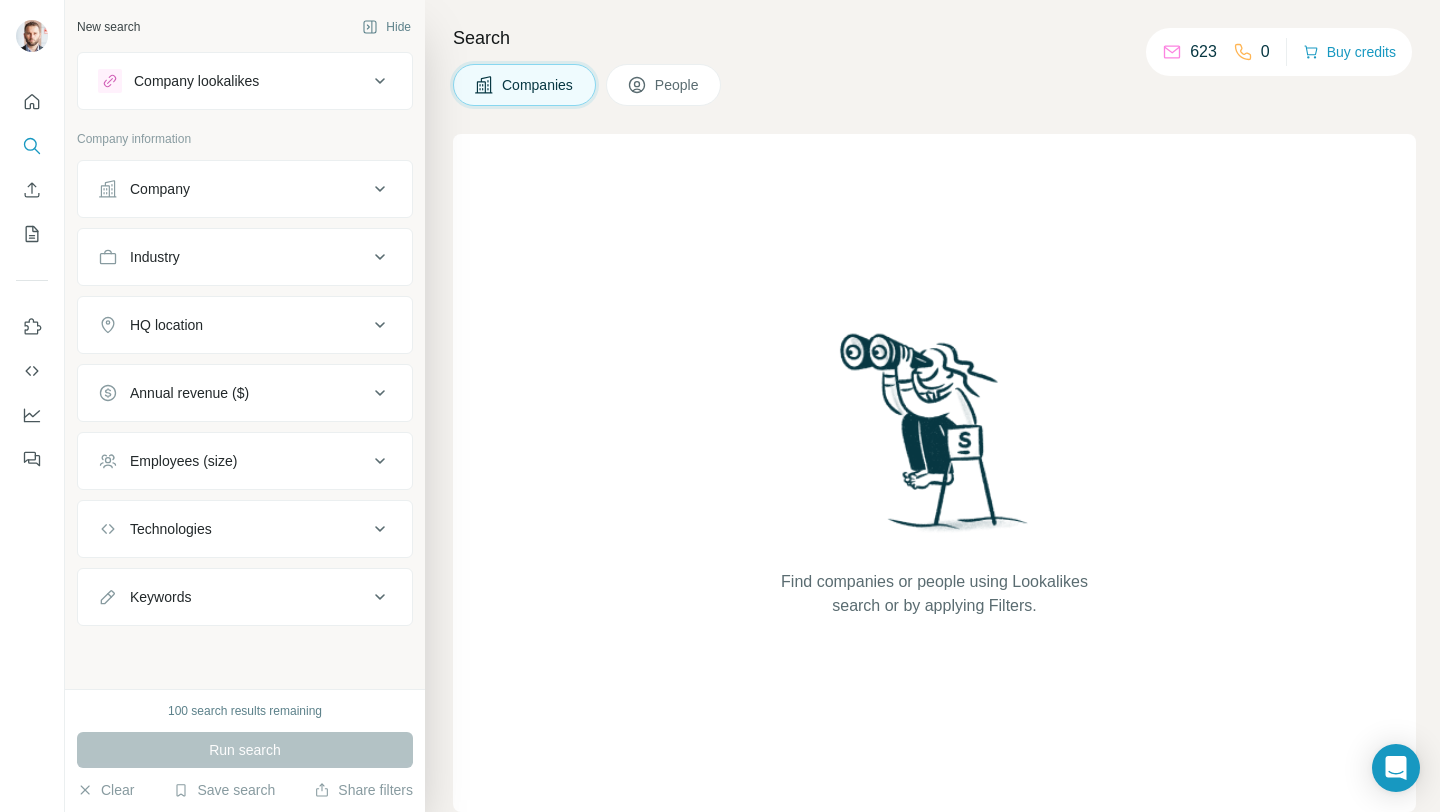 click 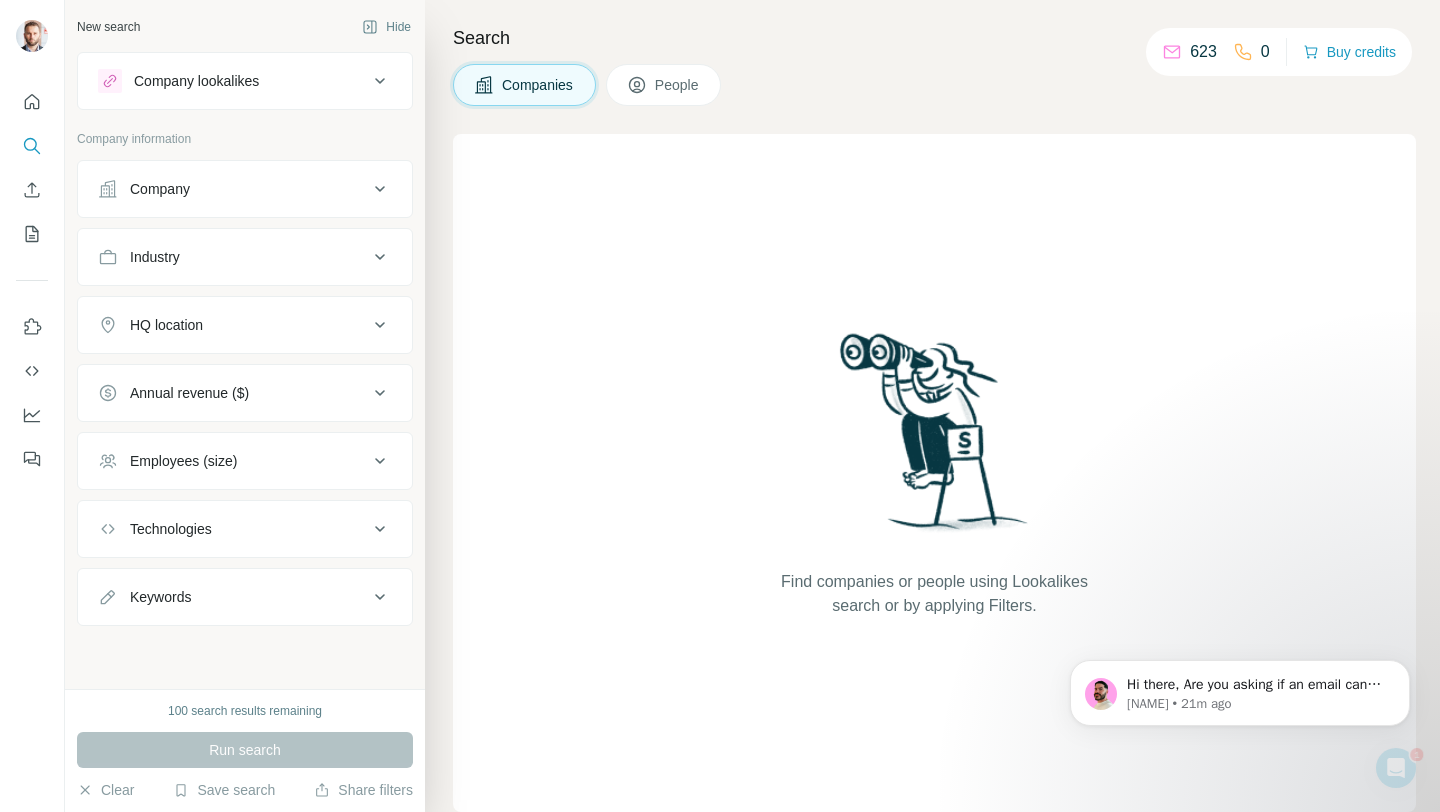 scroll, scrollTop: 0, scrollLeft: 0, axis: both 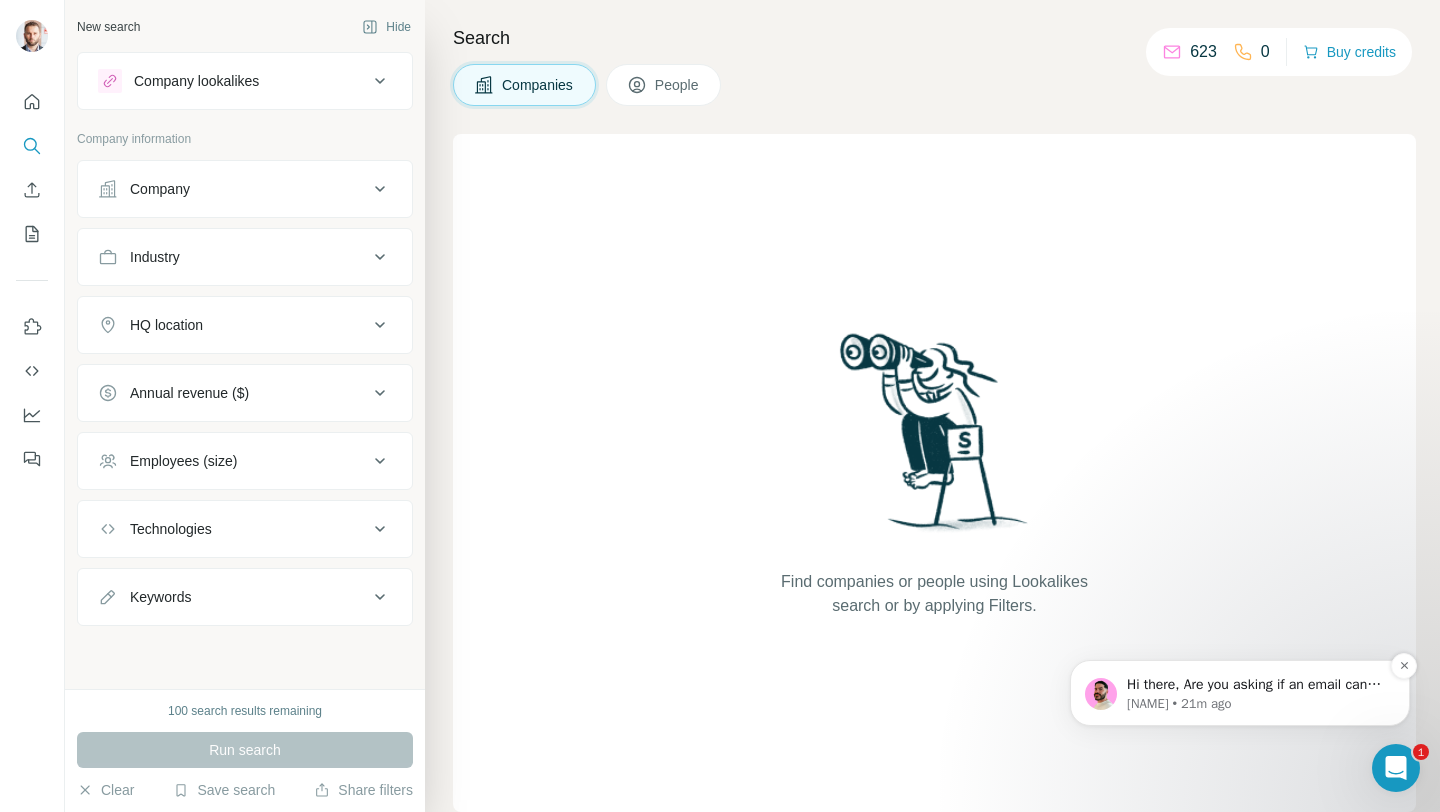 click on "Christian • 21m ago" at bounding box center [1256, 704] 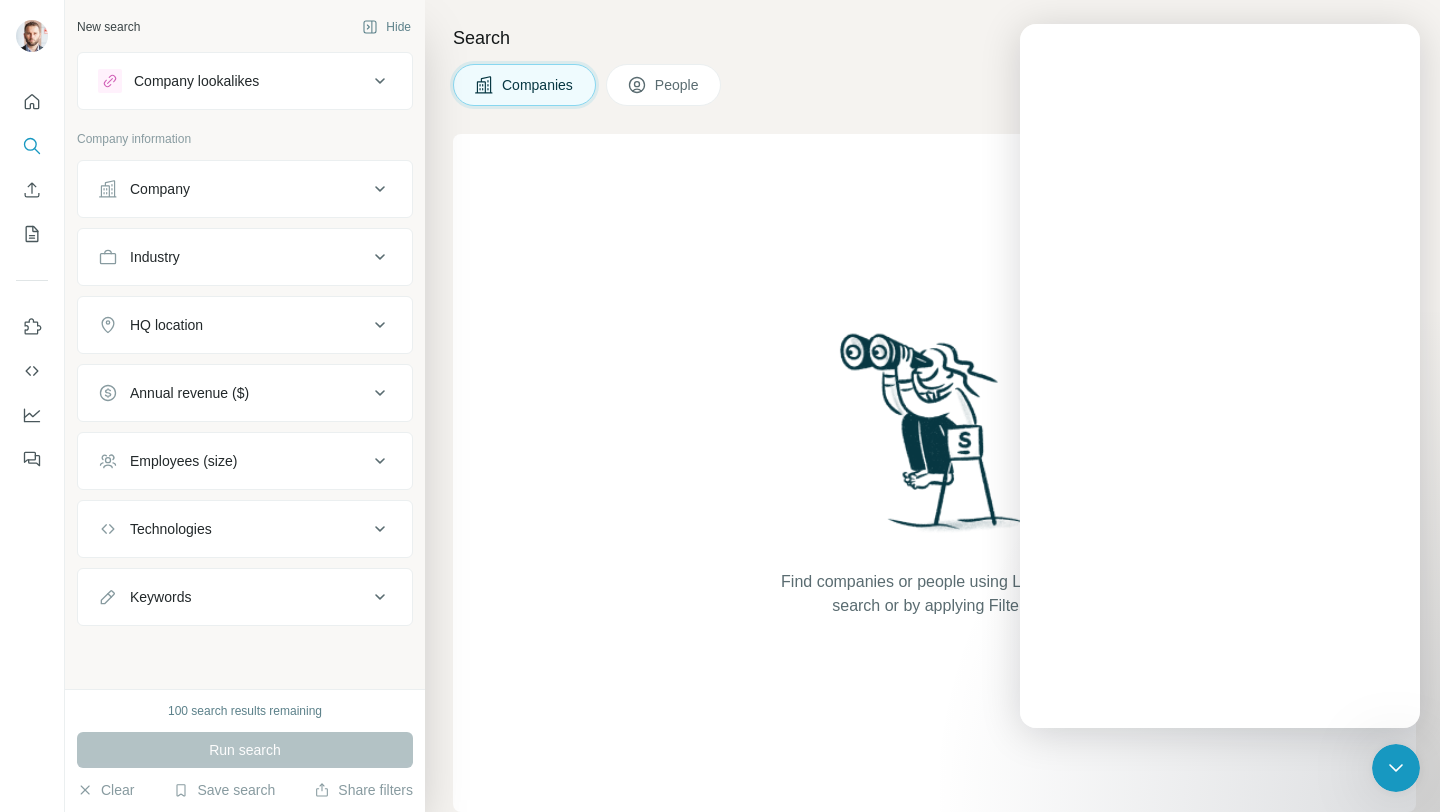 scroll, scrollTop: 0, scrollLeft: 0, axis: both 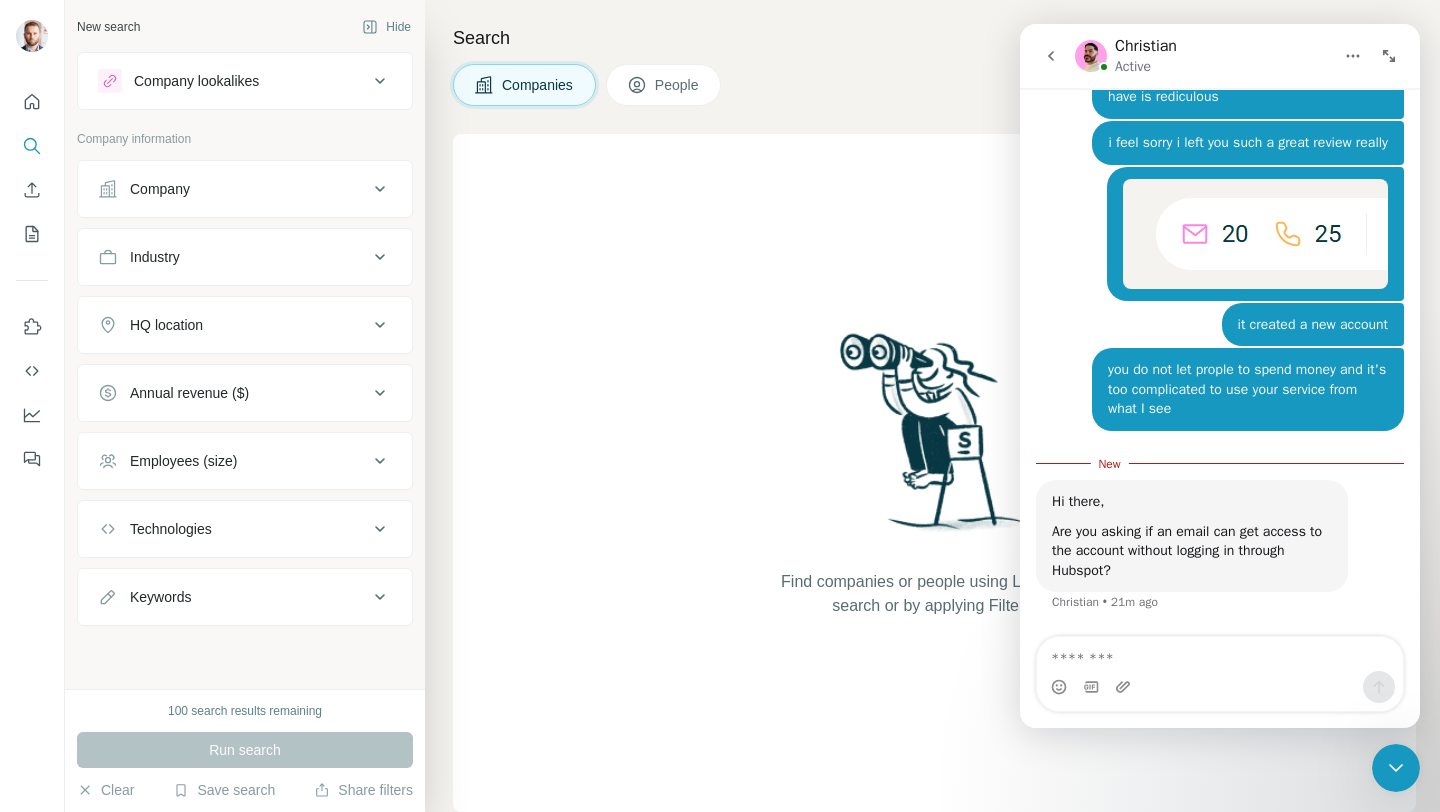 click at bounding box center (1220, 654) 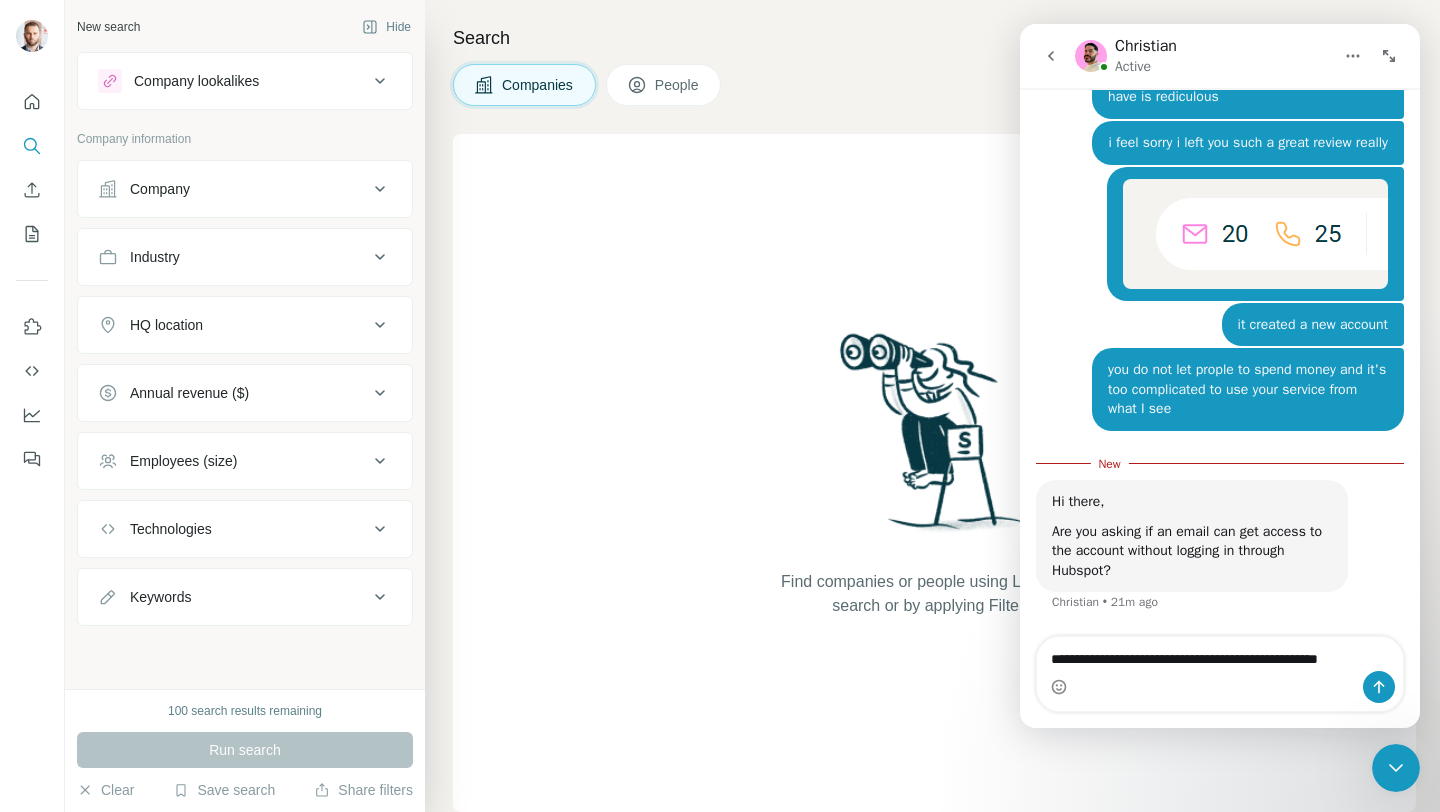 scroll, scrollTop: 6742, scrollLeft: 0, axis: vertical 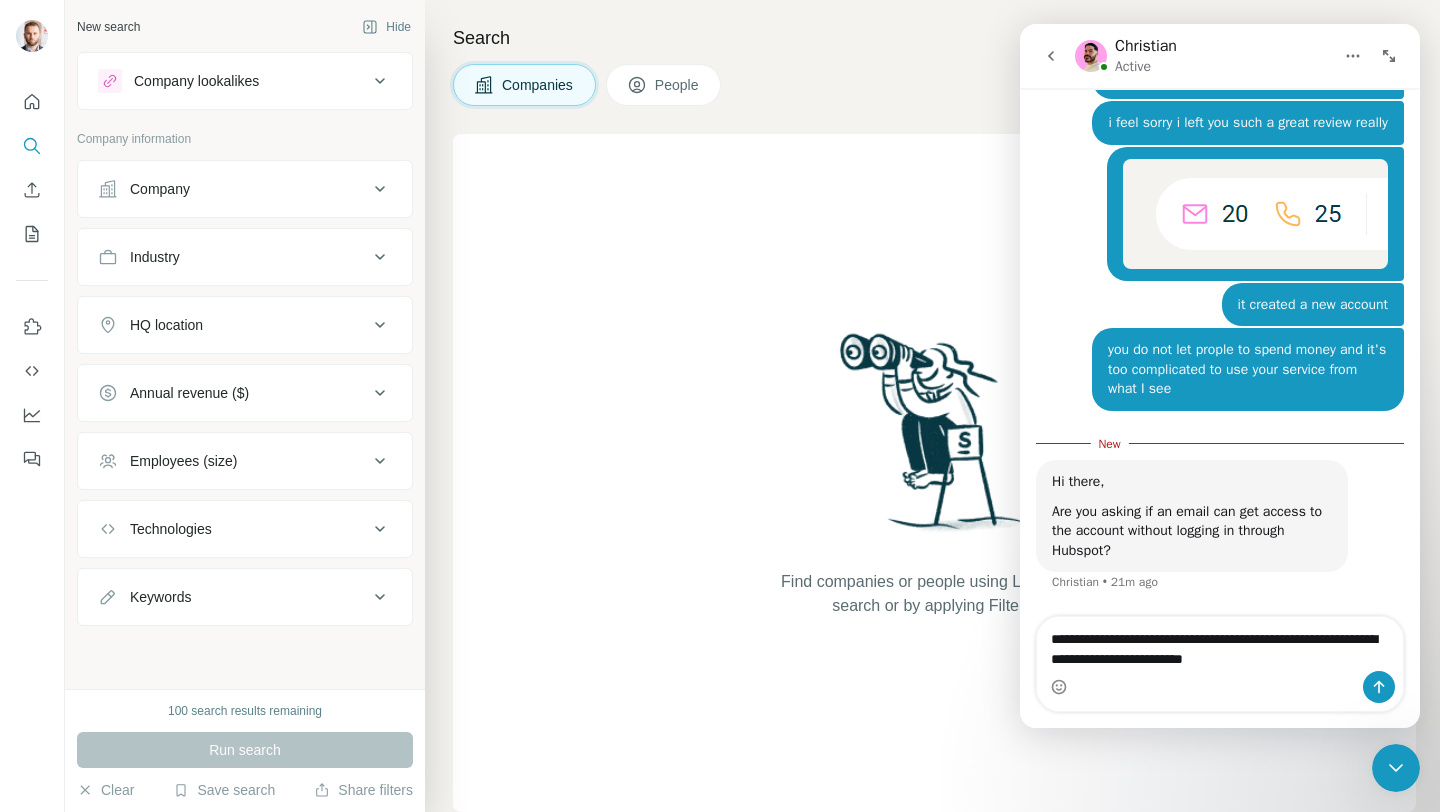 type on "**********" 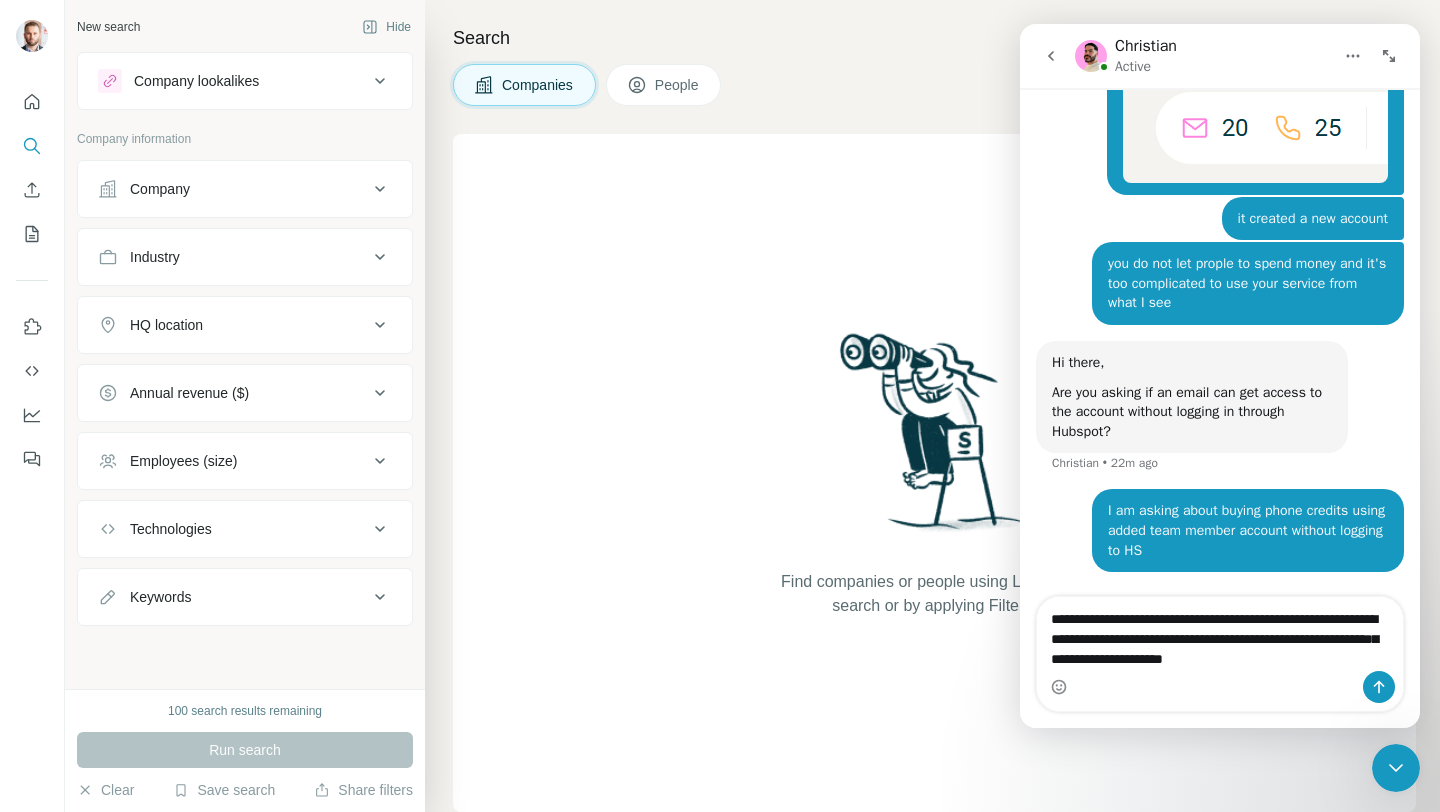 scroll, scrollTop: 6847, scrollLeft: 0, axis: vertical 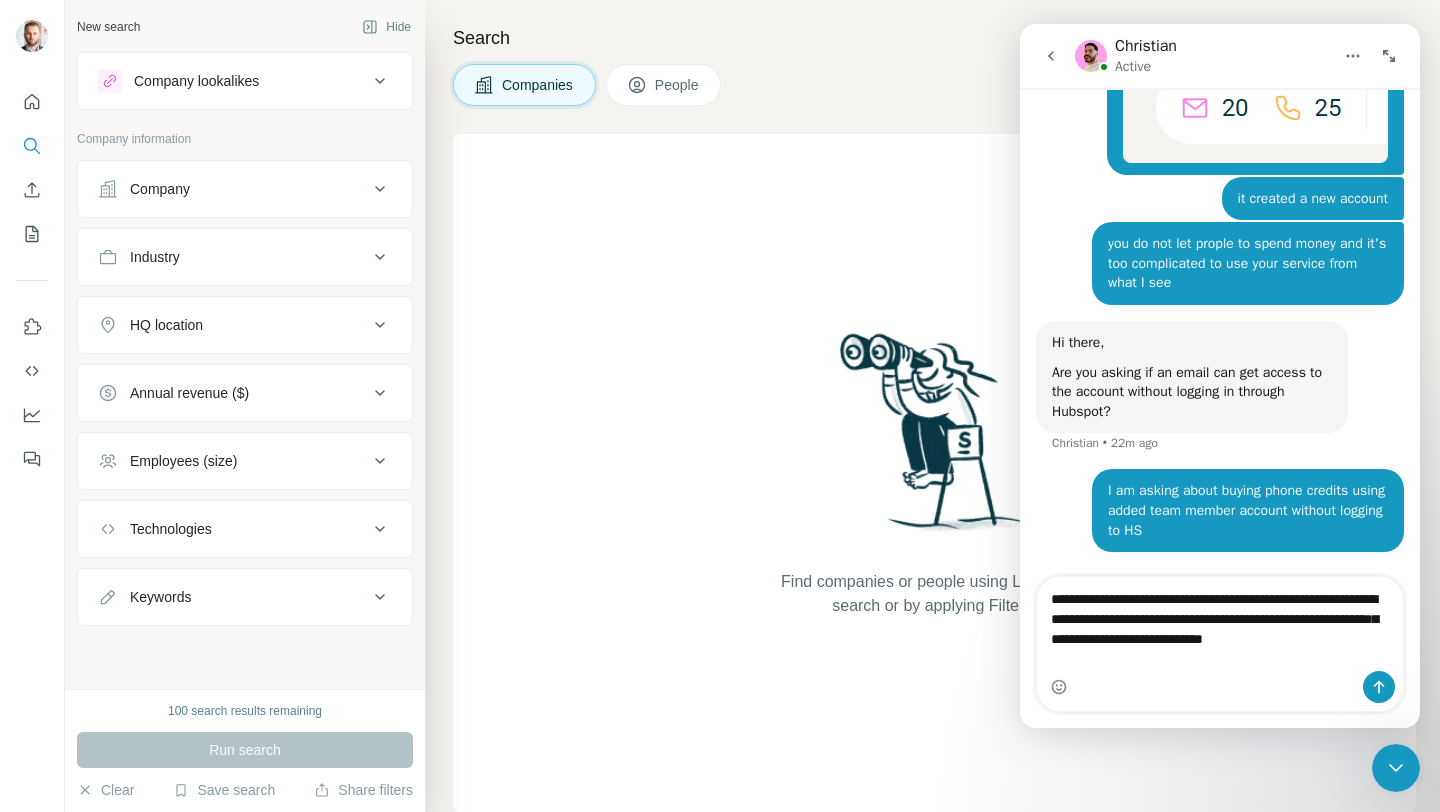 click on "**********" at bounding box center [1220, 624] 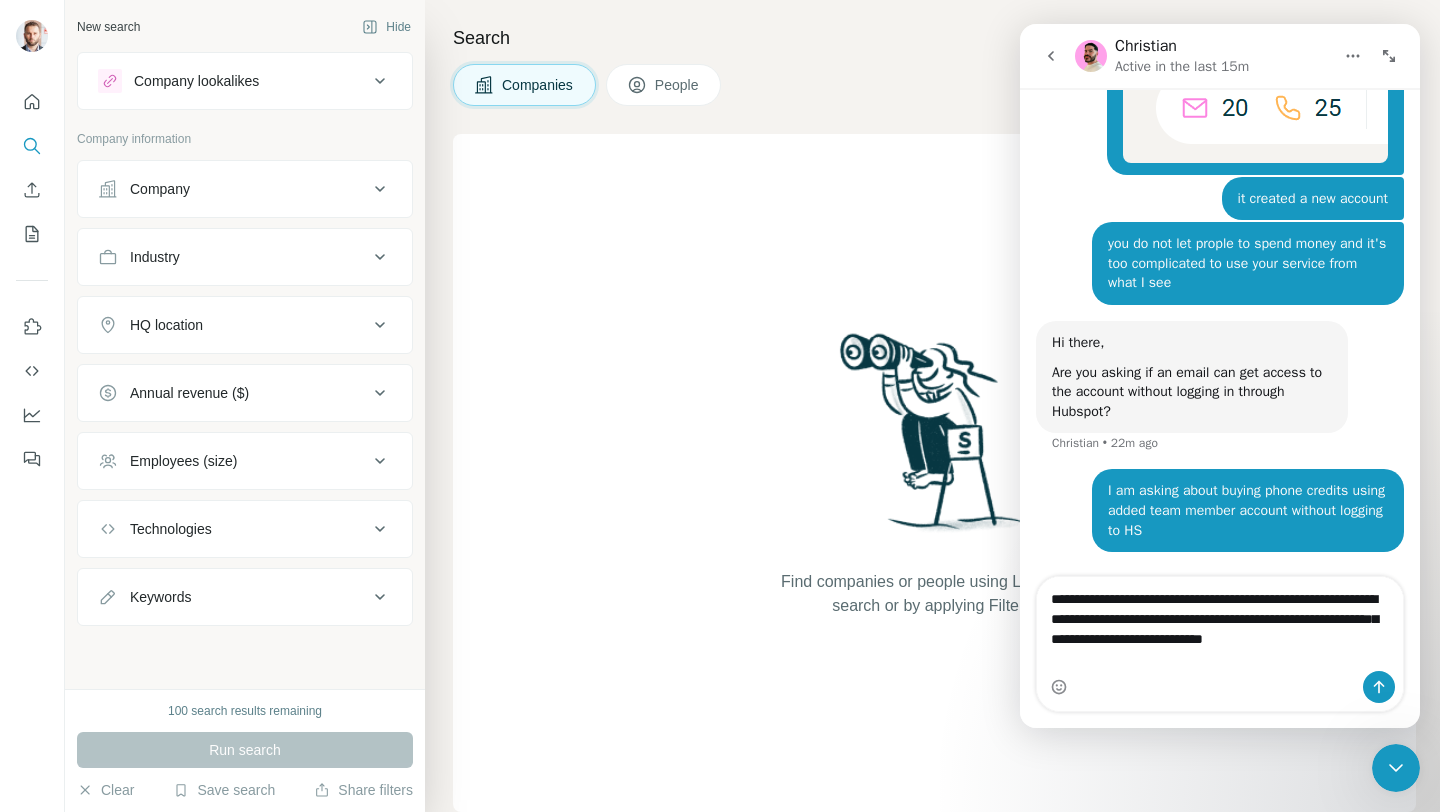 click on "**********" at bounding box center [1220, 624] 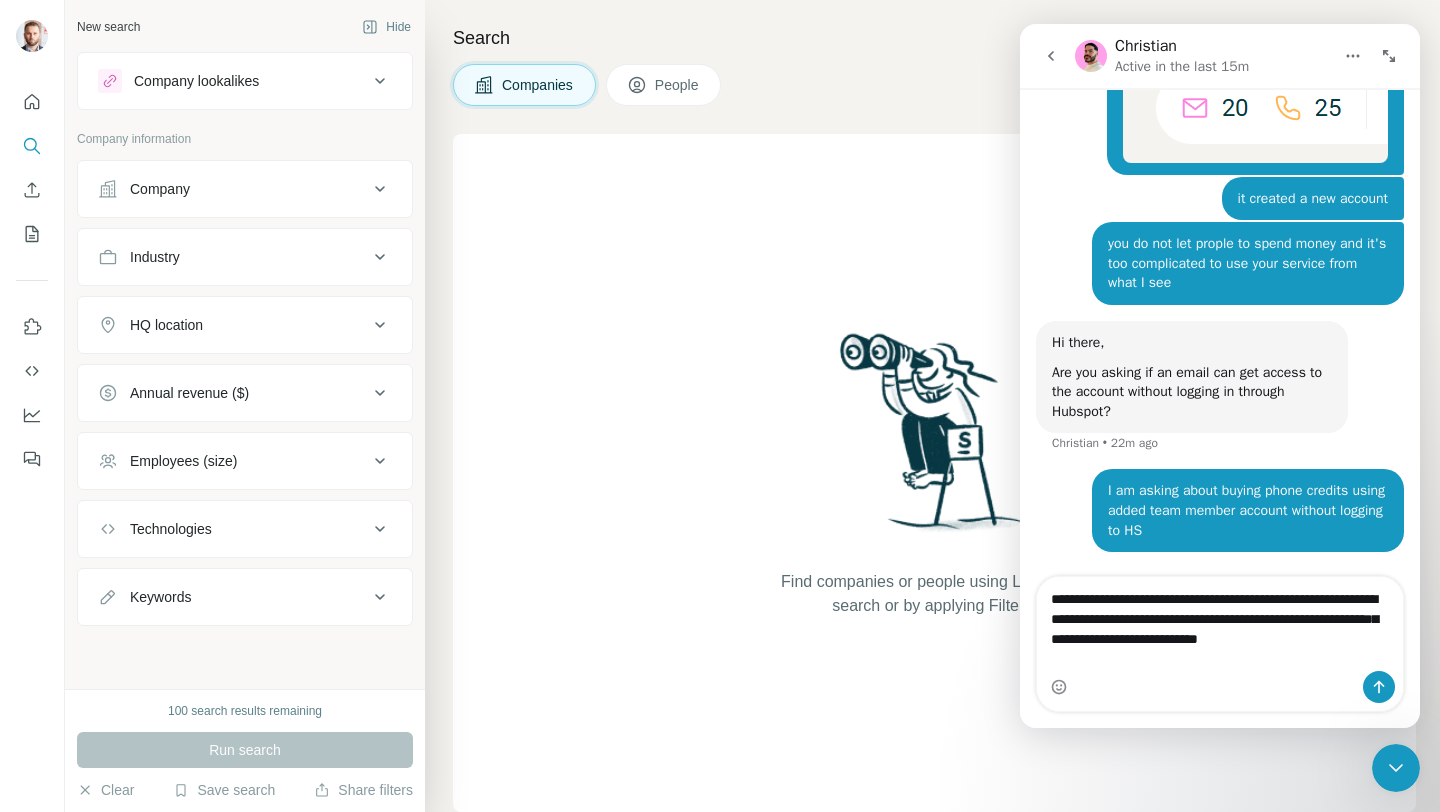 click on "**********" at bounding box center (1220, 624) 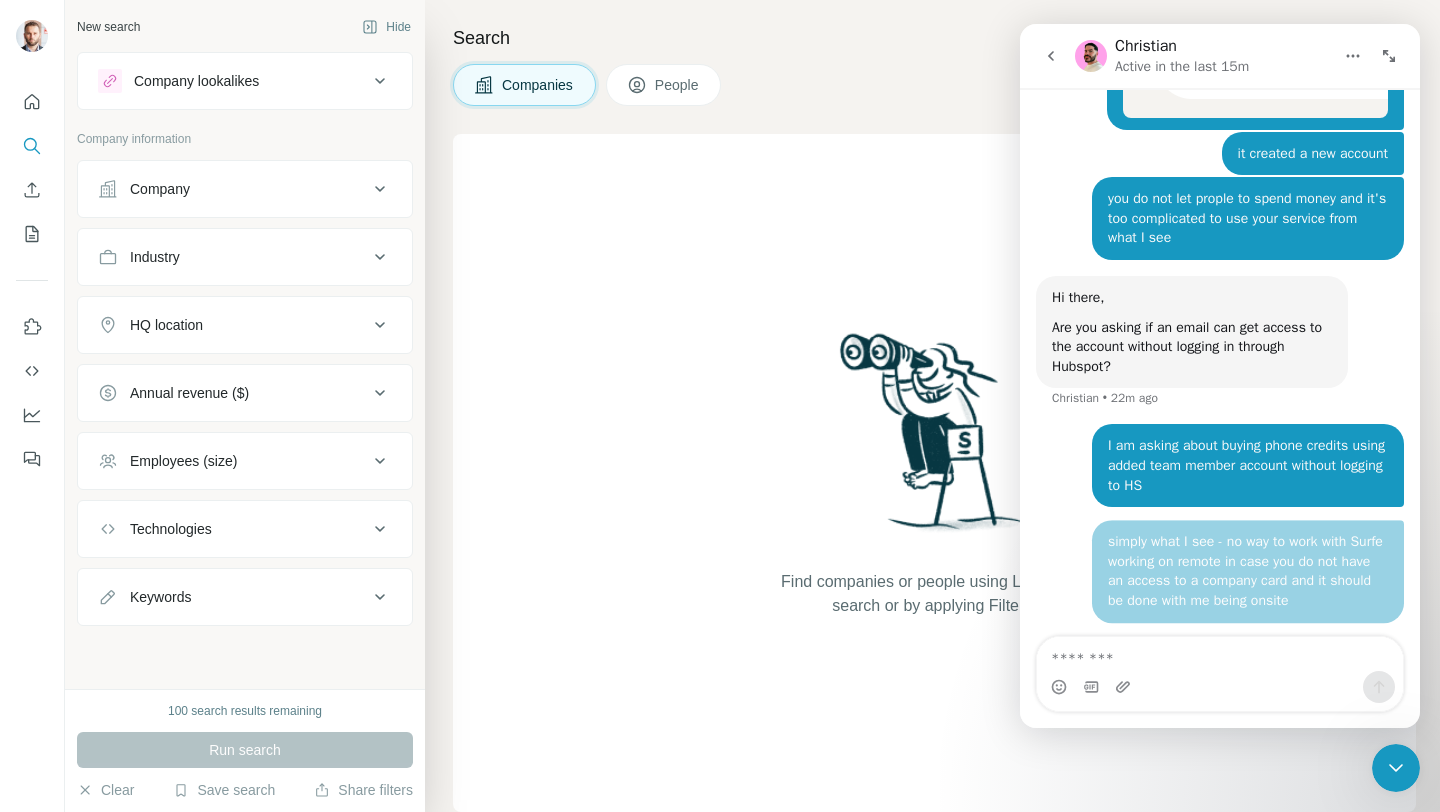 scroll, scrollTop: 6892, scrollLeft: 0, axis: vertical 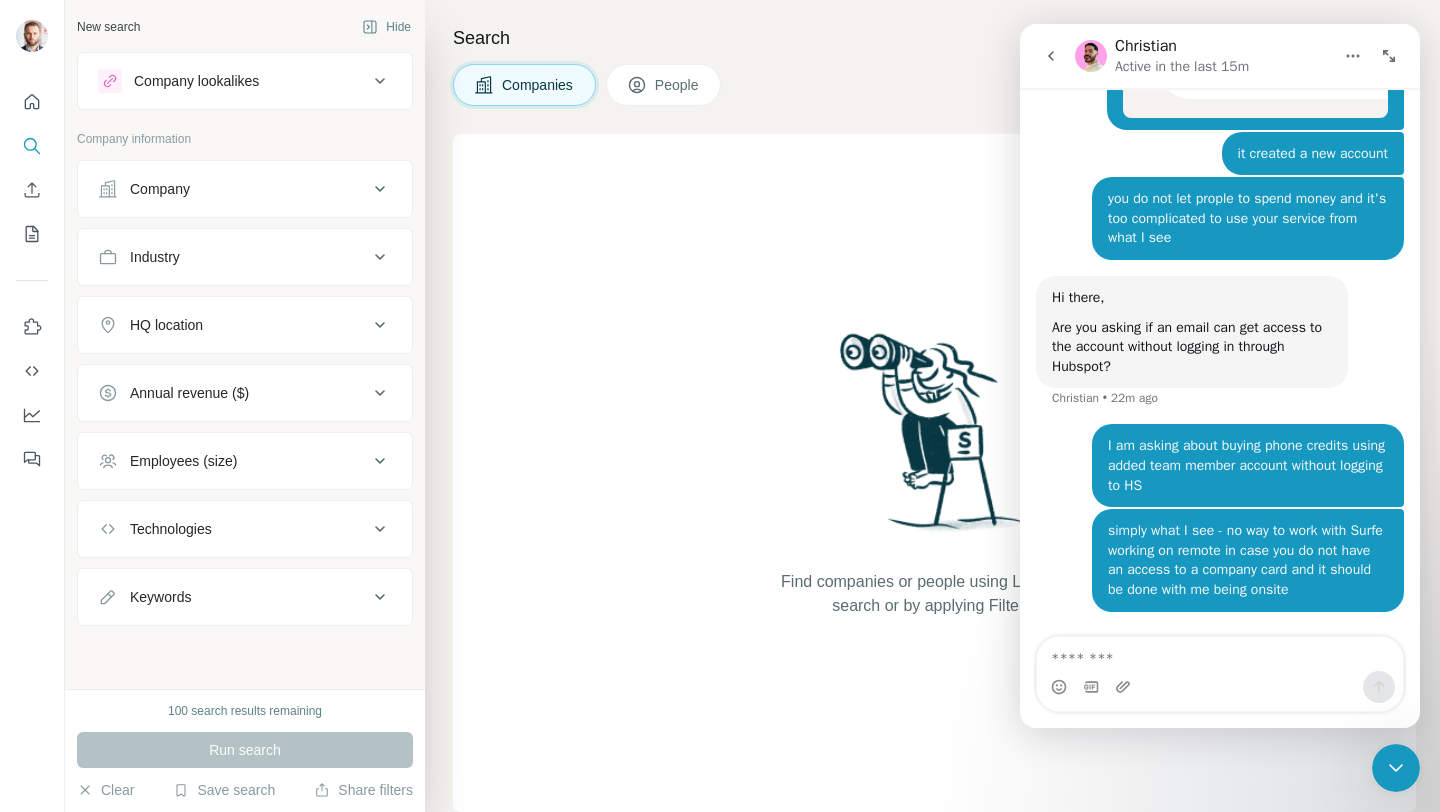 click 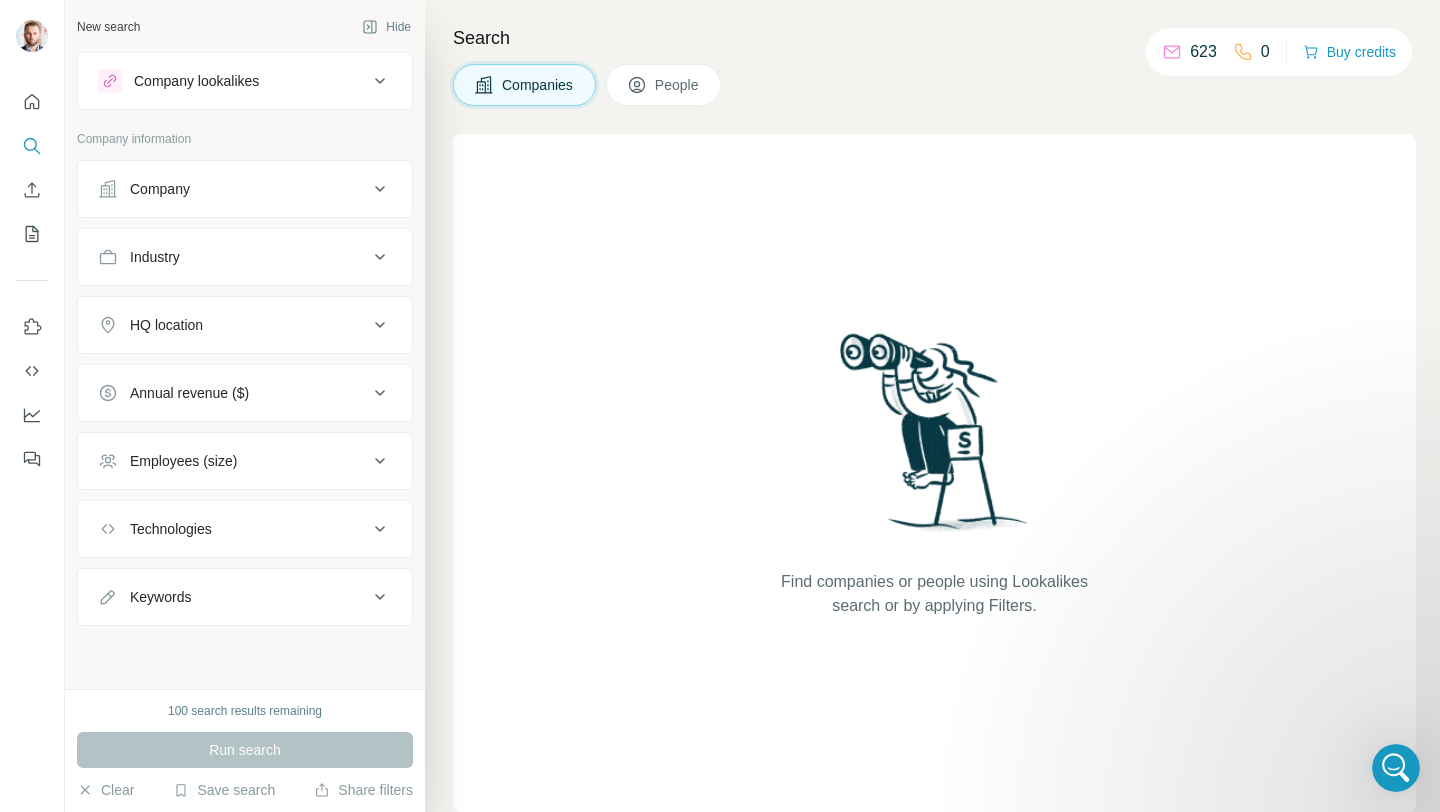 scroll, scrollTop: 0, scrollLeft: 0, axis: both 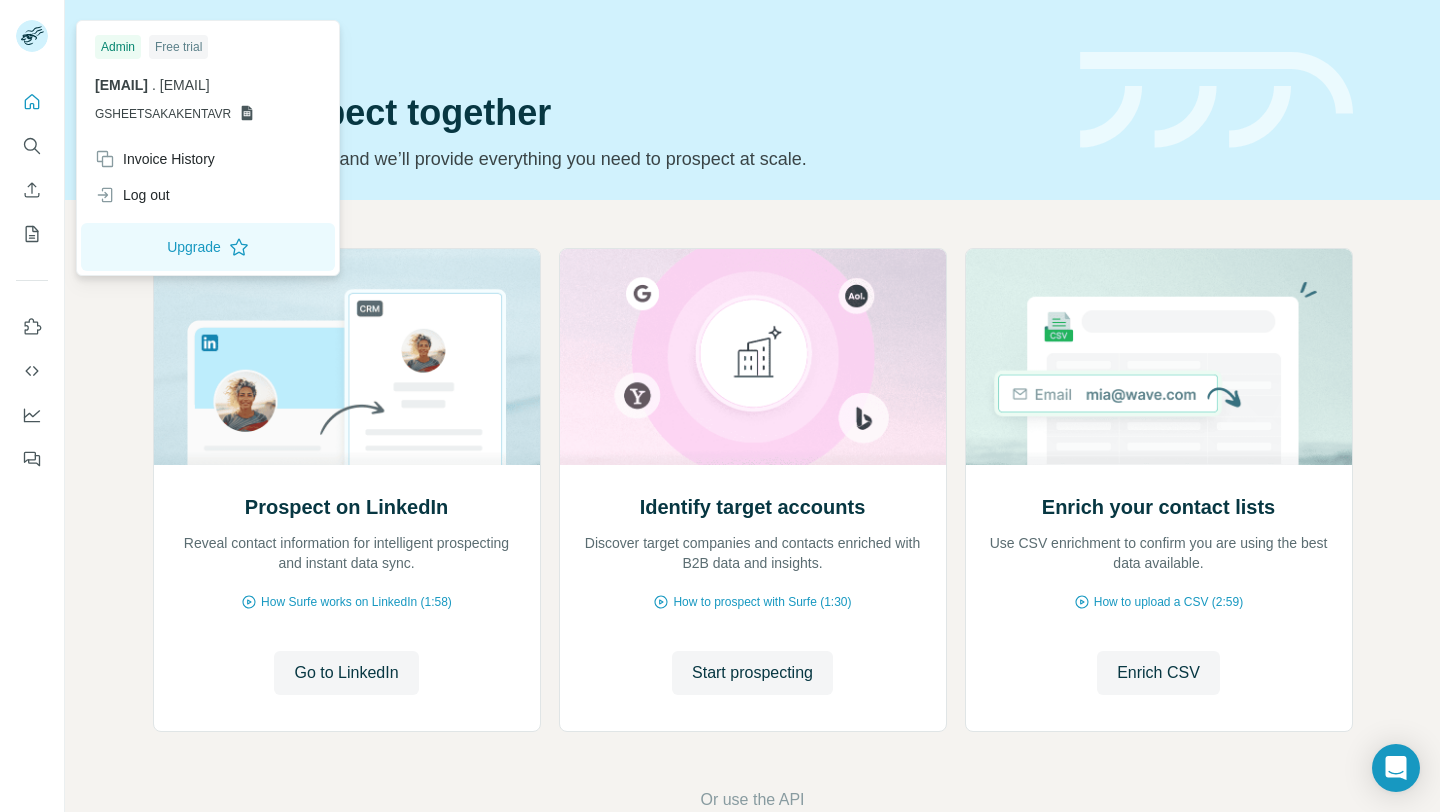 click 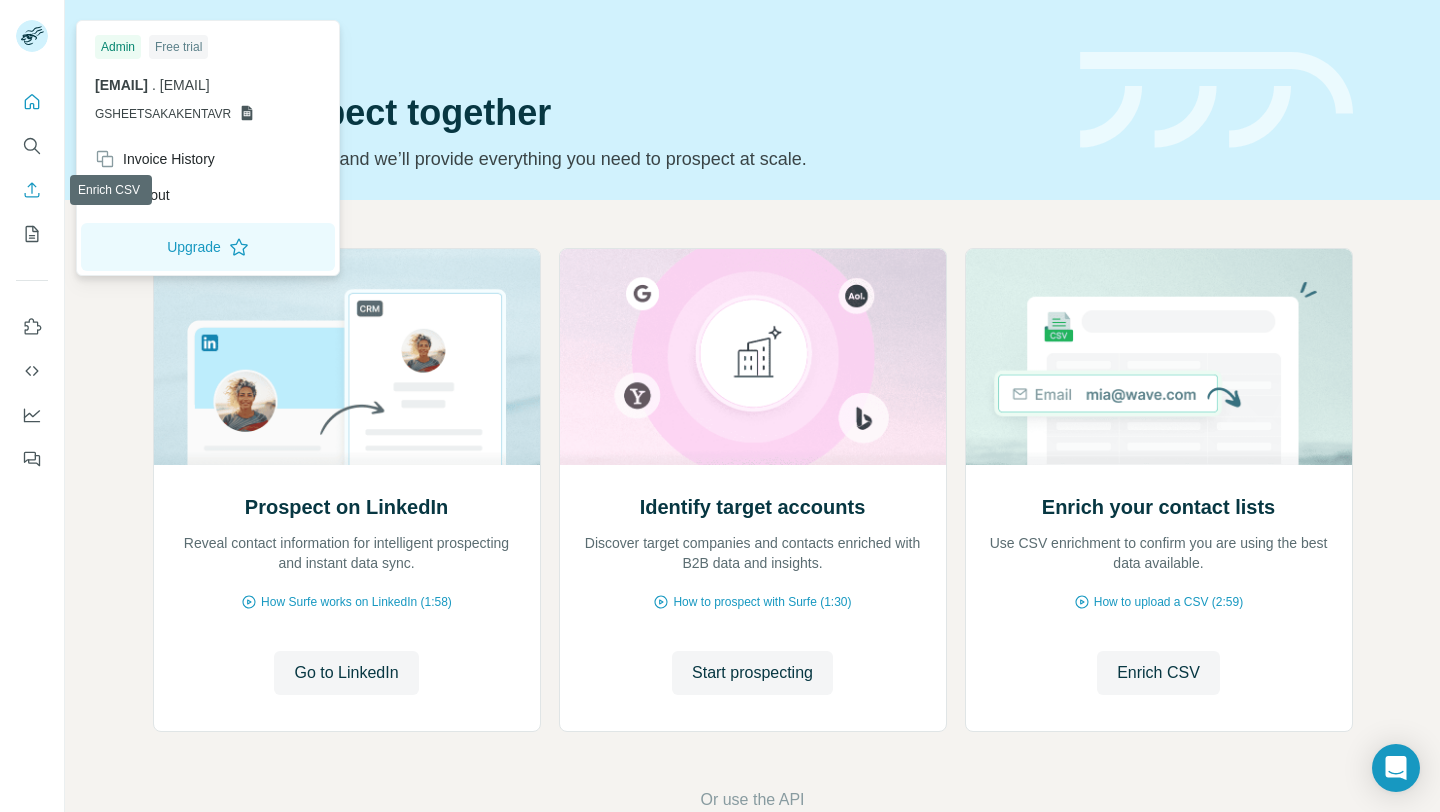 click at bounding box center (32, 146) 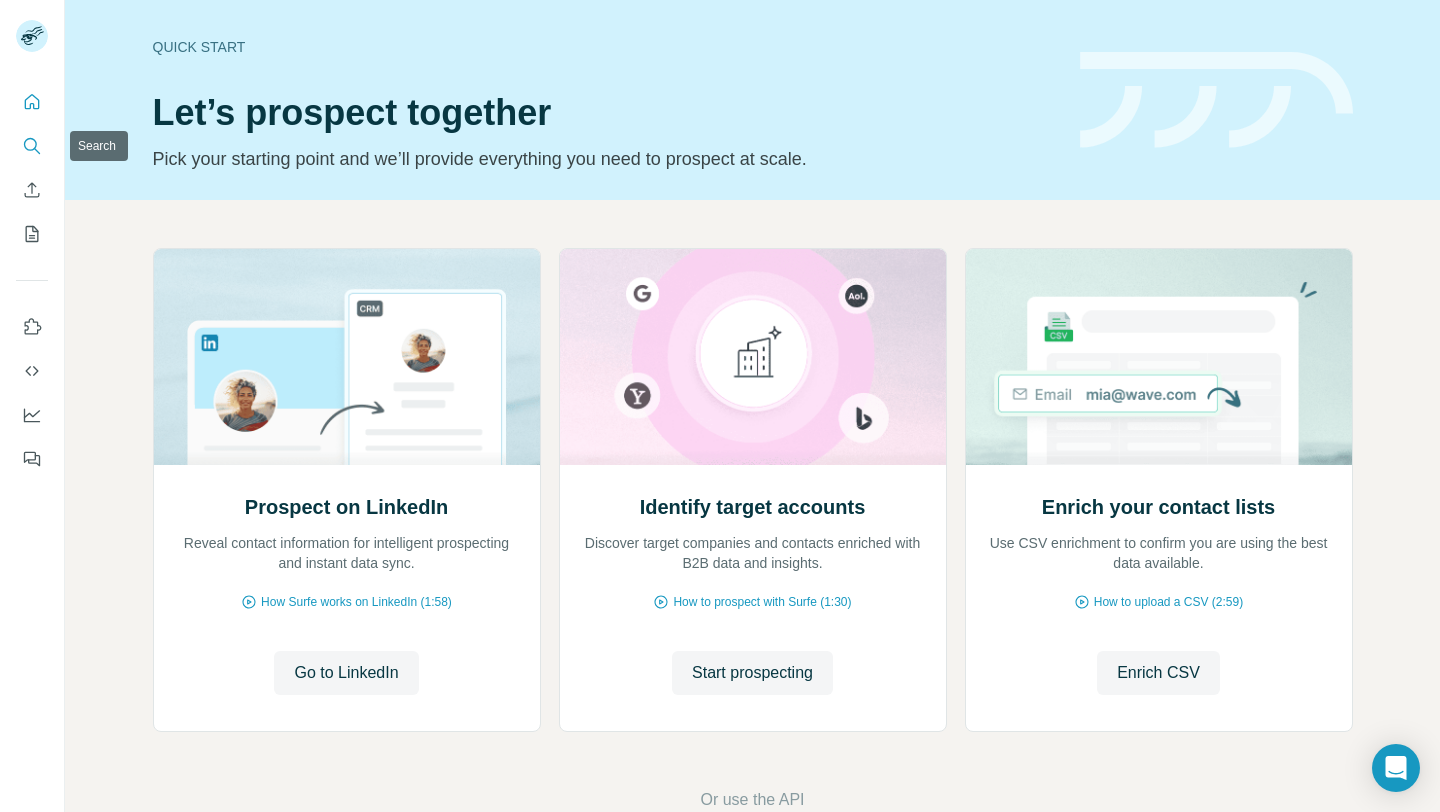 click 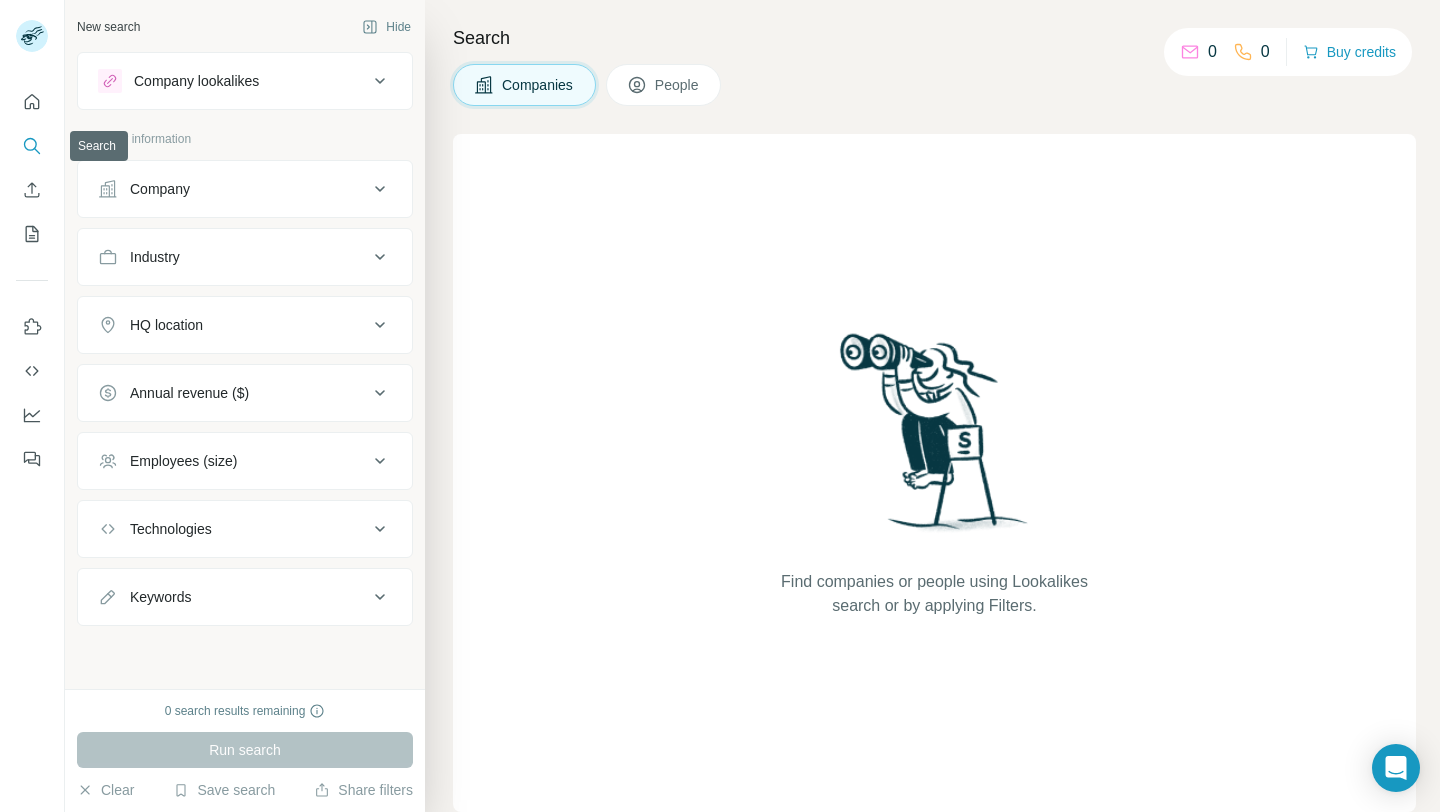 click 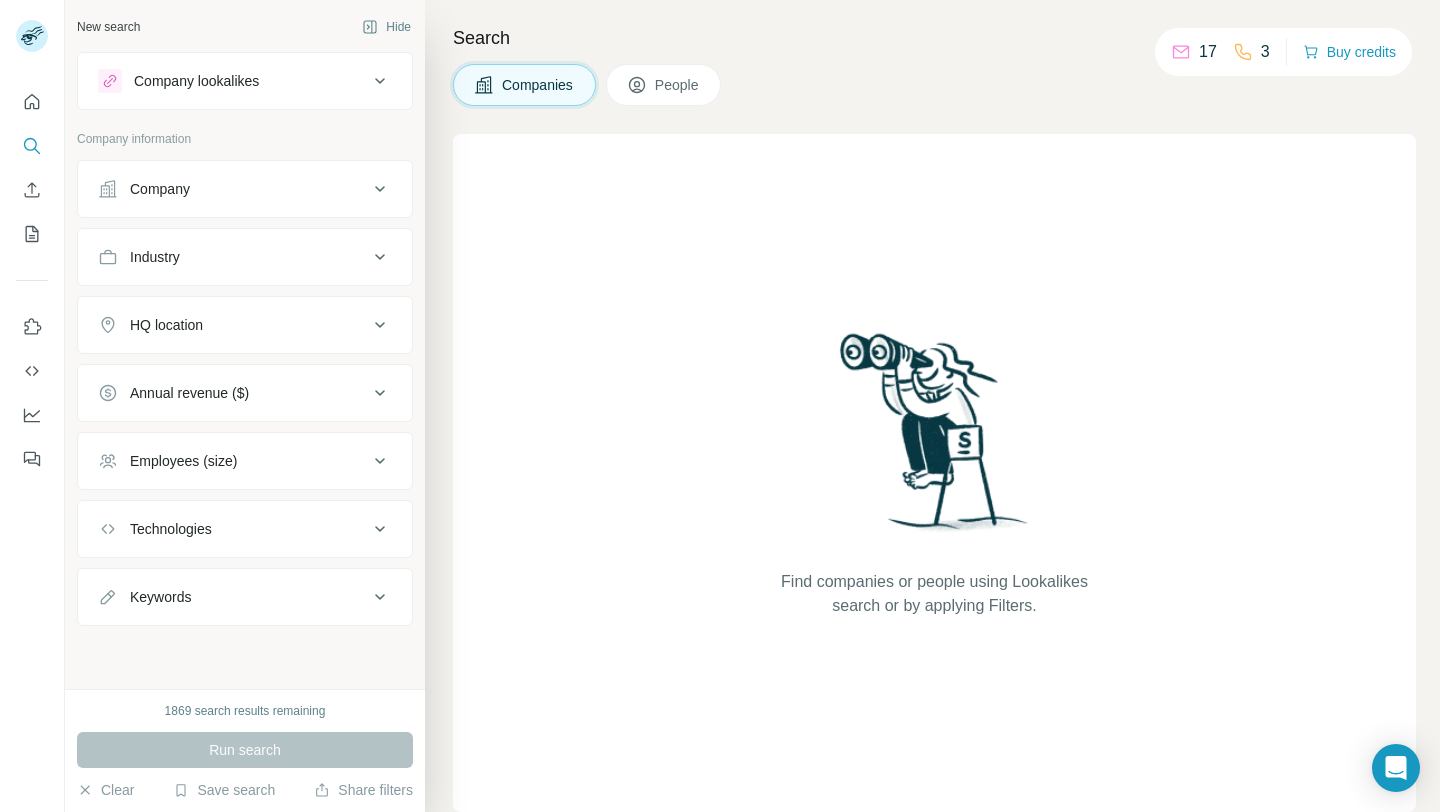 click on "Company" at bounding box center (233, 189) 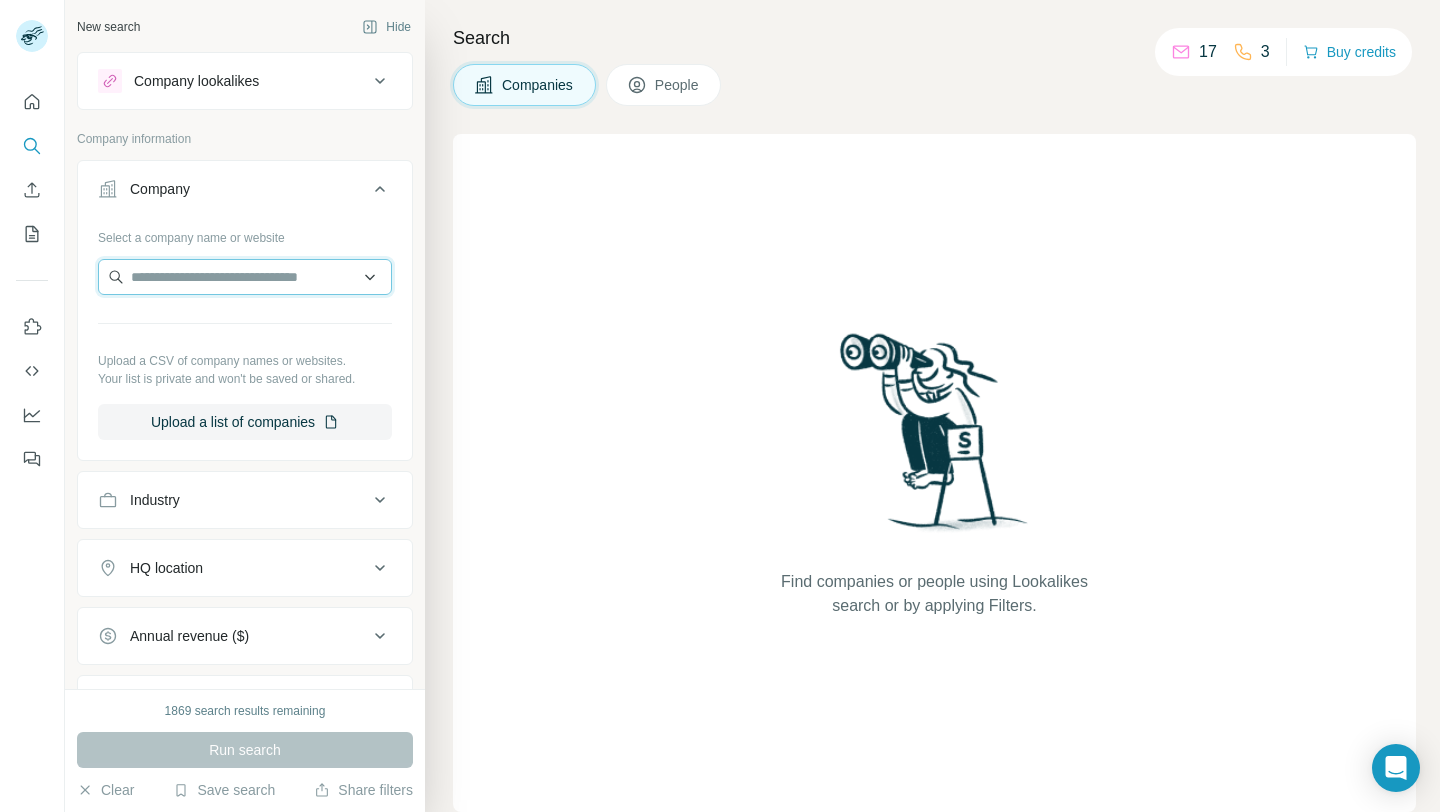 click at bounding box center (245, 277) 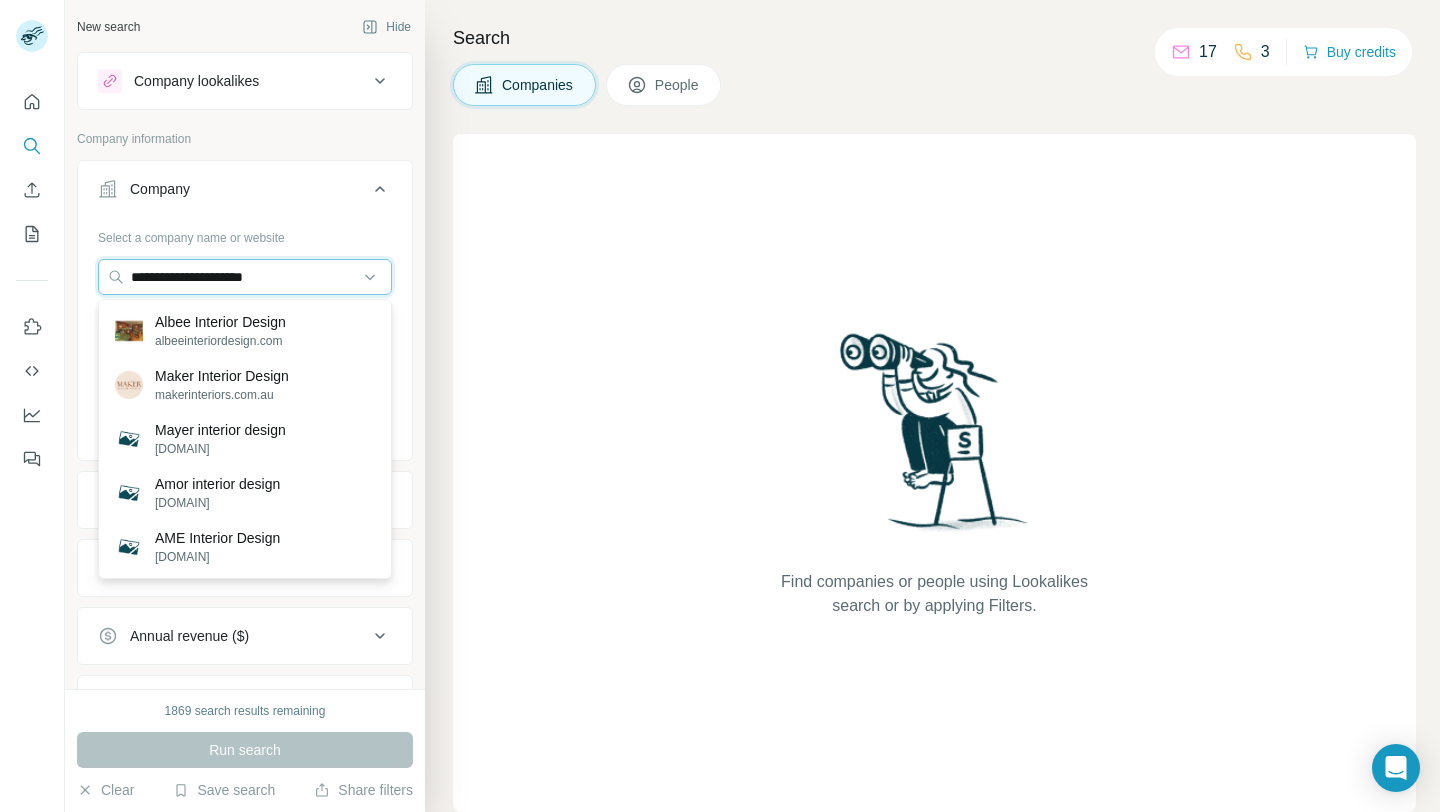 type on "**********" 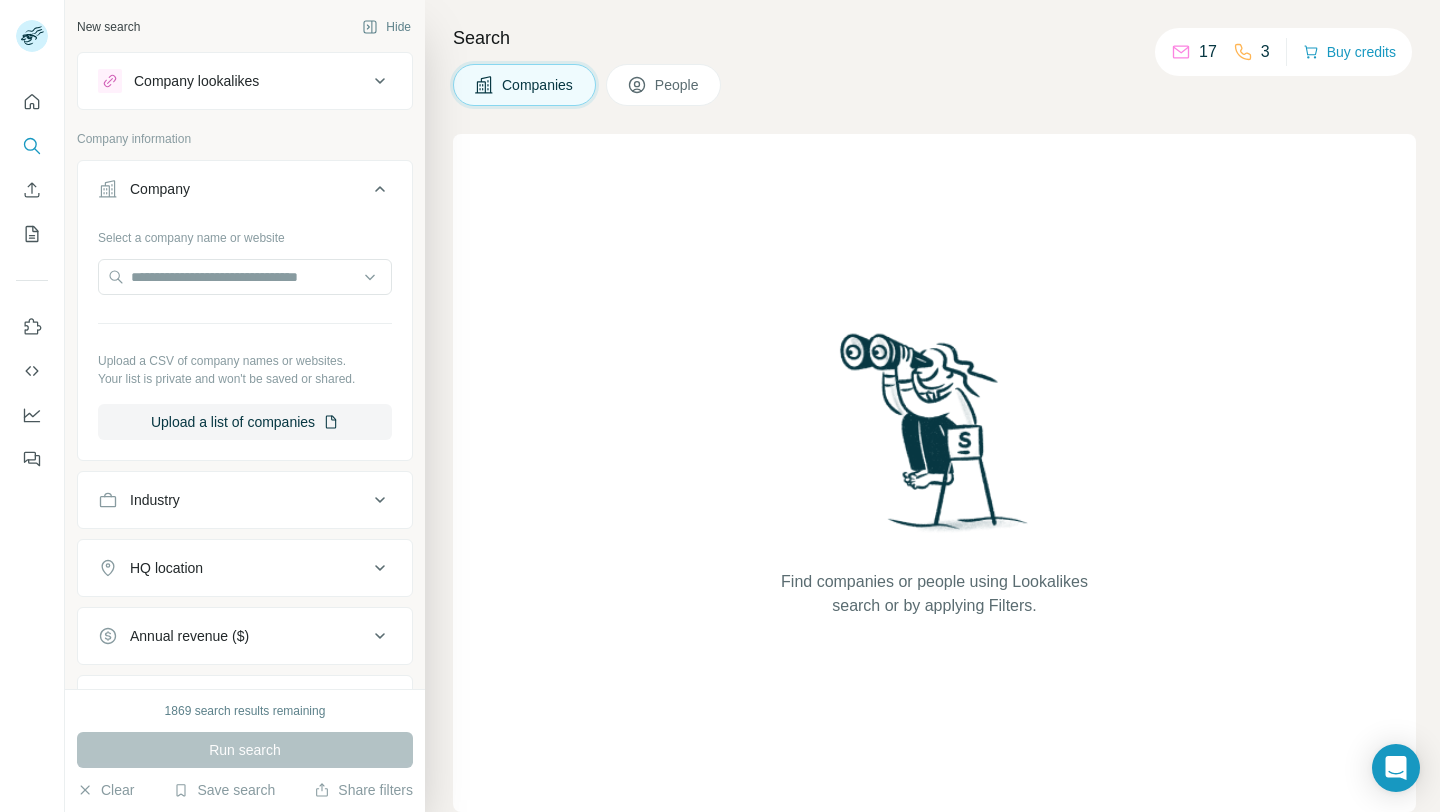 click on "Search Companies People Find companies or people using Lookalikes search or by applying Filters." at bounding box center (932, 406) 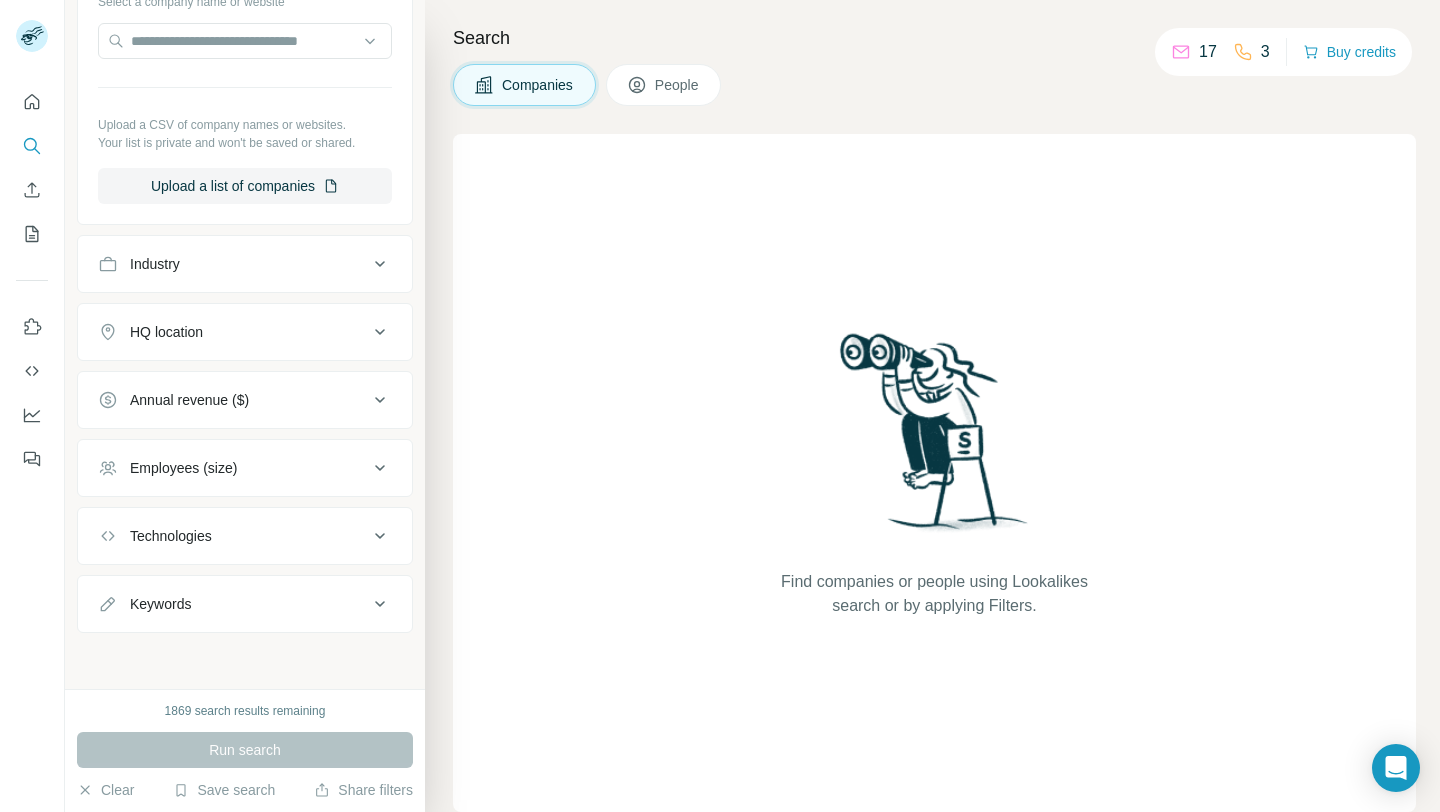 click on "People" at bounding box center (664, 85) 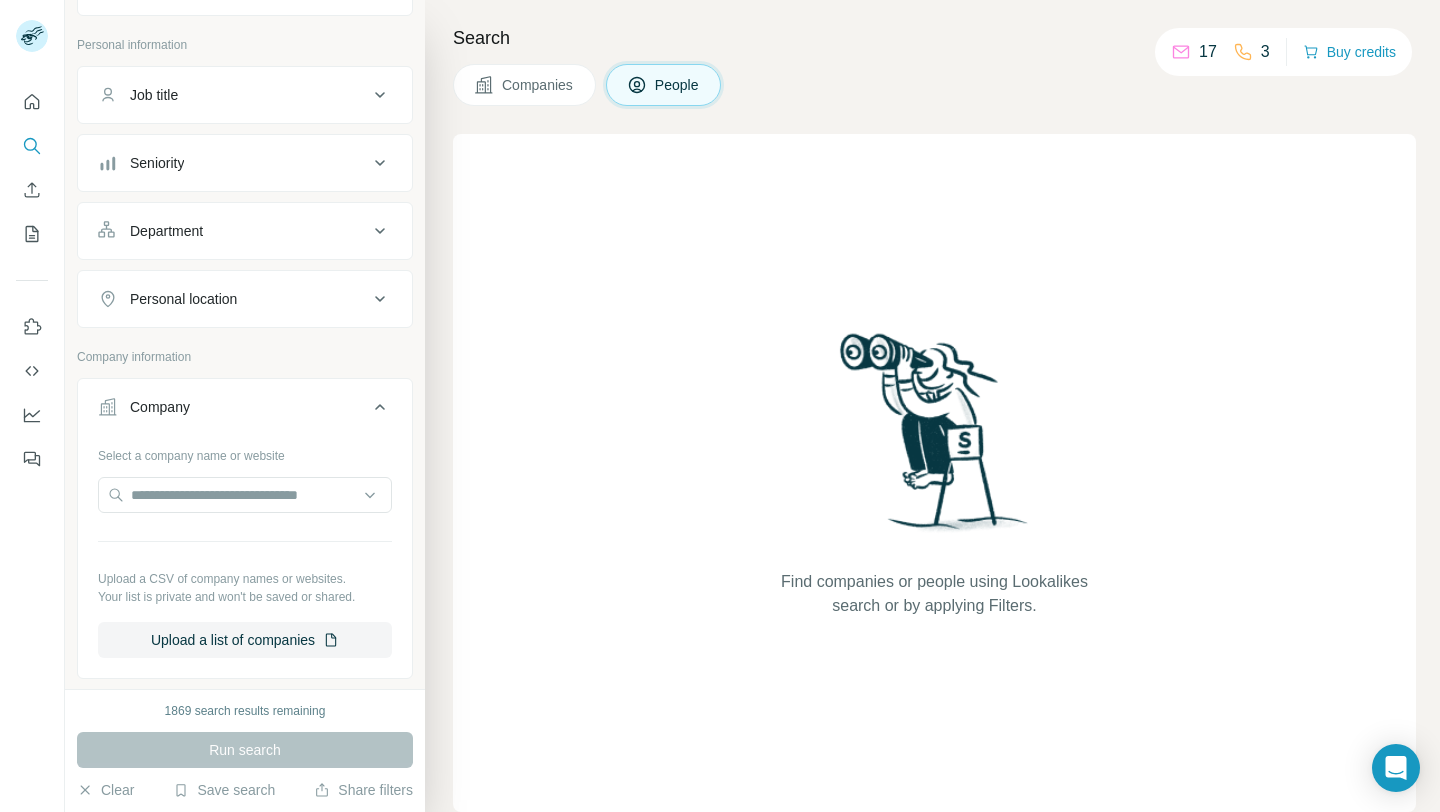 scroll, scrollTop: 127, scrollLeft: 0, axis: vertical 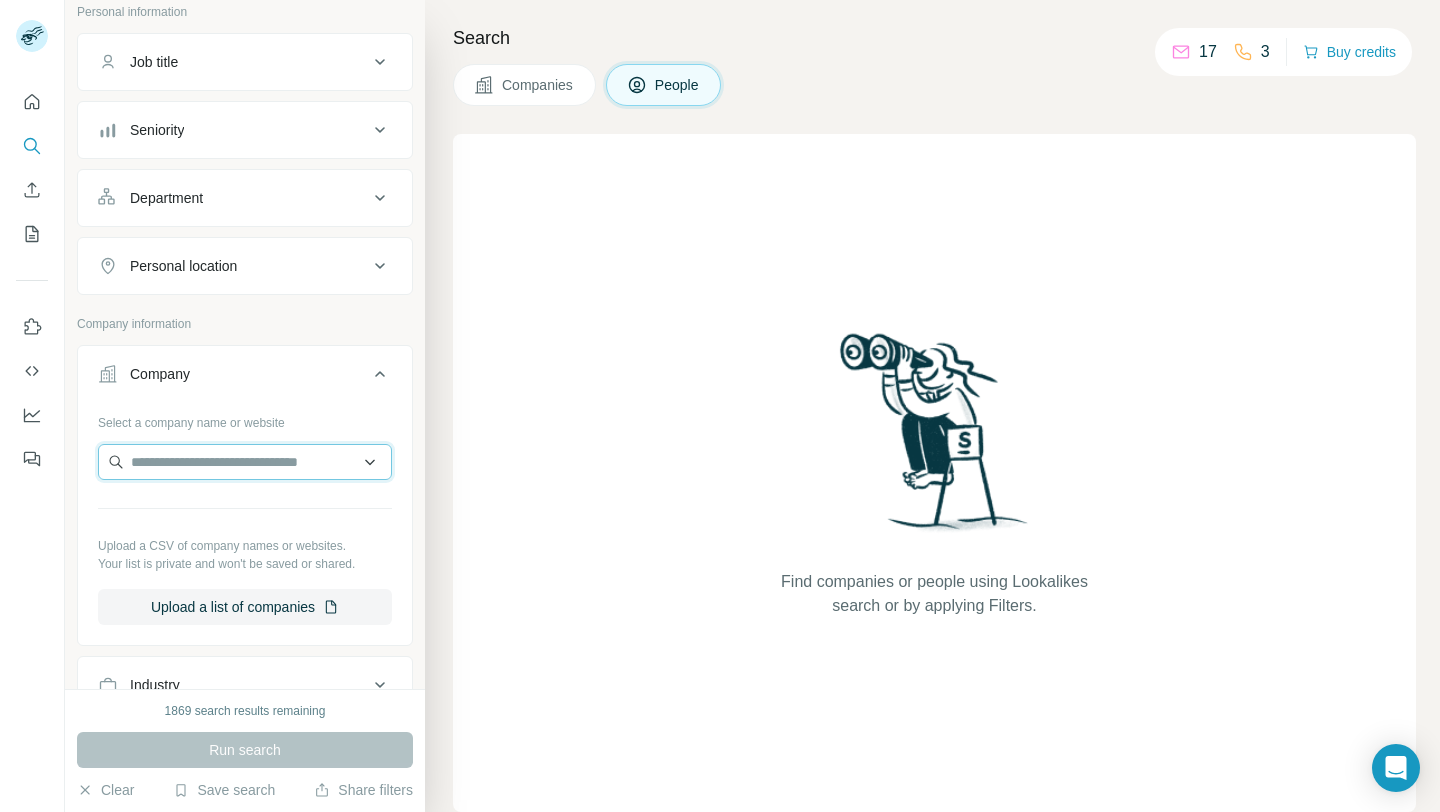 click at bounding box center [245, 462] 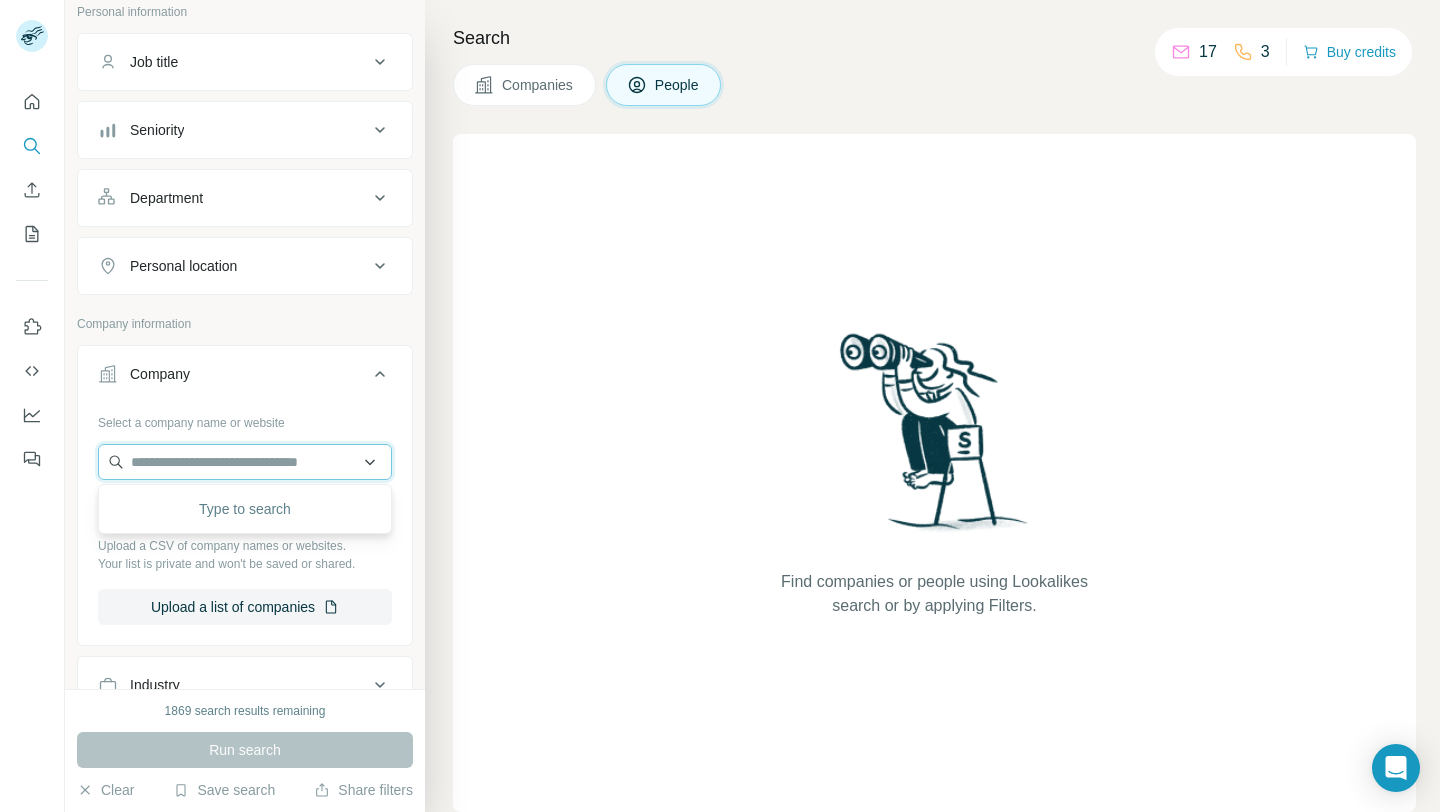 paste on "**********" 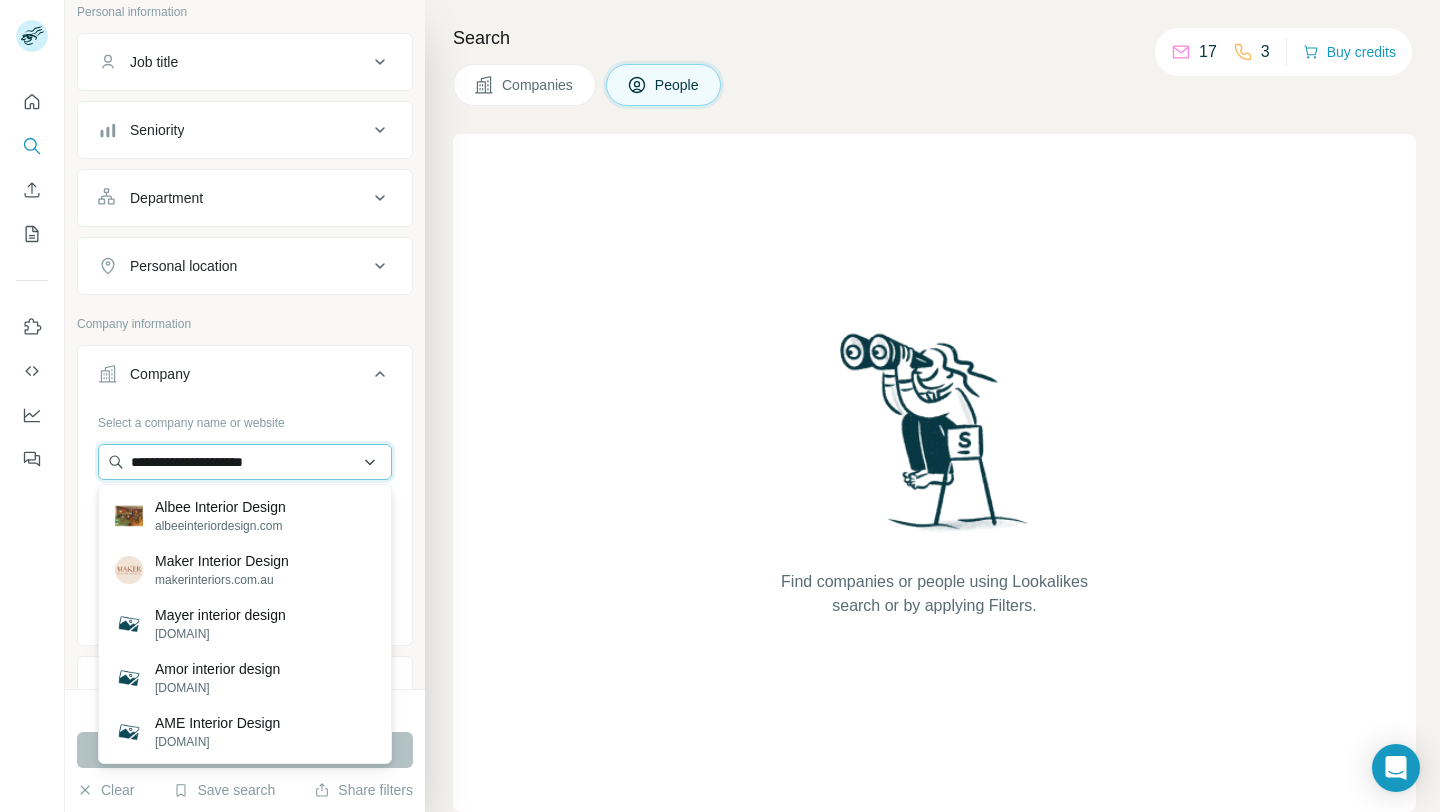 click on "**********" at bounding box center (245, 462) 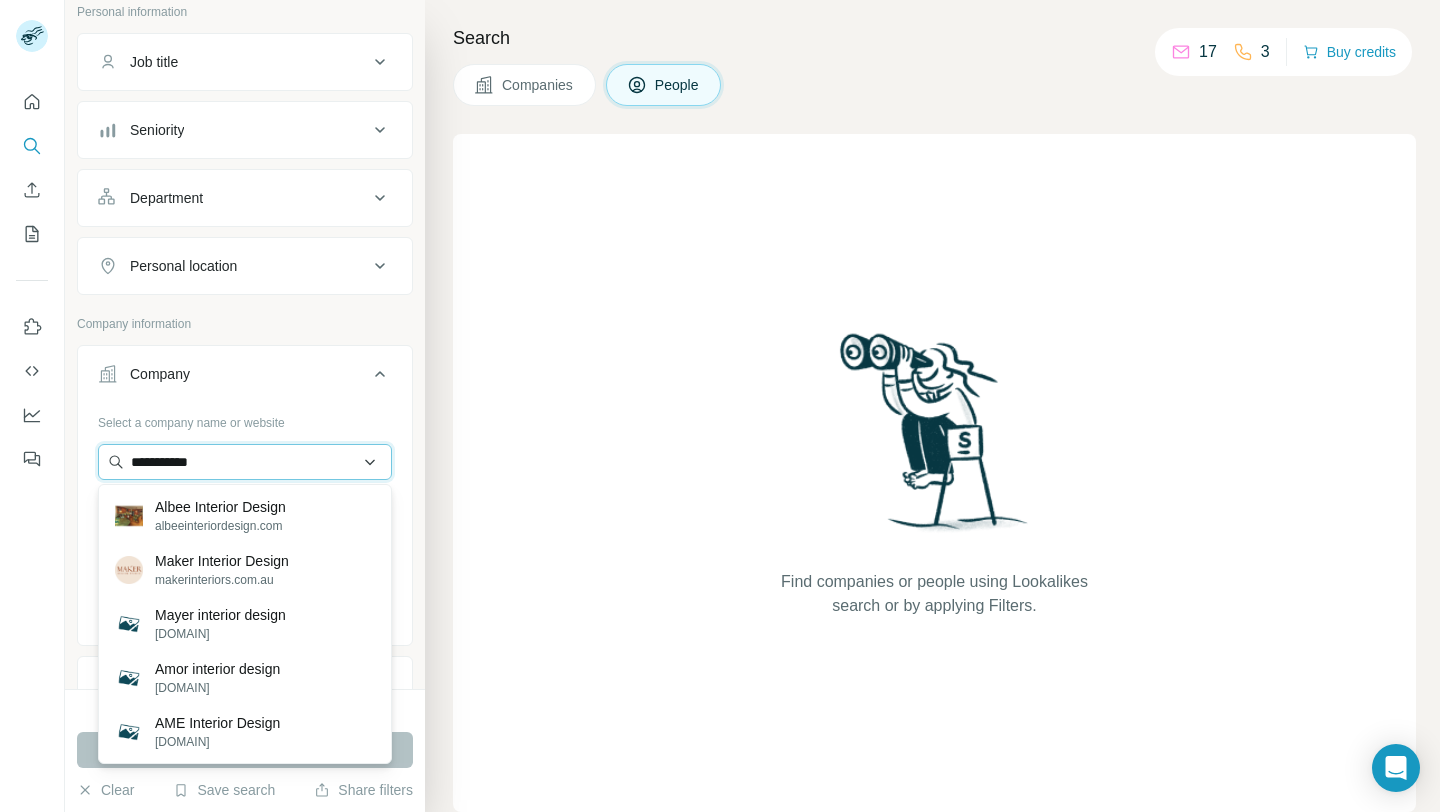 type on "**********" 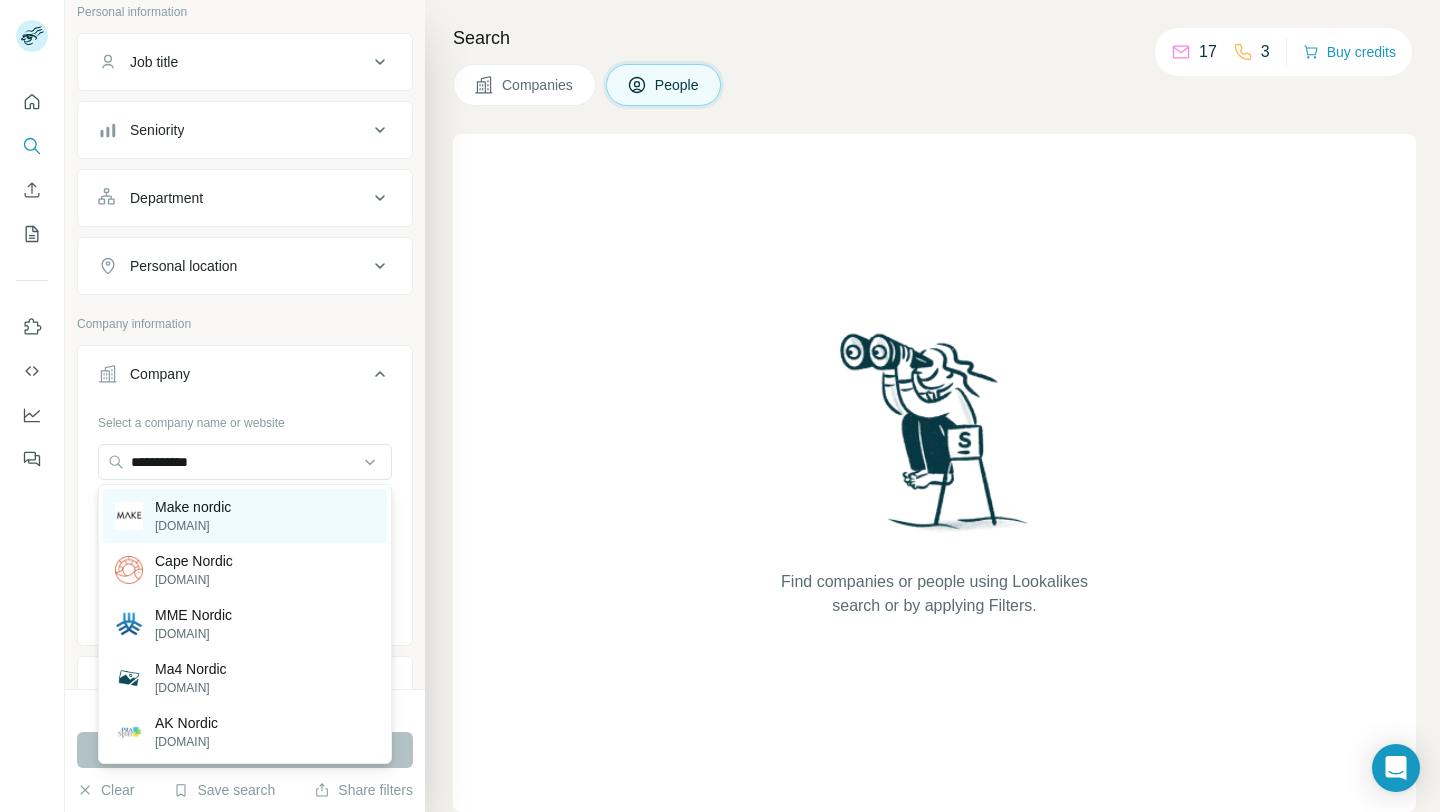 click on "makenordic.com" at bounding box center [193, 526] 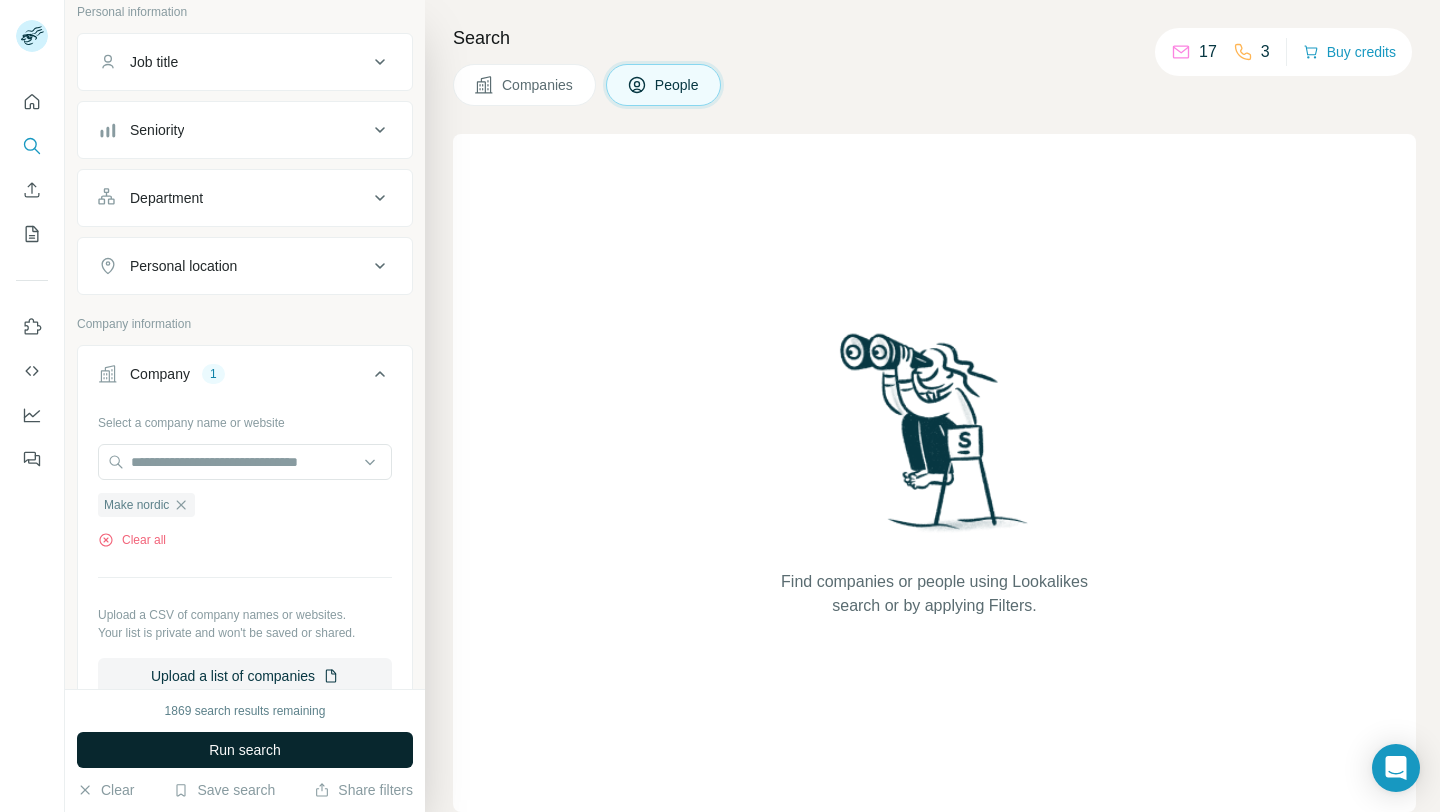 click on "Run search" at bounding box center [245, 750] 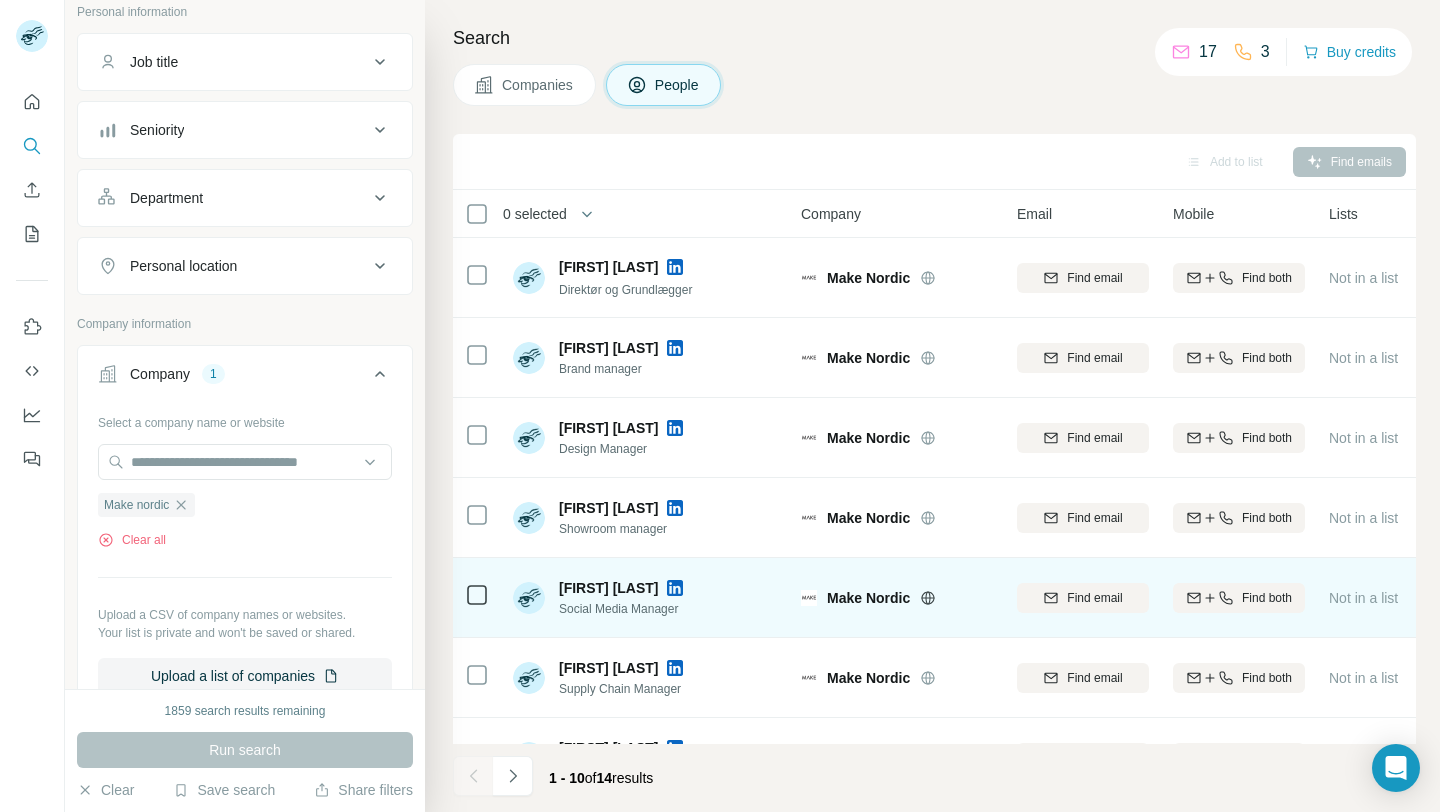 scroll, scrollTop: 294, scrollLeft: 0, axis: vertical 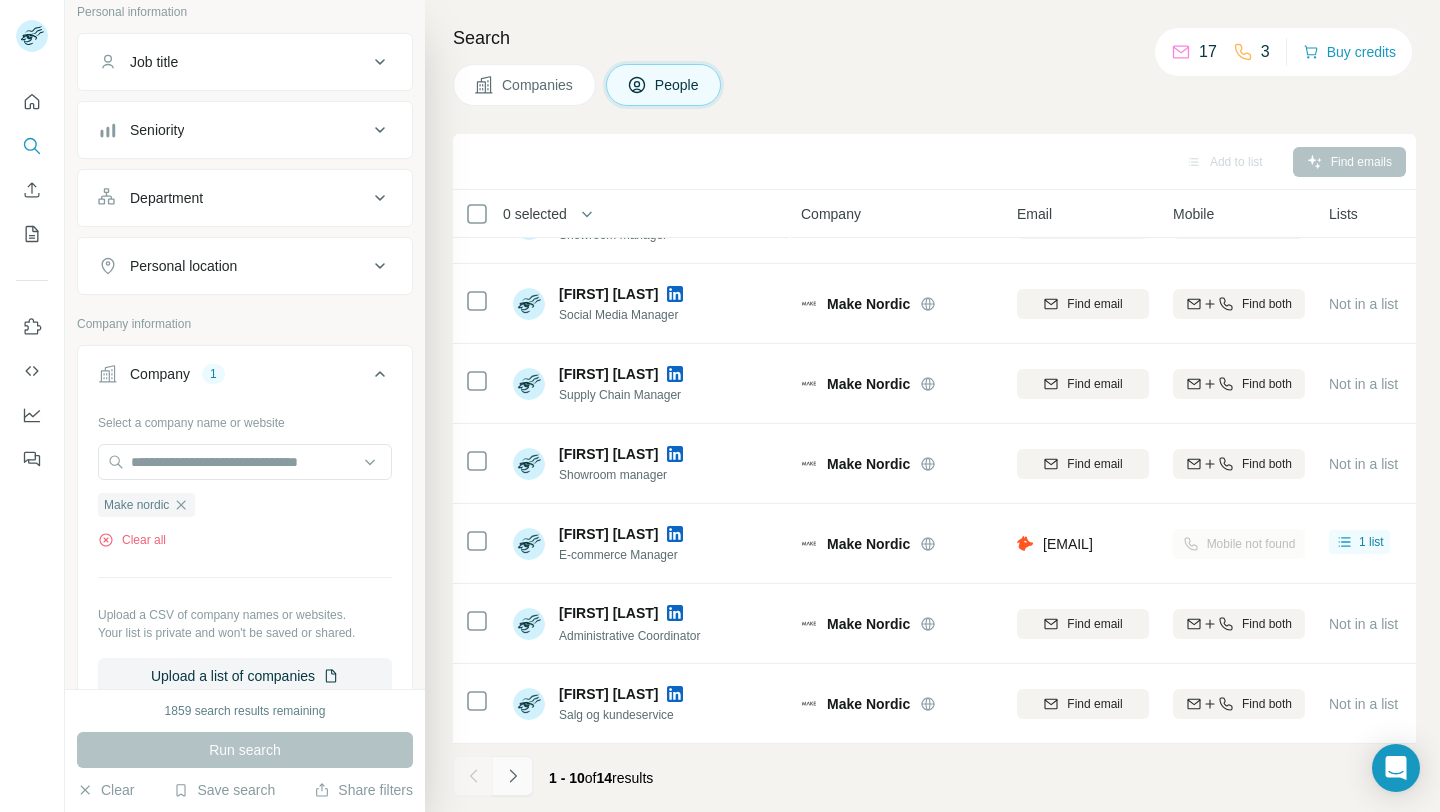 click 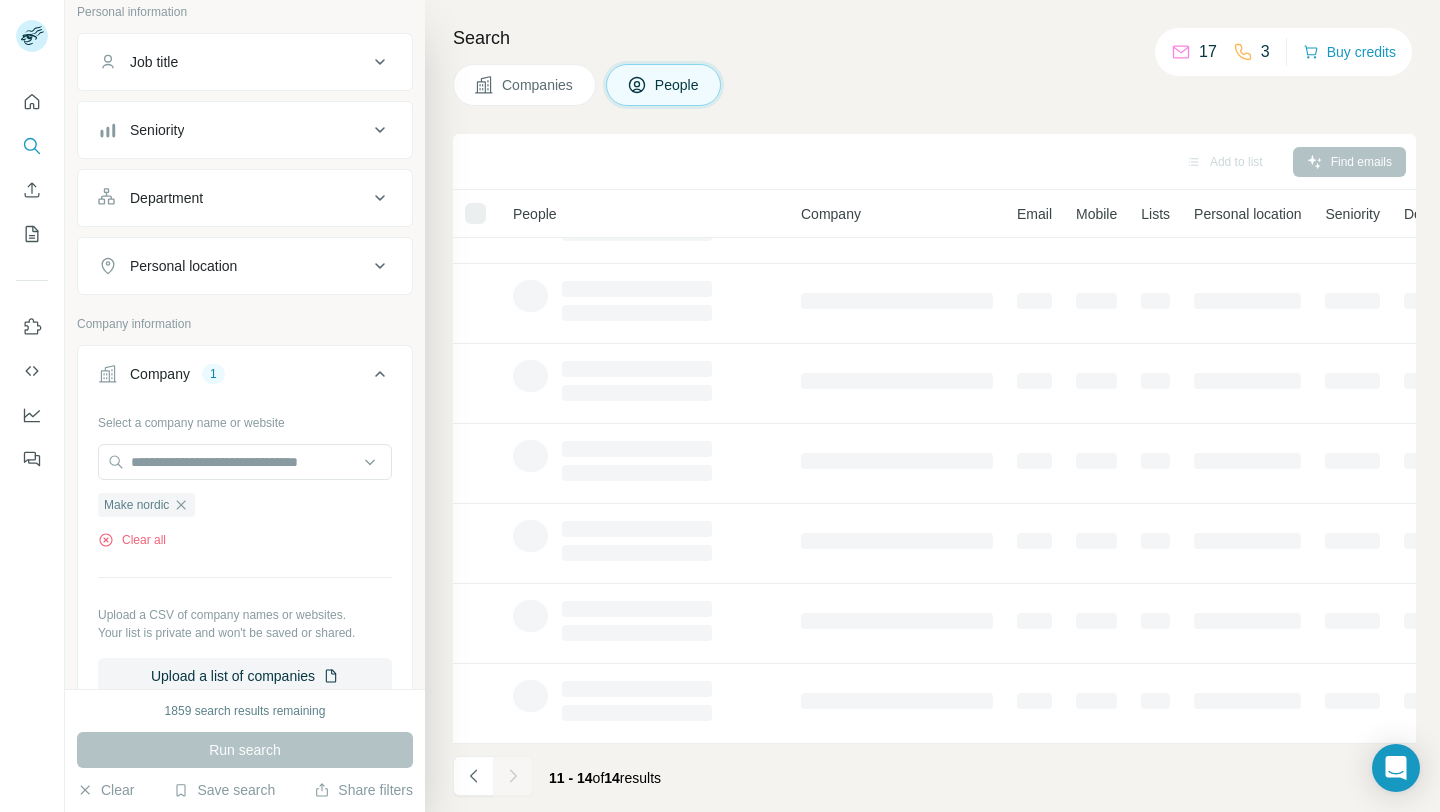 scroll, scrollTop: 0, scrollLeft: 0, axis: both 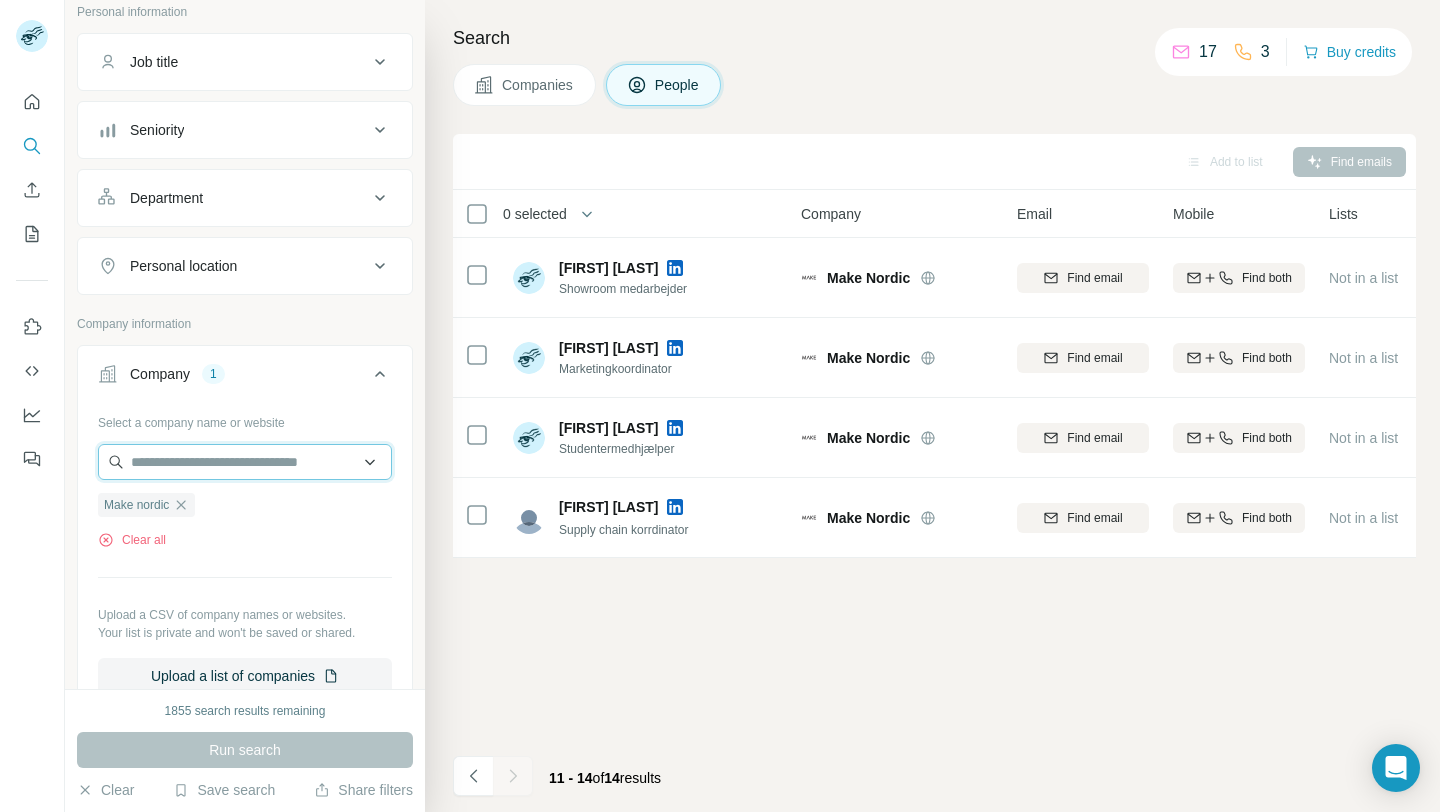 click at bounding box center [245, 462] 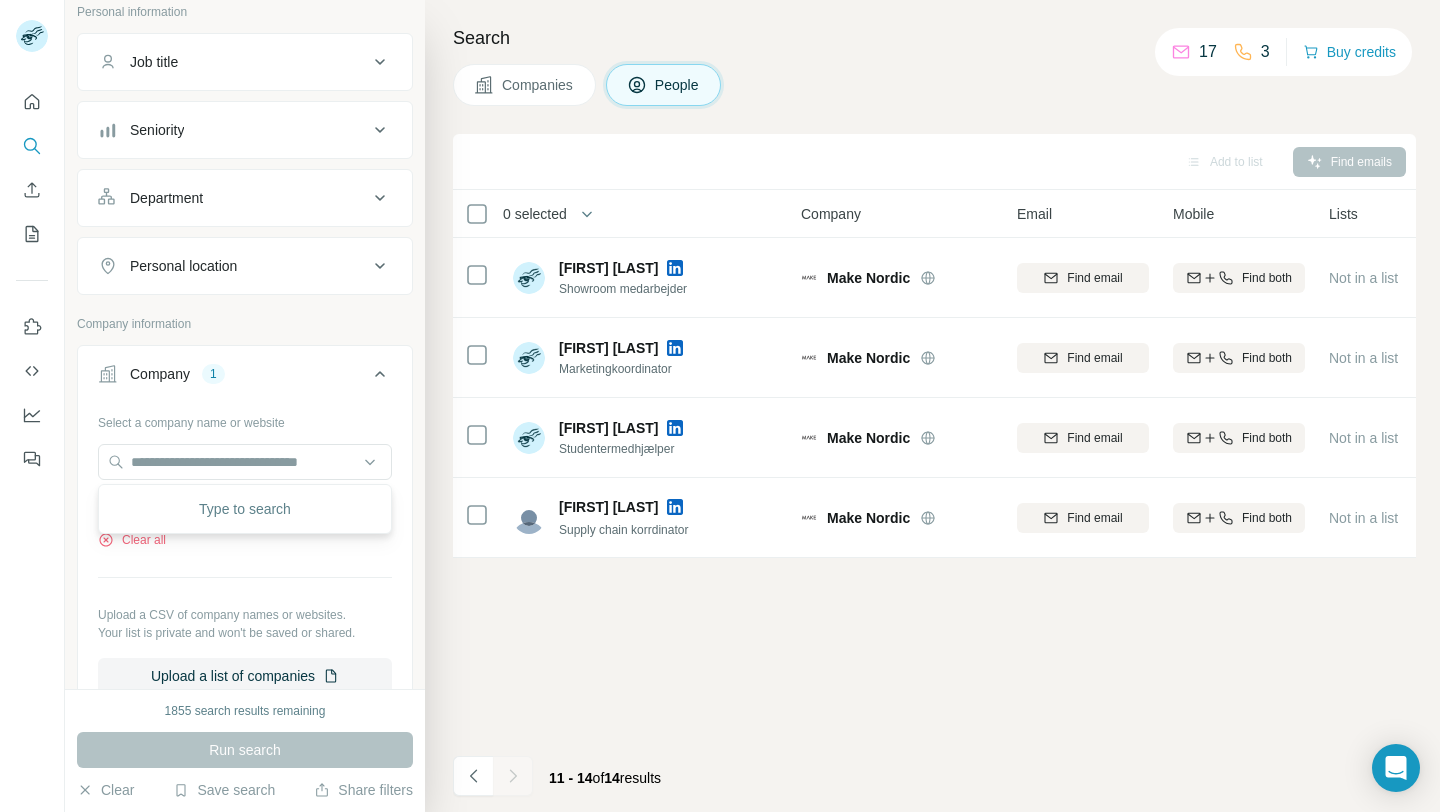 click on "Search Companies People Add to list Find emails 0 selected People Company Email Mobile Lists Personal location Seniority Department Landline Maria Christiansen Showroom medarbejder Make Nordic Find email Find both Not in a list 🇩🇰 Denmark Other Sales Find email first Maria Toft Nielsen Marketingkoordinator Make Nordic Find email Find both Not in a list 🇩🇰 Denmark Other Marketing and Advertising Find email first Marie Boysen Haubro Studentermedhjælper Make Nordic Find email Find both Not in a list 🇩🇰 Denmark Other Other Find email first Mie Lund Supply chain korrdinator Make Nordic Find email Find both Not in a list 🇩🇰 Denmark Other Supply Chain Find email first 11 - 14  of  14  results" at bounding box center [932, 406] 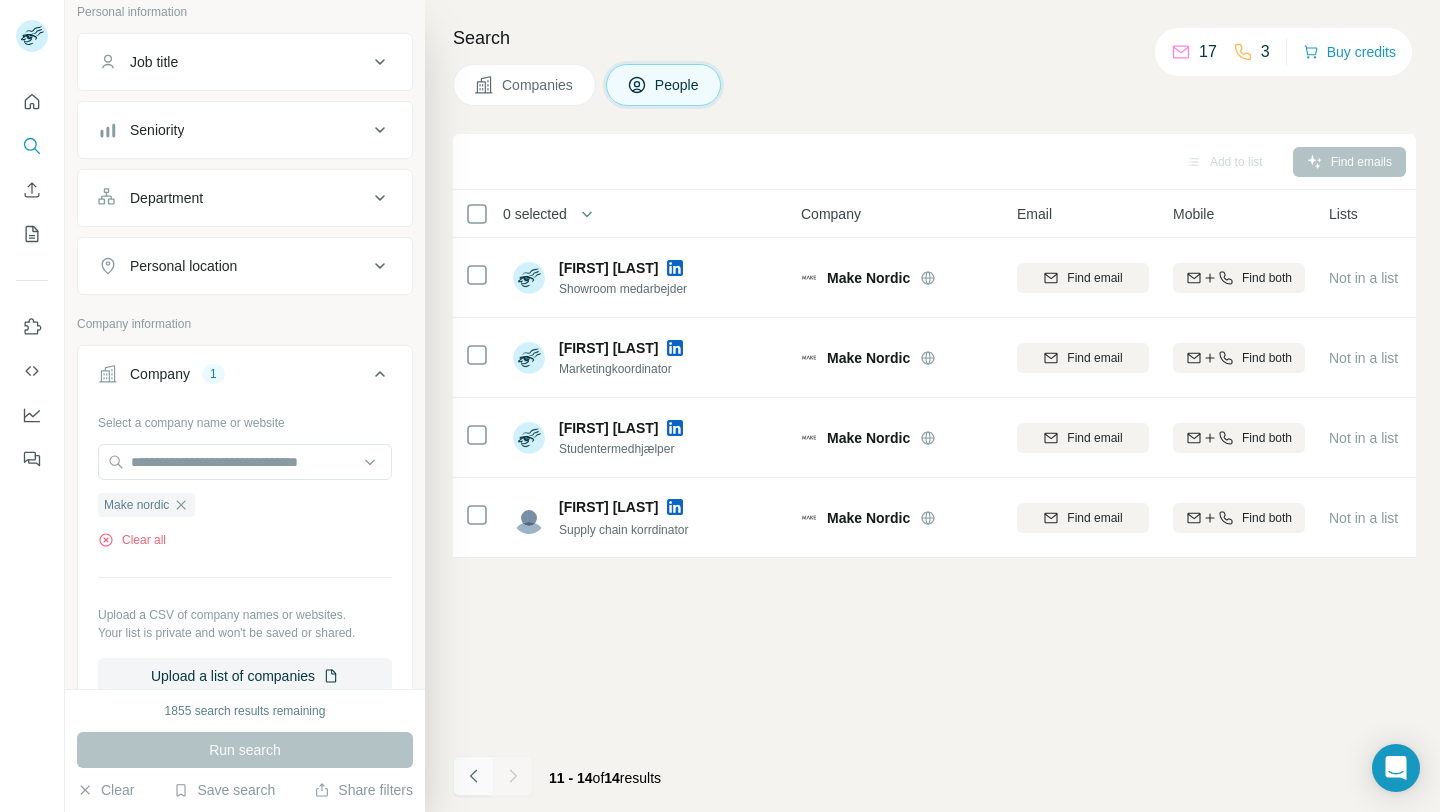 click 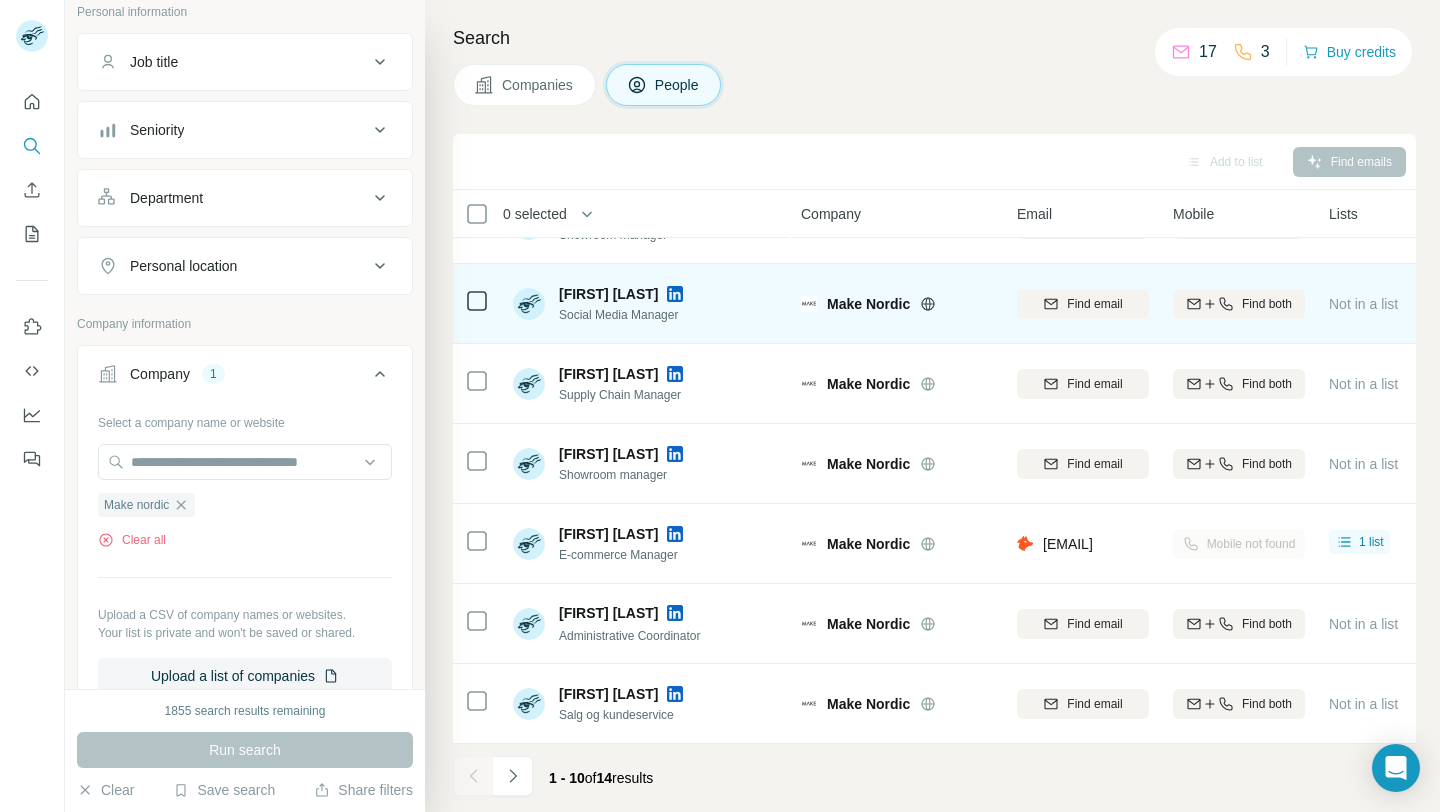 scroll, scrollTop: 0, scrollLeft: 0, axis: both 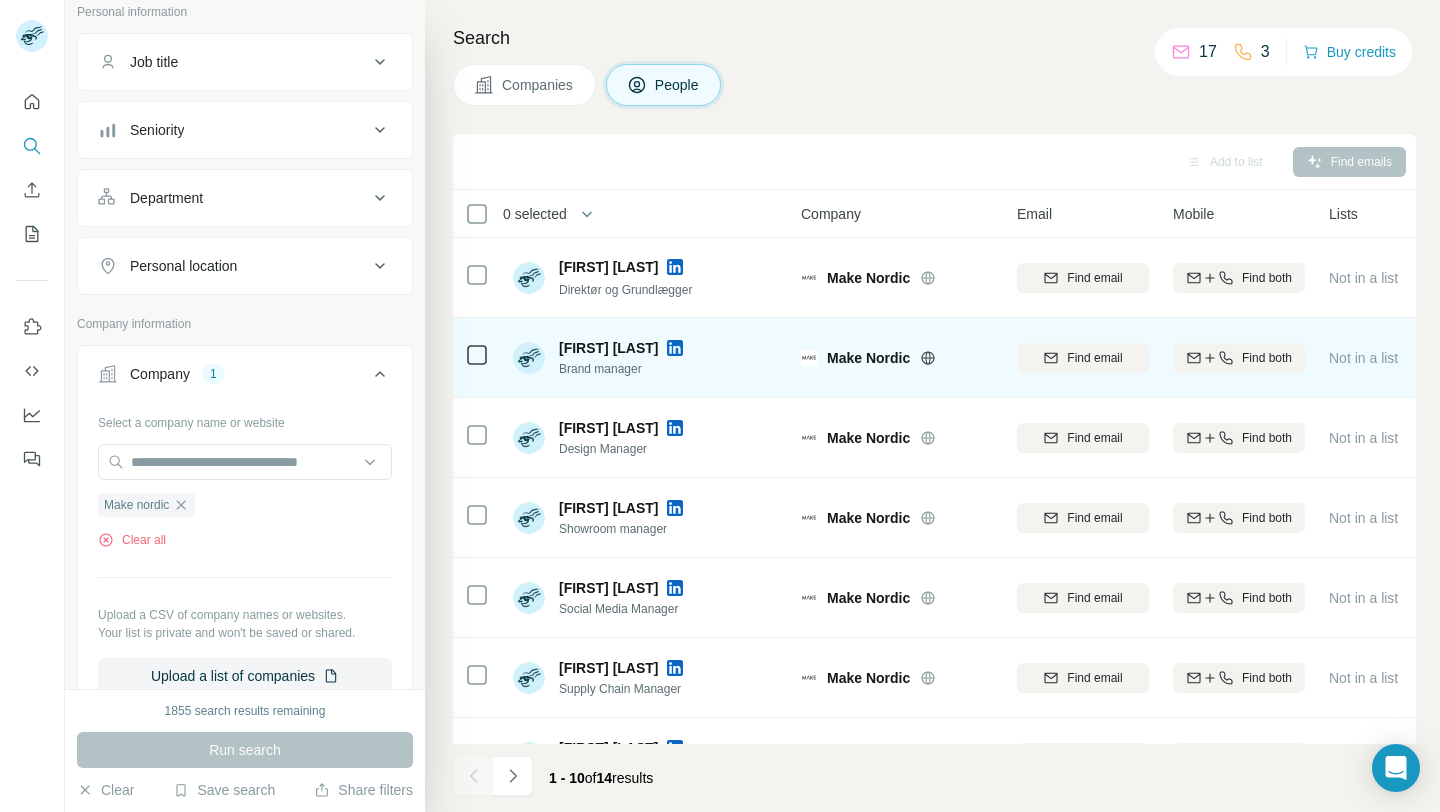 click at bounding box center [675, 348] 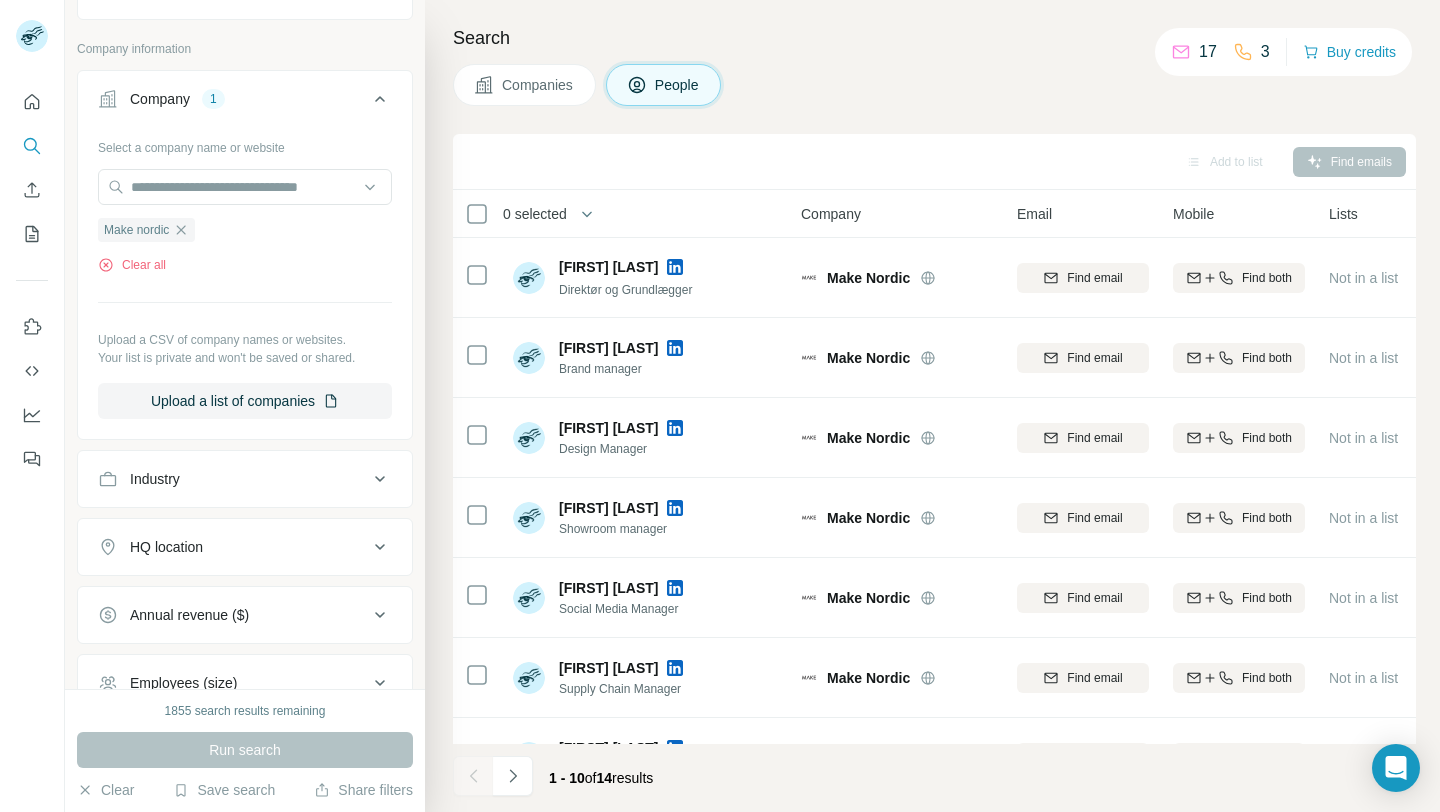 scroll, scrollTop: 617, scrollLeft: 0, axis: vertical 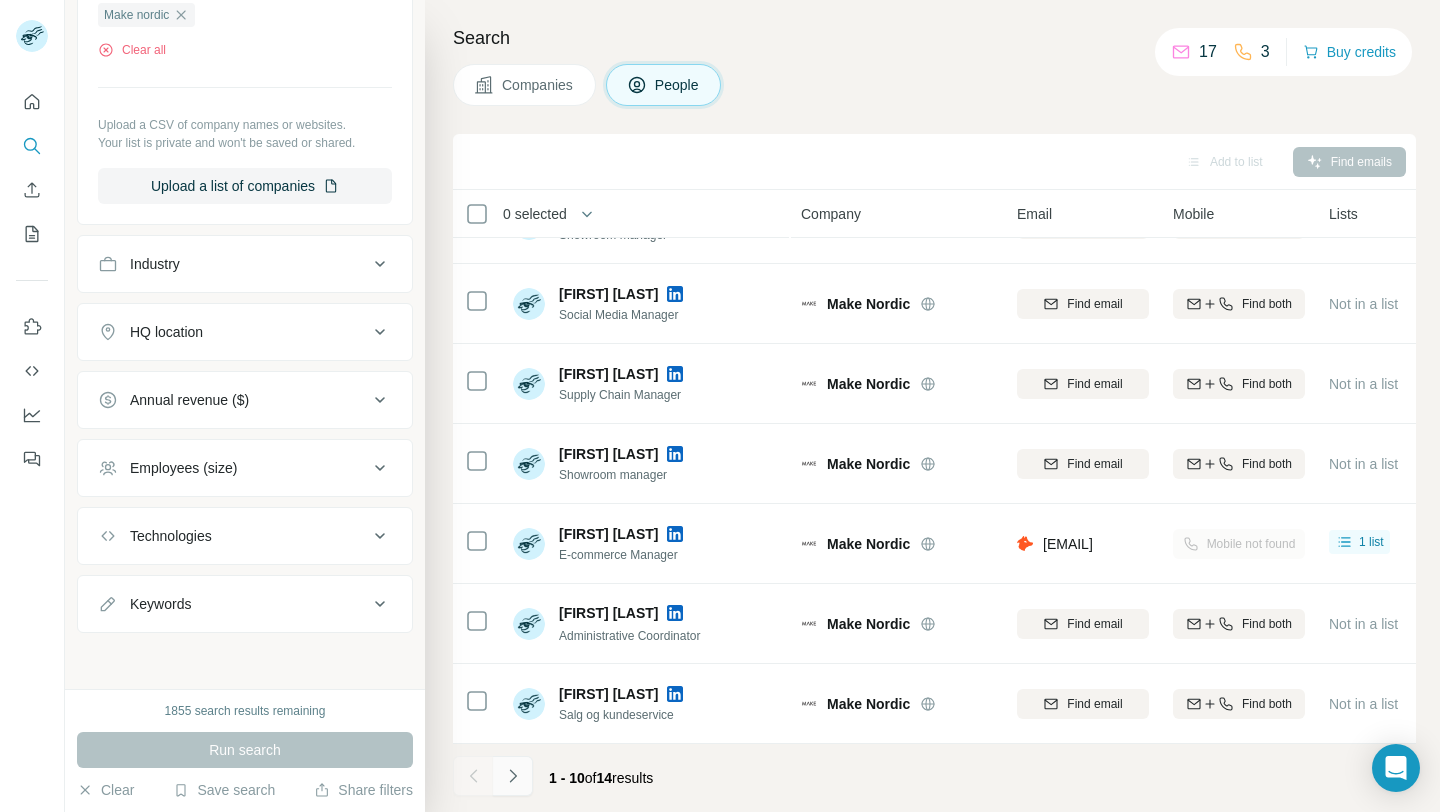 click 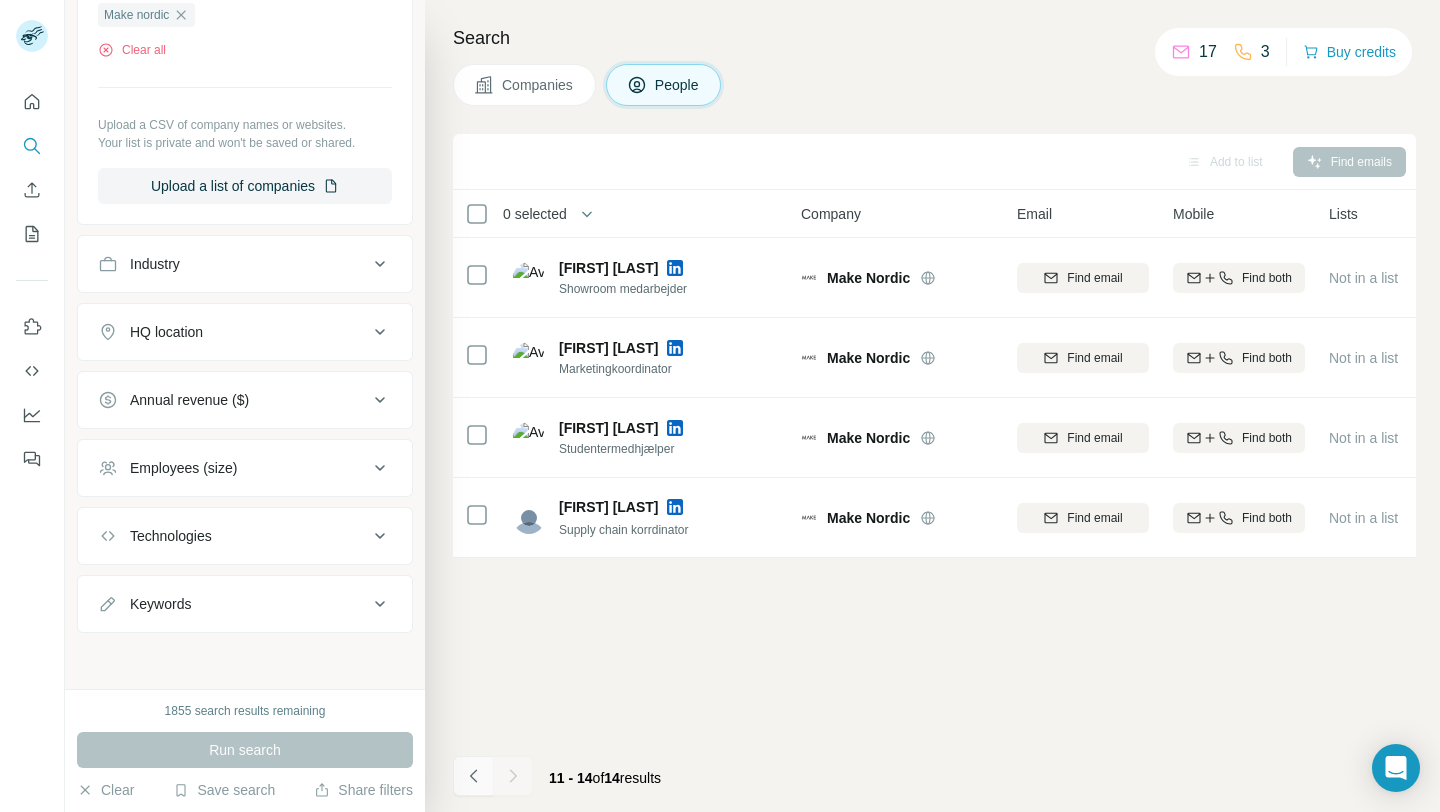 click 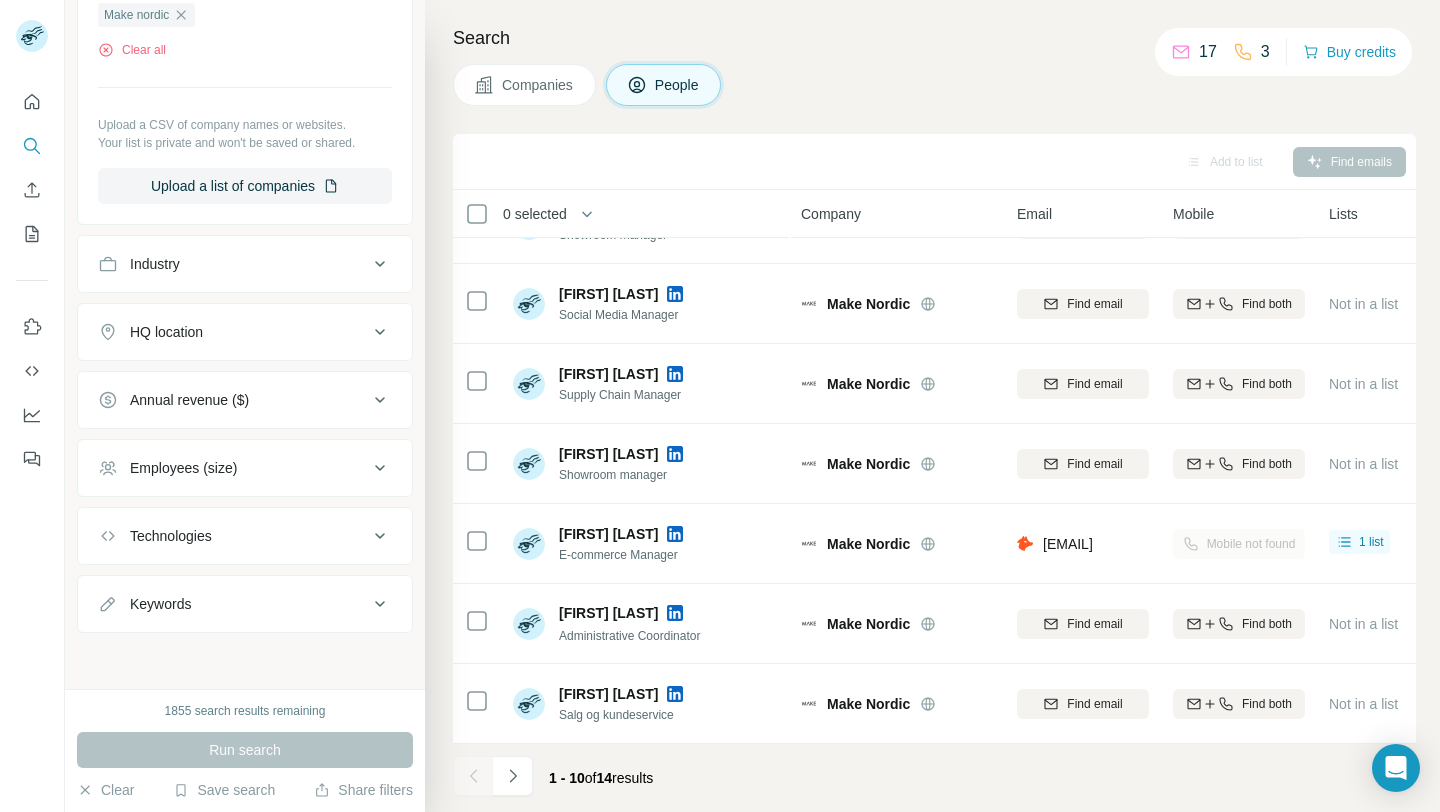 scroll, scrollTop: 0, scrollLeft: 0, axis: both 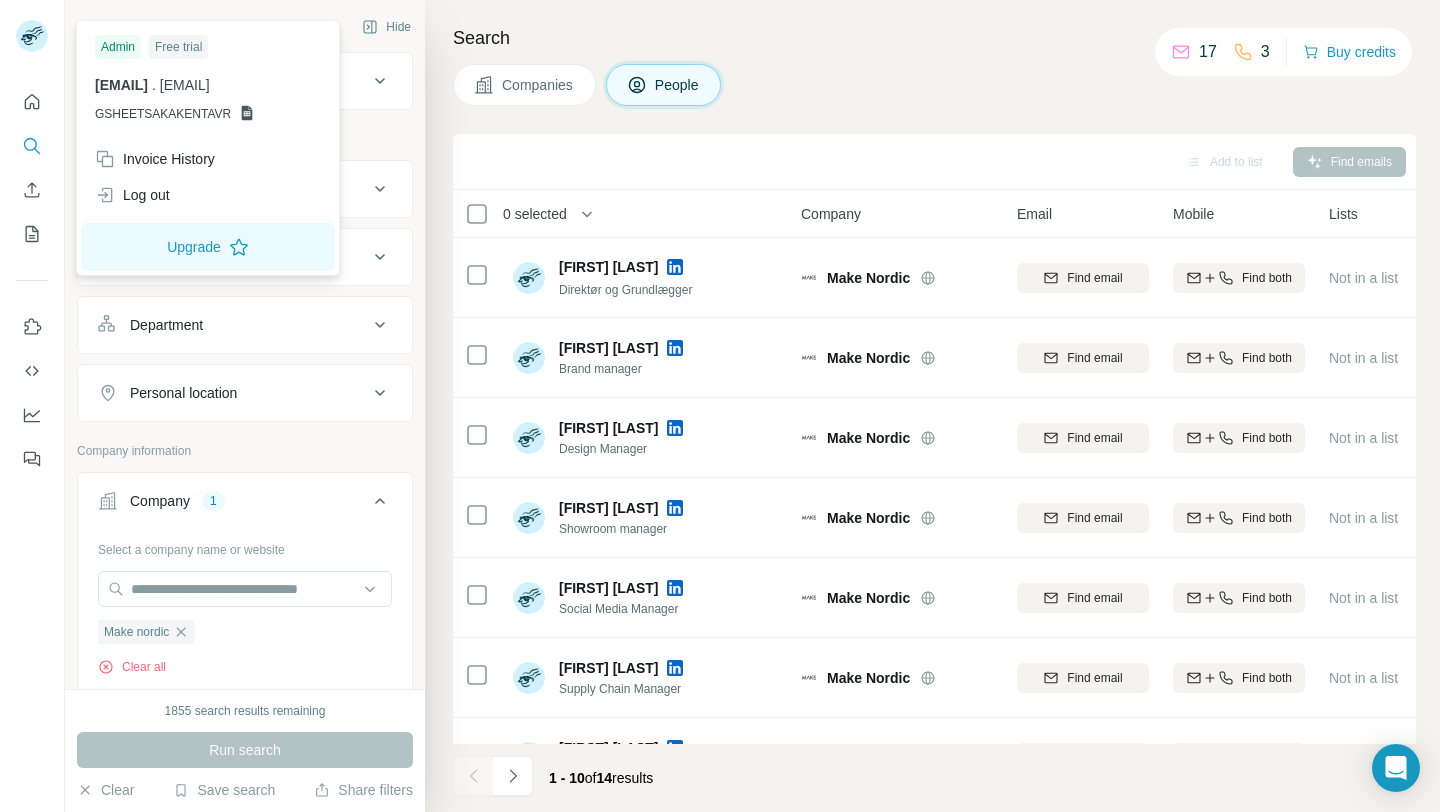 click 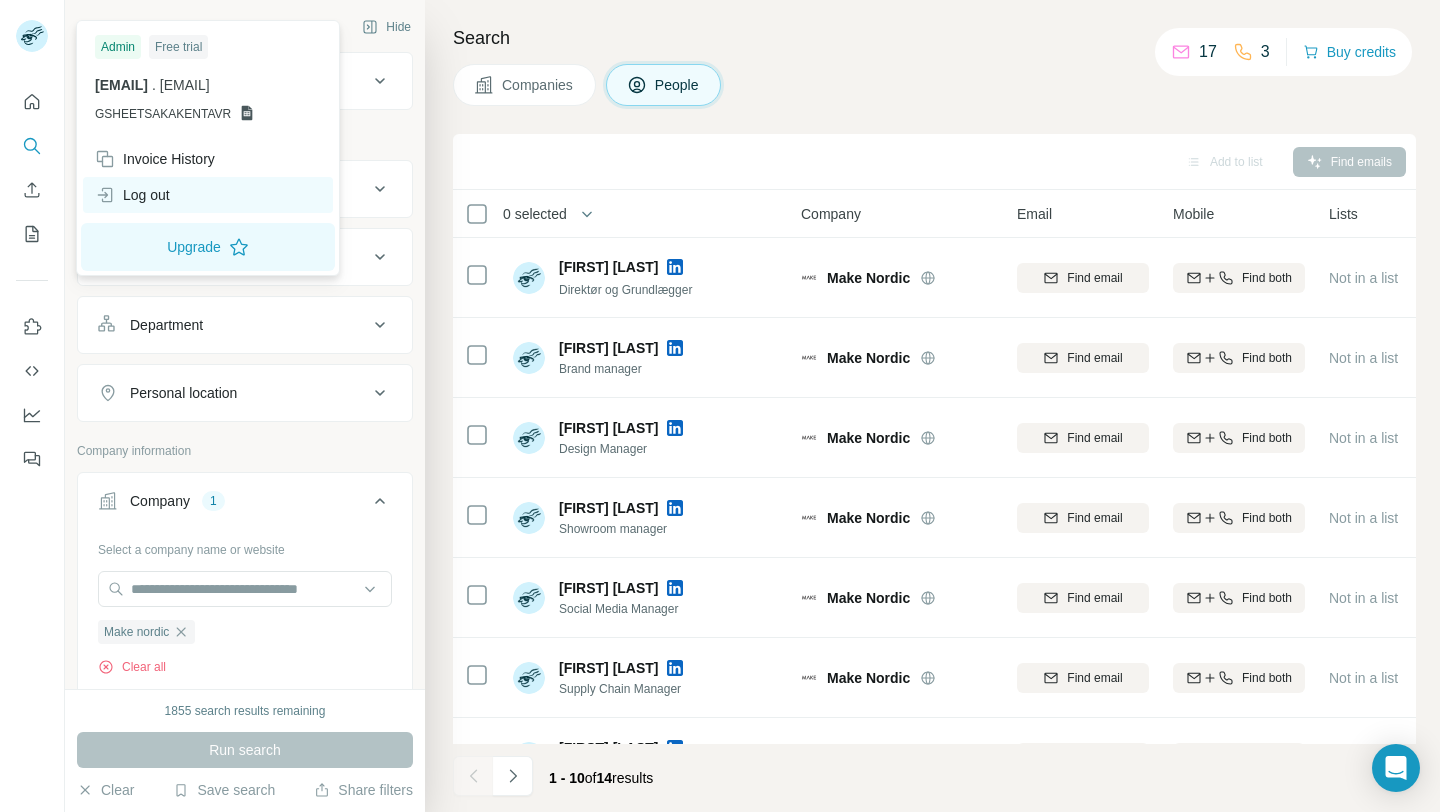 click on "Log out" at bounding box center (132, 195) 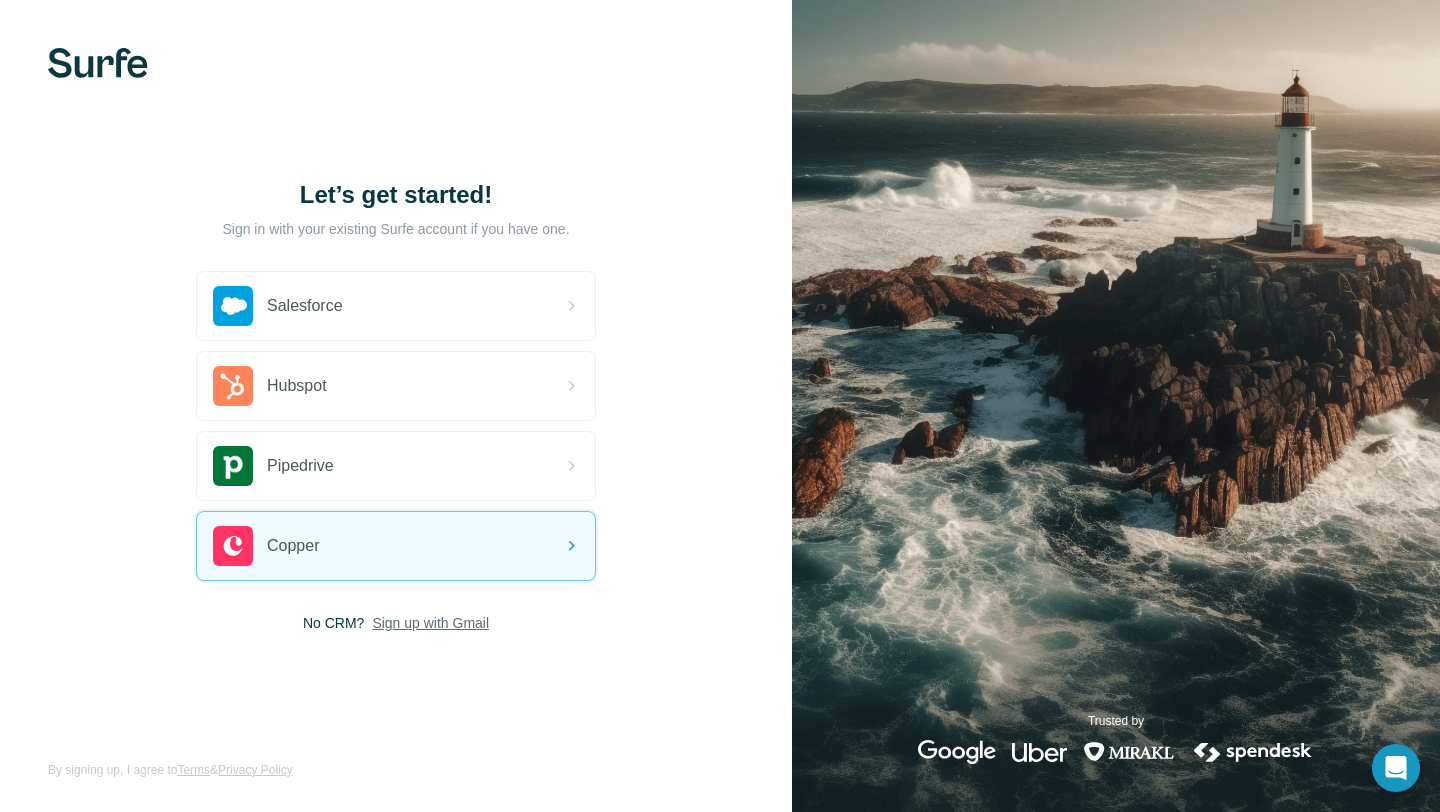 click on "Sign up with Gmail" at bounding box center (430, 623) 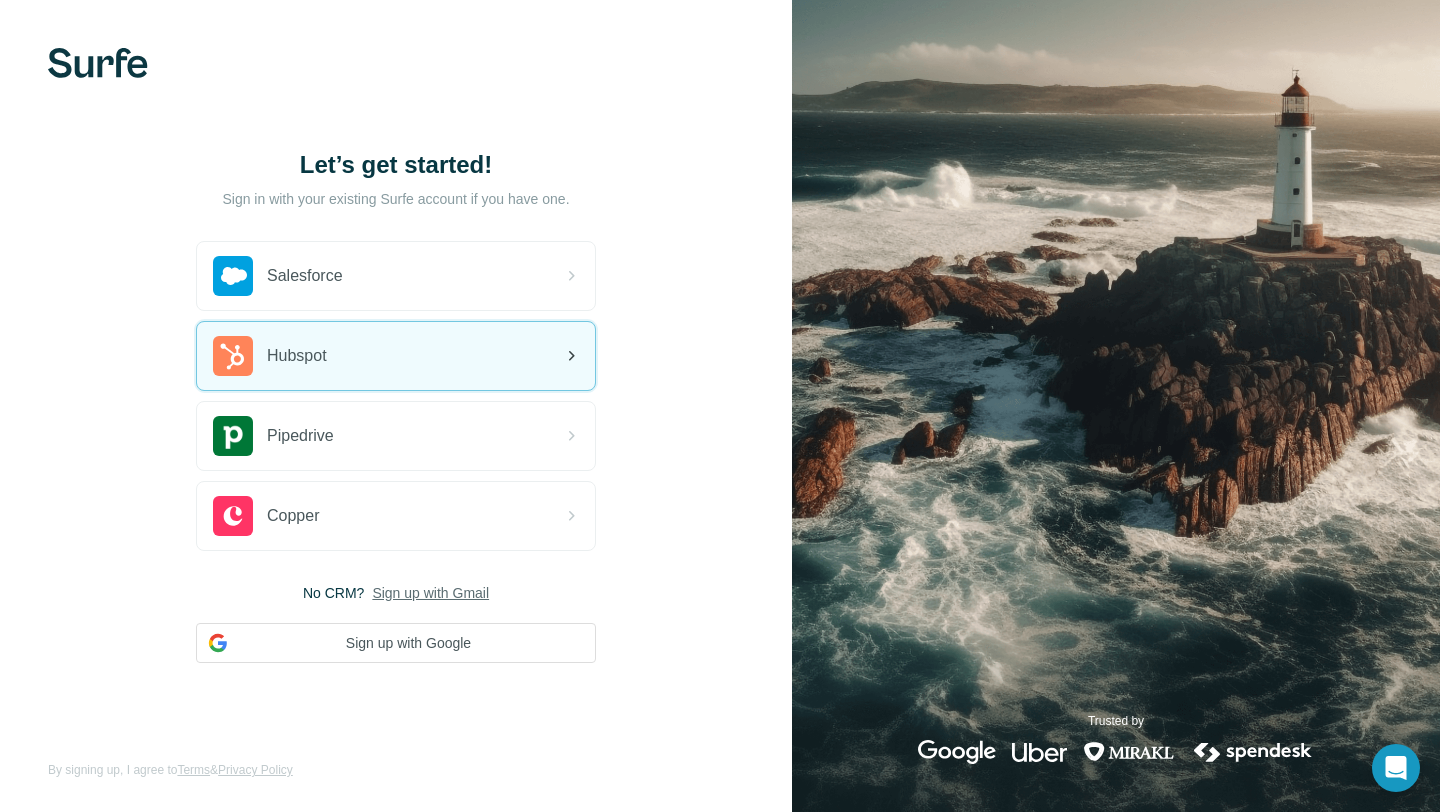 click on "Hubspot" at bounding box center (396, 356) 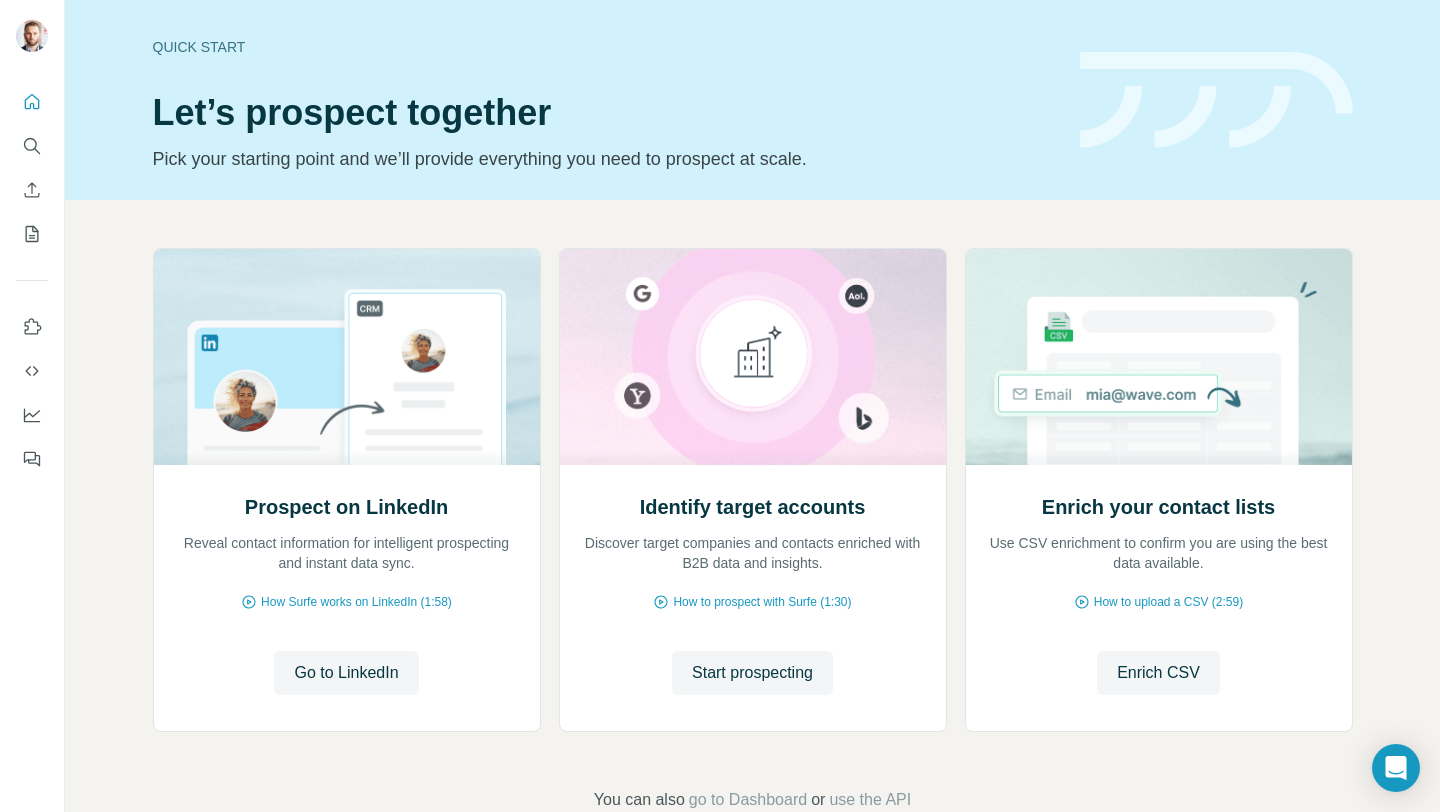 scroll, scrollTop: 0, scrollLeft: 0, axis: both 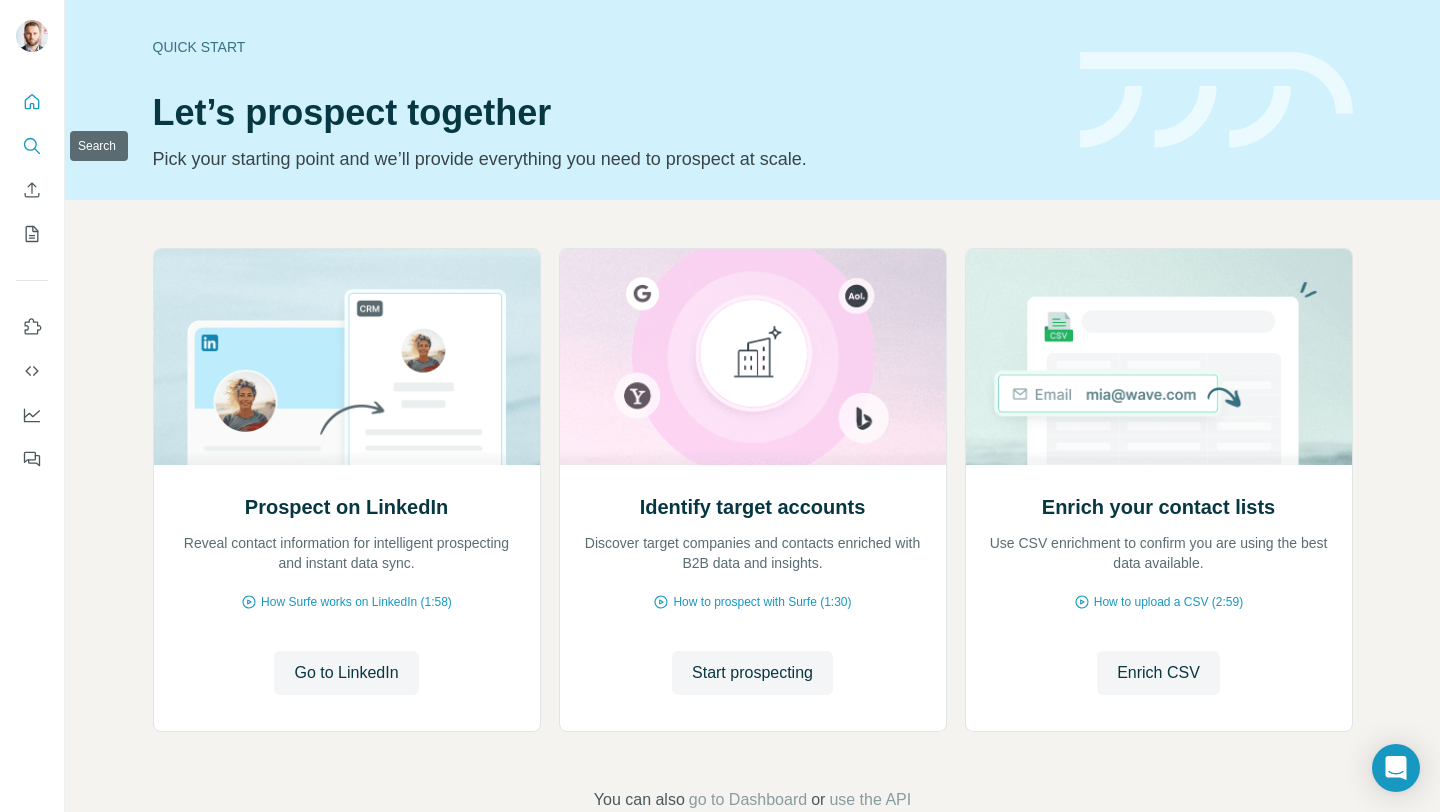 click 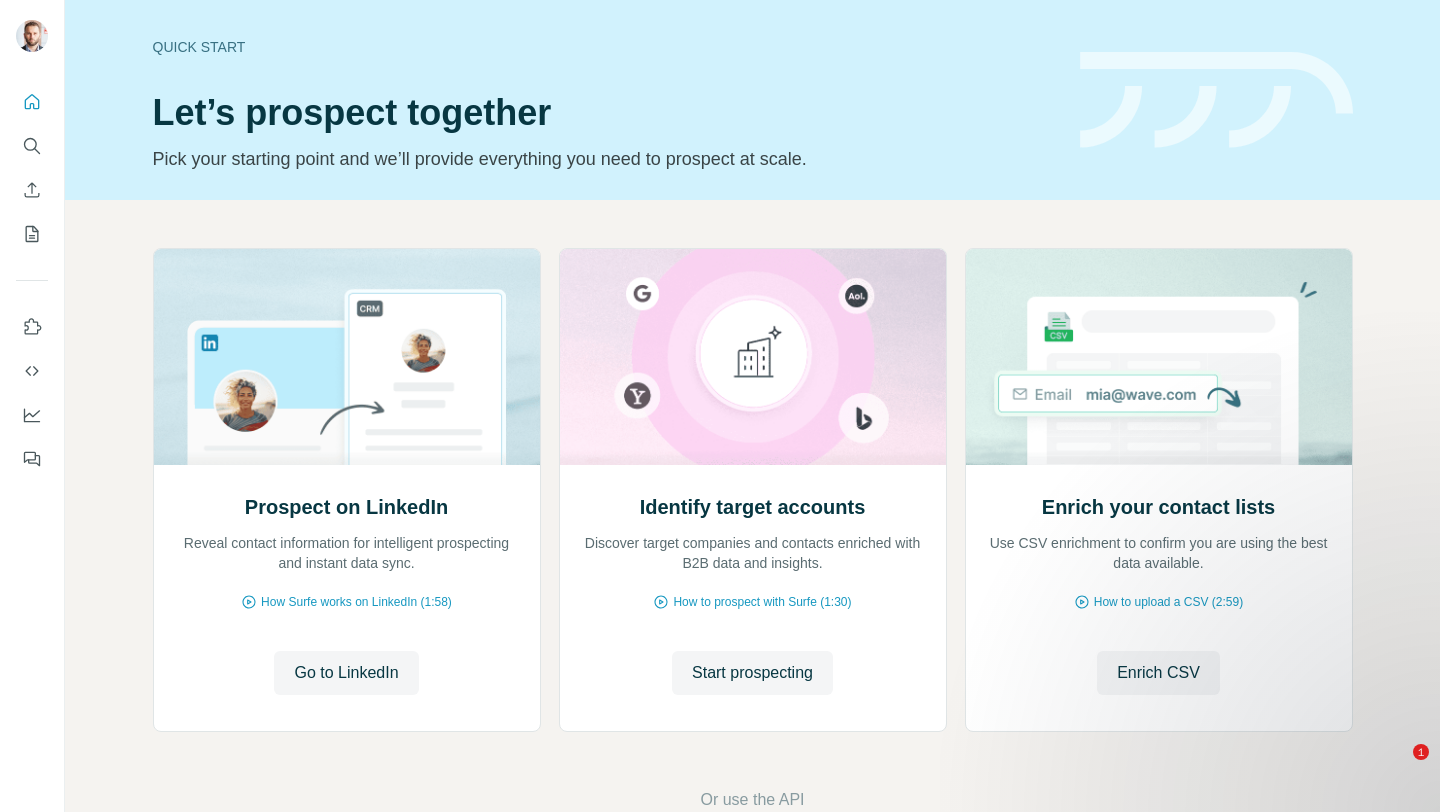scroll, scrollTop: 0, scrollLeft: 0, axis: both 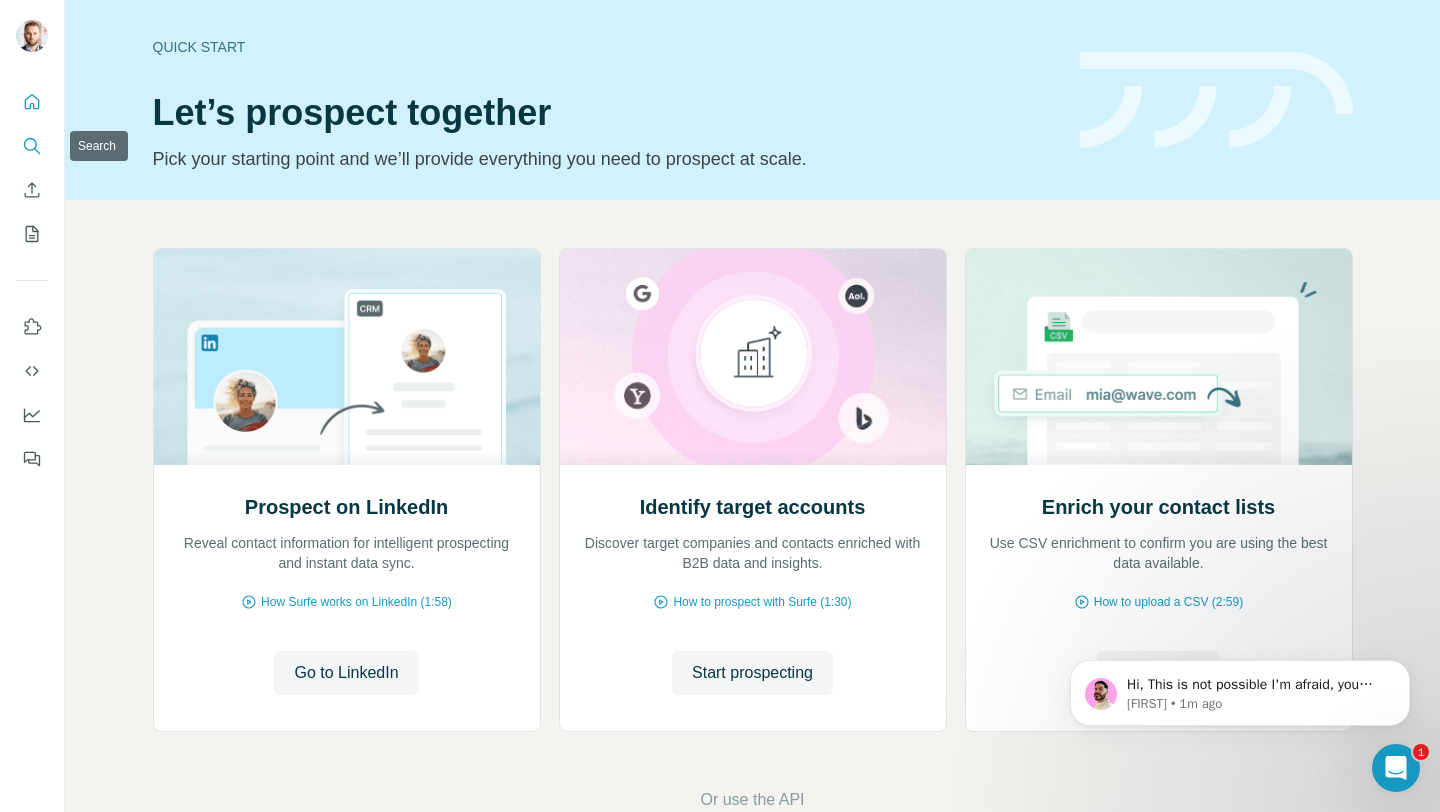click 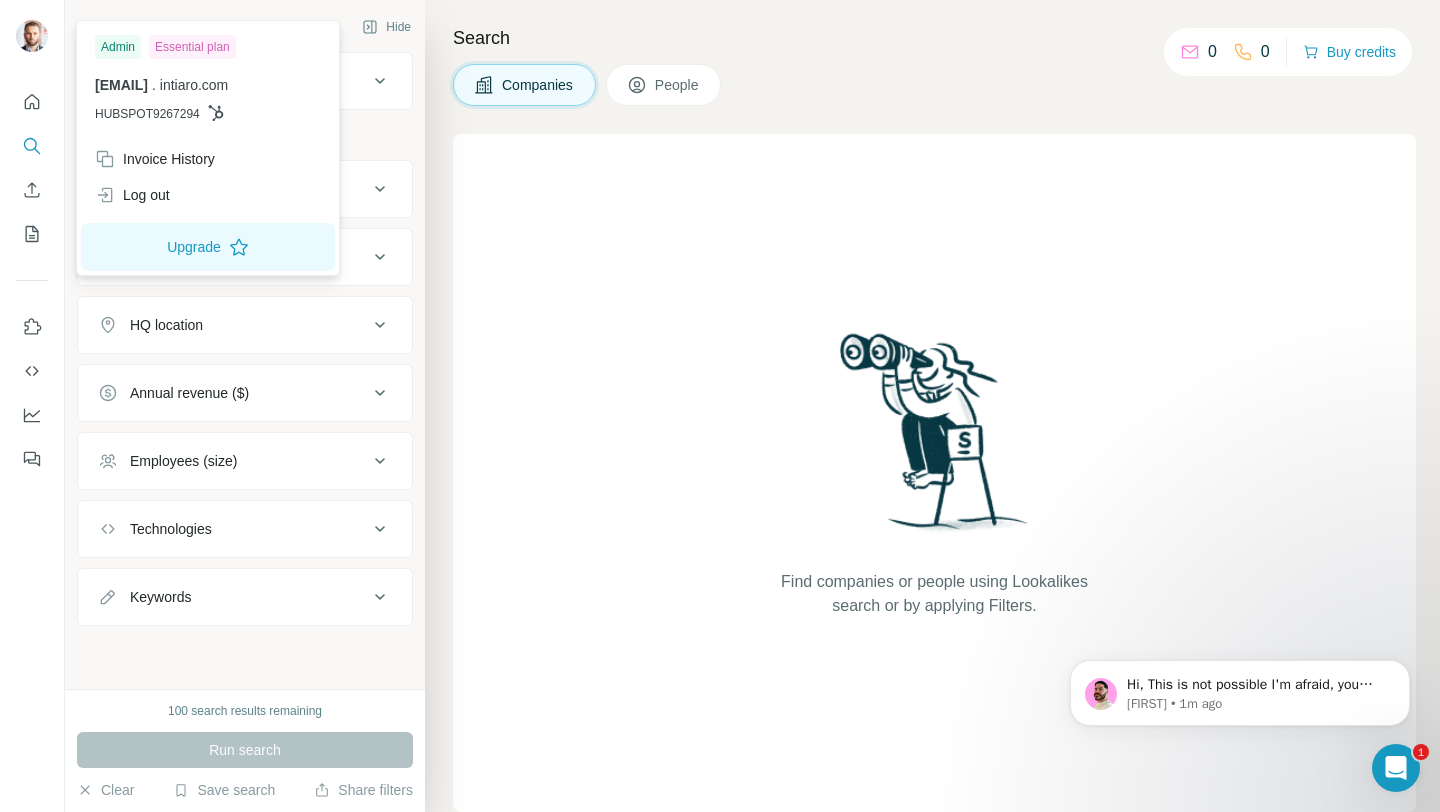 click at bounding box center (32, 36) 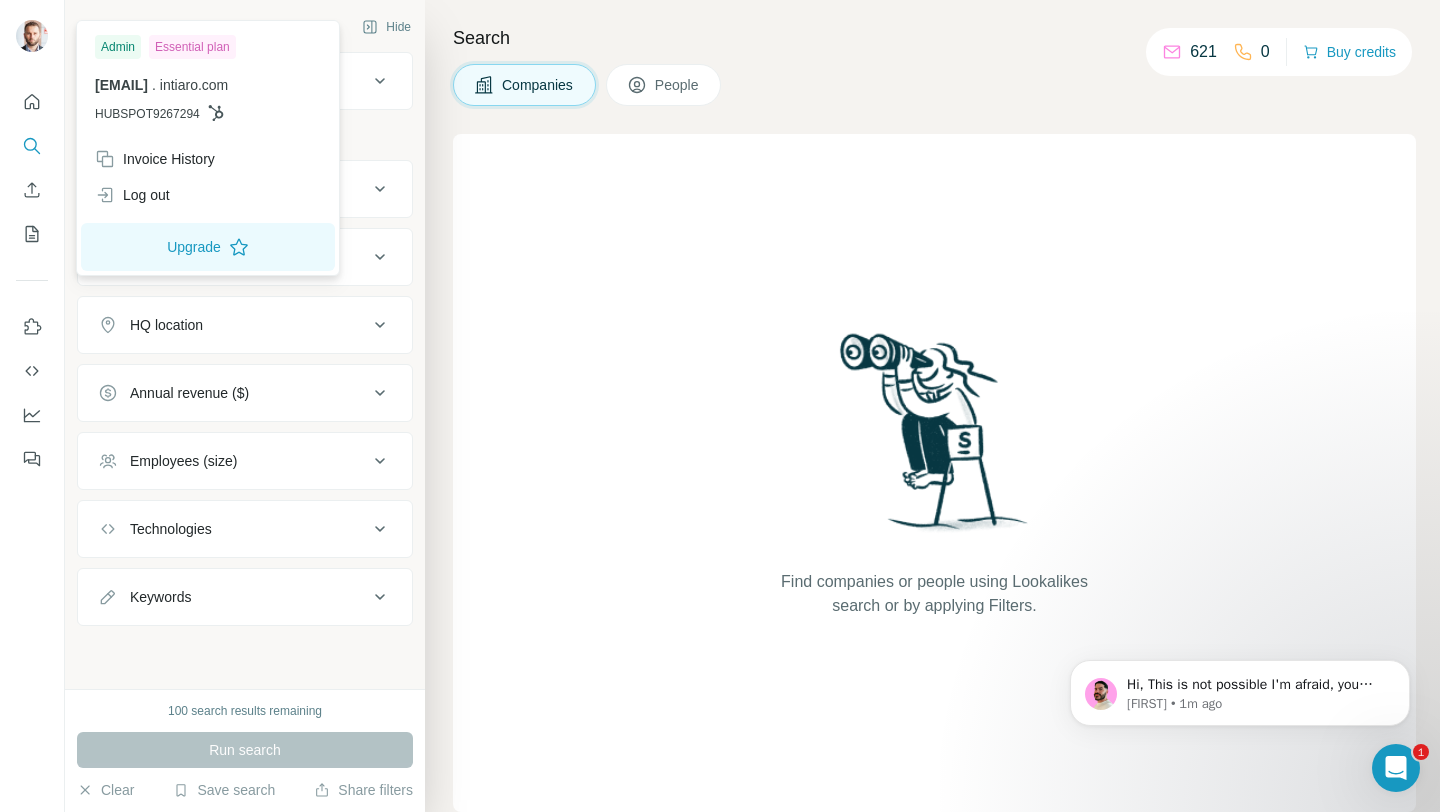 click on "Companies People" at bounding box center (934, 85) 